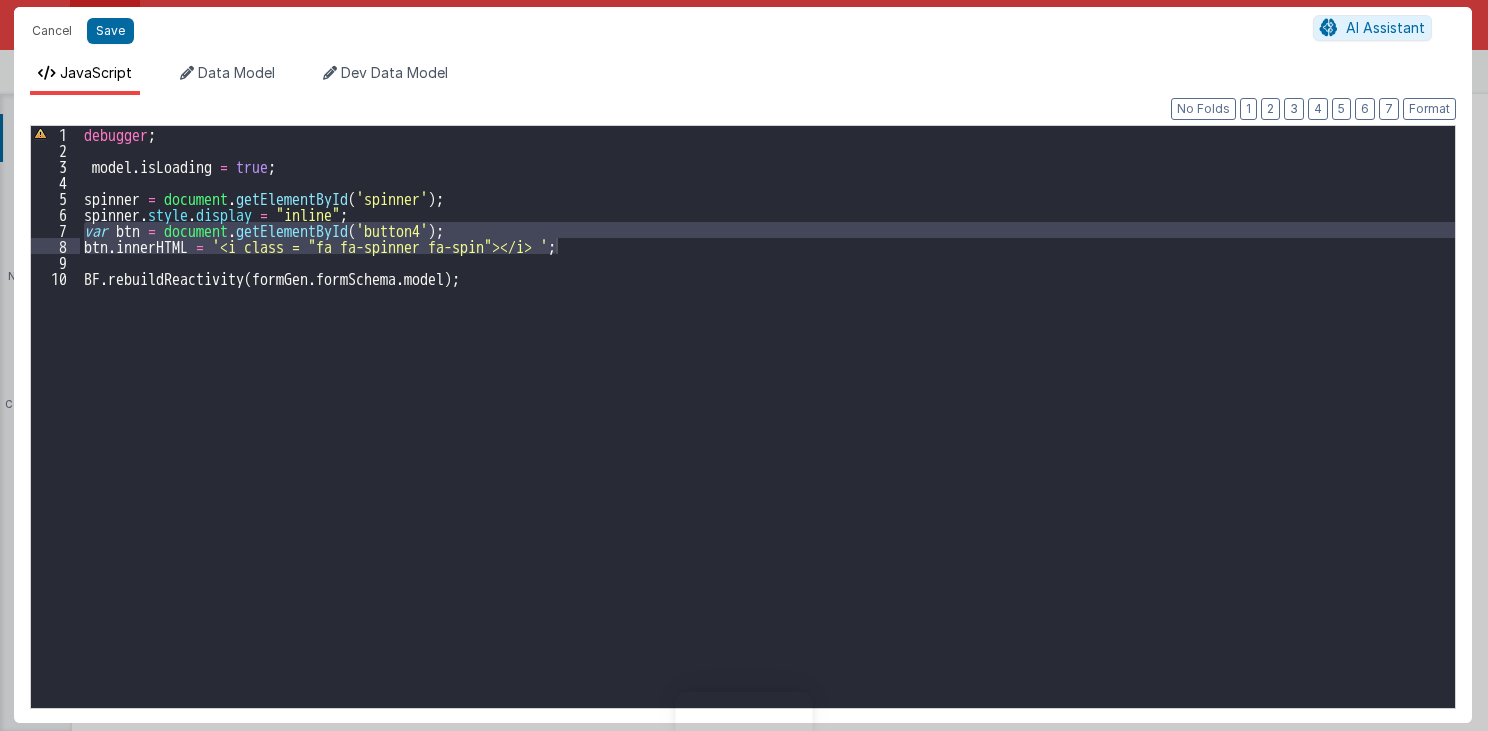 scroll, scrollTop: 0, scrollLeft: 0, axis: both 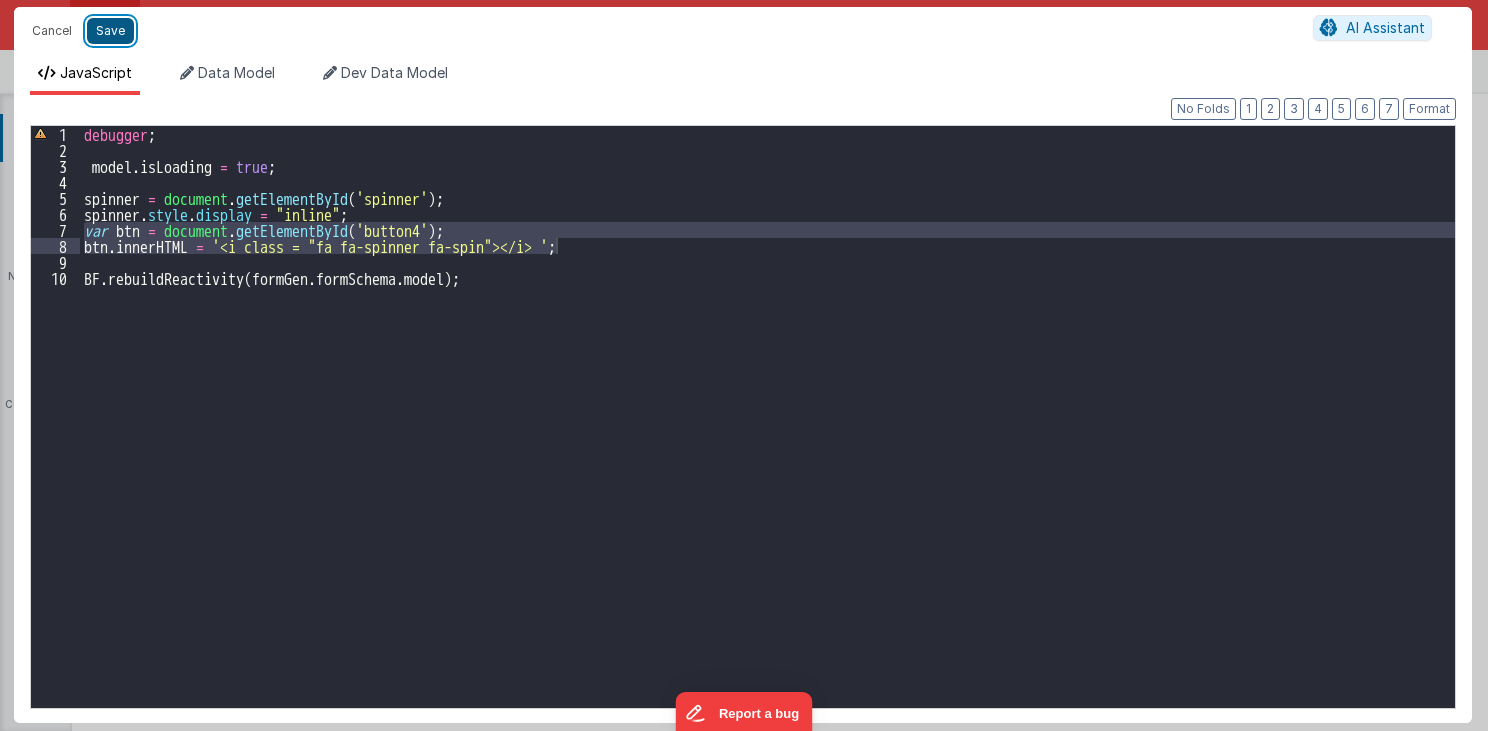click on "Save" at bounding box center [110, 31] 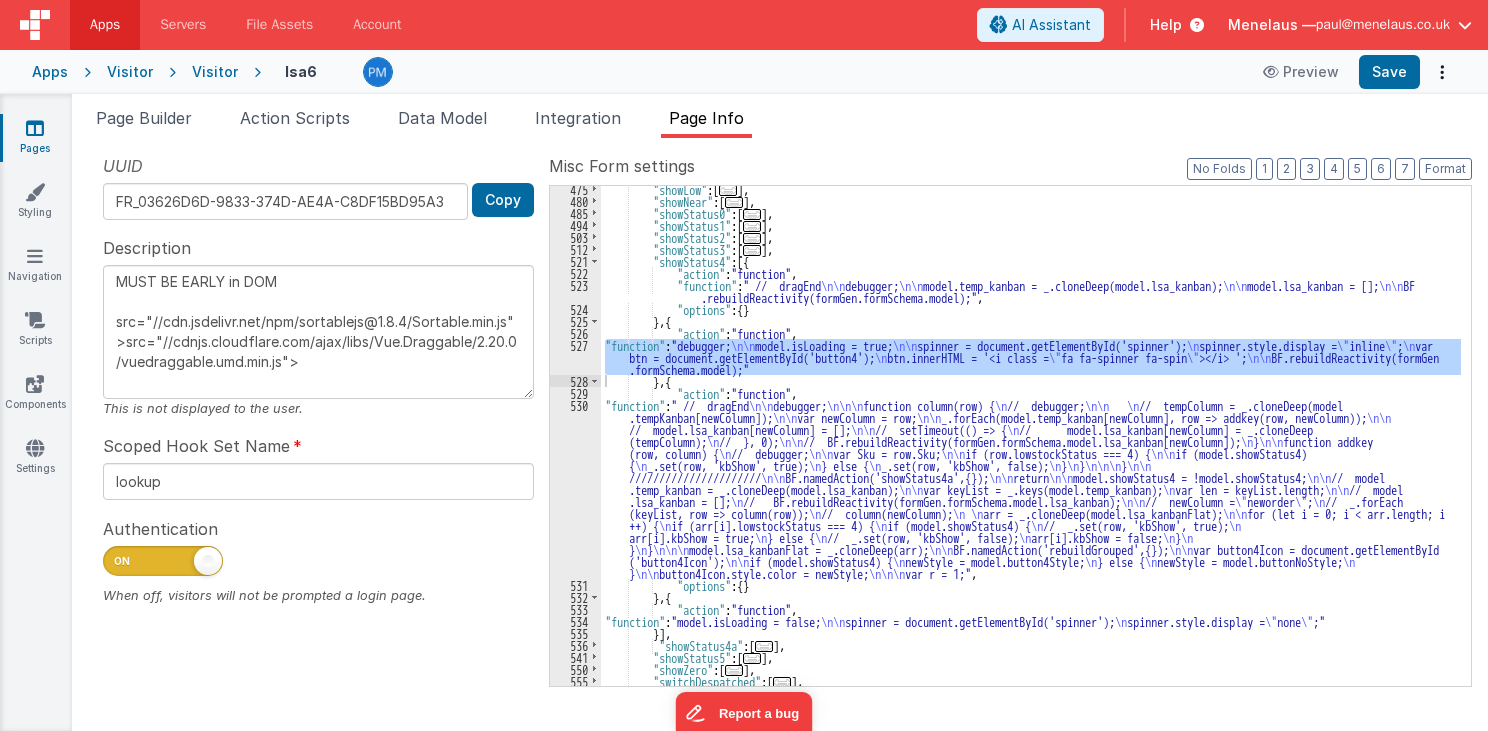 scroll, scrollTop: 615, scrollLeft: 0, axis: vertical 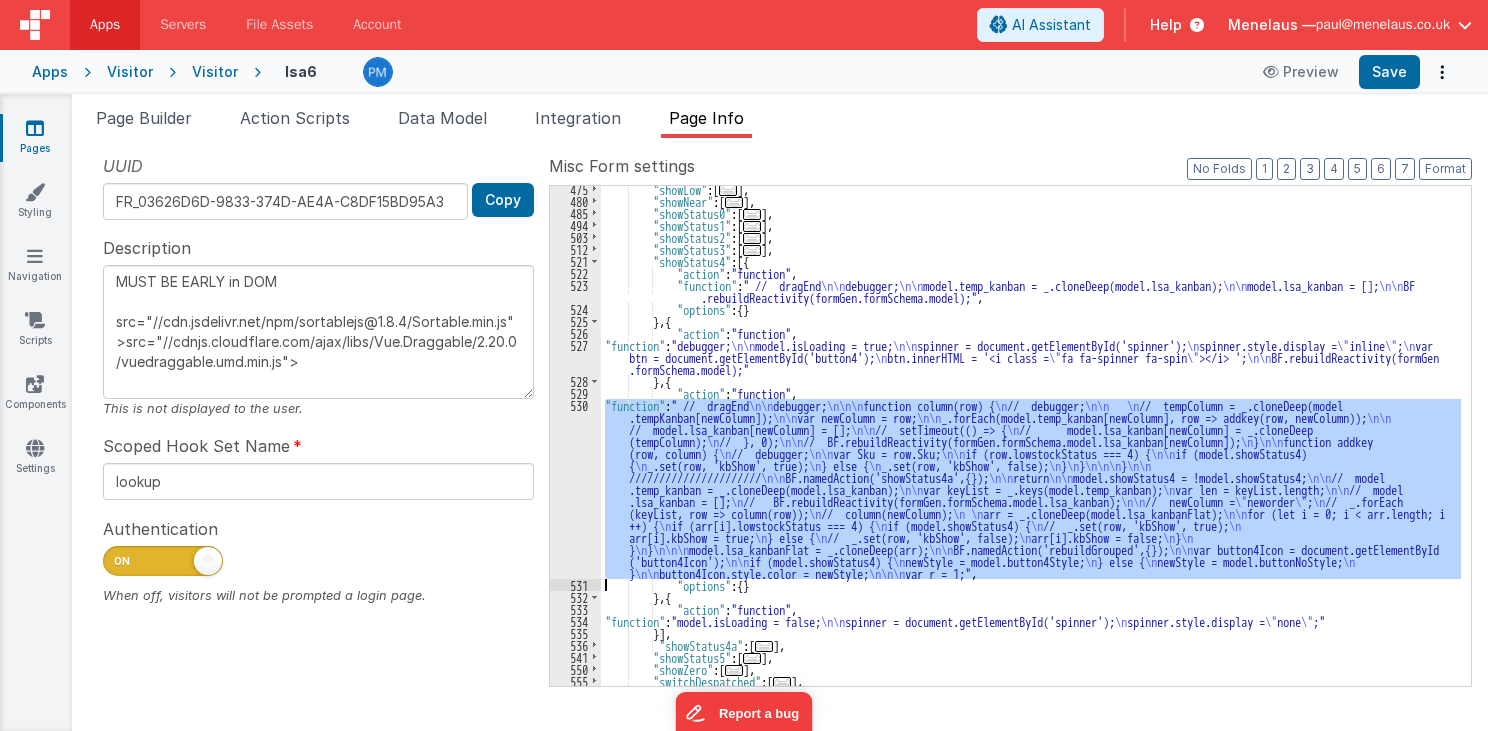 click on "530" at bounding box center (575, 489) 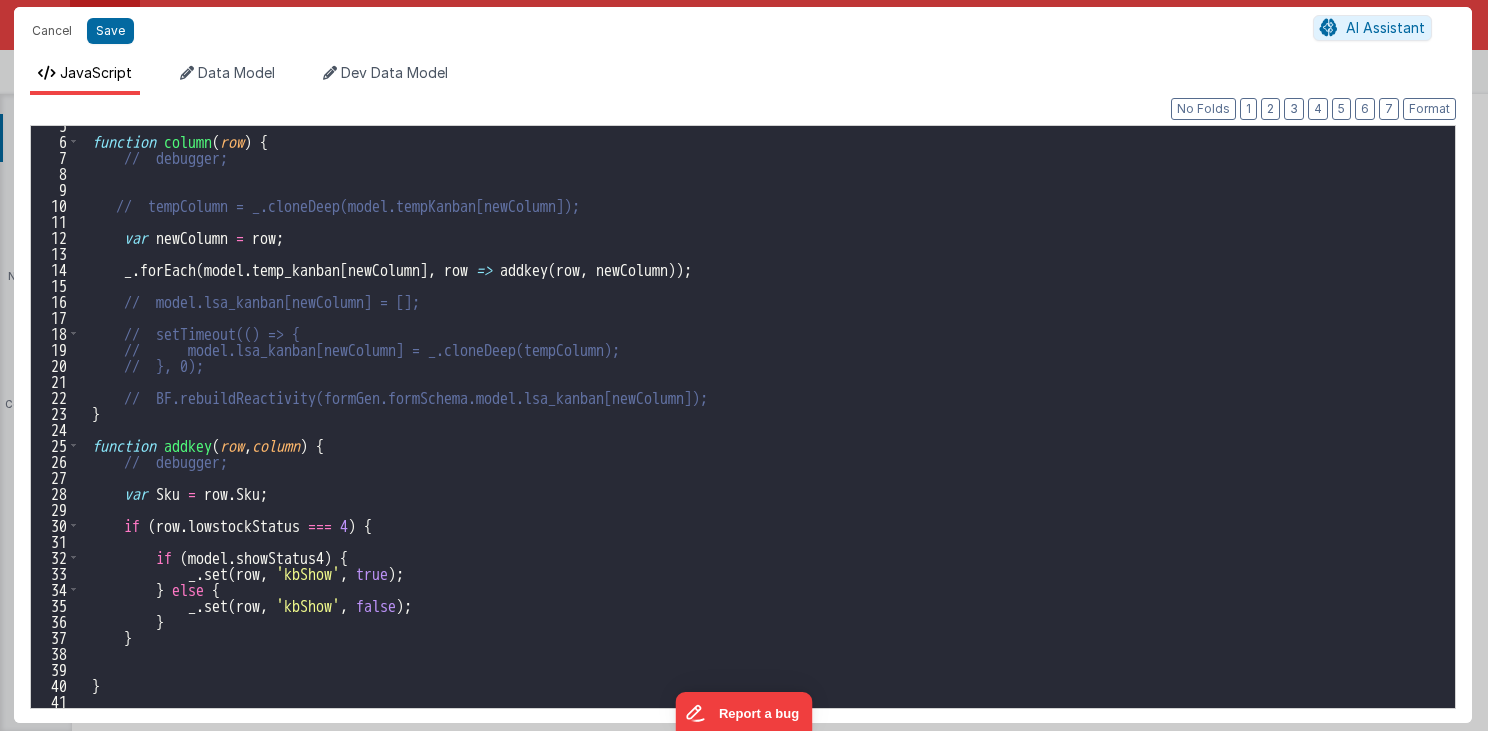 scroll, scrollTop: 0, scrollLeft: 0, axis: both 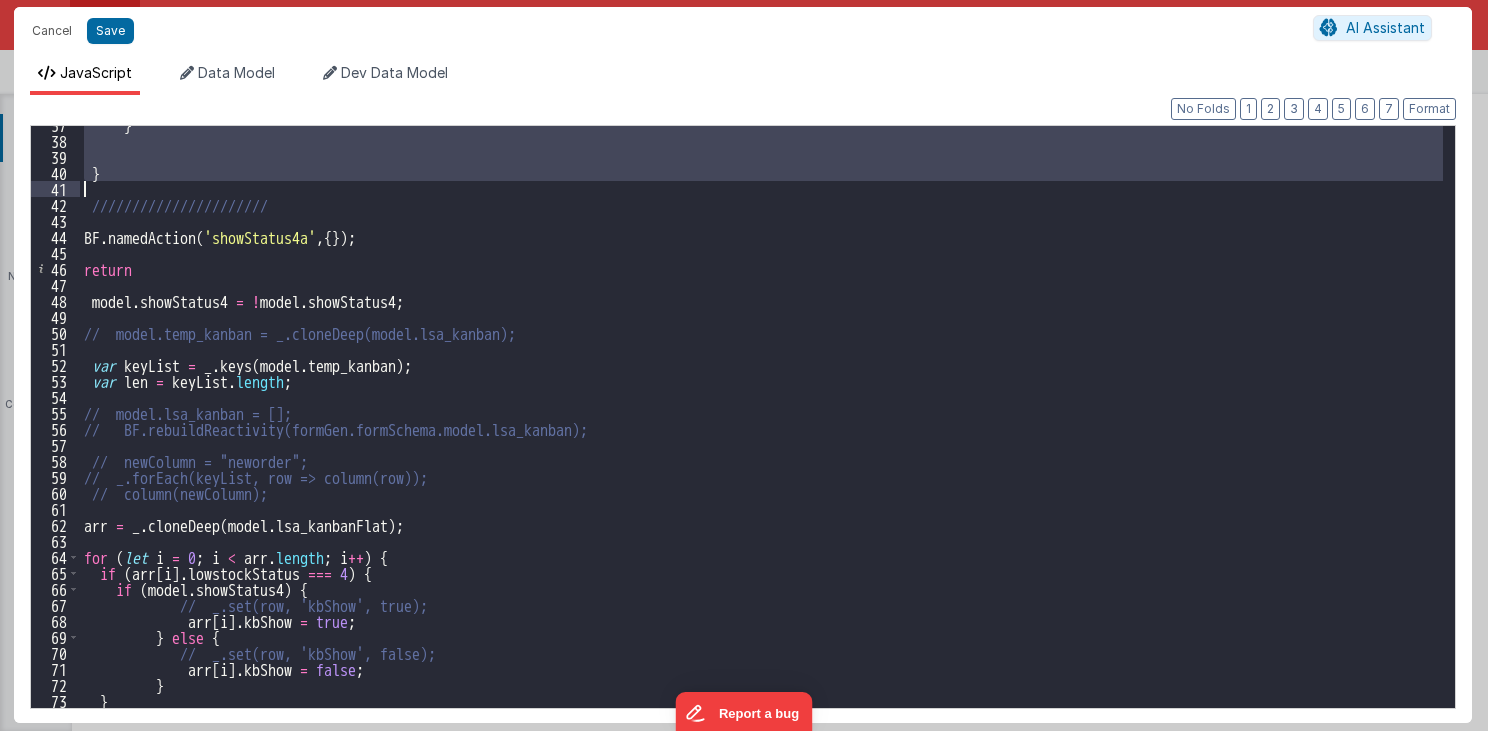 drag, startPoint x: 93, startPoint y: 191, endPoint x: 252, endPoint y: 193, distance: 159.01257 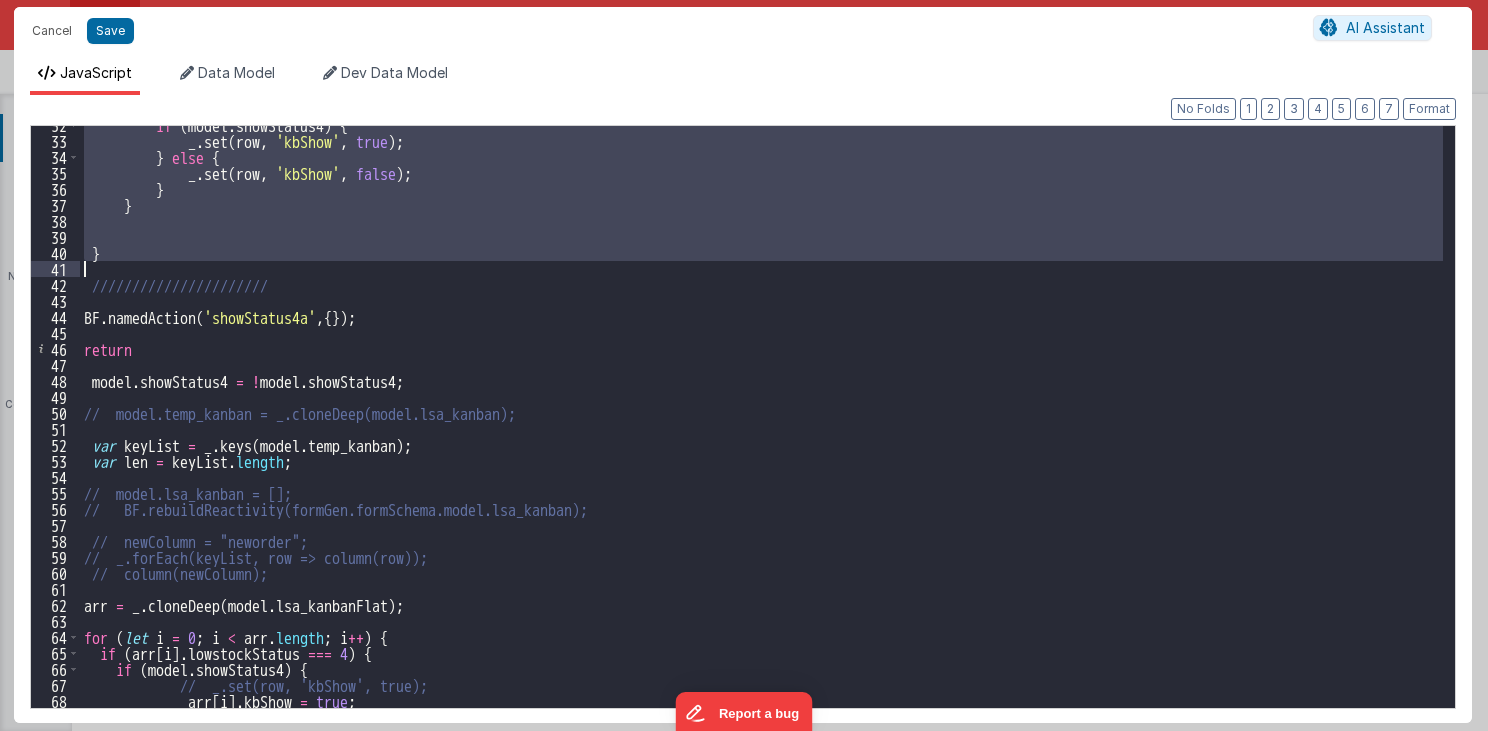 scroll, scrollTop: 64, scrollLeft: 0, axis: vertical 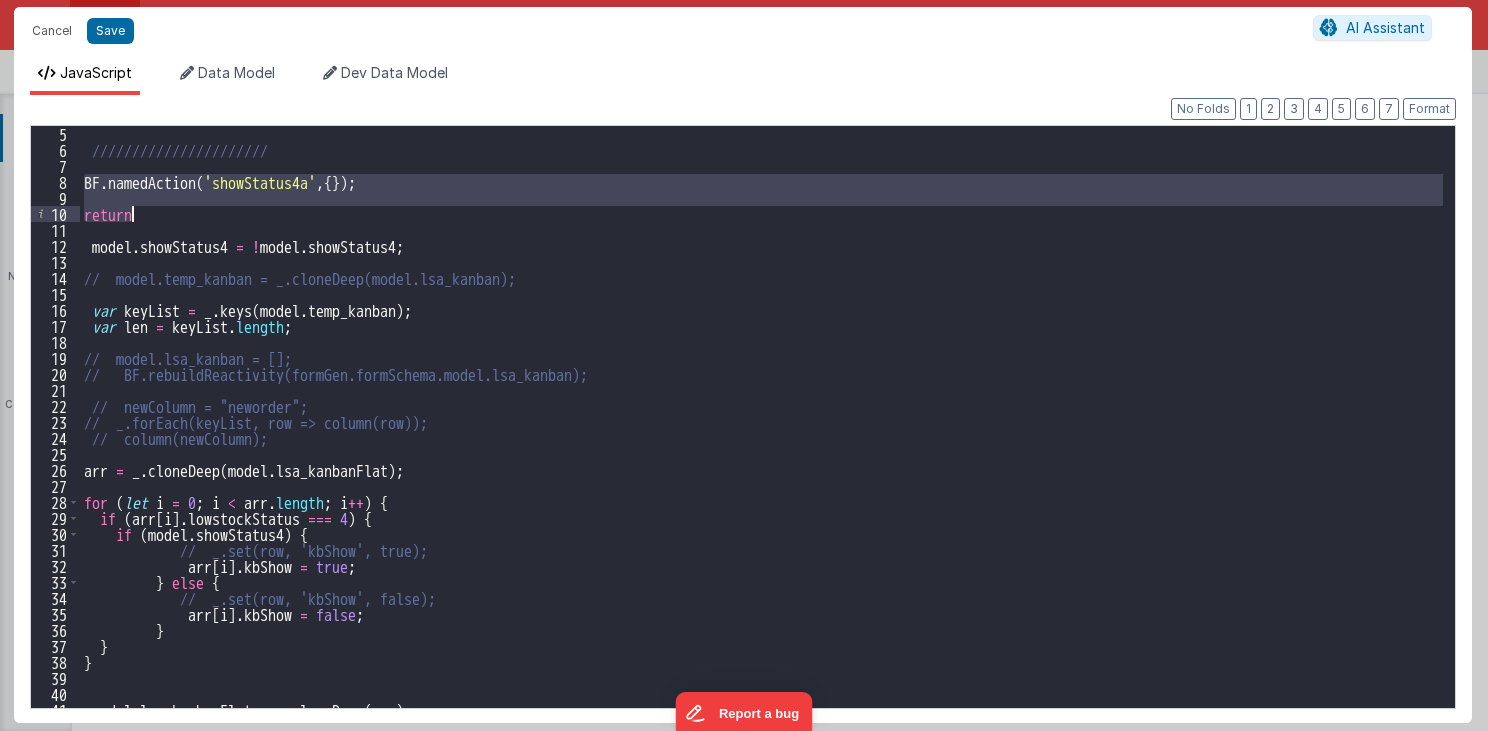 drag, startPoint x: 80, startPoint y: 178, endPoint x: 168, endPoint y: 208, distance: 92.973114 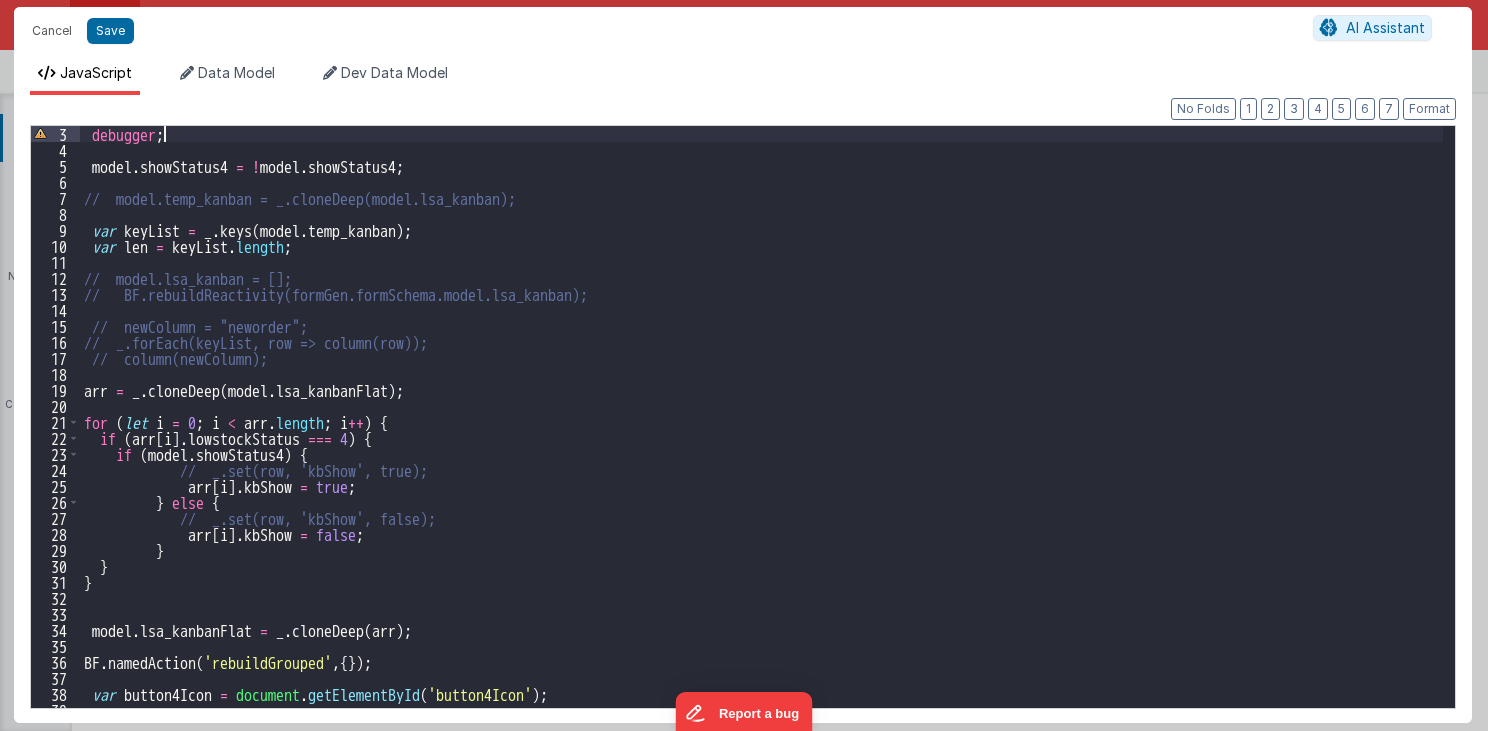 scroll, scrollTop: 32, scrollLeft: 0, axis: vertical 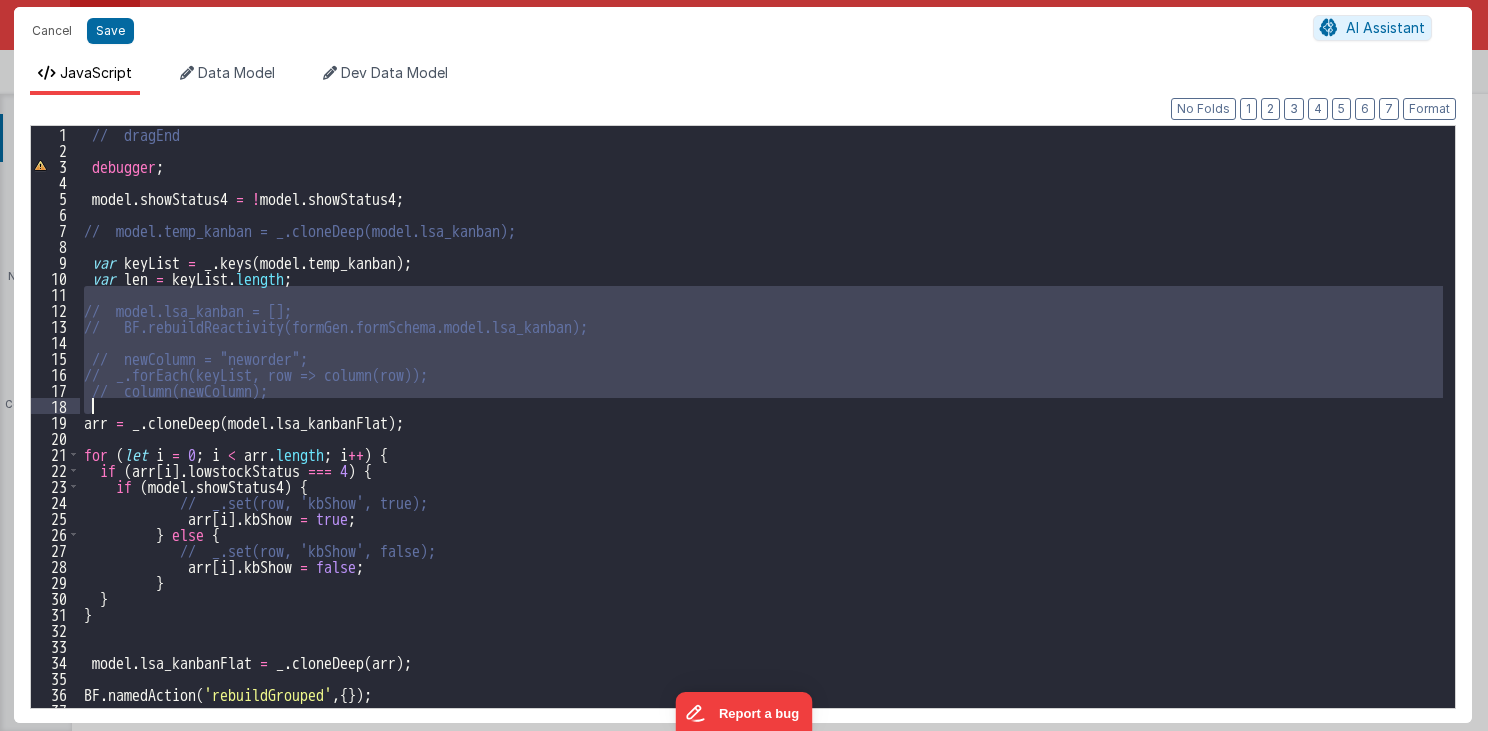 drag, startPoint x: 82, startPoint y: 268, endPoint x: 316, endPoint y: 398, distance: 267.68637 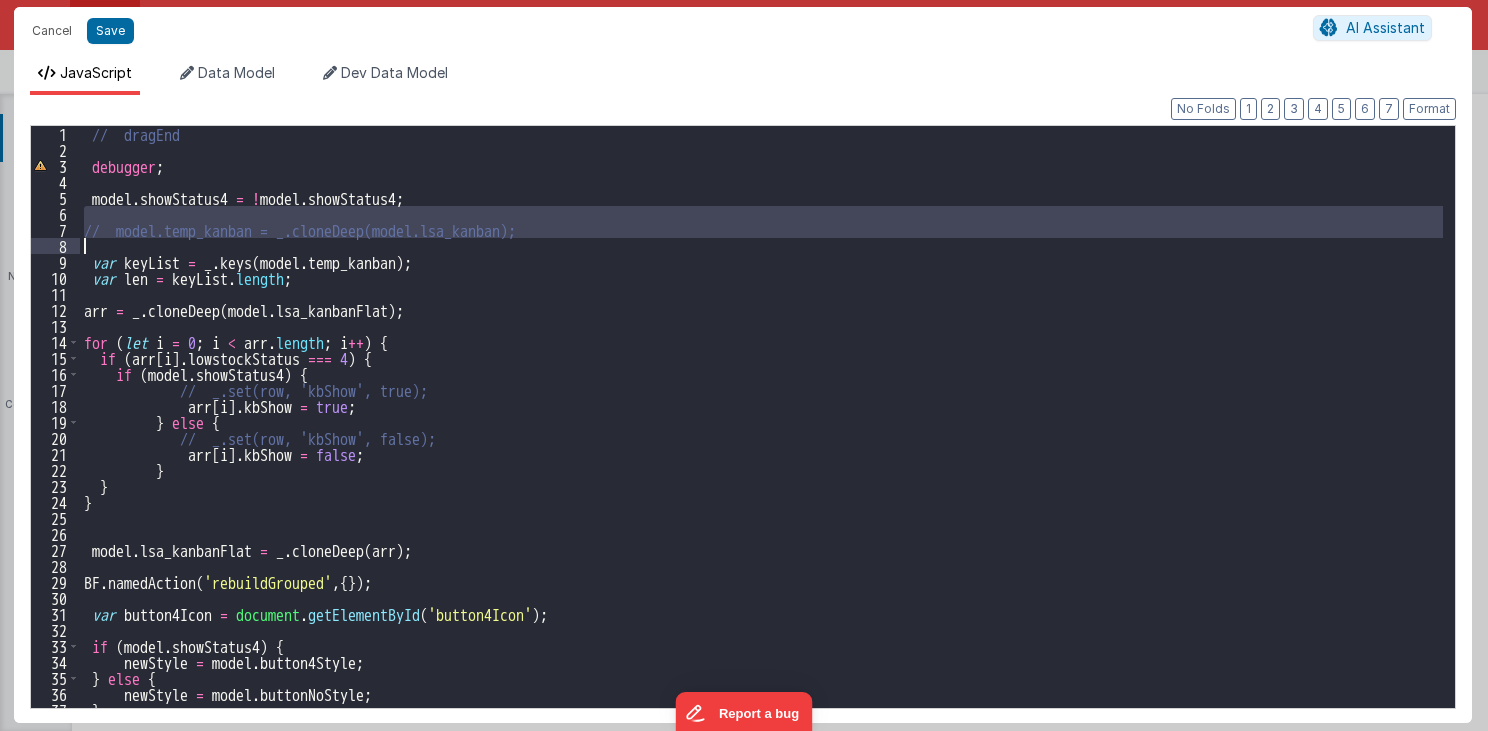 drag, startPoint x: 84, startPoint y: 216, endPoint x: 544, endPoint y: 244, distance: 460.85138 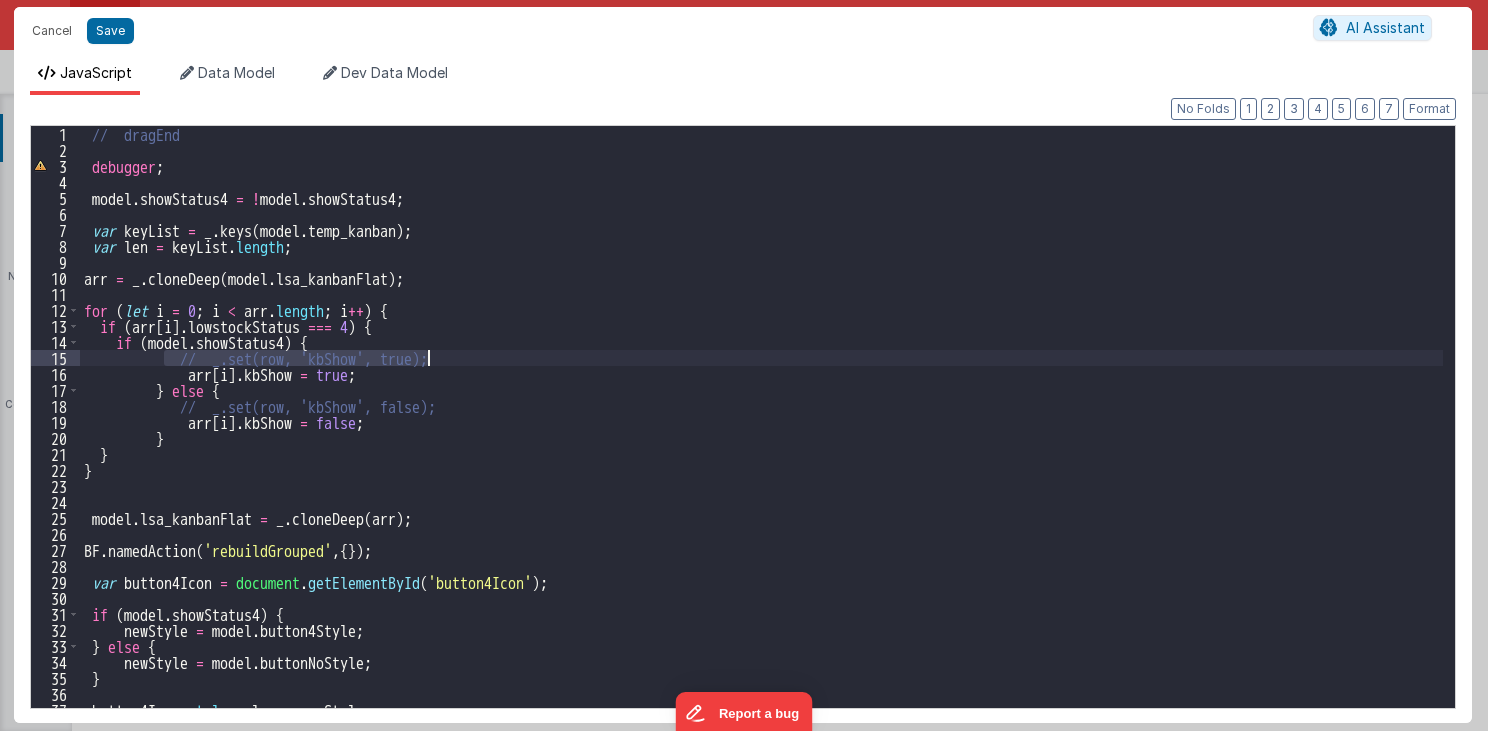 drag, startPoint x: 218, startPoint y: 362, endPoint x: 452, endPoint y: 362, distance: 234 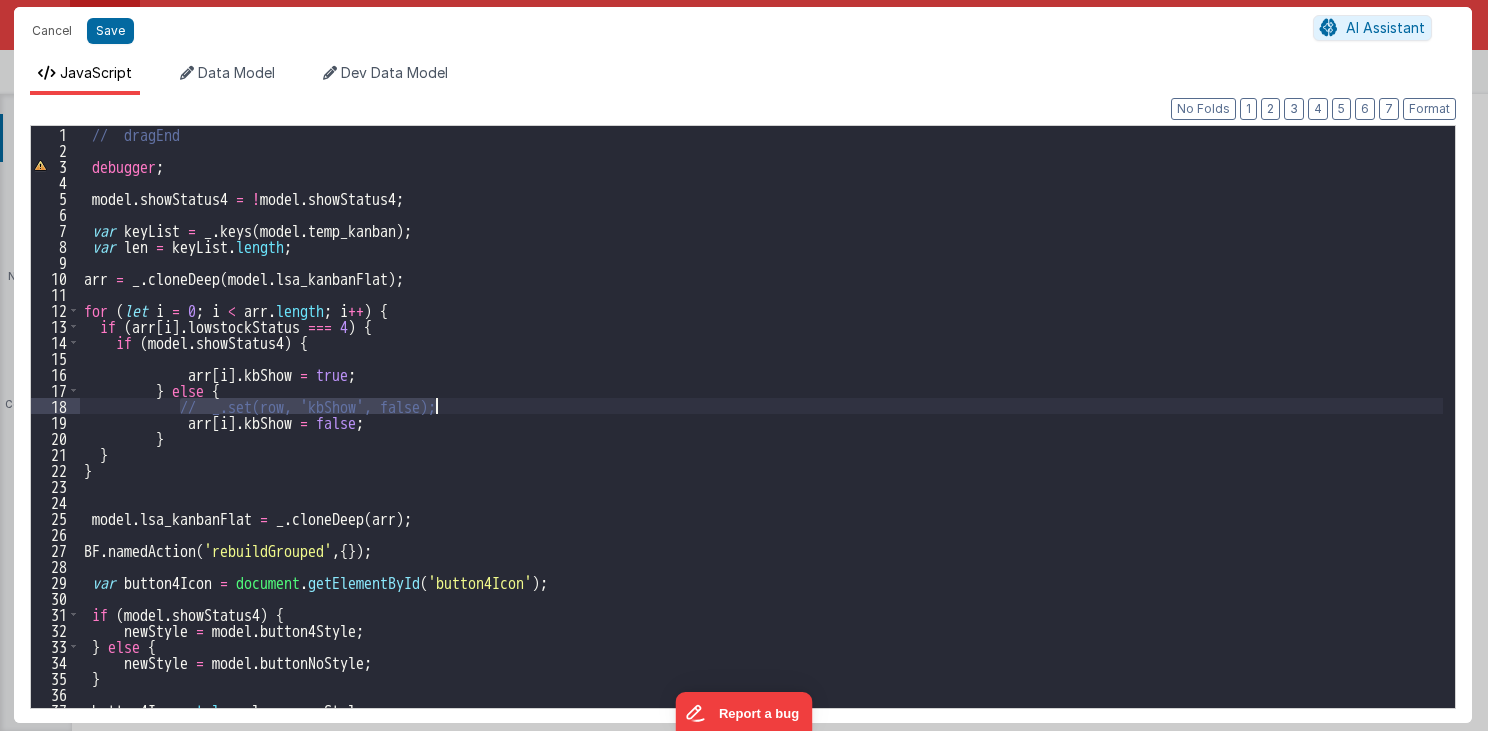 drag, startPoint x: 179, startPoint y: 408, endPoint x: 442, endPoint y: 407, distance: 263.0019 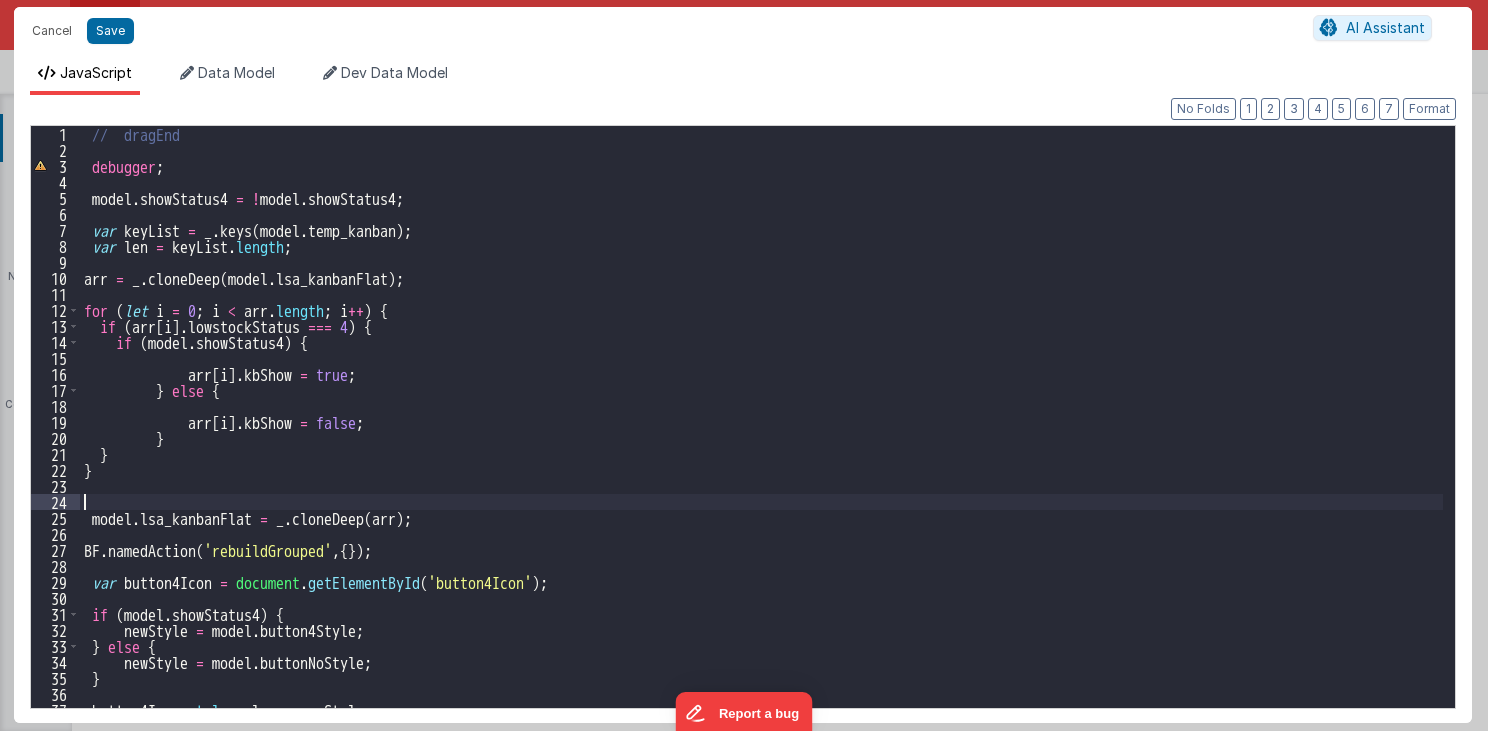 click on "//  dragEnd   debugger ;   model . showStatus4   =   ! model . showStatus4 ;   var   keyList   =   _ . keys ( model . temp_kanban ) ;   var   len   =   keyList . length ; arr   =   _ . cloneDeep ( model . lsa_kanbanFlat ) ; for   ( let   i   =   0 ;   i   <   arr . length ;   i ++ )   {    if   ( arr [ i ] . lowstockStatus   ===   4 )   {      if   ( model . showStatus4 )   {                               arr [ i ] . kbShow   =   true ;             }   else   {                                 arr [ i ] . kbShow   =   false ;             }    } }   model . lsa_kanbanFlat   =   _ . cloneDeep ( arr ) ; BF . namedAction ( 'rebuildGrouped' , { }) ;   var   button4Icon   =   document . getElementById ( 'button4Icon' ) ;   if   ( model . showStatus4 )   {        newStyle   =   model . button4Style ;   }   else   {        newStyle   =   model . buttonNoStyle ;   }   button4Icon . style . color   =   newStyle ;" at bounding box center (762, 433) 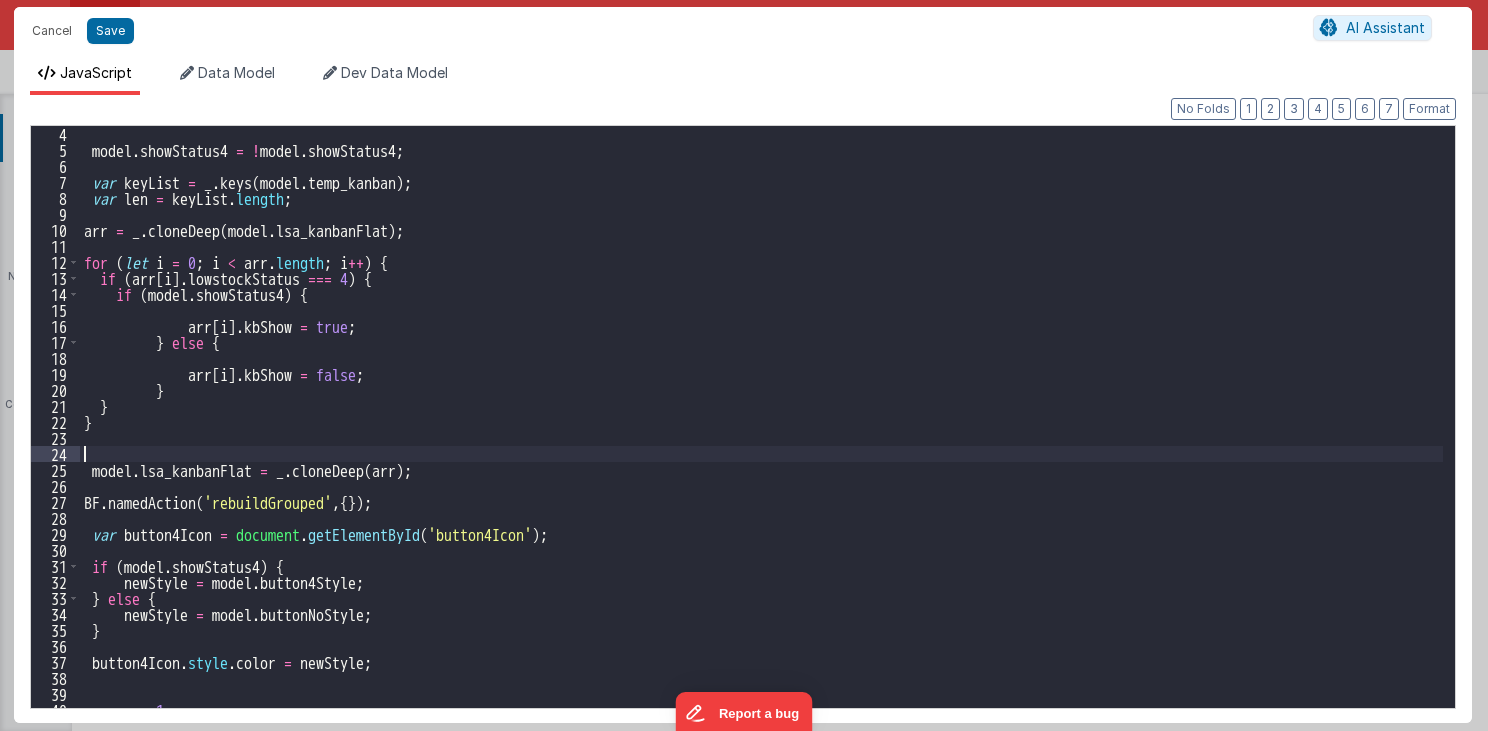 scroll, scrollTop: 56, scrollLeft: 0, axis: vertical 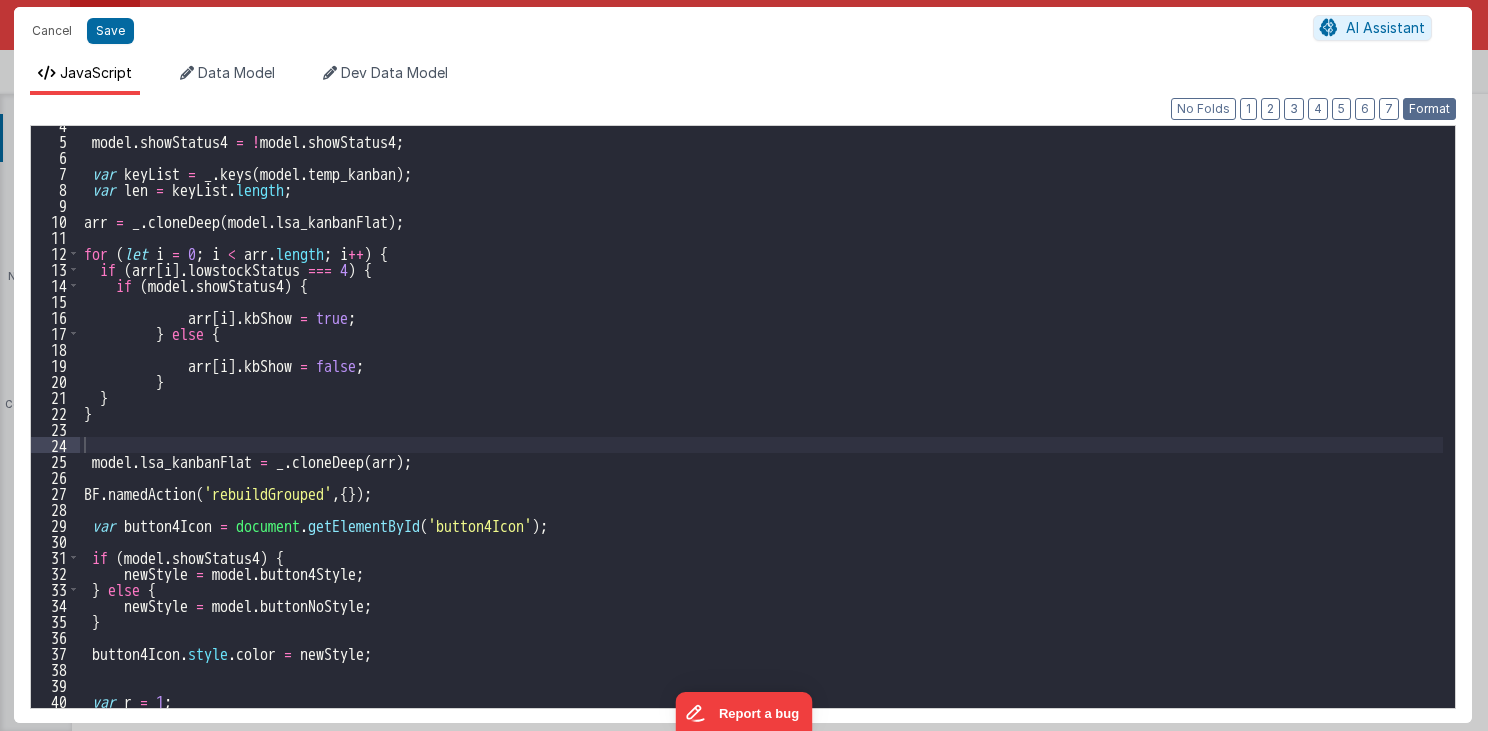 click on "Format" at bounding box center [1429, 109] 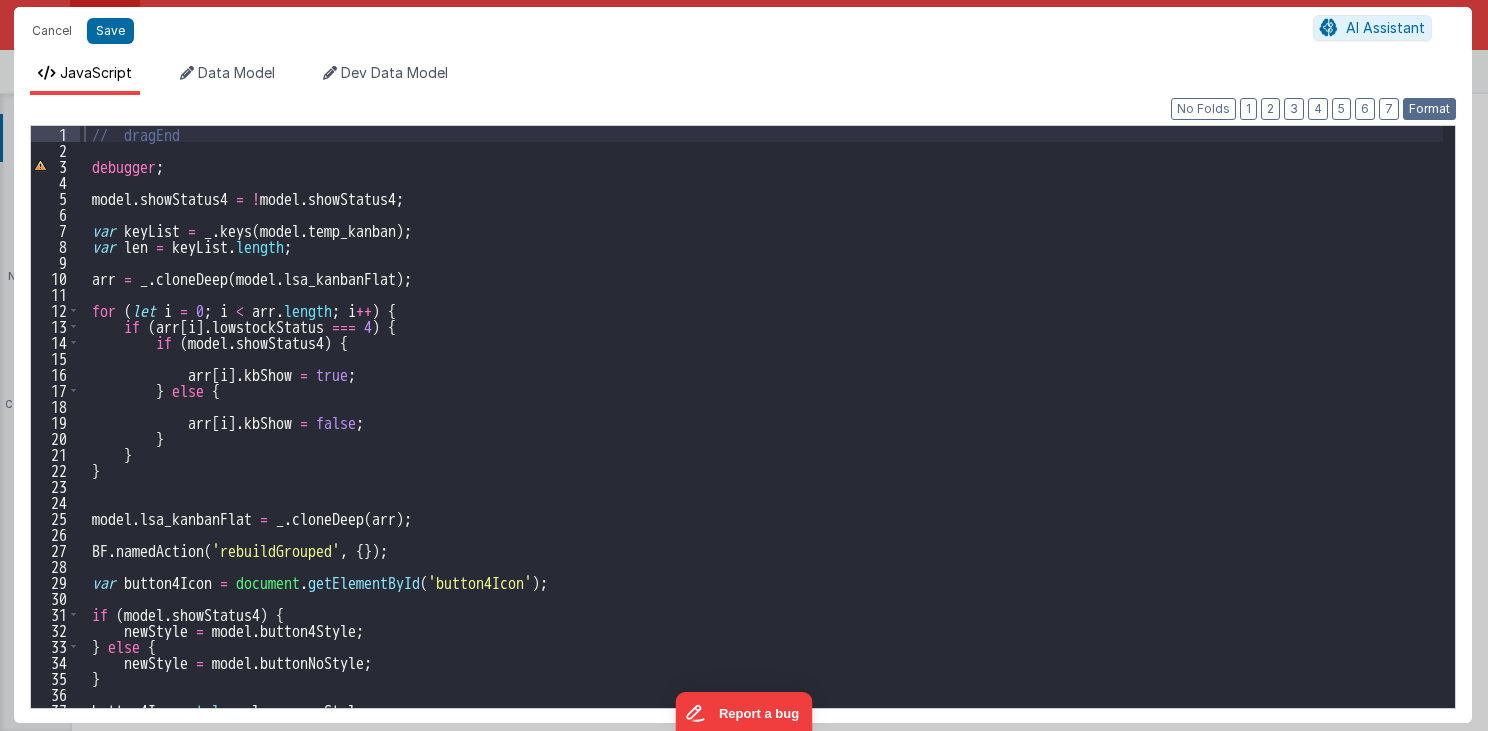 scroll, scrollTop: 0, scrollLeft: 0, axis: both 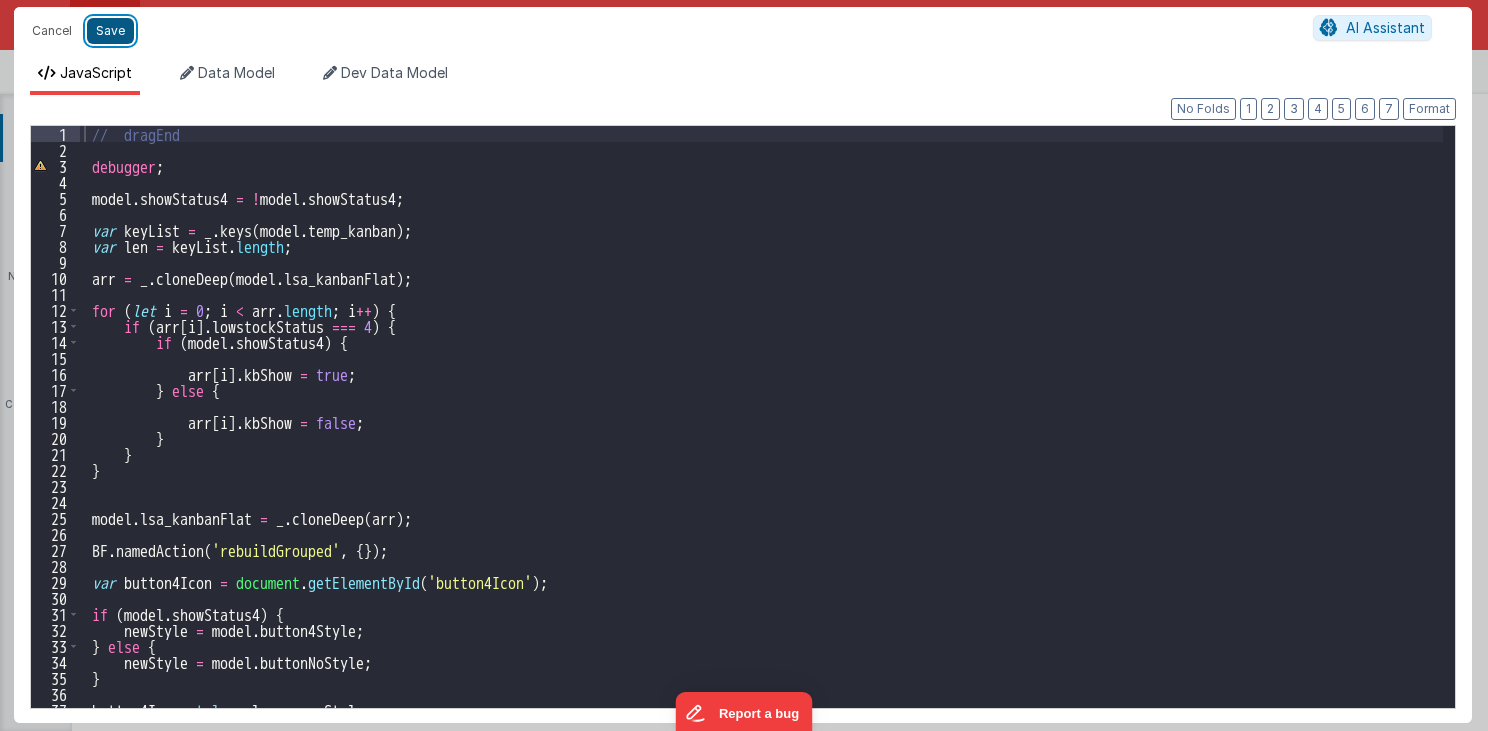 click on "Save" at bounding box center [110, 31] 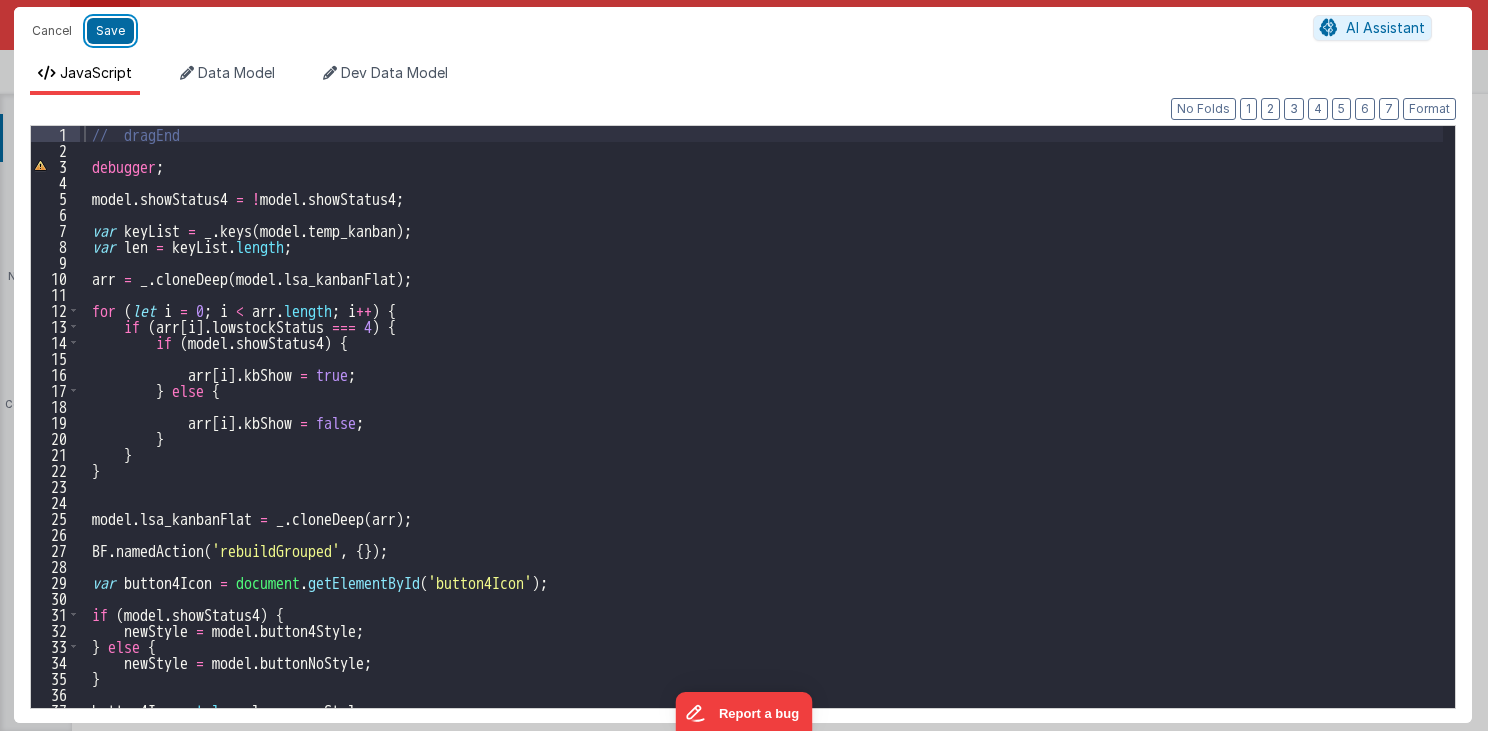 type on "MUST BE EARLY in DOM
src="//cdn.jsdelivr.net/npm/sortablejs@1.8.4/Sortable.min.js">src="//cdnjs.cloudflare.com/ajax/libs/Vue.Draggable/2.20.0/vuedraggable.umd.min.js">" 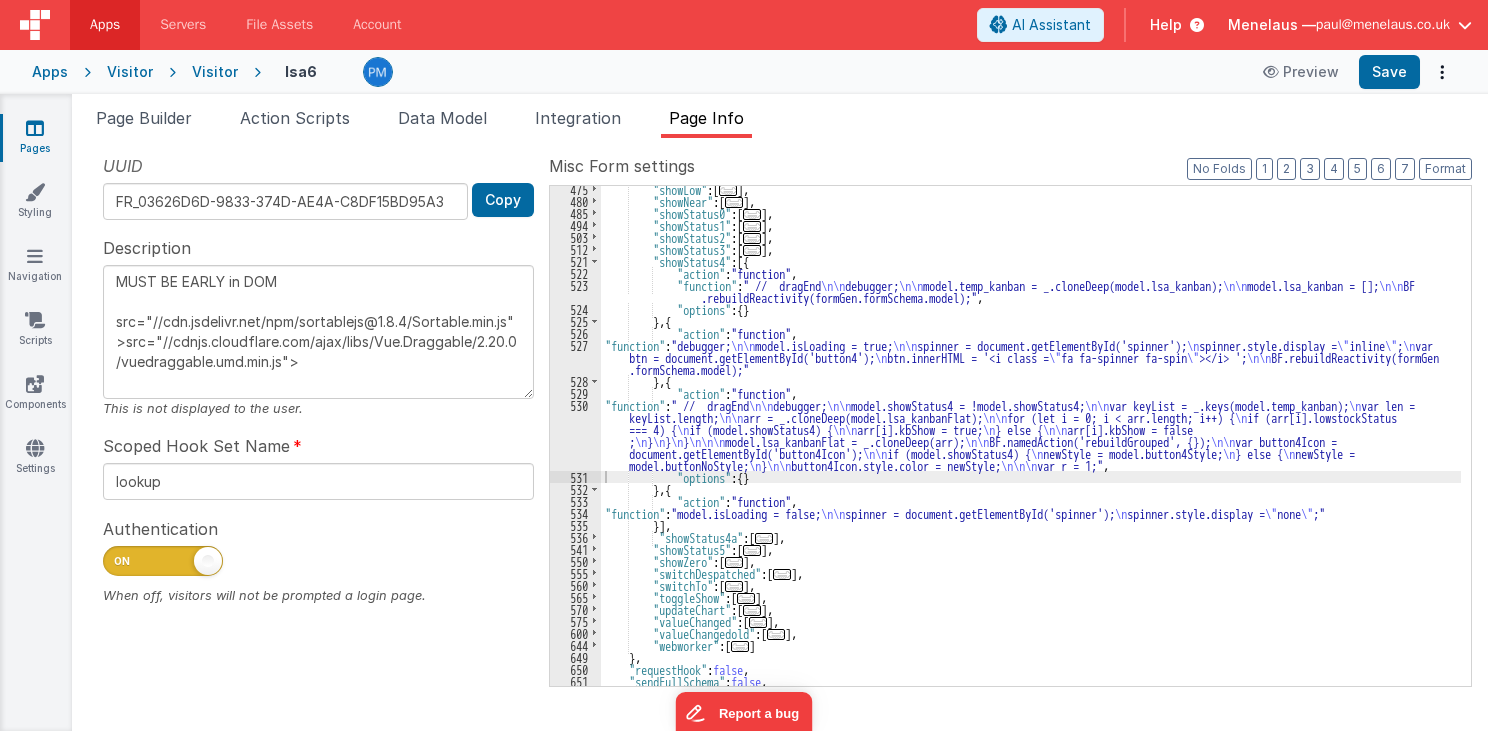 click on "..." at bounding box center [764, 538] 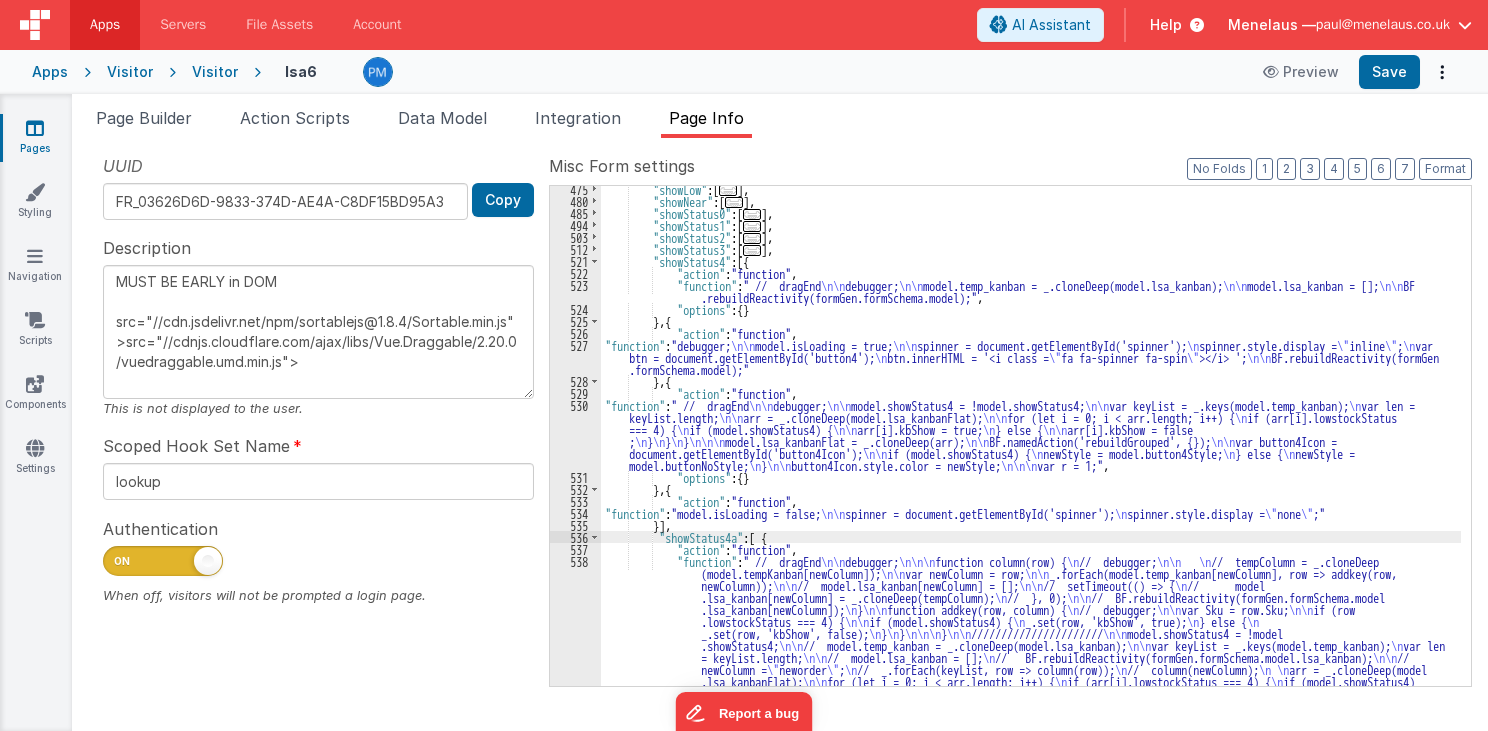 click on ""showLow" :  [ ... ] ,           "showNear" :  [ ... ] ,           "showStatus0" :  [ ... ] ,           "showStatus1" :  [ ... ] ,           "showStatus2" :  [ ... ] ,           "showStatus3" :  [ ... ] ,           "showStatus4" :  [{                "action" :  "function" ,                "function" :  " //  dragEnd \n\n  debugger; \n\n  model.temp_kanban = _.cloneDeep(model.lsa_kanban); \n\n  model.lsa_kanban = []; \n\n  BF                  .rebuildReactivity(formGen.formSchema.model);" ,                "options" :  { }           } ,  {                "action" :  "function" , "function" :  "debugger; \n\n  model.isLoading = true; \n\n spinner = document.getElementById('spinner'); \n spinner.style.display =  \" inline \" ; \n var       btn = document.getElementById('button4'); \n btn.innerHTML = '<i class =  \" fa fa-spinner fa-spin \" ></i> '; \n\n BF.rebuildReactivity(formGen      .formSchema.model);"           } ,  {                "action" :  "function" , "function" :  \n" at bounding box center (1031, 535) 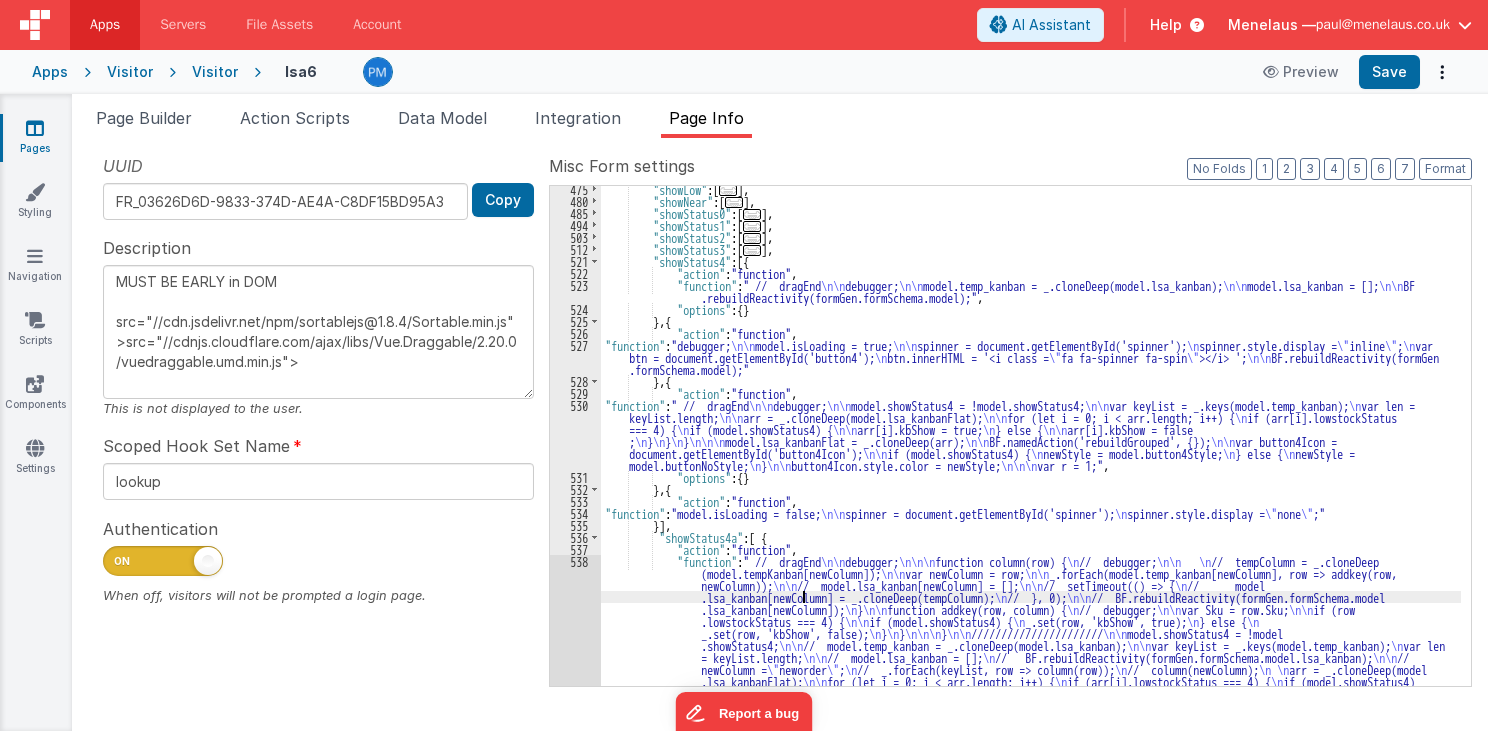 scroll, scrollTop: 687, scrollLeft: 0, axis: vertical 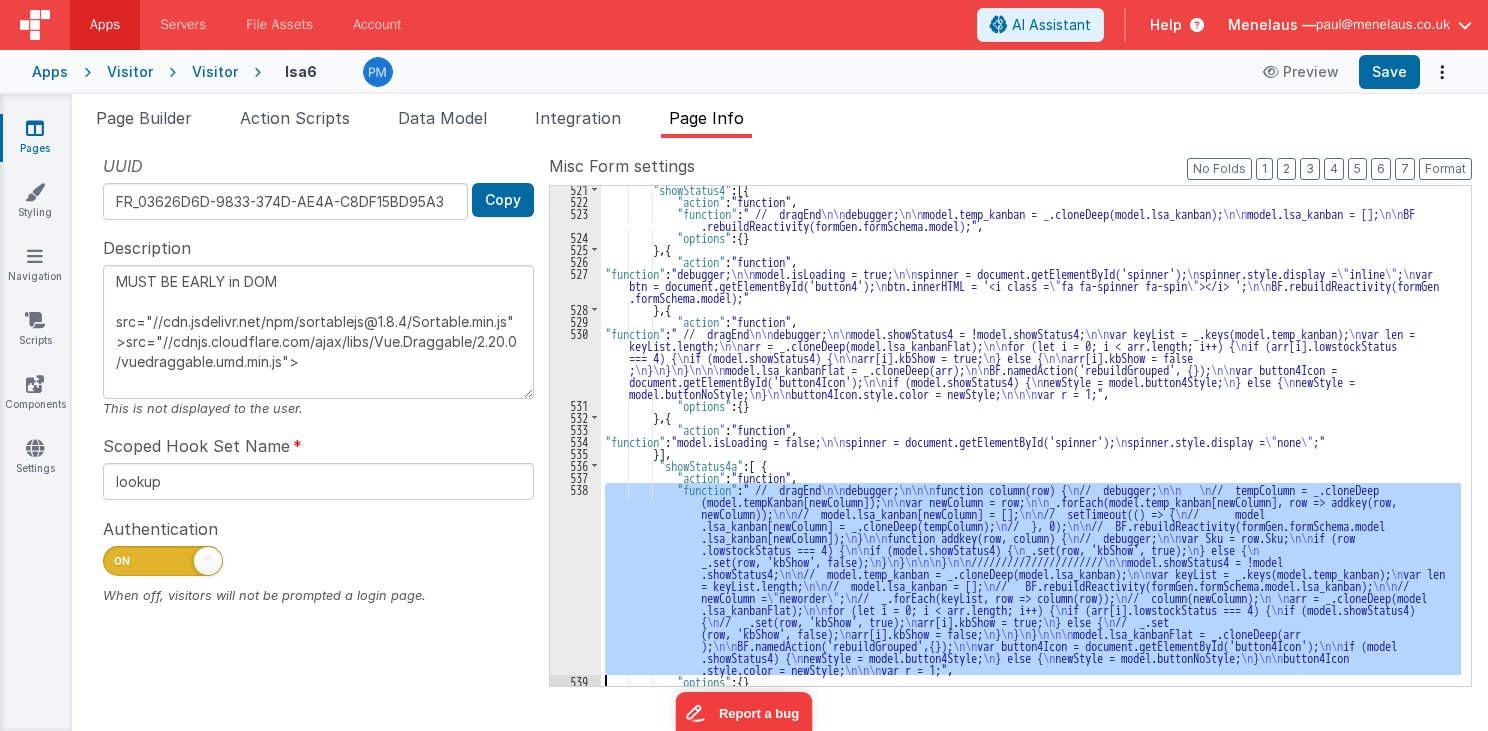 click on "538" at bounding box center (575, 579) 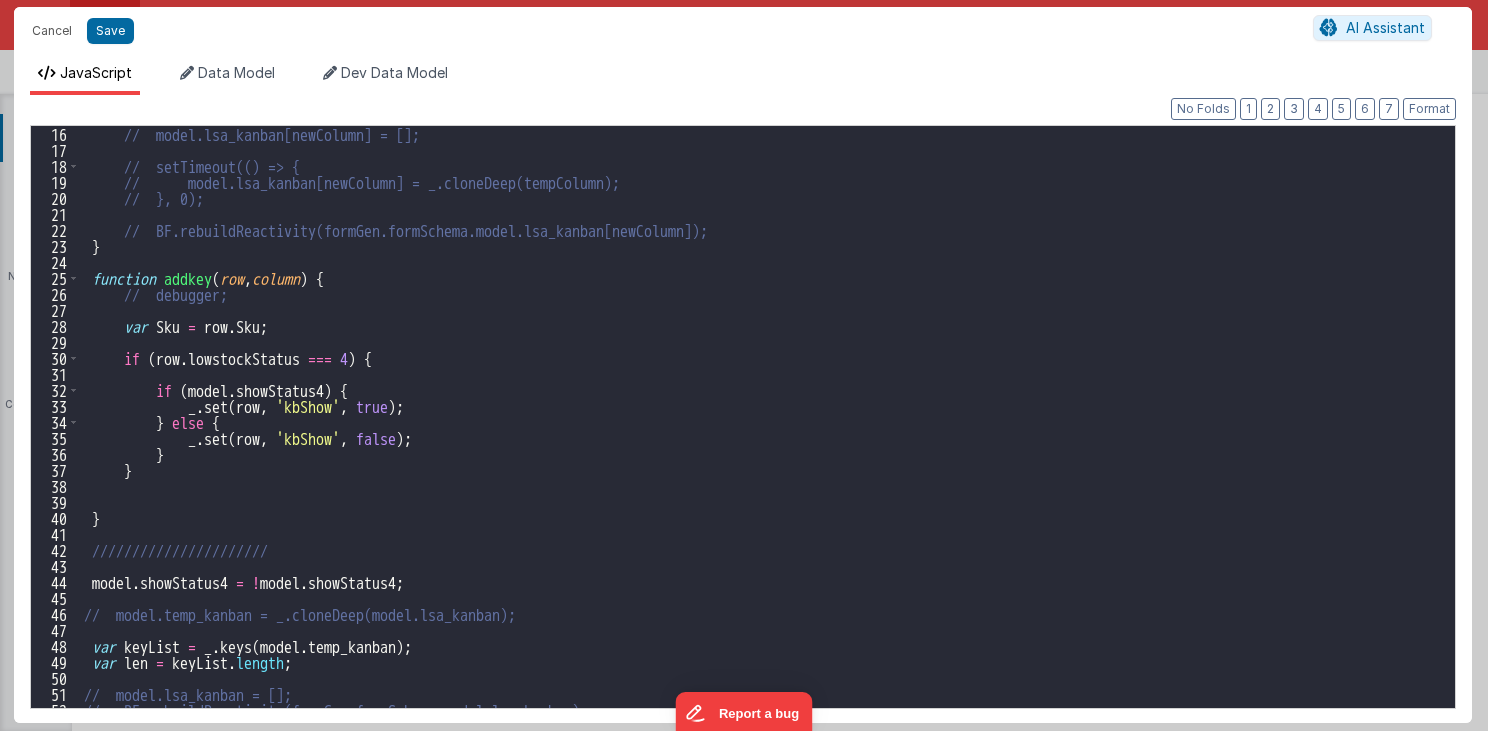 scroll, scrollTop: 0, scrollLeft: 0, axis: both 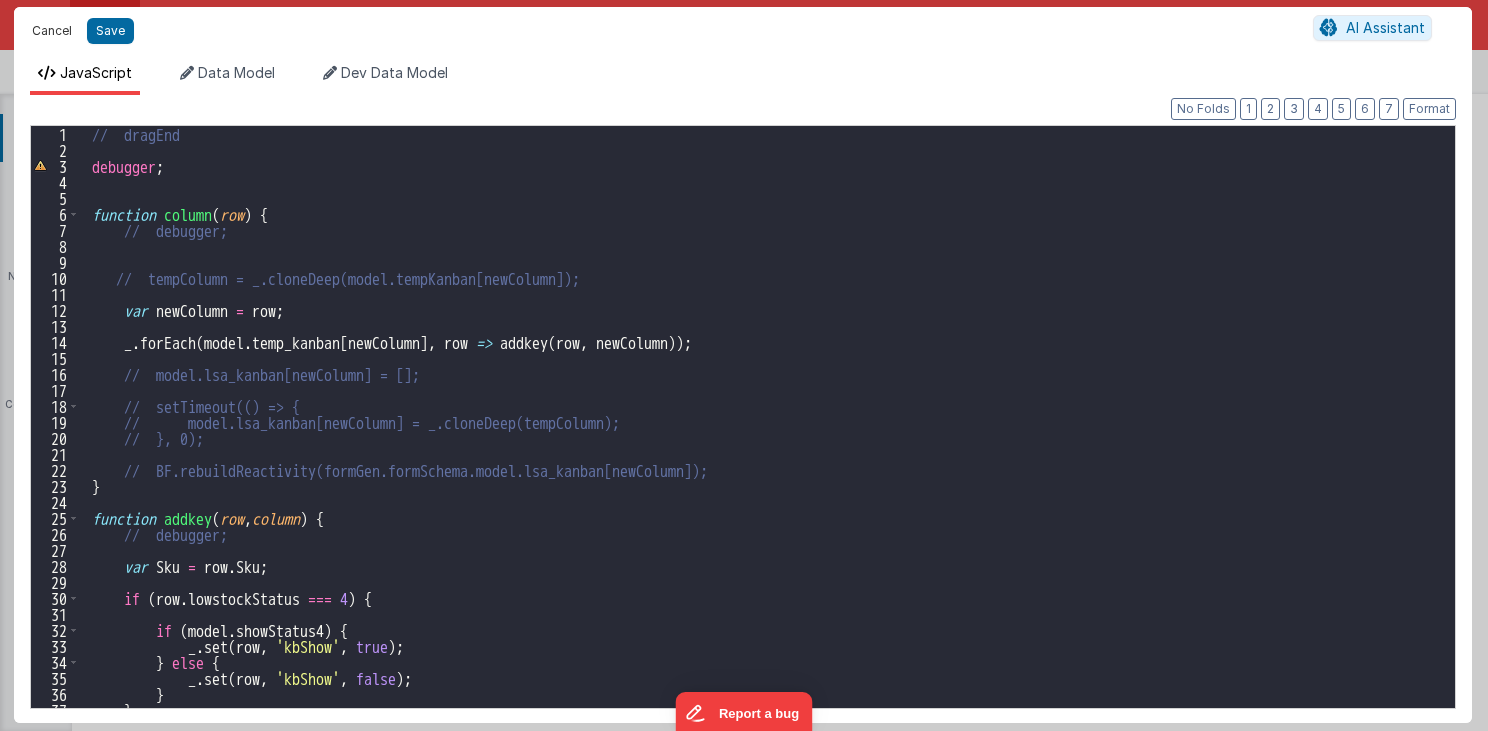 click on "Cancel" at bounding box center (52, 31) 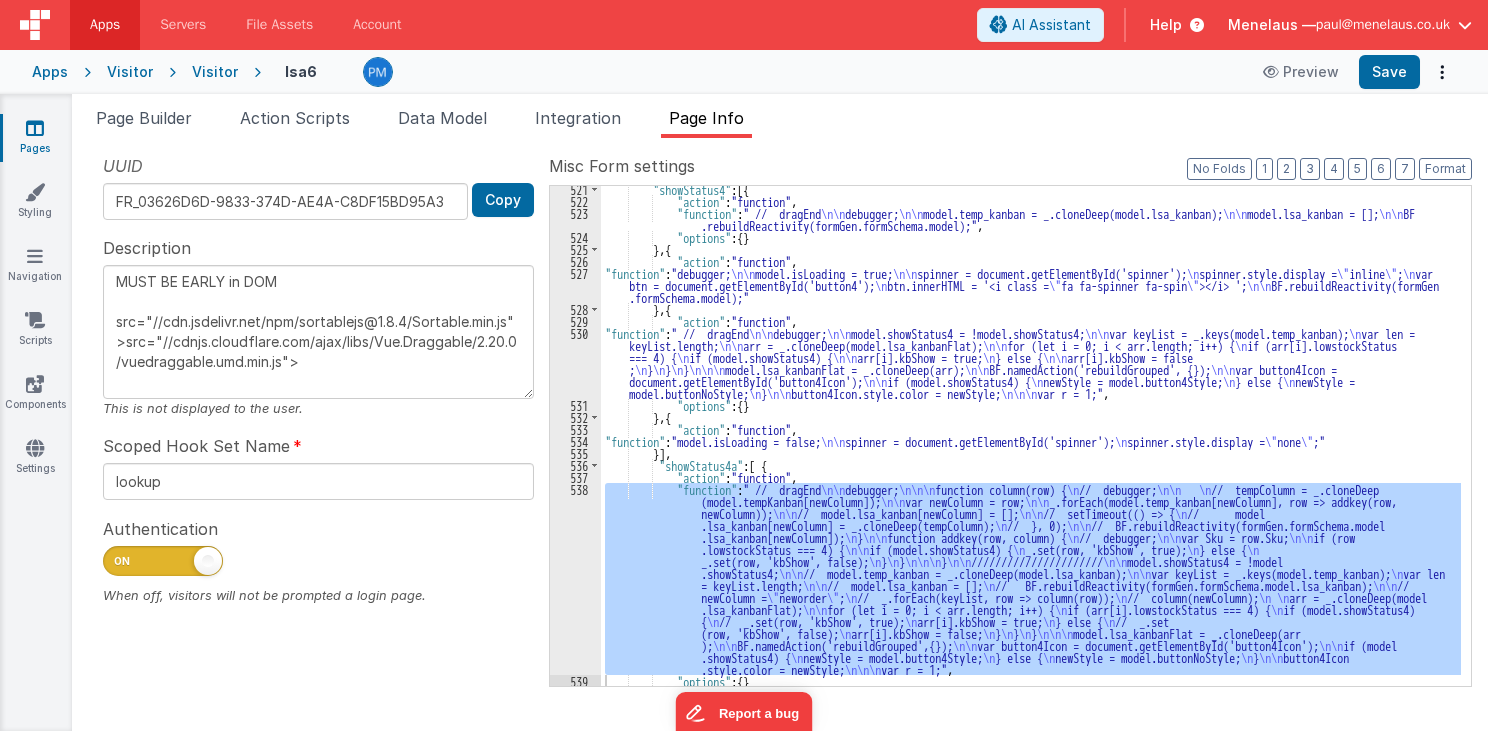 click on ""showStatus4" :  [{                "action" :  "function" ,                "function" :  " //  dragEnd \n\n  debugger; \n\n  model.temp_kanban = _.cloneDeep(model.lsa_kanban); \n\n  model.lsa_kanban = []; \n\n  BF                  .rebuildReactivity(formGen.formSchema.model);" ,                "options" :  { }           } ,  {                "action" :  "function" , "function" :  "debugger; \n\n  model.isLoading = true; \n\n spinner = document.getElementById('spinner'); \n spinner.style.display =  \" inline \" ; \n var       btn = document.getElementById('button4'); \n btn.innerHTML = '\u003ci class =  \" fa fa-spinner fa-spin \" >\u003c/i\u003e '; \n\n BF.rebuildReactivity(formGen      .formSchema.model);"           } ,  {                "action" :  "function" , "function" :  " //  dragEnd \n\n  debugger; \n\n  model.showStatus4 = !model.showStatus4; \n\n  var keyList = _.keys(model.temp_kanban); \n  var len =       keyList.length; \n\n  arr = _.cloneDeep(model.lsa_kanbanFlat); \n\n \n" at bounding box center (1031, 445) 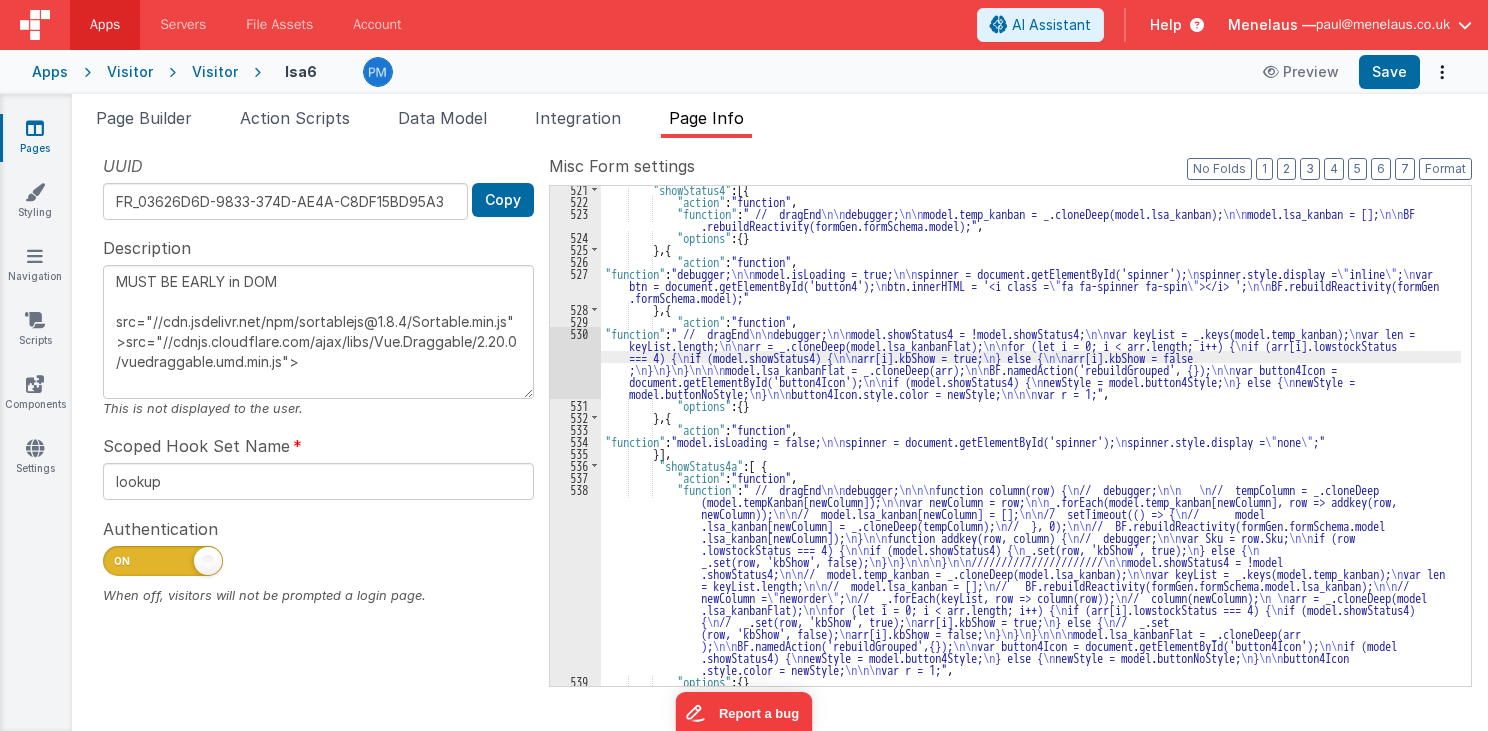scroll, scrollTop: 543, scrollLeft: 0, axis: vertical 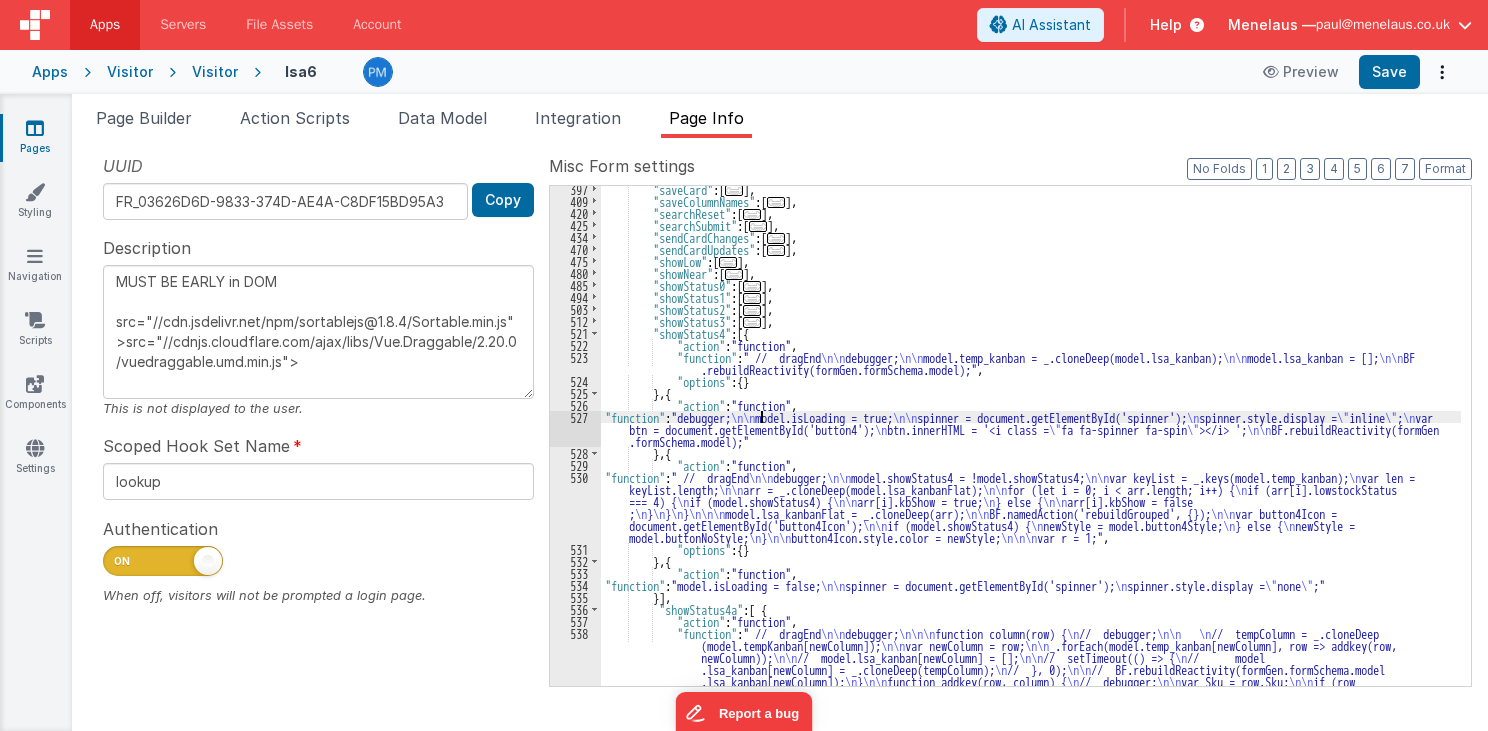 click on ""saveCard" :  [ ... ] ,           "saveColumnNames" :  [ ... ] ,           "searchReset" :  [ ... ] ,           "searchSubmit" :  [ ... ] ,           "sendCardChanges" :  [ ... ] ,           "sendCardUpdates" :  [ ... ] ,           "showLow" :  [ ... ] ,           "showNear" :  [ ... ] ,           "showStatus0" :  [ ... ] ,           "showStatus1" :  [ ... ] ,           "showStatus2" :  [ ... ] ,           "showStatus3" :  [ ... ] ,           "showStatus4" :  [{                "action" :  "function" ,                "function" :  " //  dragEnd \n\n  debugger; \n\n  model.temp_kanban = _.cloneDeep(model.lsa_kanban); \n\n  model.lsa_kanban = []; \n\n  BF                  .rebuildReactivity(formGen.formSchema.model);" ,                "options" :  { }           } ,  {                "action" :  "function" , "function" :  "debugger; \n\n  model.isLoading = true; \n\n spinner = document.getElementById('spinner'); \n spinner.style.display =  \" inline \" ; \n var       \n \" \n\n }" at bounding box center [1031, 535] 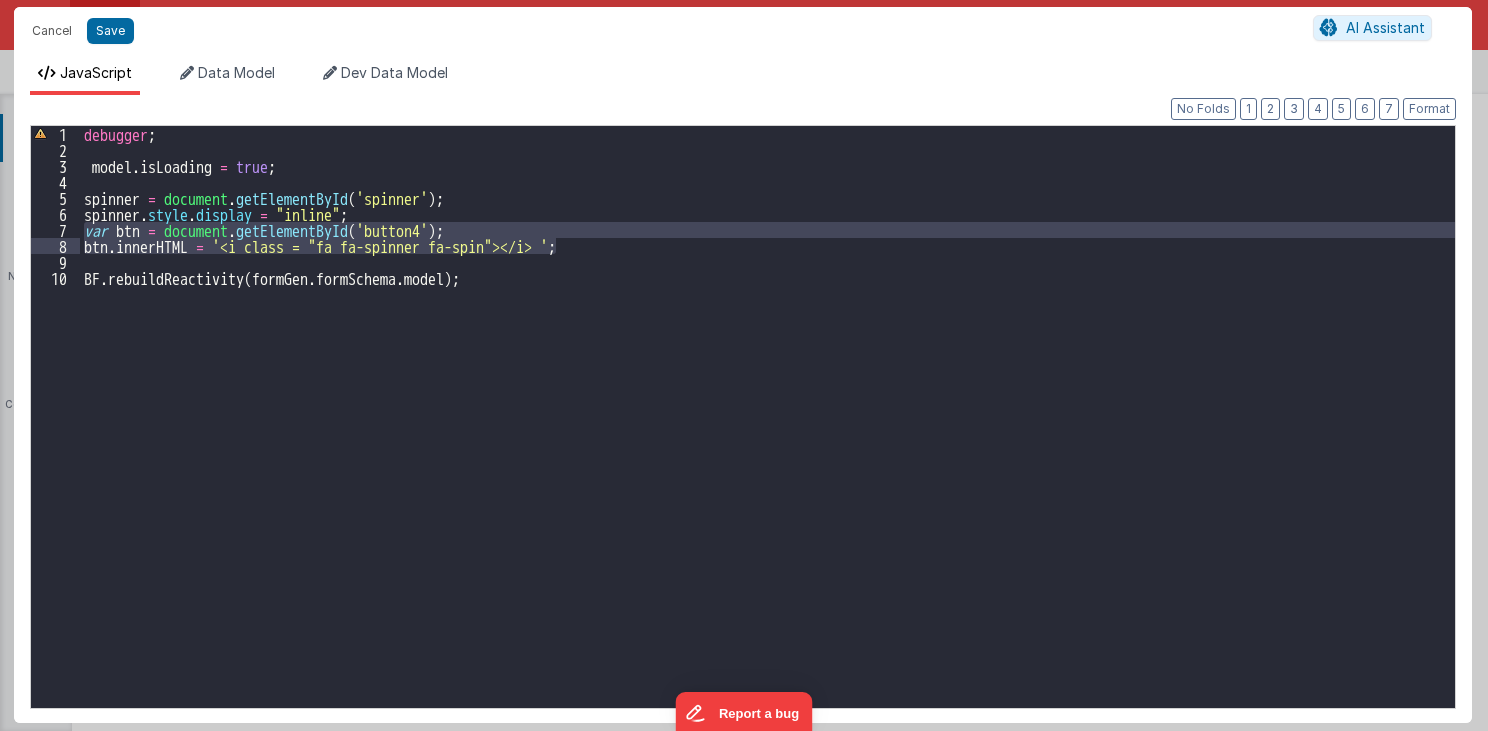 drag, startPoint x: 83, startPoint y: 226, endPoint x: 568, endPoint y: 248, distance: 485.49872 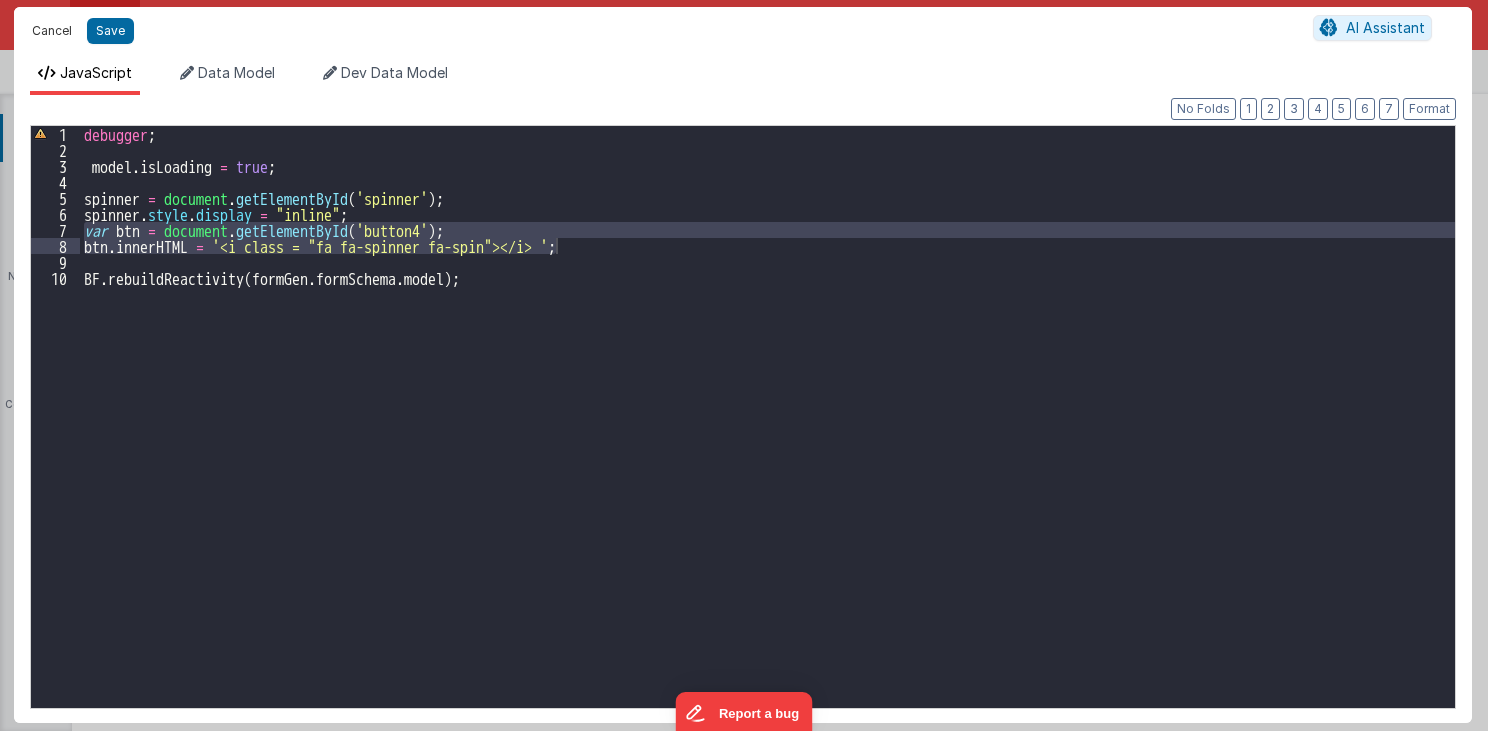 click on "Cancel" at bounding box center [52, 31] 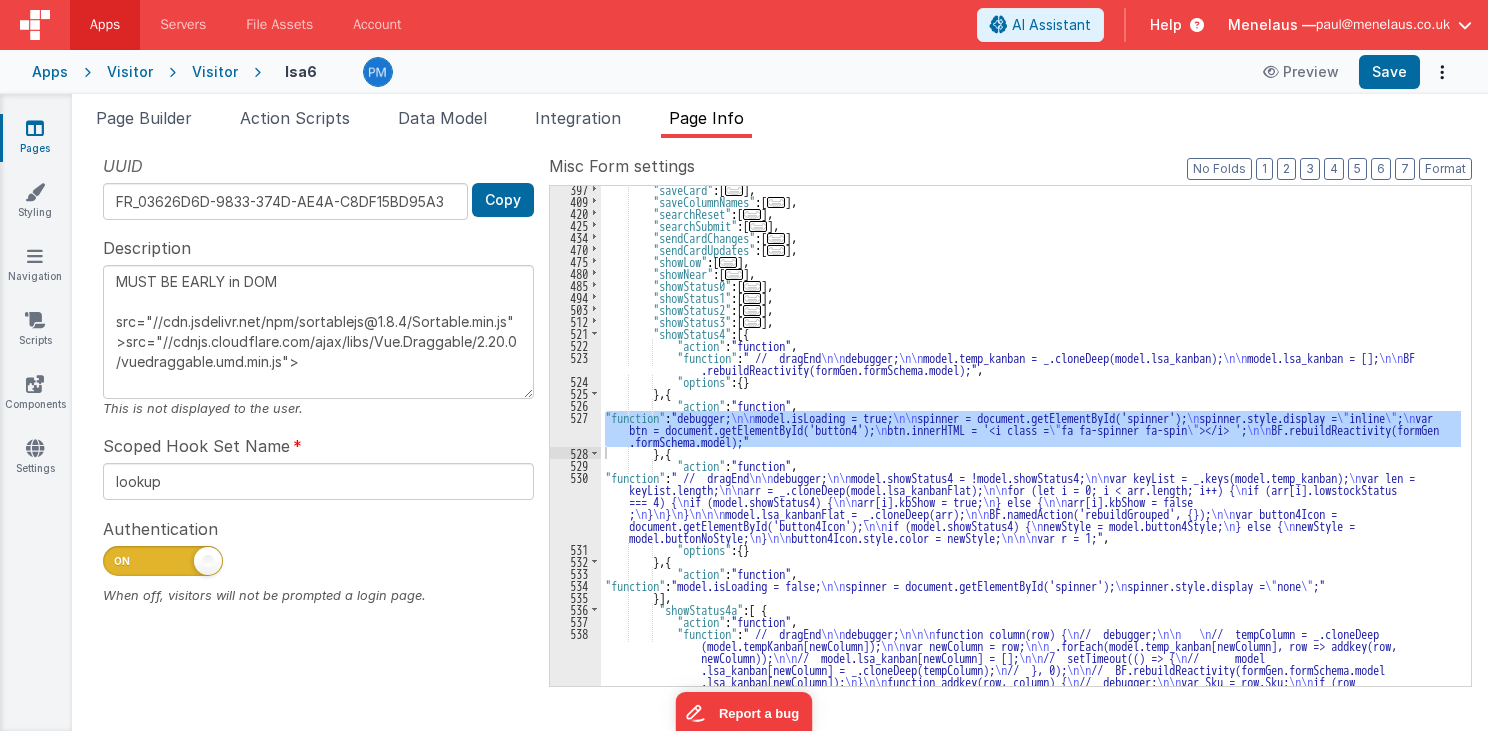click on ""saveCard" :  [ ... ] ,           "saveColumnNames" :  [ ... ] ,           "searchReset" :  [ ... ] ,           "searchSubmit" :  [ ... ] ,           "sendCardChanges" :  [ ... ] ,           "sendCardUpdates" :  [ ... ] ,           "showLow" :  [ ... ] ,           "showNear" :  [ ... ] ,           "showStatus0" :  [ ... ] ,           "showStatus1" :  [ ... ] ,           "showStatus2" :  [ ... ] ,           "showStatus3" :  [ ... ] ,           "showStatus4" :  [{                "action" :  "function" ,                "function" :  " //  dragEnd \n\n  debugger; \n\n  model.temp_kanban = _.cloneDeep(model.lsa_kanban); \n\n  model.lsa_kanban = []; \n\n  BF                  .rebuildReactivity(formGen.formSchema.model);" ,                "options" :  { }           } ,  {                "action" :  "function" , "function" :  "debugger; \n\n  model.isLoading = true; \n\n spinner = document.getElementById('spinner'); \n spinner.style.display =  \" inline \" ; \n var       \n \" \n\n }" at bounding box center [1031, 535] 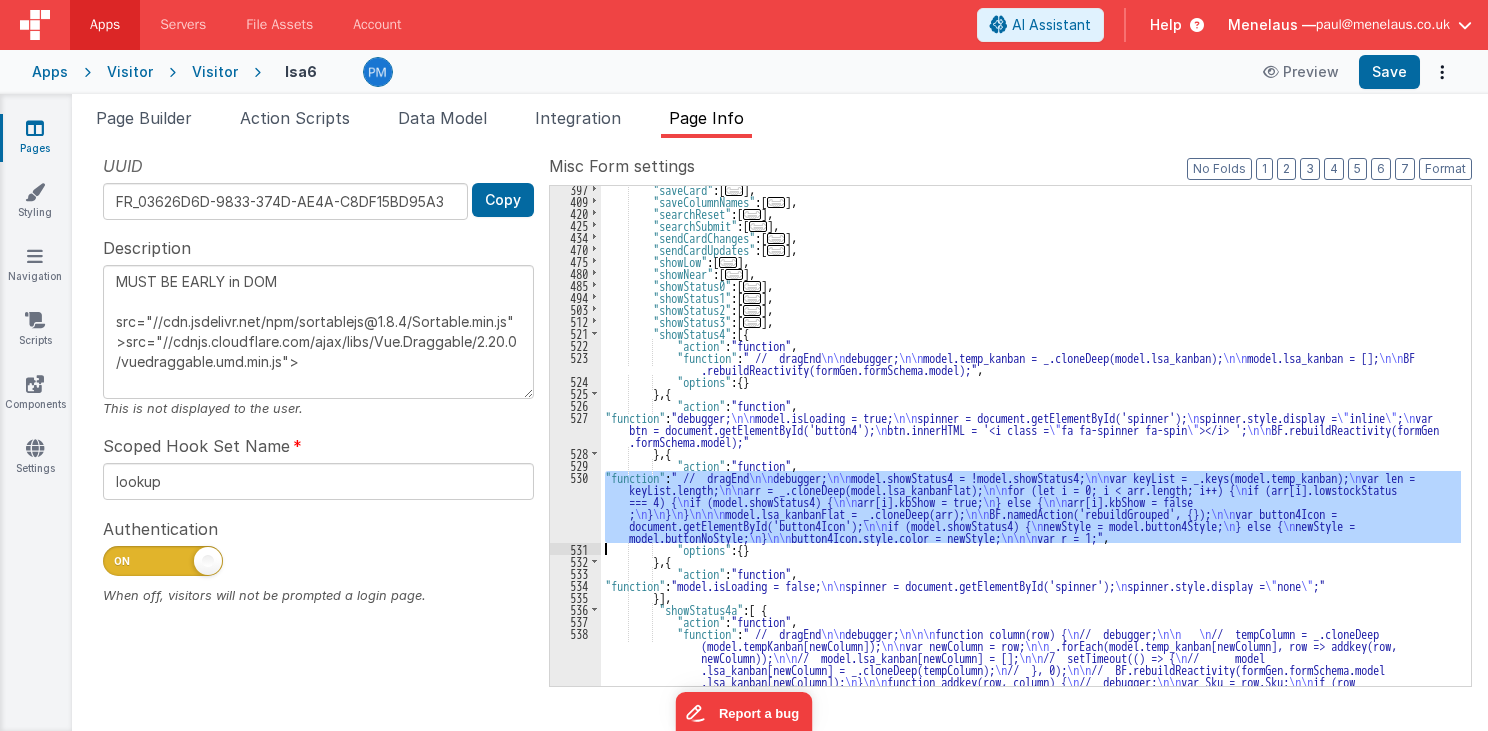 click on "530" at bounding box center (575, 507) 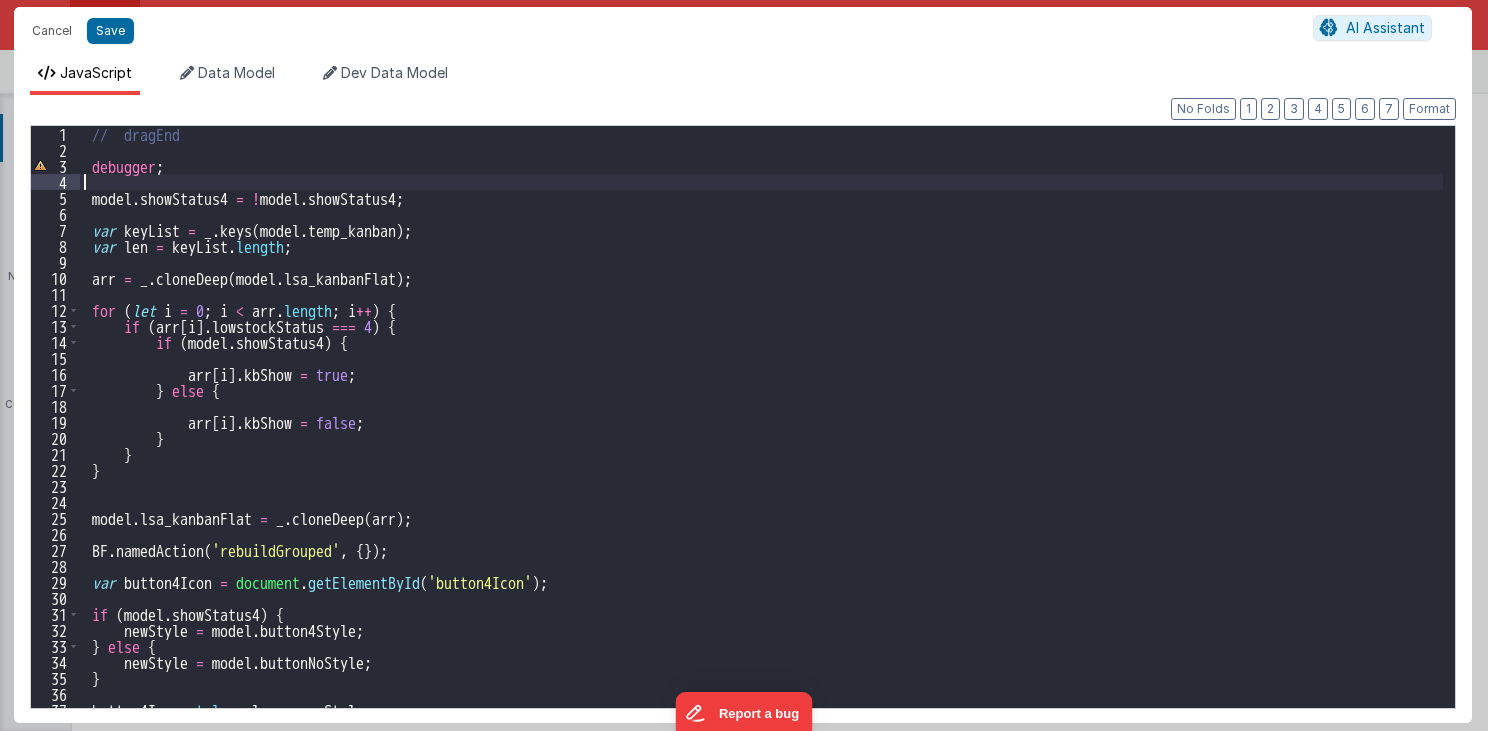 click on "//  dragEnd   debugger ;   model . showStatus4   =   ! model . showStatus4 ;   var   keyList   =   _ . keys ( model . temp_kanban ) ;   var   len   =   keyList . length ;   arr   =   _ . cloneDeep ( model . lsa_kanbanFlat ) ;   for   ( let   i   =   0 ;   i   <   arr . length ;   i ++ )   {        if   ( arr [ i ] . lowstockStatus   ===   4 )   {             if   ( model . showStatus4 )   {                  arr [ i ] . kbShow   =   true ;             }   else   {                  arr [ i ] . kbShow   =   false ;             }        }   }   model . lsa_kanbanFlat   =   _ . cloneDeep ( arr ) ;   BF . namedAction ( 'rebuildGrouped' ,   { }) ;   var   button4Icon   =   document . getElementById ( 'button4Icon' ) ;   if   ( model . showStatus4 )   {        newStyle   =   model . button4Style ;   }   else   {        newStyle   =   model . buttonNoStyle ;   }   button4Icon . style . color   =   newStyle ;" at bounding box center (762, 433) 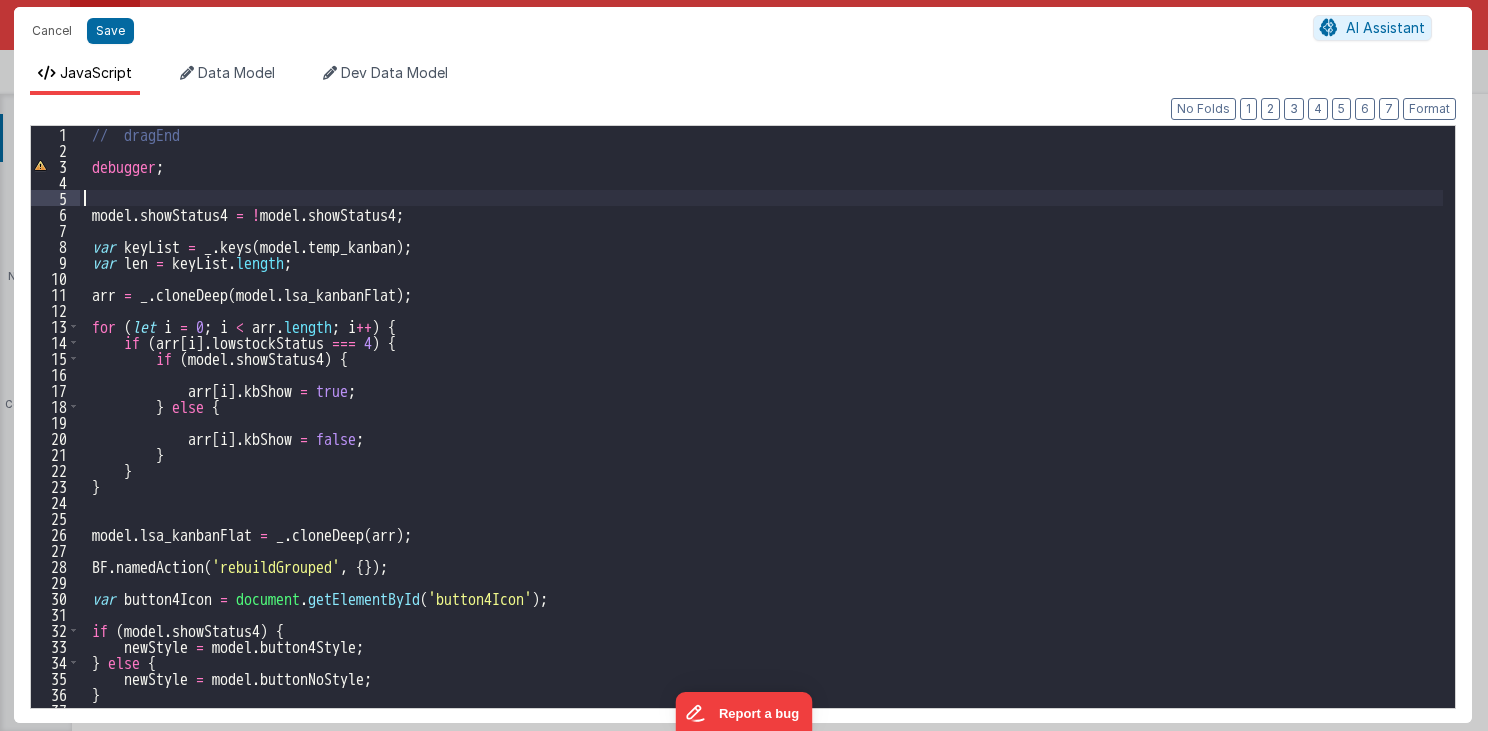 paste 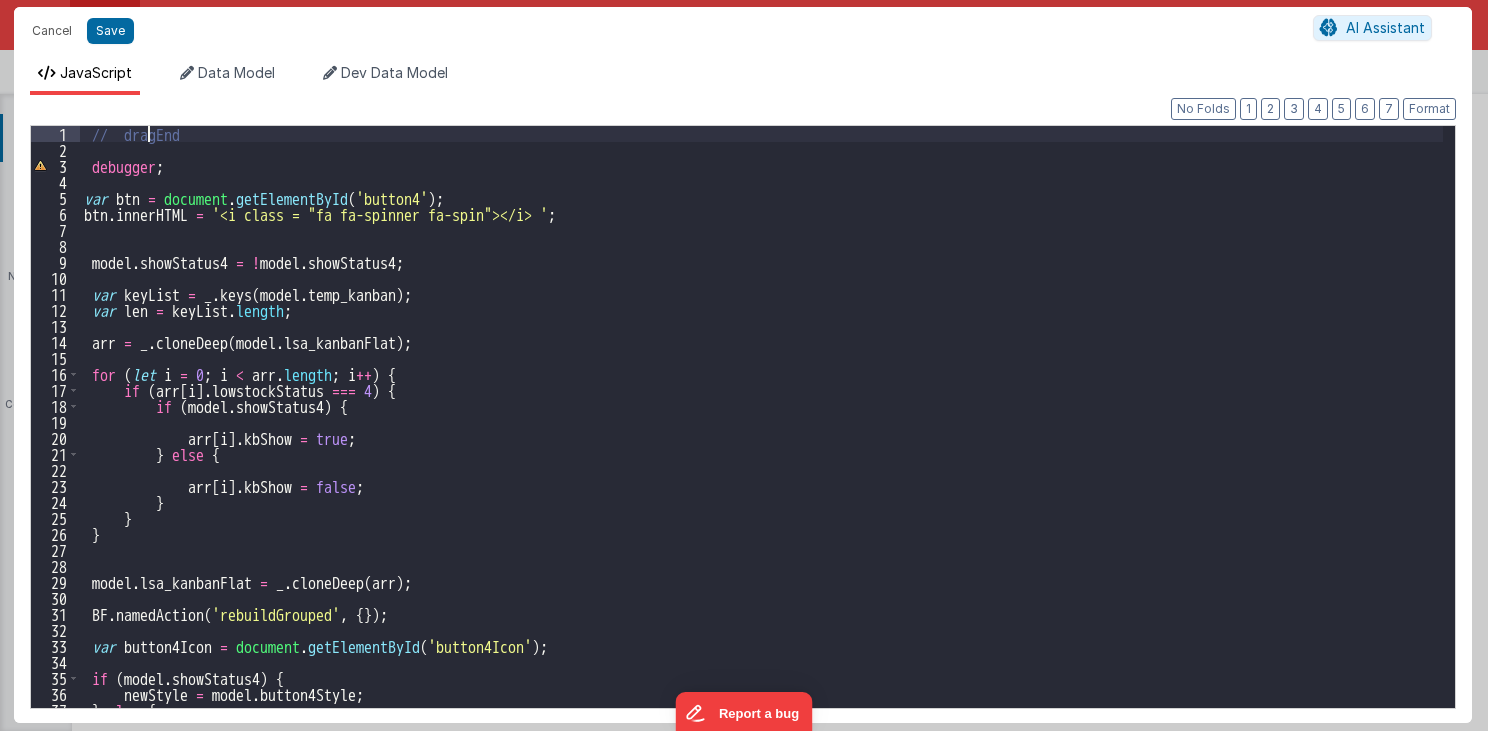 click on "//  dragEnd   debugger ; var   btn   =   document . getElementById ( 'button4' ) ; btn . innerHTML   =   '<i class = "fa fa-spinner fa-spin"></i> ' ;   model . showStatus4   =   ! model . showStatus4 ;   var   keyList   =   _ . keys ( model . temp_kanban ) ;   var   len   =   keyList . length ;   arr   =   _ . cloneDeep ( model . lsa_kanbanFlat ) ;   for   ( let   i   =   0 ;   i   <   arr . length ;   i ++ )   {        if   ( arr [ i ] . lowstockStatus   ===   4 )   {             if   ( model . showStatus4 )   {                  arr [ i ] . kbShow   =   true ;             }   else   {                  arr [ i ] . kbShow   =   false ;             }        }   }   model . lsa_kanbanFlat   =   _ . cloneDeep ( arr ) ;   BF . namedAction ( 'rebuildGrouped' ,   { }) ;   var   button4Icon   =   document . getElementById ( 'button4Icon' ) ;   if   ( model . showStatus4 )   {        newStyle   =   model . button4Style ;   }   else   {        newStyle   =   model . buttonNoStyle ;" at bounding box center [762, 433] 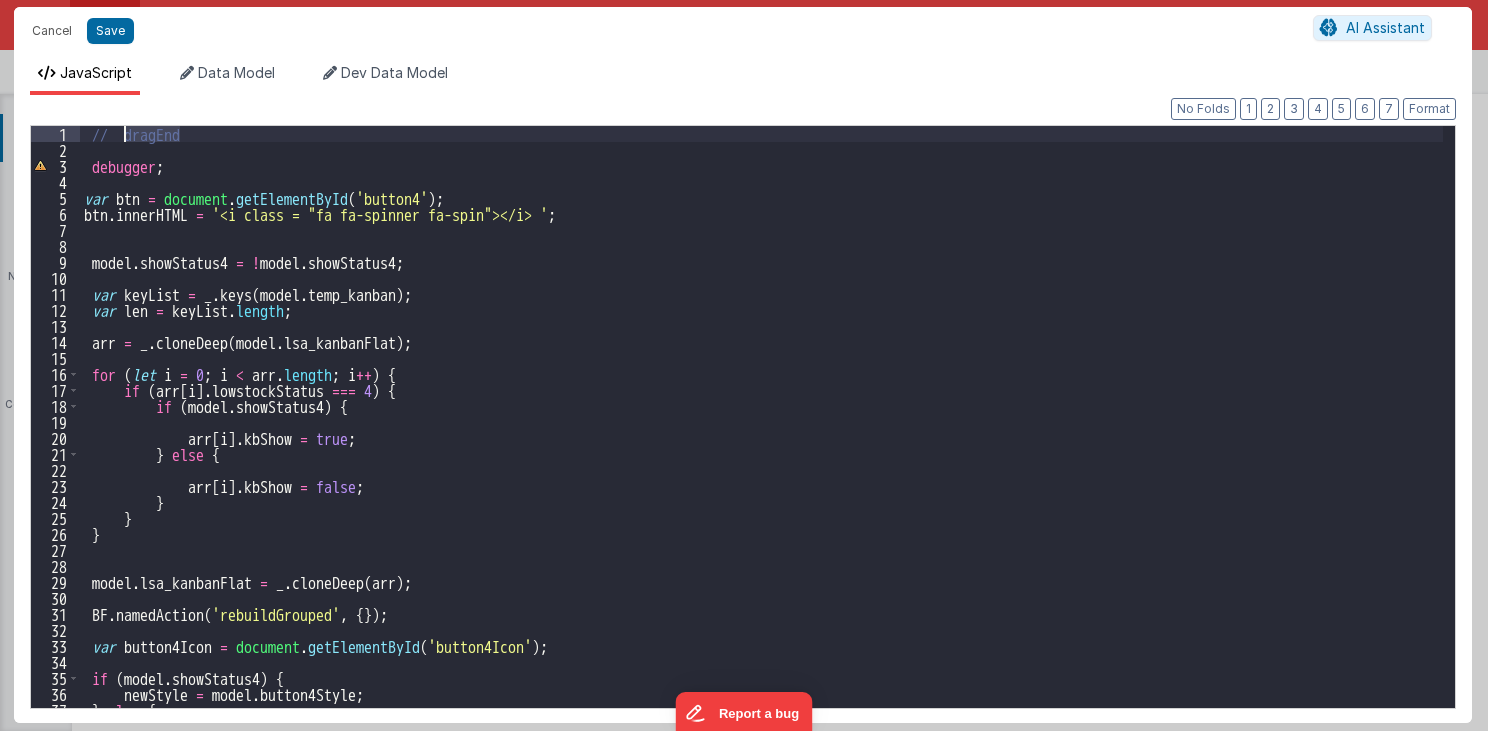 click on "//  dragEnd   debugger ; var   btn   =   document . getElementById ( 'button4' ) ; btn . innerHTML   =   '<i class = "fa fa-spinner fa-spin"></i> ' ;   model . showStatus4   =   ! model . showStatus4 ;   var   keyList   =   _ . keys ( model . temp_kanban ) ;   var   len   =   keyList . length ;   arr   =   _ . cloneDeep ( model . lsa_kanbanFlat ) ;   for   ( let   i   =   0 ;   i   <   arr . length ;   i ++ )   {        if   ( arr [ i ] . lowstockStatus   ===   4 )   {             if   ( model . showStatus4 )   {                  arr [ i ] . kbShow   =   true ;             }   else   {                  arr [ i ] . kbShow   =   false ;             }        }   }   model . lsa_kanbanFlat   =   _ . cloneDeep ( arr ) ;   BF . namedAction ( 'rebuildGrouped' ,   { }) ;   var   button4Icon   =   document . getElementById ( 'button4Icon' ) ;   if   ( model . showStatus4 )   {        newStyle   =   model . button4Style ;   }   else   {        newStyle   =   model . buttonNoStyle ;" at bounding box center (762, 433) 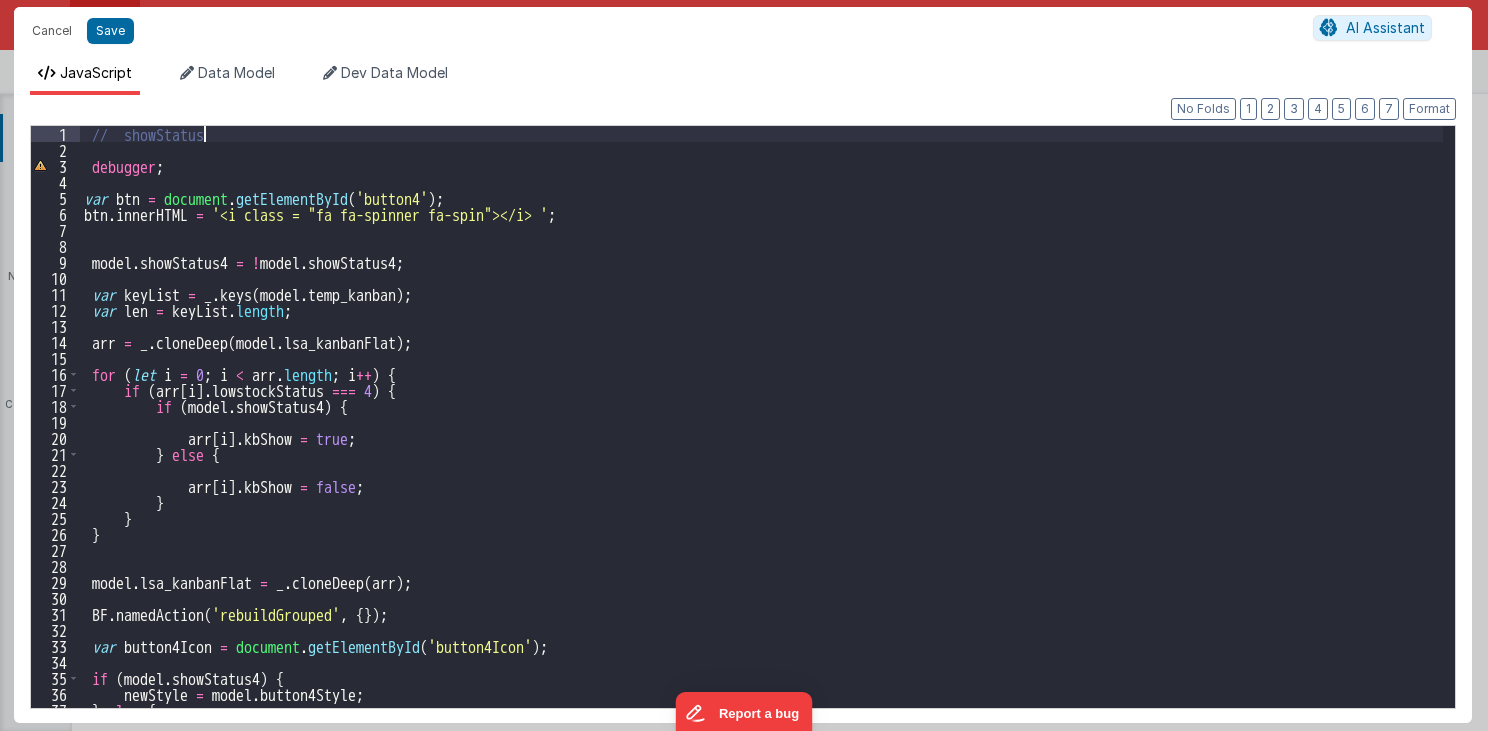 type 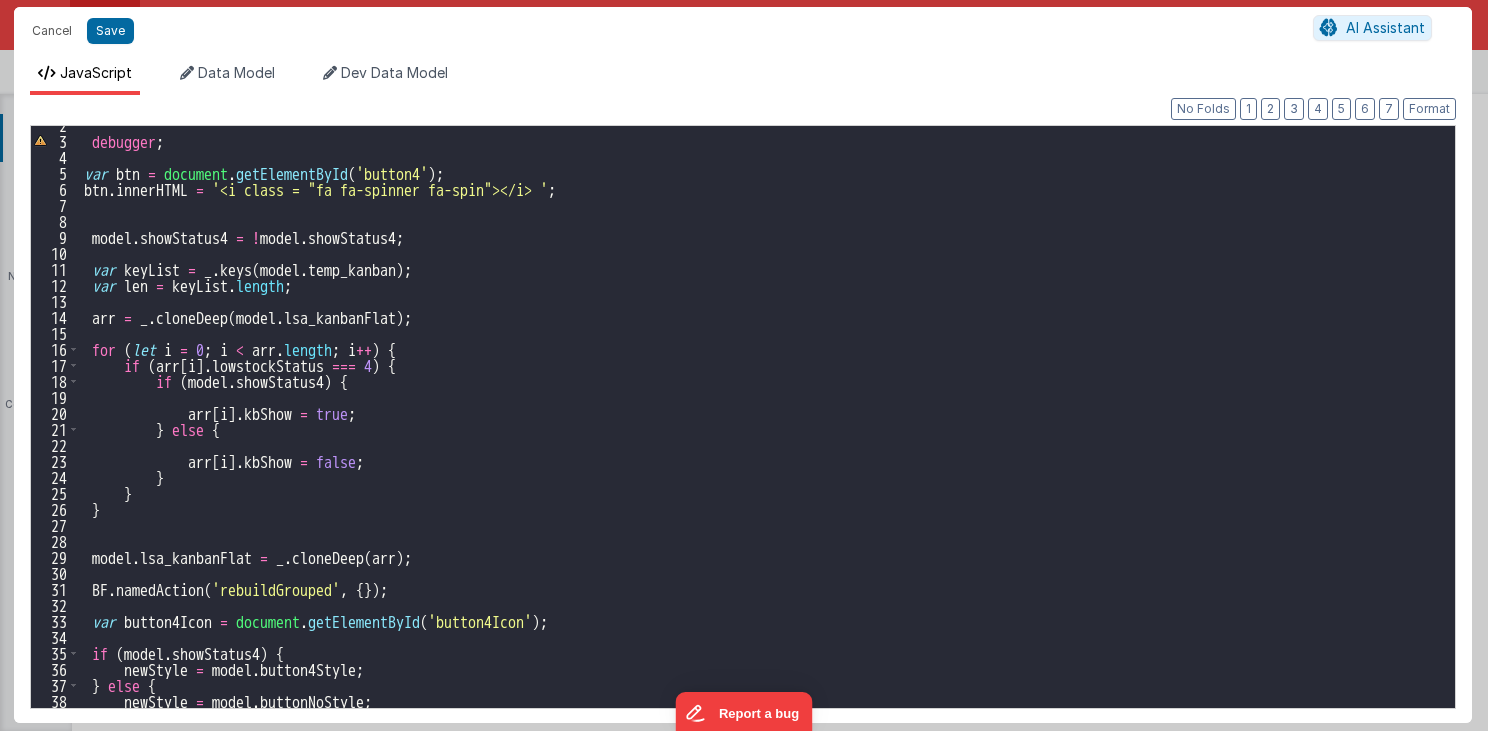 scroll, scrollTop: 0, scrollLeft: 0, axis: both 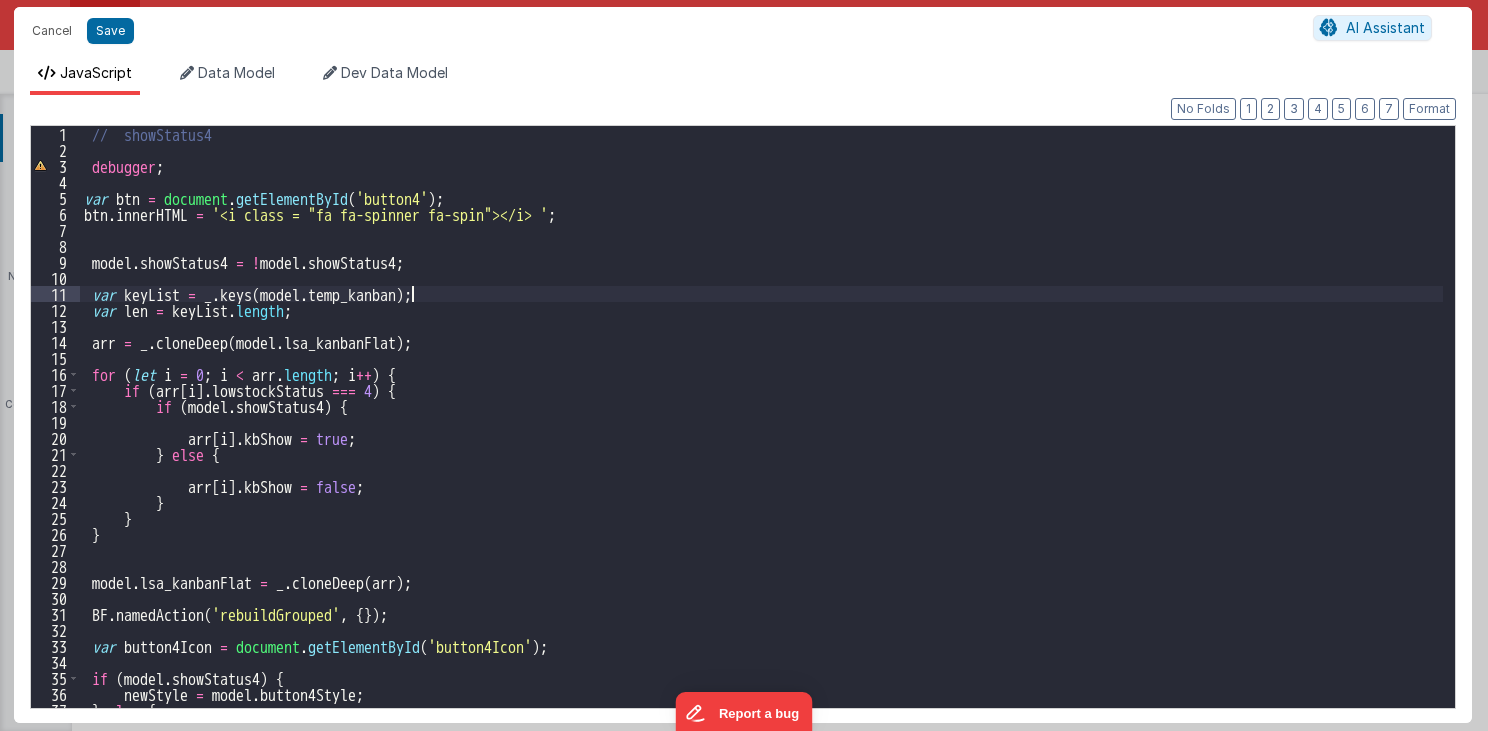 click on "//  showStatus4   debugger ; var   btn   =   document . getElementById ( 'button4' ) ; btn . innerHTML   =   '<i class = "fa fa-spinner fa-spin"></i> ' ;   model . showStatus4   =   ! model . showStatus4 ;   var   keyList   =   _ . keys ( model . temp_kanban ) ;   var   len   =   keyList . length ;   arr   =   _ . cloneDeep ( model . lsa_kanbanFlat ) ;   for   ( let   i   =   0 ;   i   <   arr . length ;   i ++ )   {        if   ( arr [ i ] . lowstockStatus   ===   4 )   {             if   ( model . showStatus4 )   {                  arr [ i ] . kbShow   =   true ;             }   else   {                  arr [ i ] . kbShow   =   false ;             }        }   }   model . lsa_kanbanFlat   =   _ . cloneDeep ( arr ) ;   BF . namedAction ( 'rebuildGrouped' ,   { }) ;   var   button4Icon   =   document . getElementById ( 'button4Icon' ) ;   if   ( model . showStatus4 )   {        newStyle   =   model . button4Style ;   }   else   {        newStyle   =   model . buttonNoStyle ;" at bounding box center [762, 433] 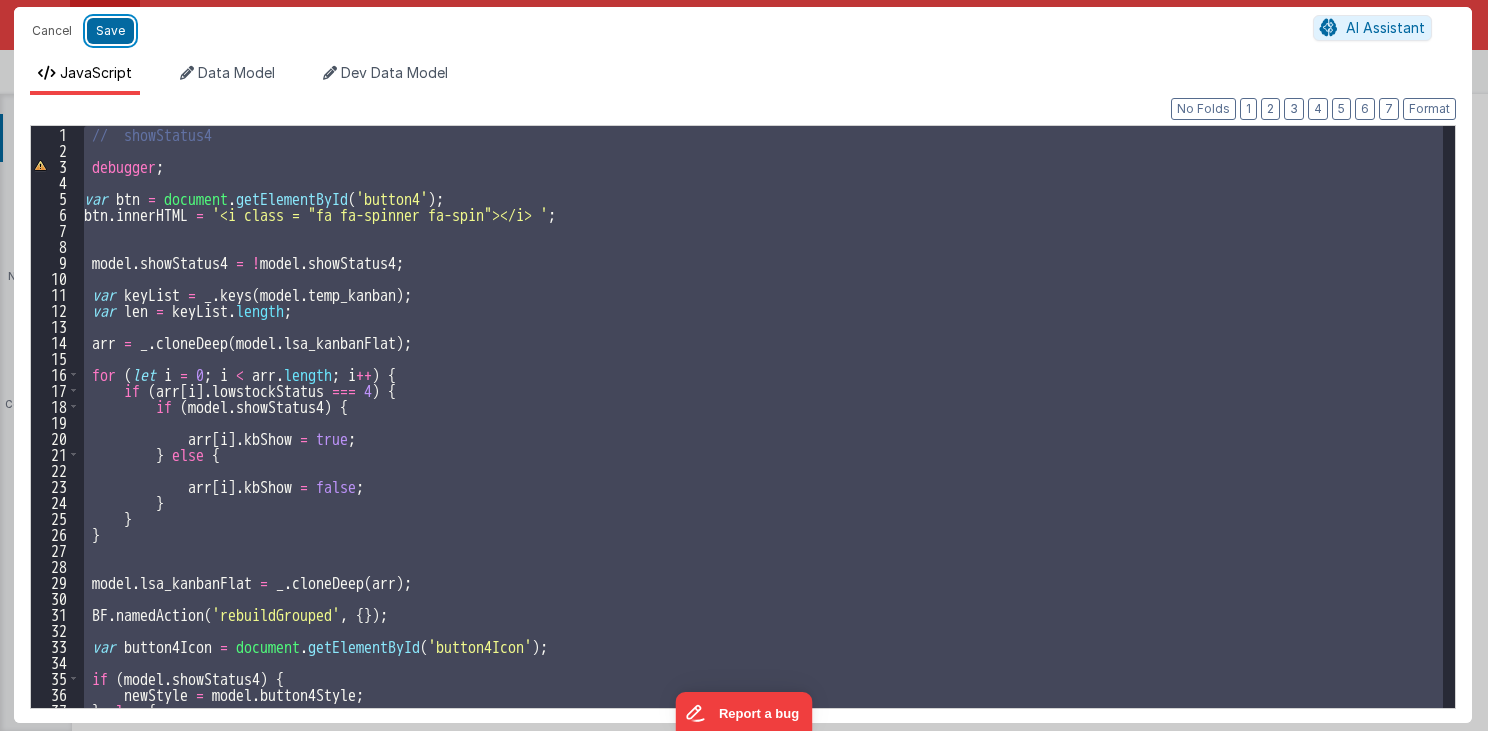 drag, startPoint x: 109, startPoint y: 32, endPoint x: 438, endPoint y: 704, distance: 748.21454 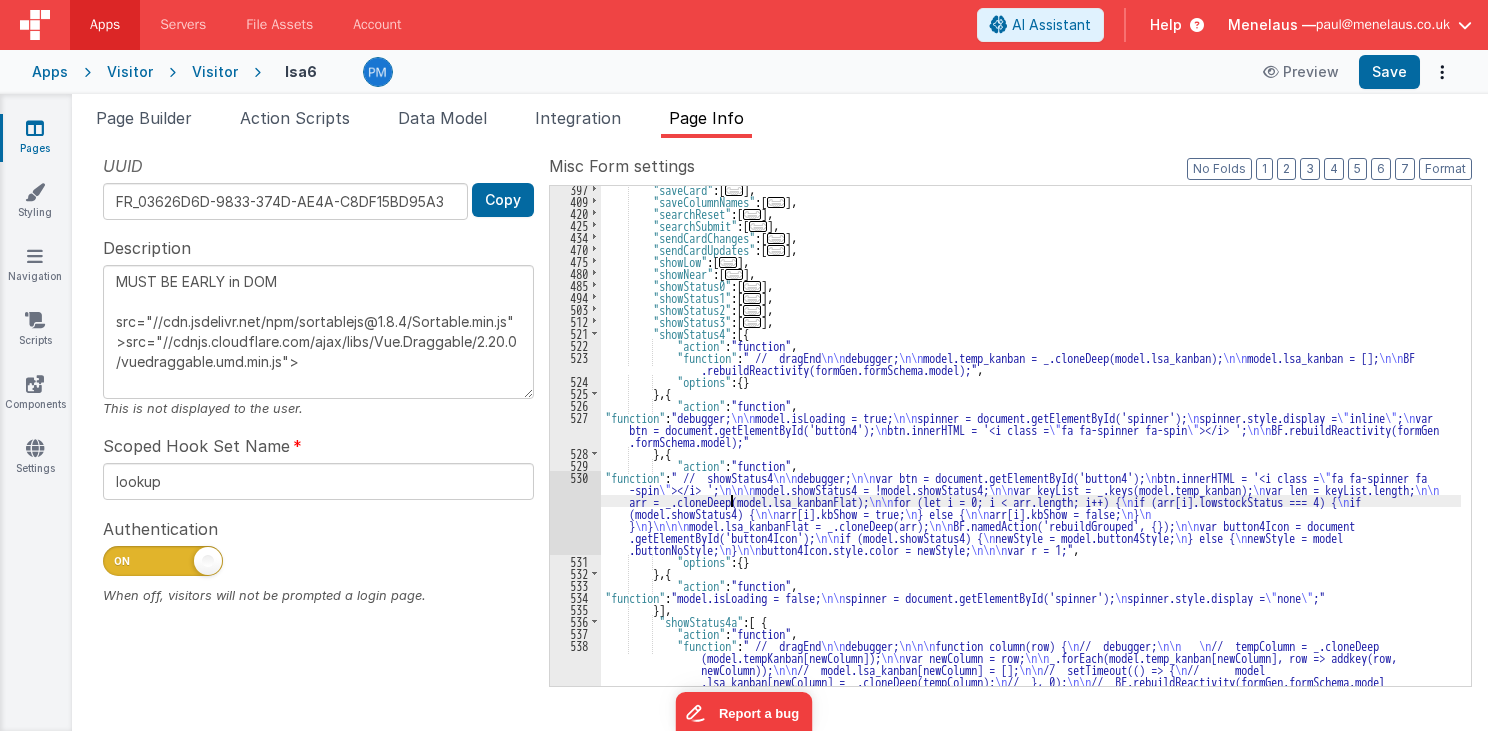 click on ""saveCard" :  [ ... ] ,           "saveColumnNames" :  [ ... ] ,           "searchReset" :  [ ... ] ,           "searchSubmit" :  [ ... ] ,           "sendCardChanges" :  [ ... ] ,           "sendCardUpdates" :  [ ... ] ,           "showLow" :  [ ... ] ,           "showNear" :  [ ... ] ,           "showStatus0" :  [ ... ] ,           "showStatus1" :  [ ... ] ,           "showStatus2" :  [ ... ] ,           "showStatus3" :  [ ... ] ,           "showStatus4" :  [{                "action" :  "function" ,                "function" :  " //  dragEnd \n\n  debugger; \n\n  model.temp_kanban = _.cloneDeep(model.lsa_kanban); \n\n  model.lsa_kanban = []; \n\n  BF                  .rebuildReactivity(formGen.formSchema.model);" ,                "options" :  { }           } ,  {                "action" :  "function" , "function" :  "debugger; \n\n  model.isLoading = true; \n\n spinner = document.getElementById('spinner'); \n spinner.style.display =  \" inline \" ; \n var       \n \" \n\n }" at bounding box center (1031, 535) 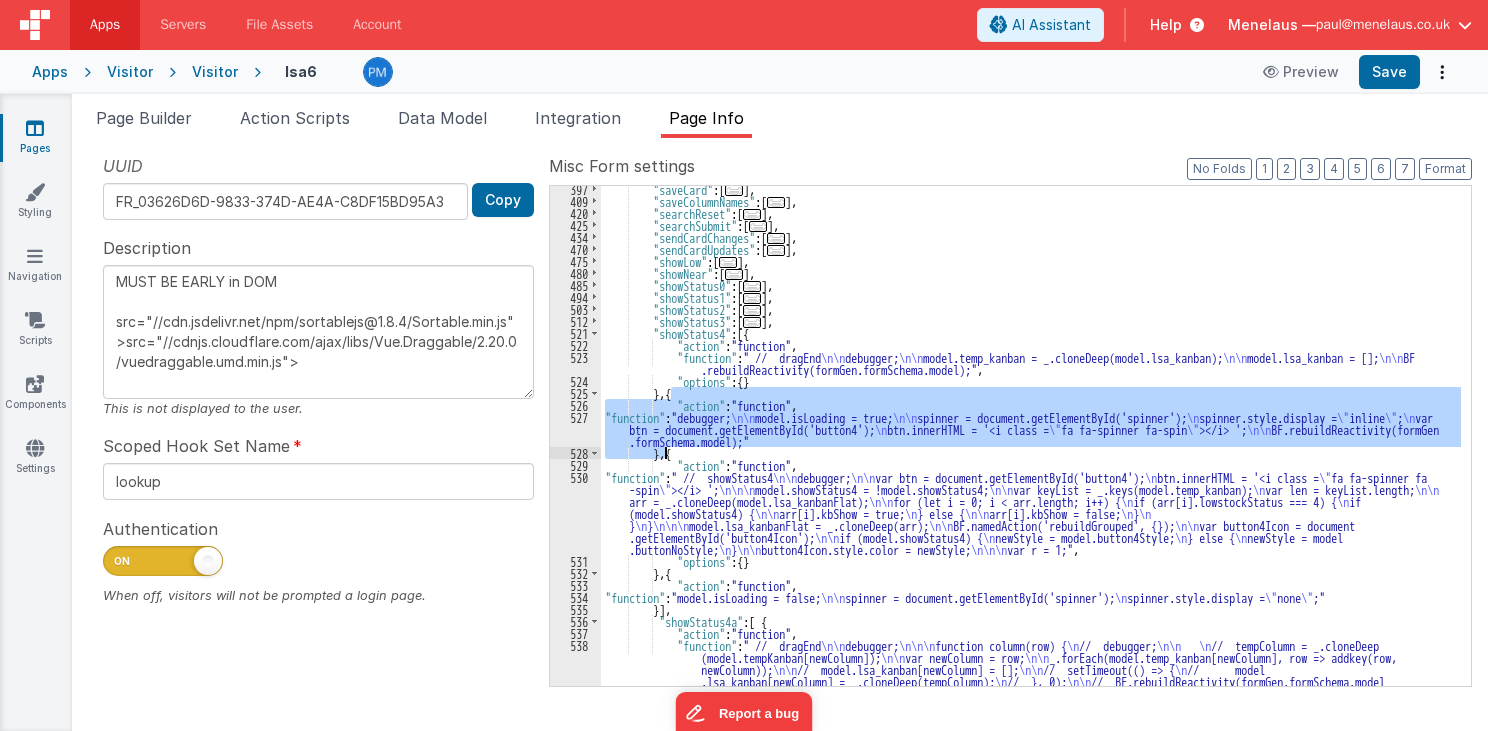 drag, startPoint x: 672, startPoint y: 389, endPoint x: 663, endPoint y: 450, distance: 61.66036 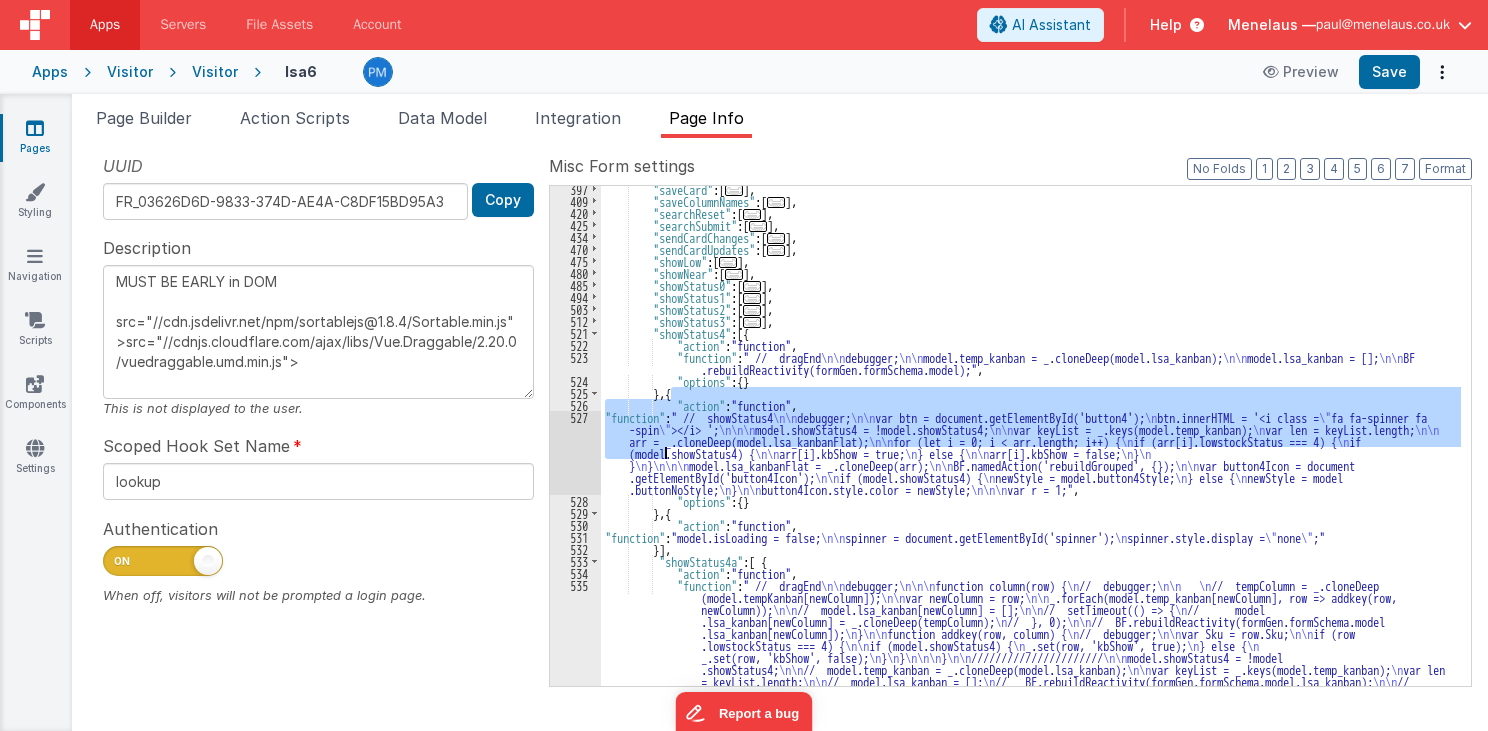 click on ""showStatus4" :  [{                "action" :  "function" ,                "function" :  " //  dragEnd \n\n  debugger; \n\n  model.temp_kanban = _.cloneDeep(model.lsa_kanban); \n\n  model.lsa_kanban = []; \n\n  BF                  .rebuildReactivity(formGen.formSchema.model);" ,                "options" :  { }           } ,   {                "action" :  "function" , "function" :  " //  showStatus4 \n\n  debugger; \n\n  var btn = document.getElementById('button4'); \n btn.innerHTML = '\u003ci class =  \" fa fa-spinner fa      -spin \" >\u003c/i\u003e ';" at bounding box center (1031, 436) 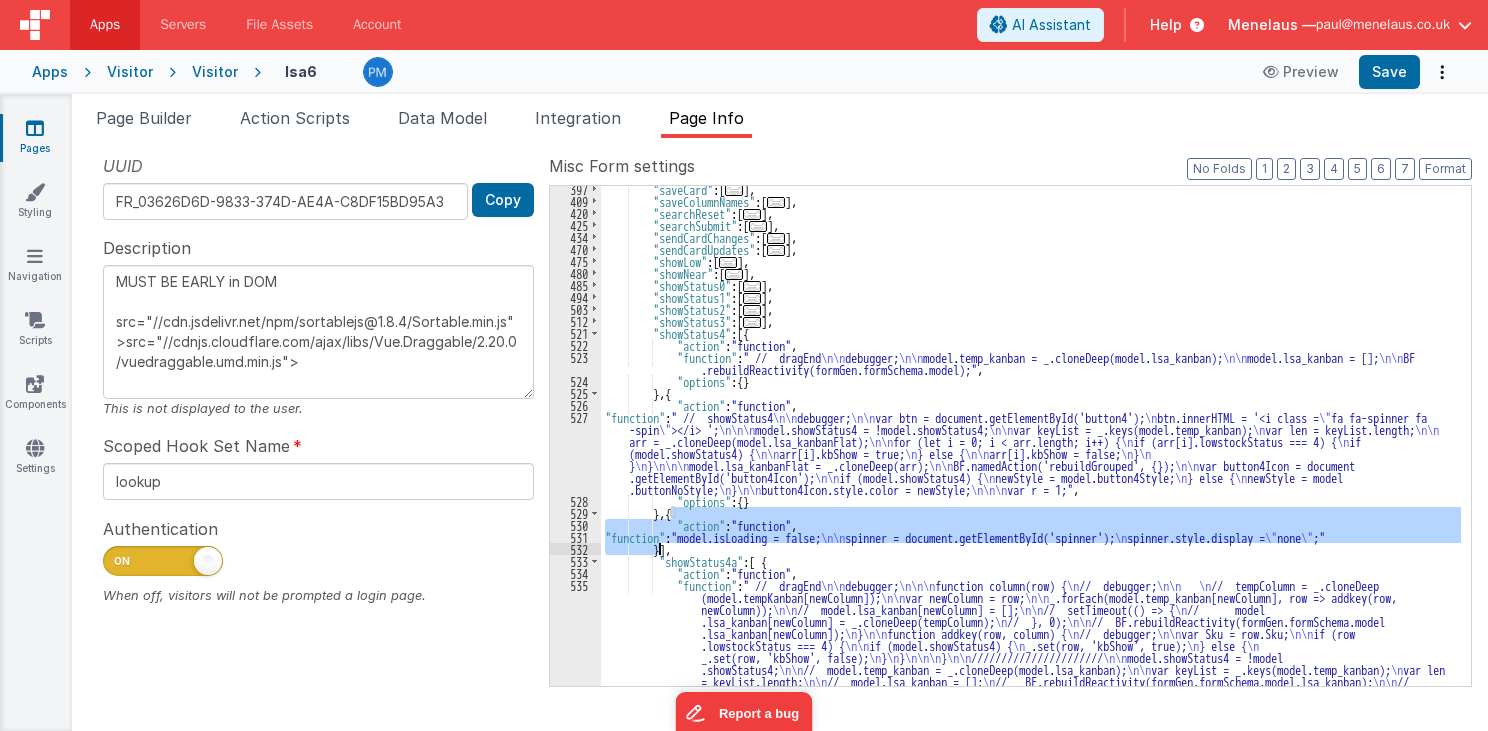 drag, startPoint x: 669, startPoint y: 508, endPoint x: 660, endPoint y: 545, distance: 38.078865 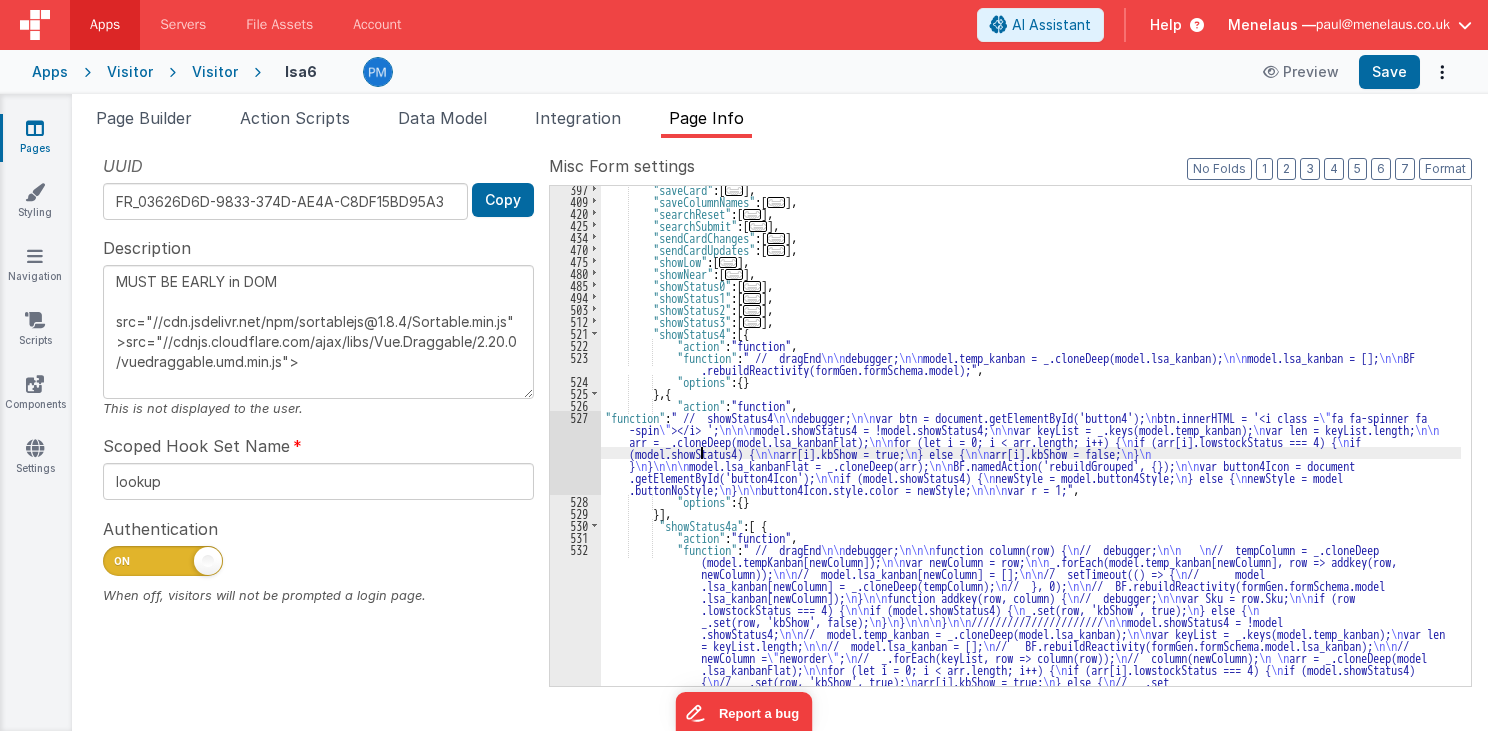 click on ""showStatus4" :  [{                "action" :  "function" ,                "function" :  " //  dragEnd \n\n  debugger; \n\n  model.temp_kanban = _.cloneDeep(model.lsa_kanban); \n\n  model.lsa_kanban = []; \n\n  BF                  .rebuildReactivity(formGen.formSchema.model);" ,                "options" :  { }           } ,   {                "action" :  "function" , "function" :  " //  showStatus4 \n\n  debugger; \n\n  var btn = document.getElementById('button4'); \n btn.innerHTML = '\u003ci class =  \" fa fa-spinner fa      -spin \" >\u003c/i\u003e ';" at bounding box center [1031, 535] 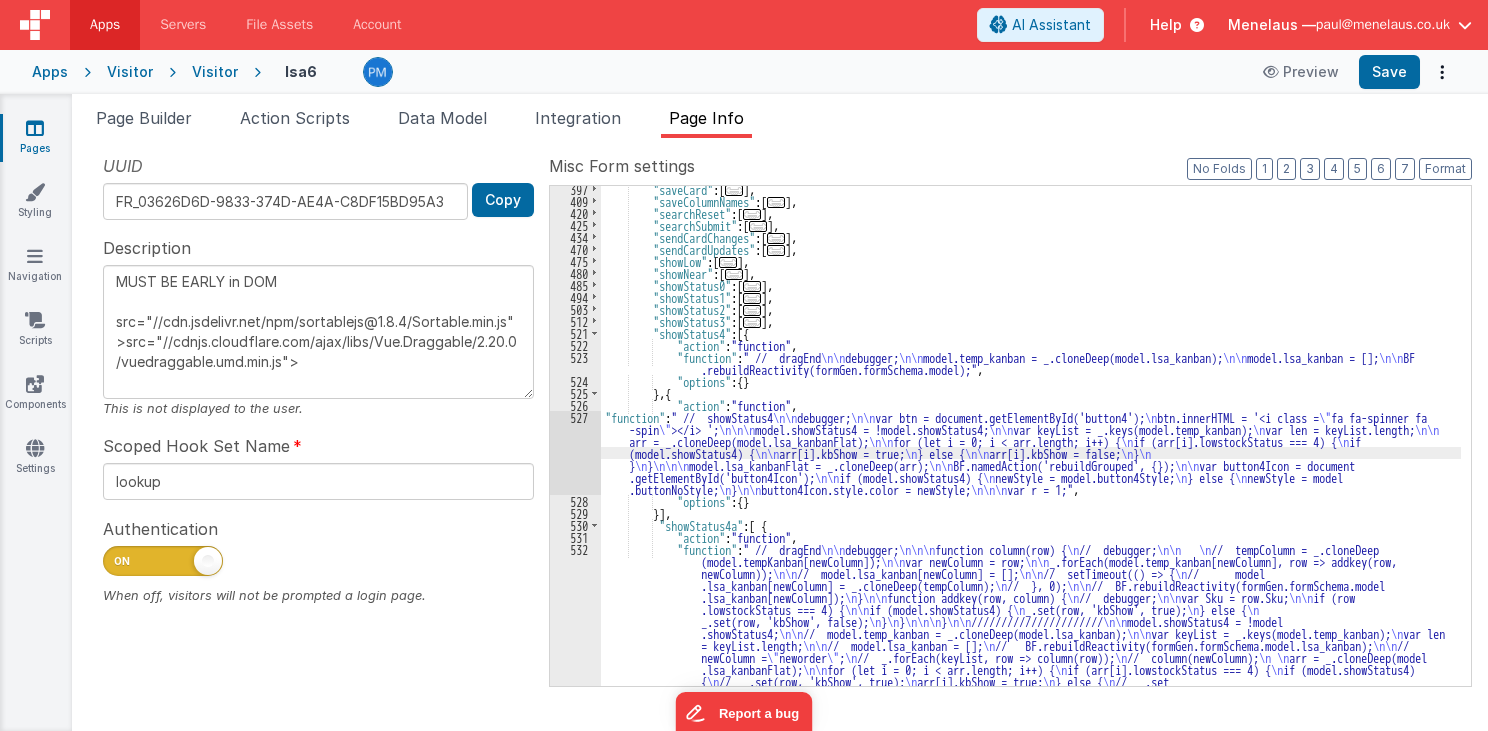 click on "527" at bounding box center (575, 453) 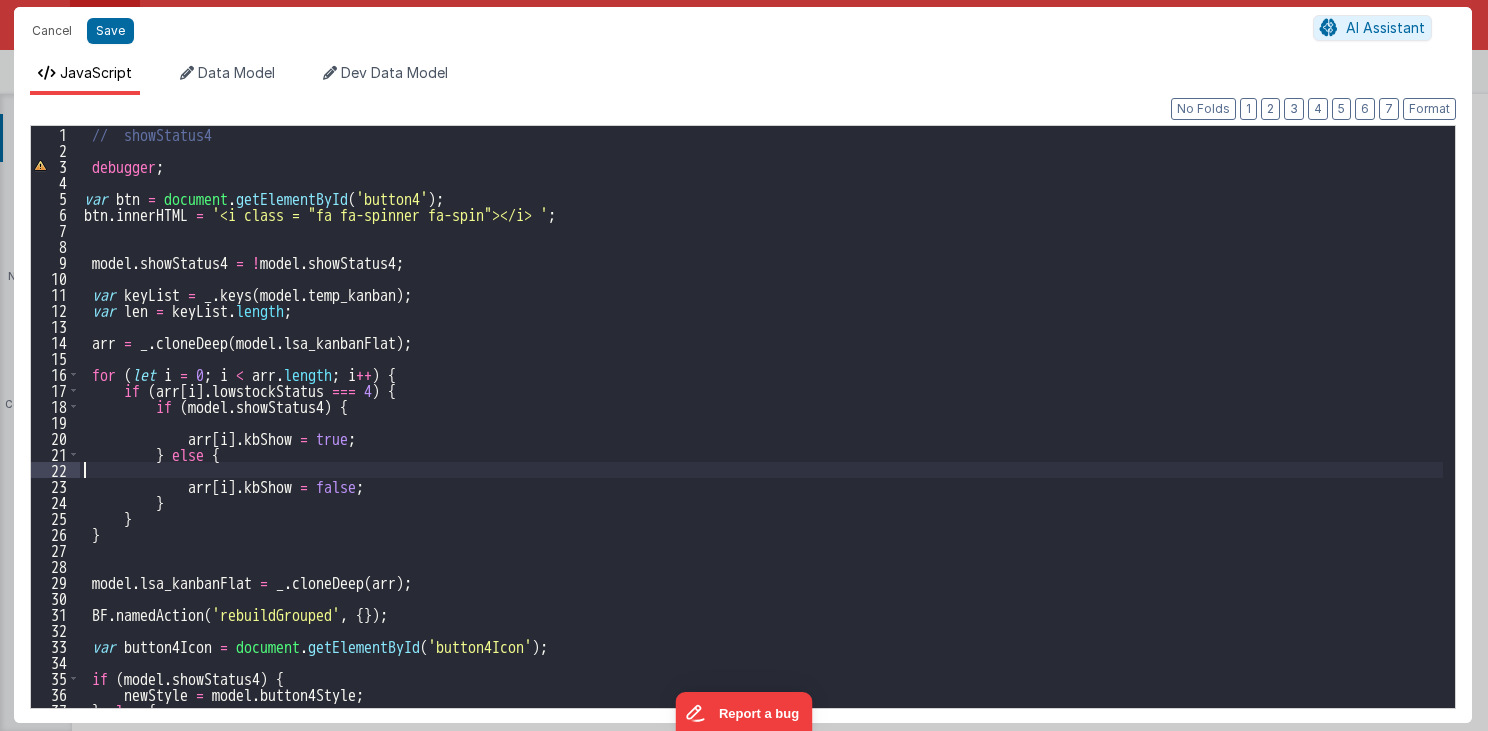 click on "//  showStatus4   debugger ; var   btn   =   document . getElementById ( 'button4' ) ; btn . innerHTML   =   '<i class = "fa fa-spinner fa-spin"></i> ' ;   model . showStatus4   =   ! model . showStatus4 ;   var   keyList   =   _ . keys ( model . temp_kanban ) ;   var   len   =   keyList . length ;   arr   =   _ . cloneDeep ( model . lsa_kanbanFlat ) ;   for   ( let   i   =   0 ;   i   <   arr . length ;   i ++ )   {        if   ( arr [ i ] . lowstockStatus   ===   4 )   {             if   ( model . showStatus4 )   {                  arr [ i ] . kbShow   =   true ;             }   else   {                  arr [ i ] . kbShow   =   false ;             }        }   }   model . lsa_kanbanFlat   =   _ . cloneDeep ( arr ) ;   BF . namedAction ( 'rebuildGrouped' ,   { }) ;   var   button4Icon   =   document . getElementById ( 'button4Icon' ) ;   if   ( model . showStatus4 )   {        newStyle   =   model . button4Style ;   }   else   {        newStyle   =   model . buttonNoStyle ;" at bounding box center [762, 433] 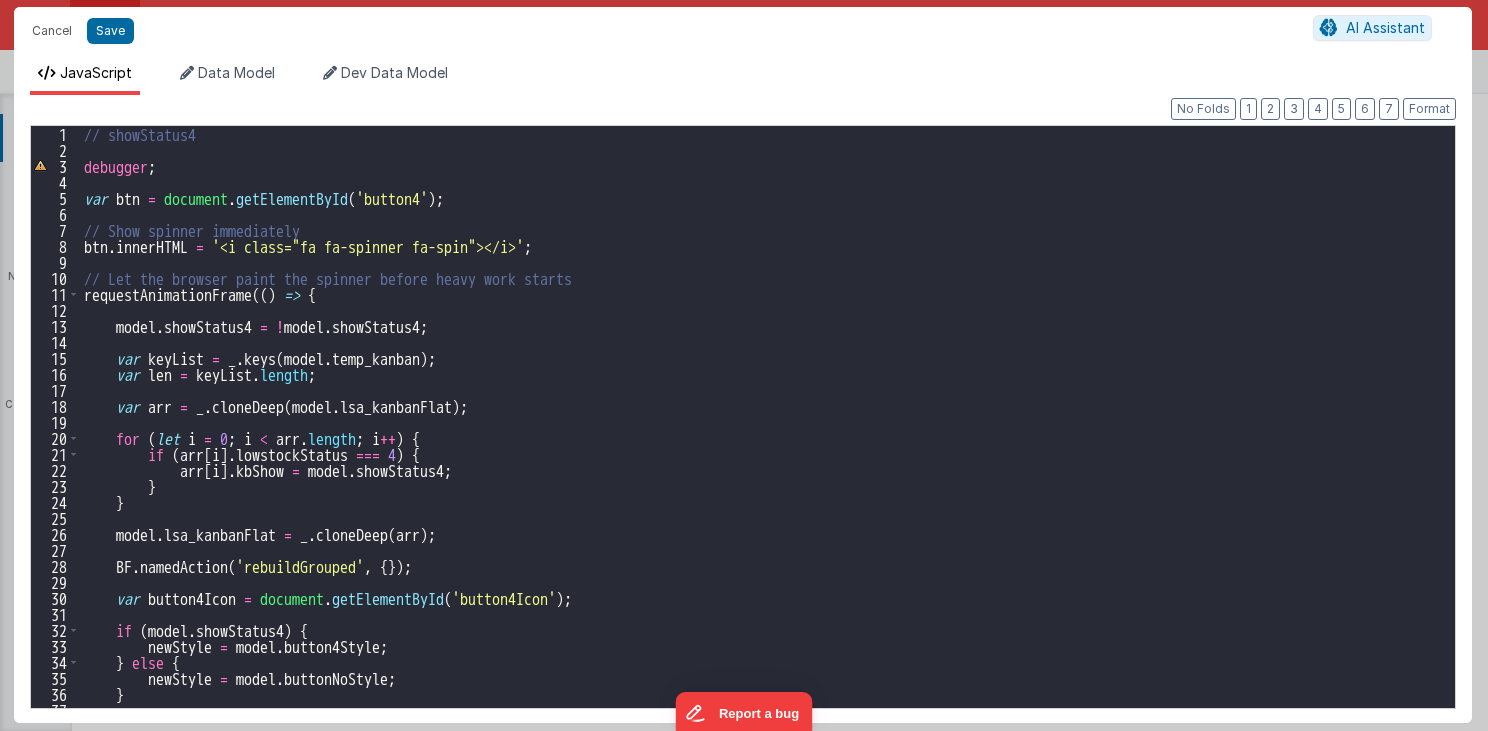 scroll, scrollTop: 0, scrollLeft: 0, axis: both 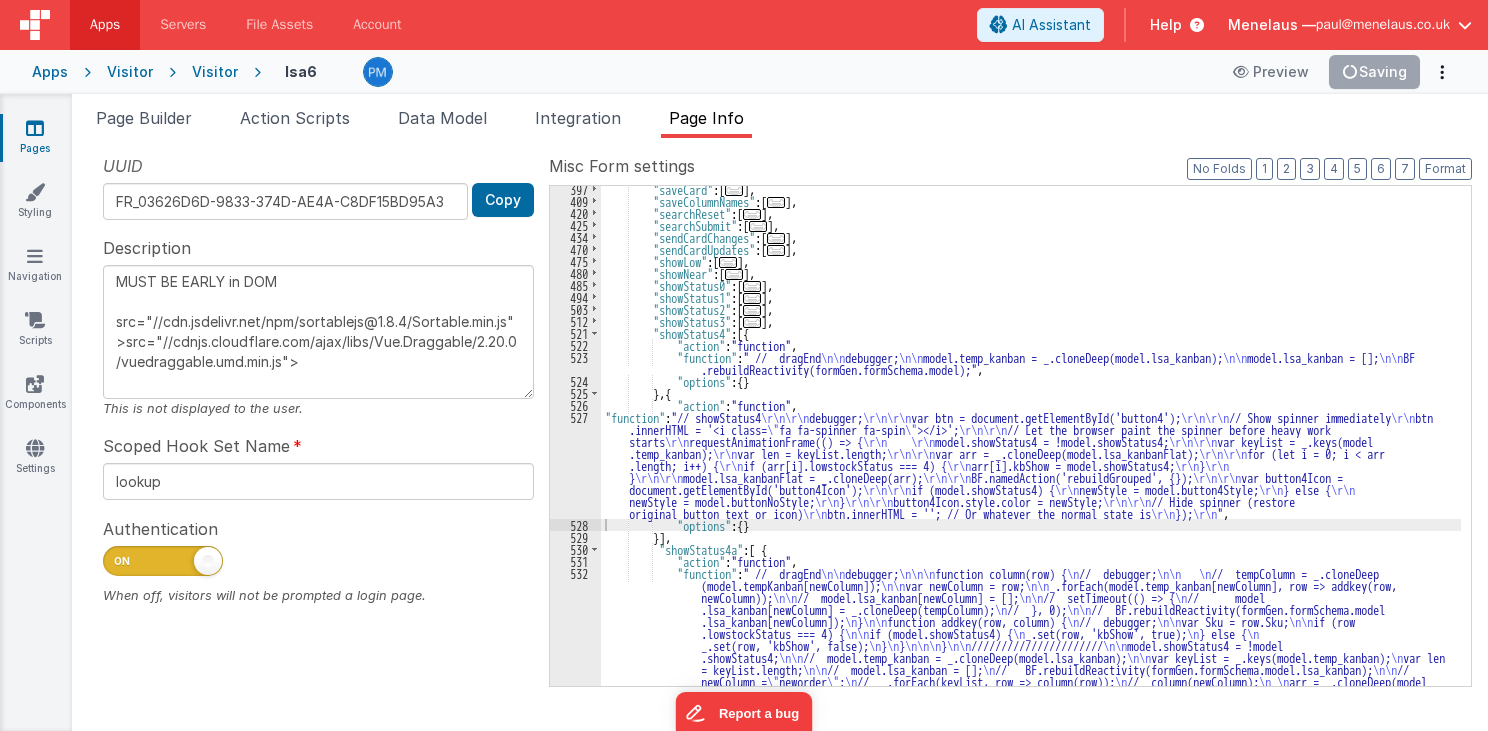 click on ""showStatus4" :  [{                "action" :  "function" ,                "function" :  " //  dragEnd \n\n  debugger; \n\n  model.temp_kanban = _.cloneDeep(model.lsa_kanban); \n\n  model.lsa_kanban = []; \n\n  BF                  .rebuildReactivity(formGen.formSchema.model);" ,                "options" :  { }           } ,   {                "action" :  "function" , "function" :  "// showStatus4 \r\n\r\n debugger; \r\n\r\n var btn = document.getElementById('button4'); \r\n\r\n // Show spinner immediately \r\n btn      .innerHTML = '\u003ci class= \" fa fa-spinner fa-spin \" >\u003c/i\u003e'; \r\n\r\n" at bounding box center [1031, 535] 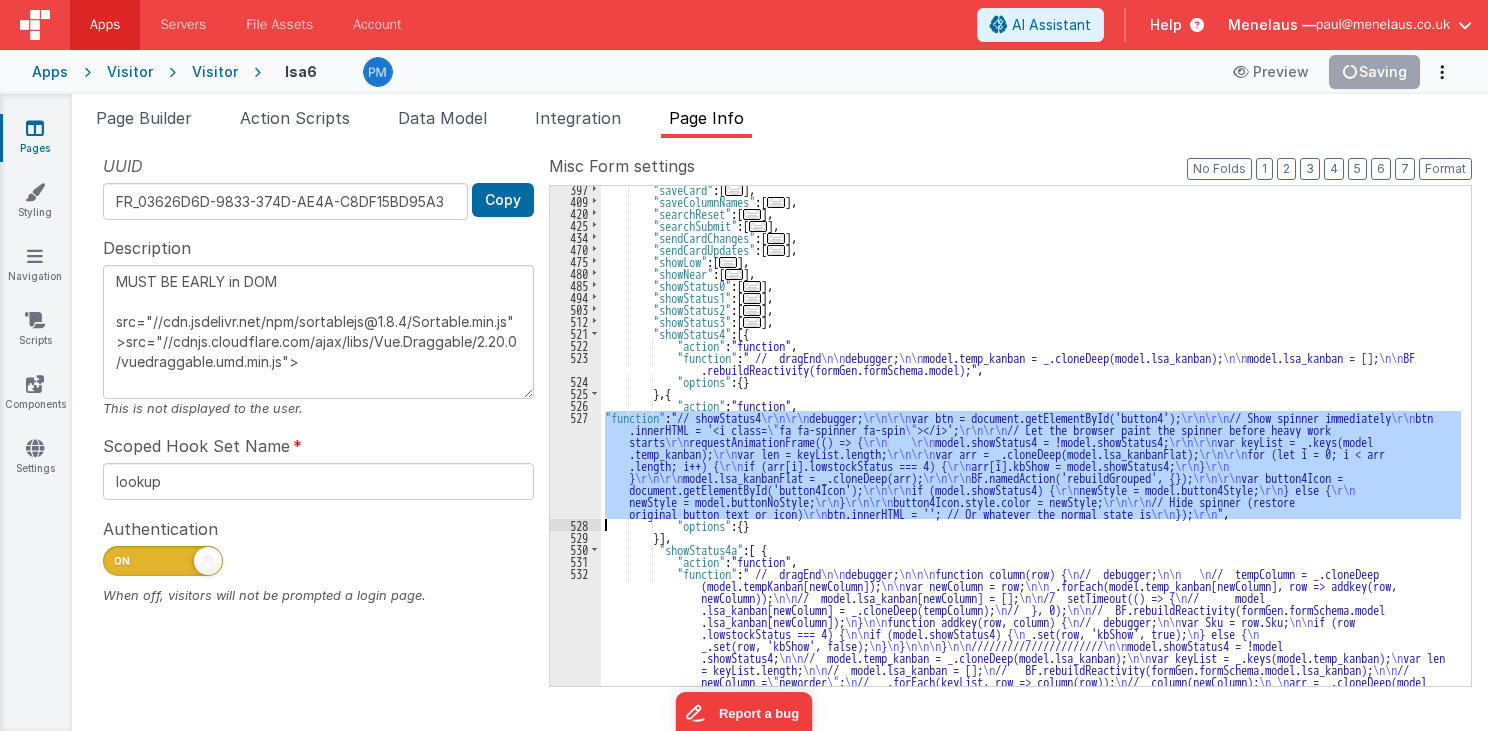 click on "527" at bounding box center (575, 465) 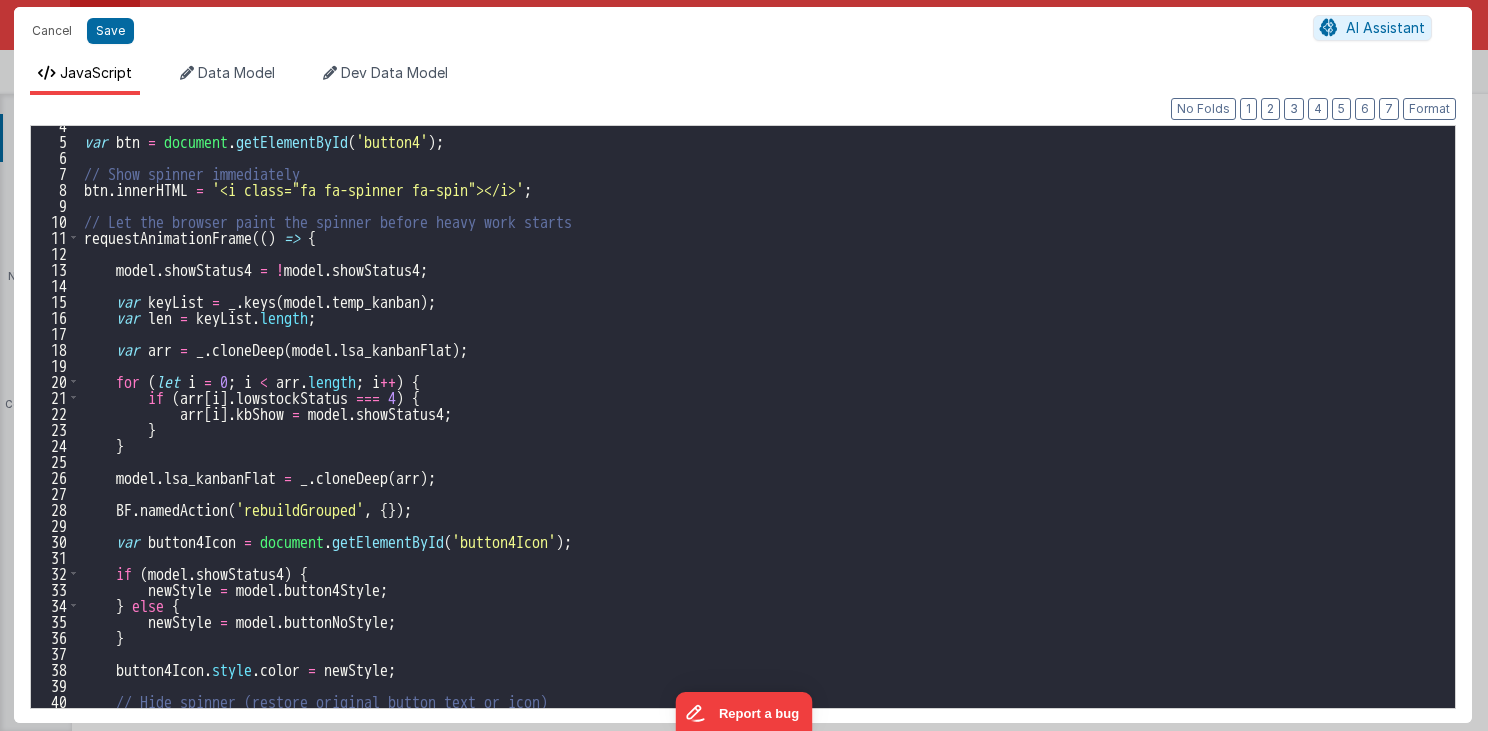 scroll, scrollTop: 104, scrollLeft: 0, axis: vertical 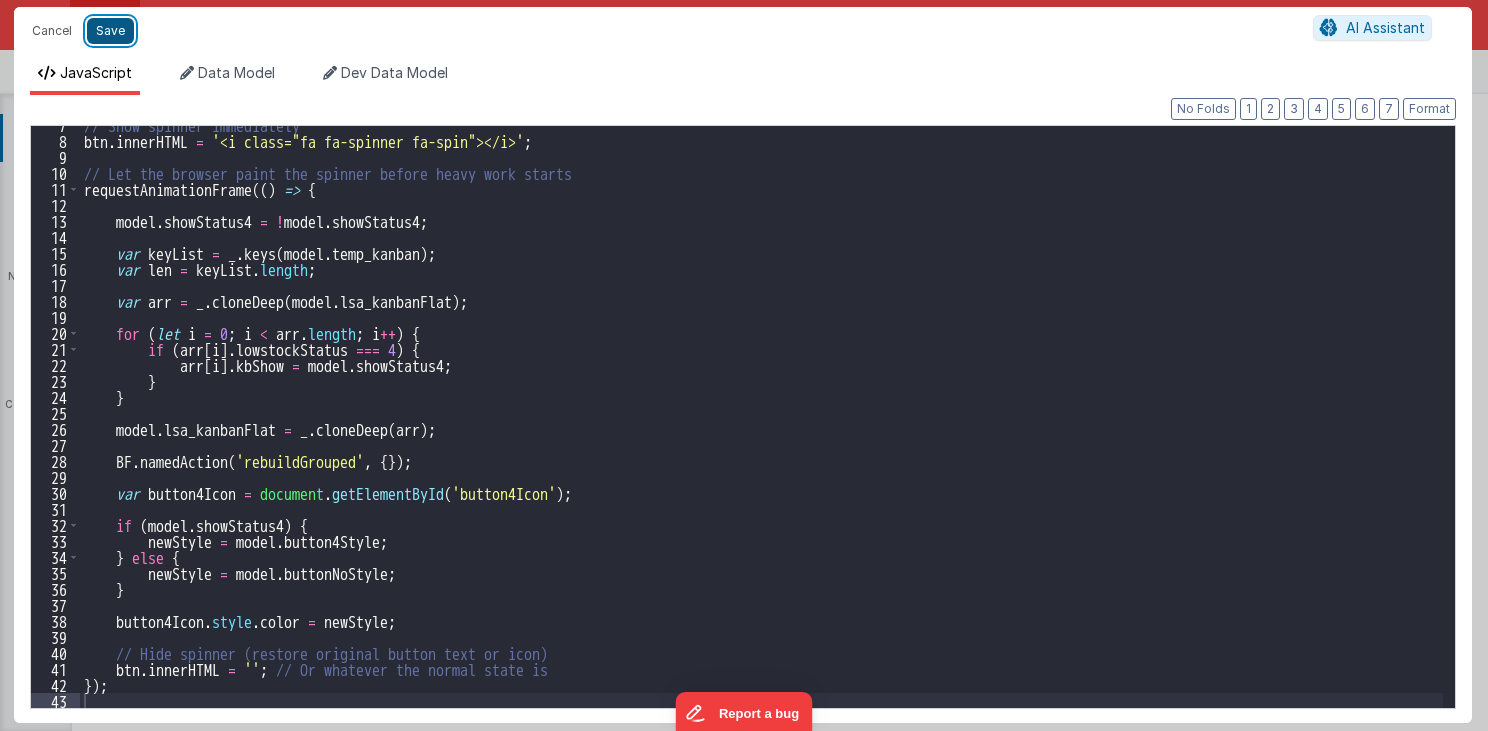 click on "Save" at bounding box center (110, 31) 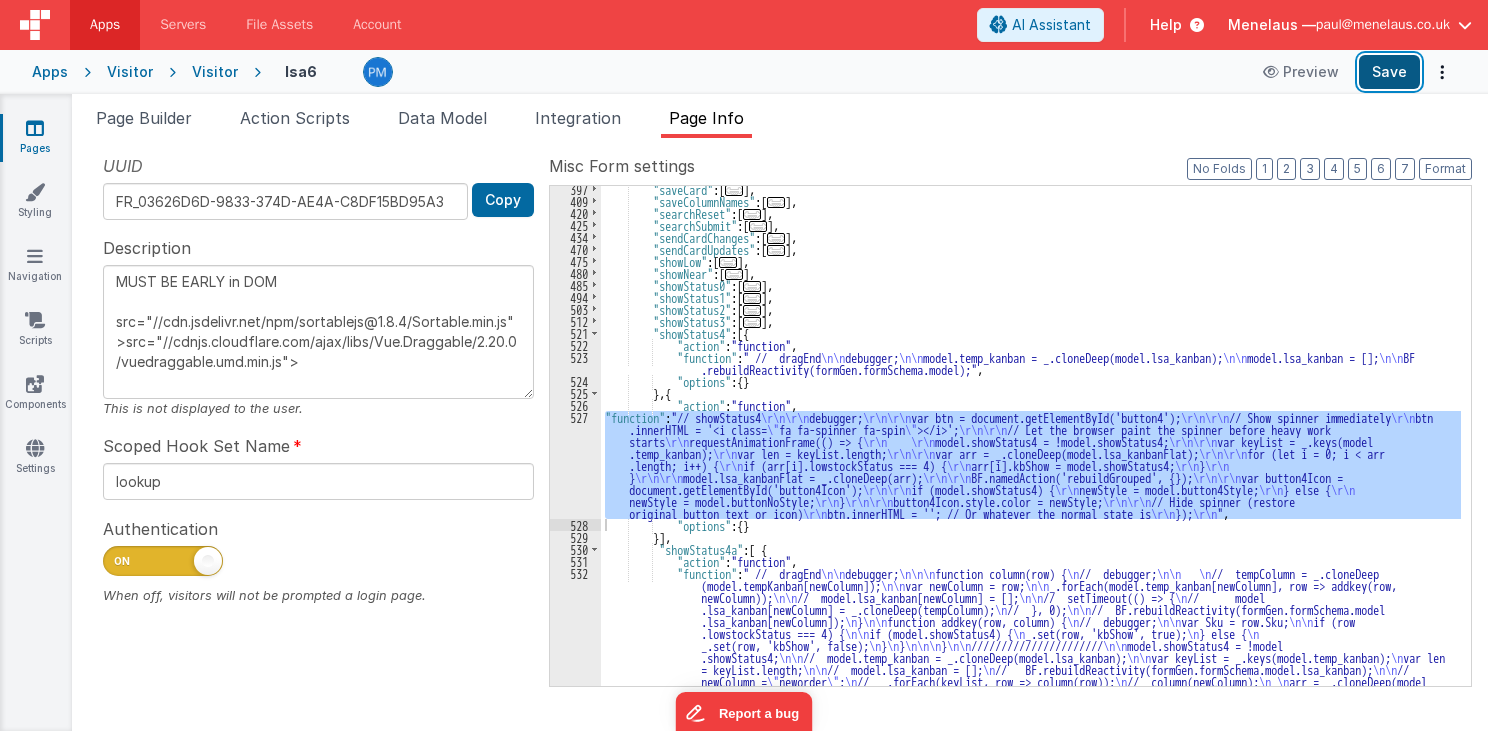 click on "Save" at bounding box center [1389, 72] 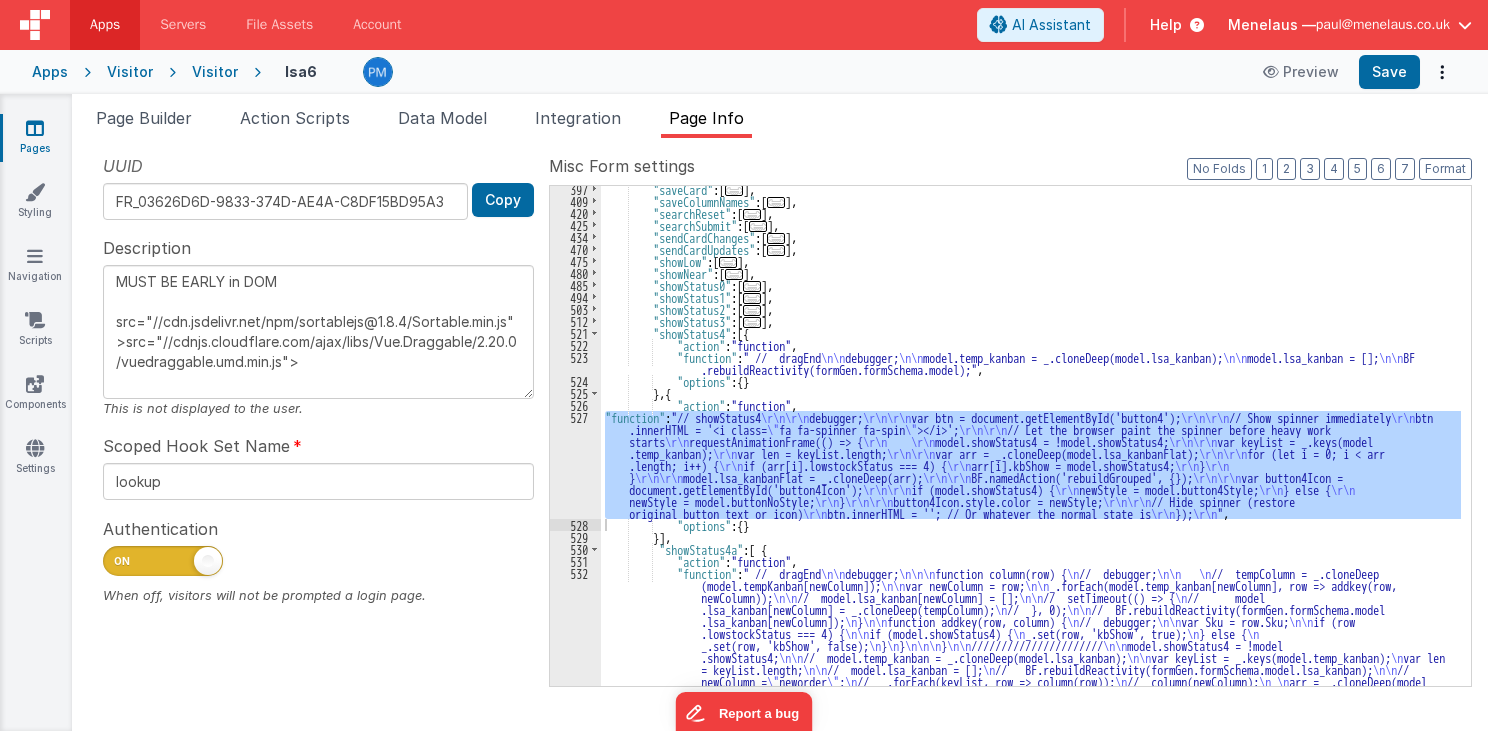 click on ""showStatus4" :  [{                "action" :  "function" ,                "function" :  " //  dragEnd \n\n  debugger; \n\n  model.temp_kanban = _.cloneDeep(model.lsa_kanban); \n\n  model.lsa_kanban = []; \n\n  BF                  .rebuildReactivity(formGen.formSchema.model);" ,                "options" :  { }           } ,   {                "action" :  "function" , "function" :  "// showStatus4 \r\n\r\n debugger; \r\n\r\n var btn = document.getElementById('button4'); \r\n\r\n // Show spinner immediately \r\n btn      .innerHTML = '\u003ci class= \" fa fa-spinner fa-spin \" >\u003c/i\u003e'; \r\n\r\n" at bounding box center (1031, 436) 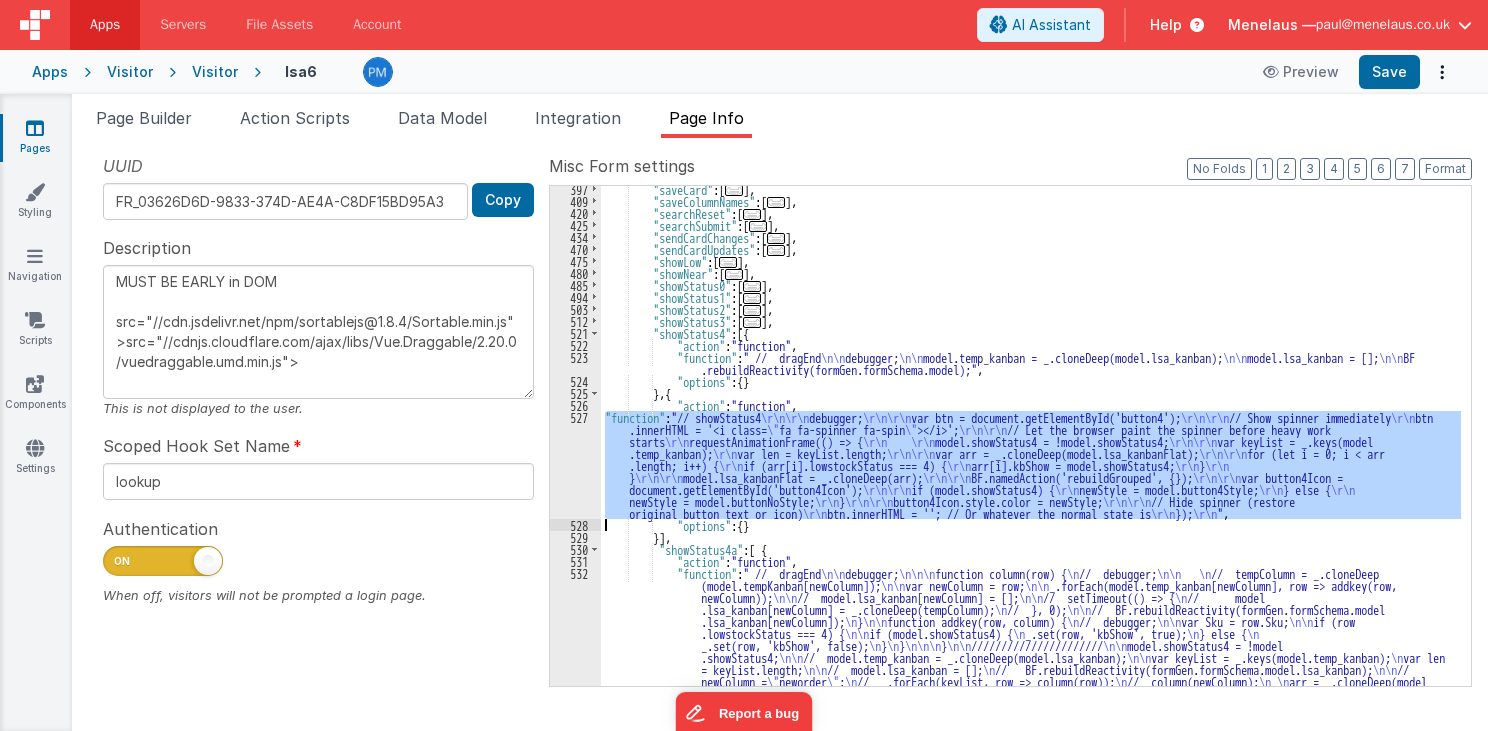 click on "527" at bounding box center (575, 465) 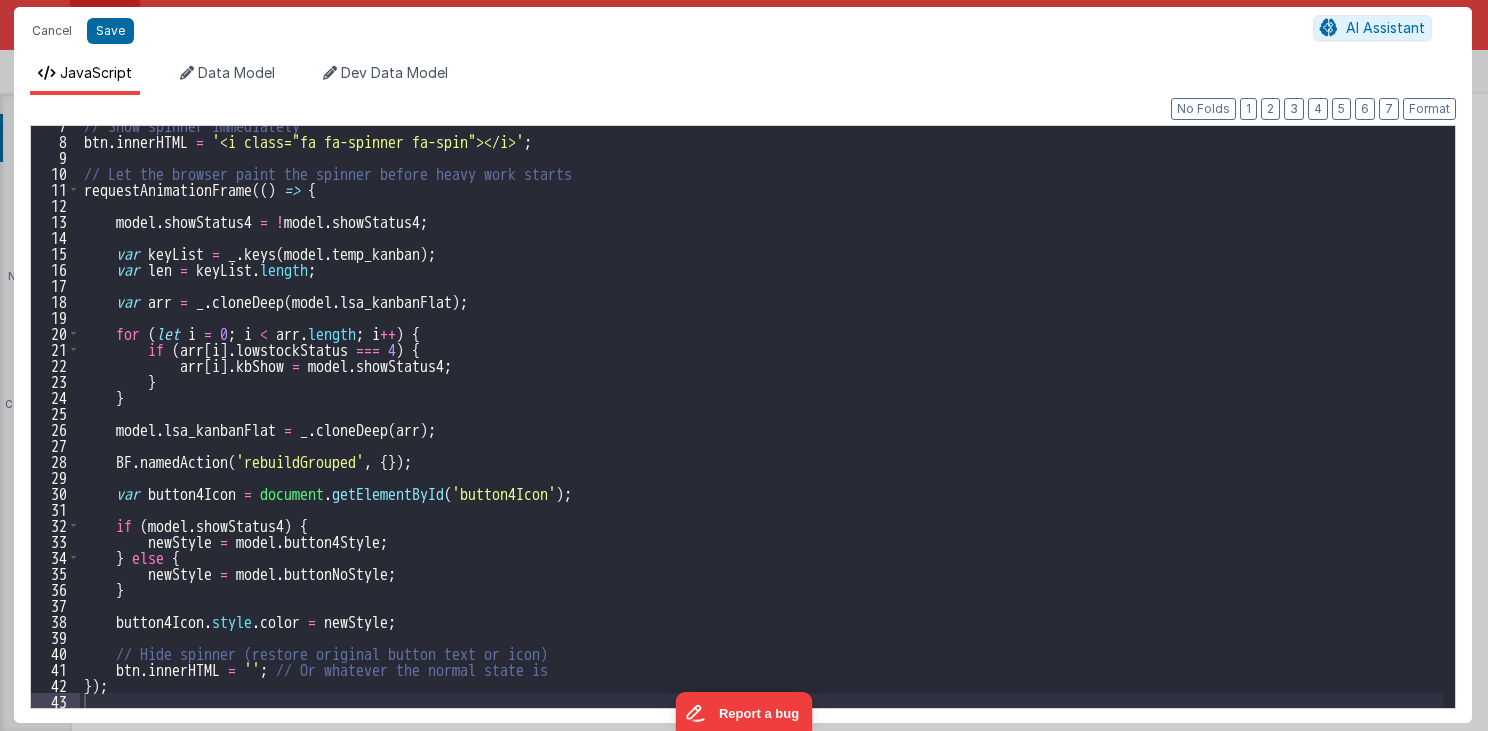 scroll, scrollTop: 0, scrollLeft: 0, axis: both 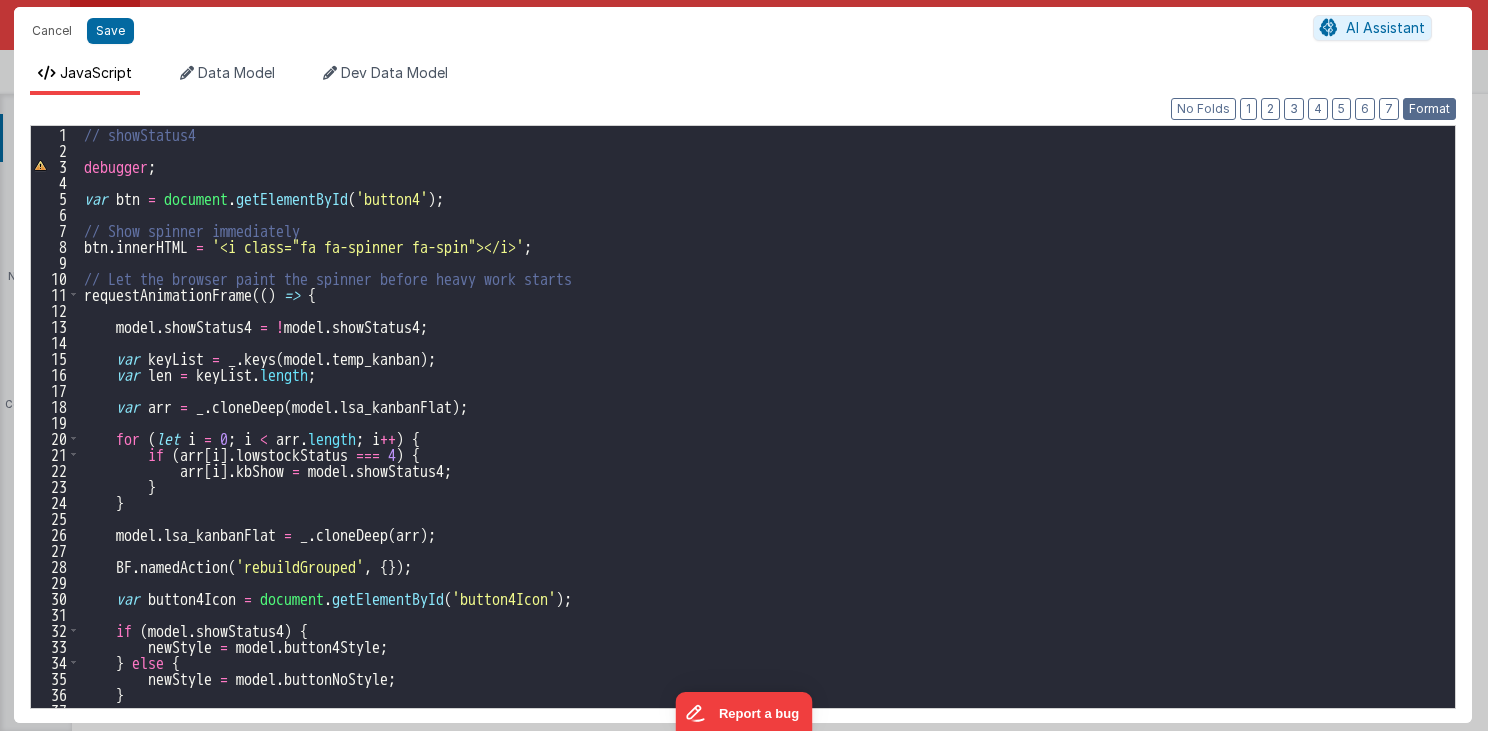 click on "Format" at bounding box center (1429, 109) 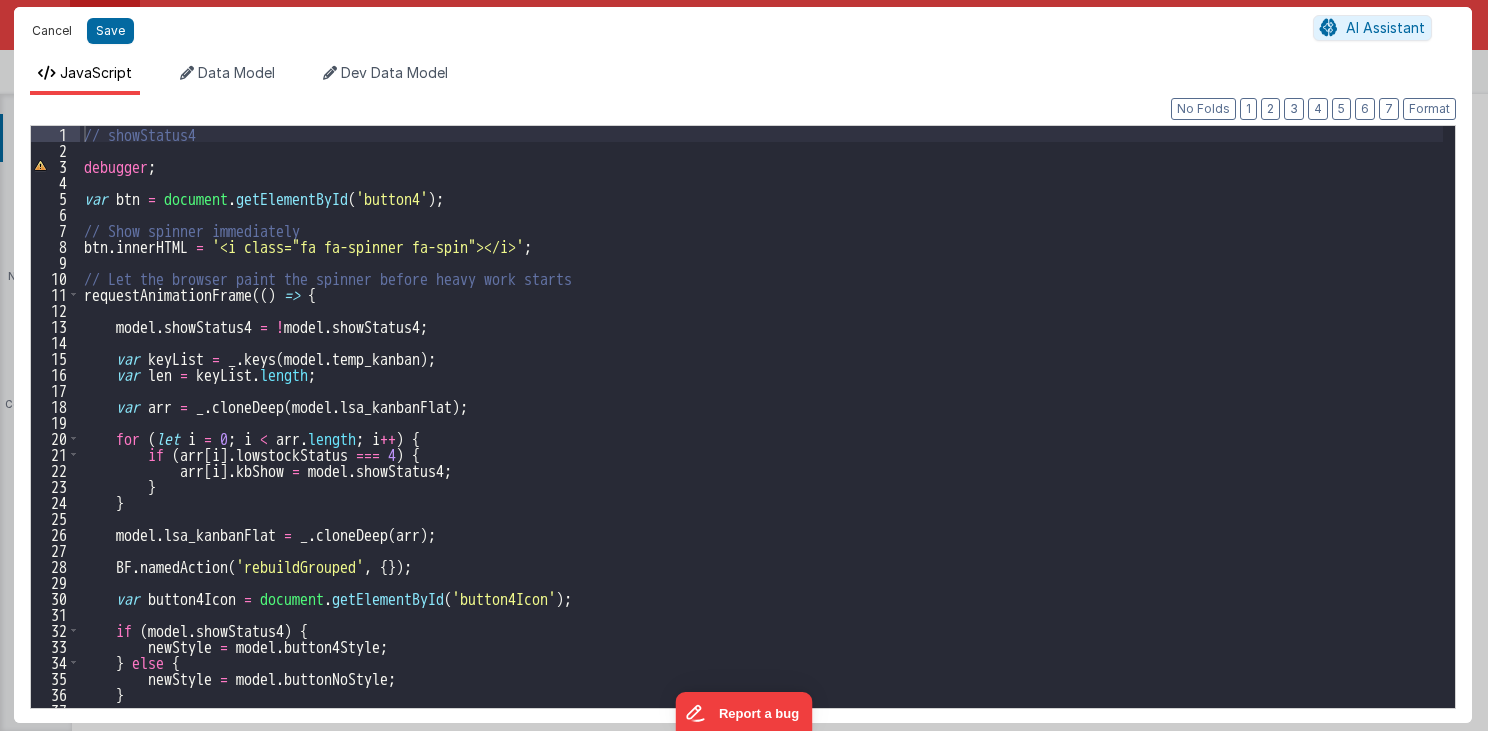 drag, startPoint x: 68, startPoint y: 27, endPoint x: 284, endPoint y: 262, distance: 319.18802 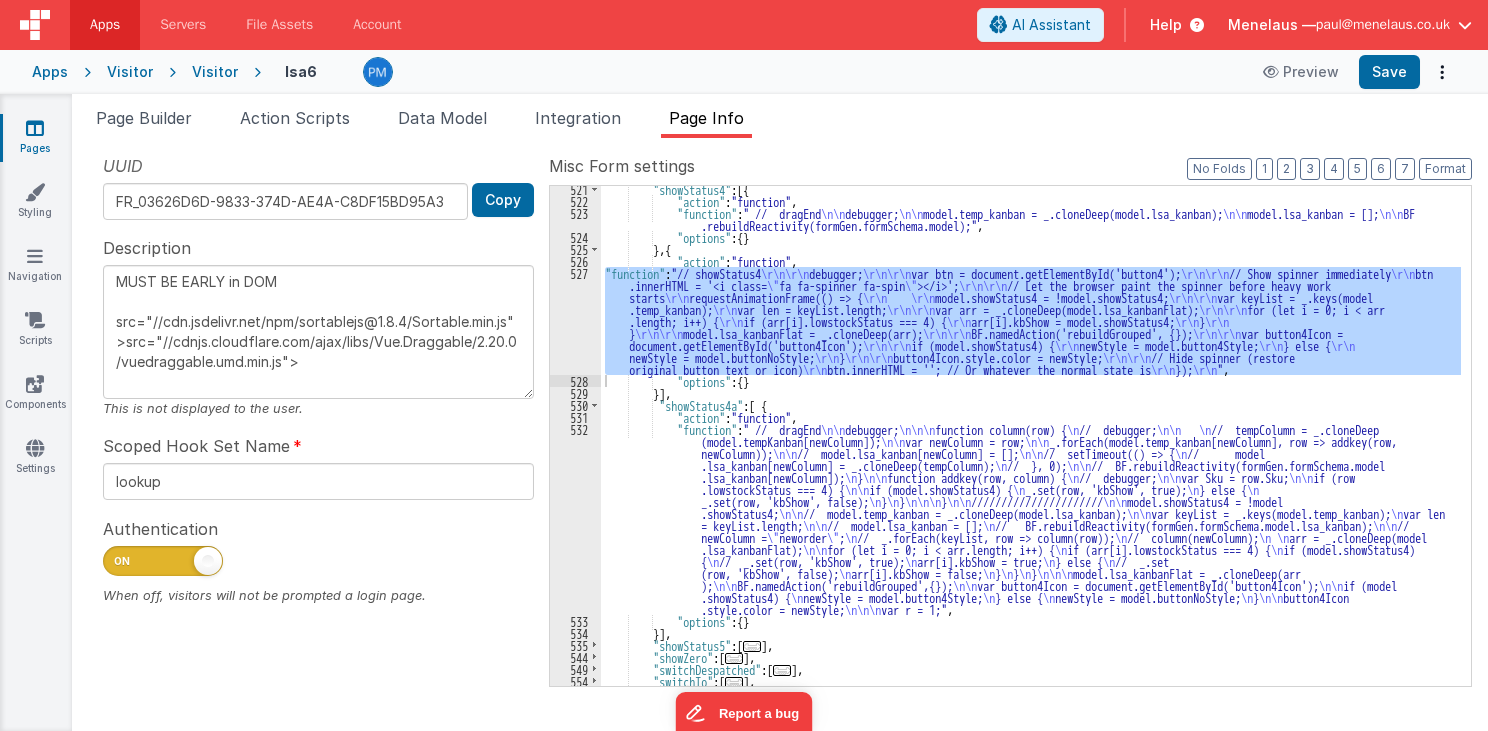 scroll, scrollTop: 687, scrollLeft: 0, axis: vertical 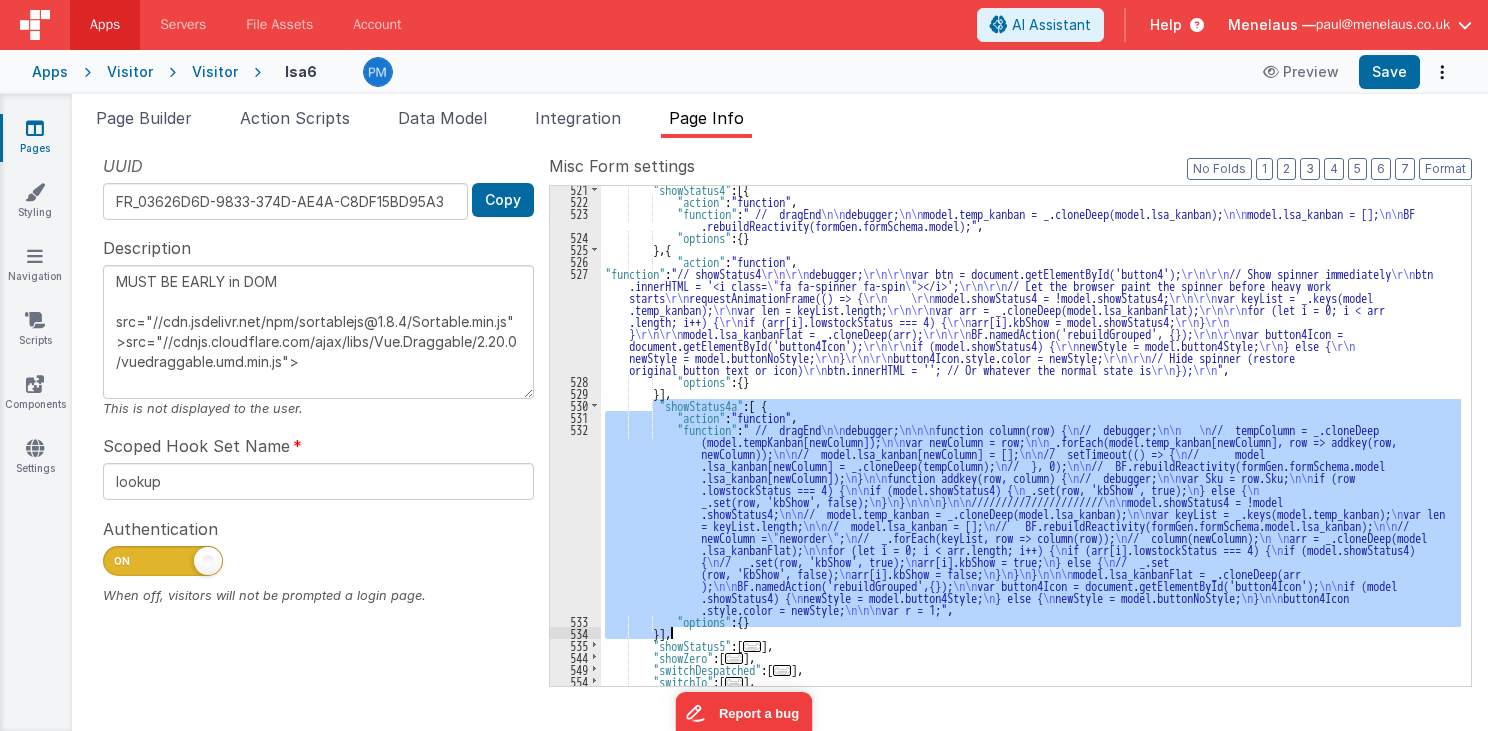 drag, startPoint x: 656, startPoint y: 404, endPoint x: 680, endPoint y: 632, distance: 229.25967 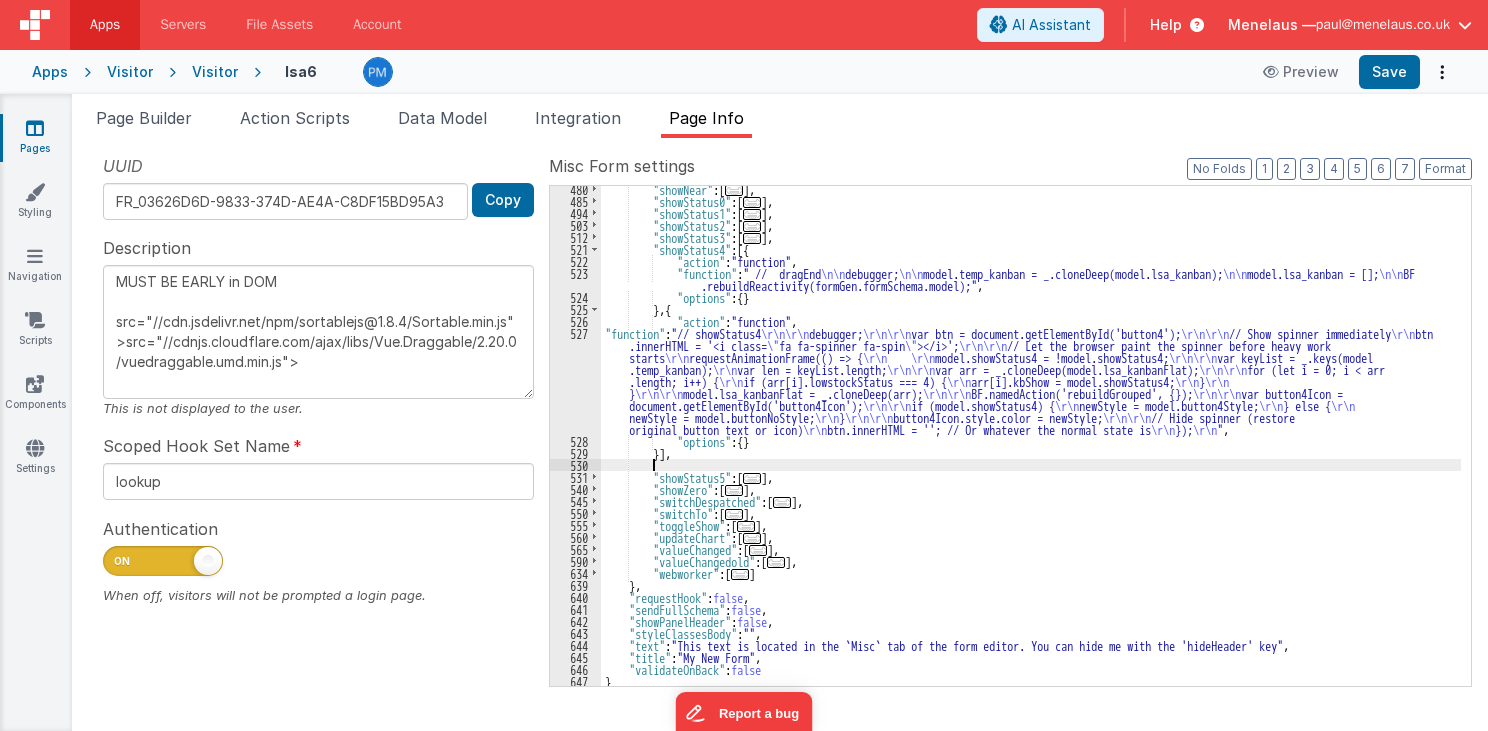 scroll, scrollTop: 627, scrollLeft: 0, axis: vertical 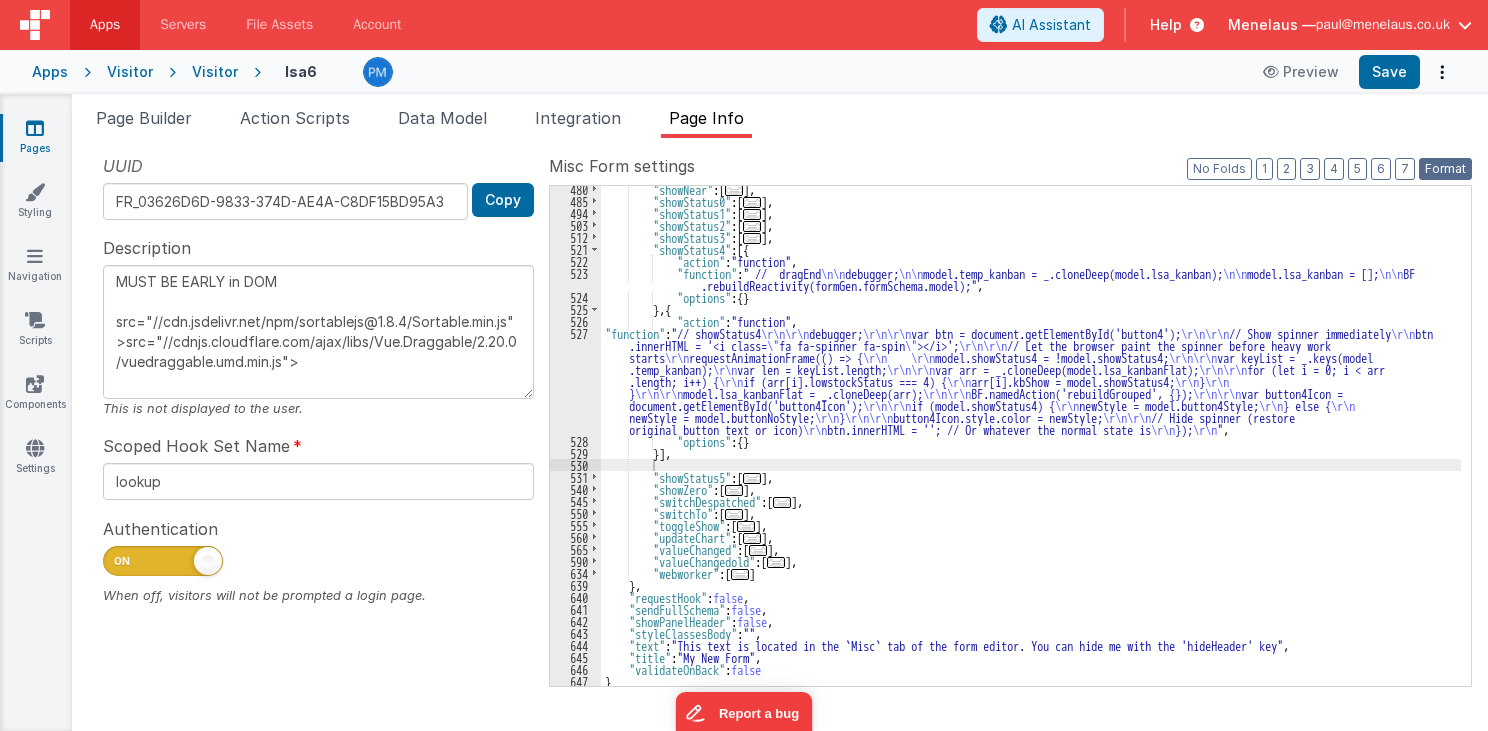 click on "Format" at bounding box center [1445, 169] 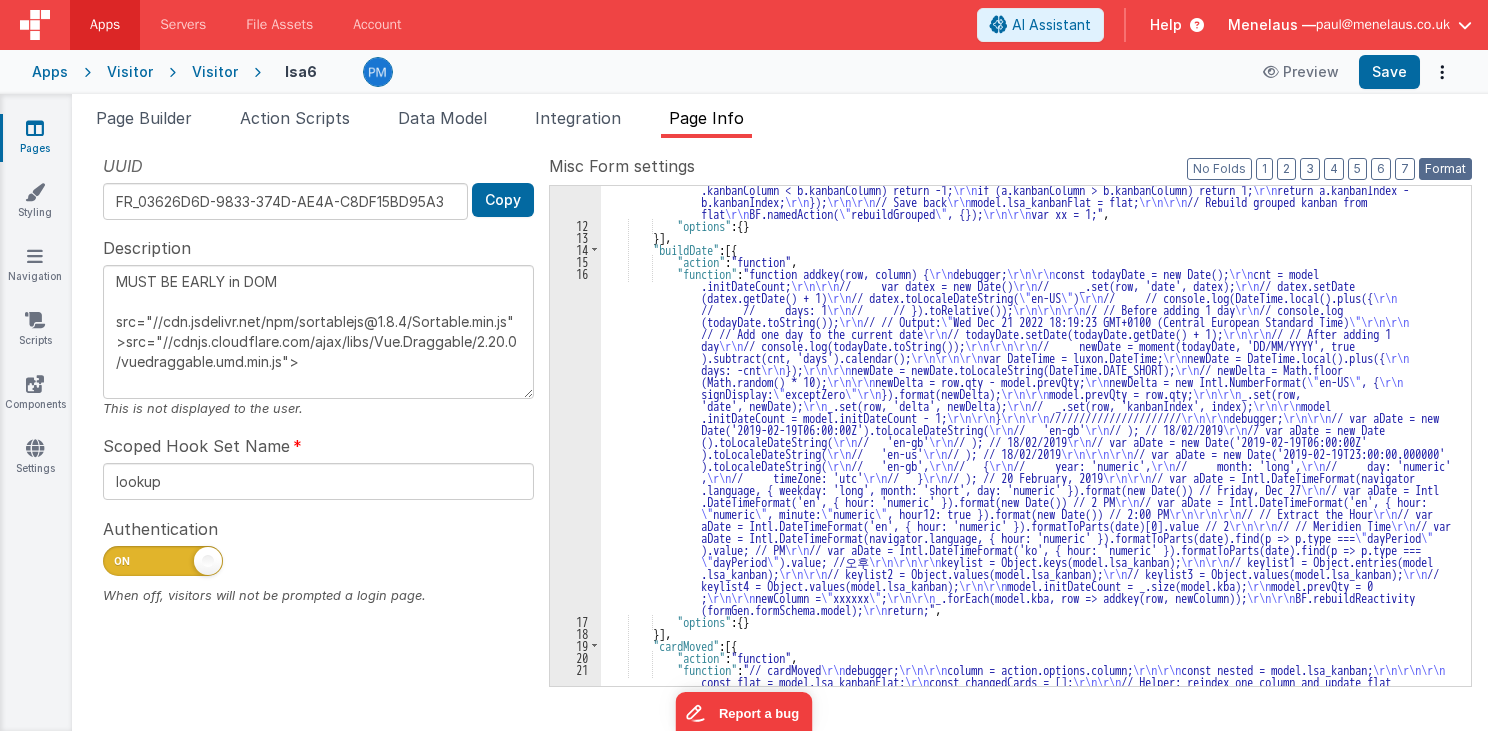 scroll, scrollTop: 195, scrollLeft: 0, axis: vertical 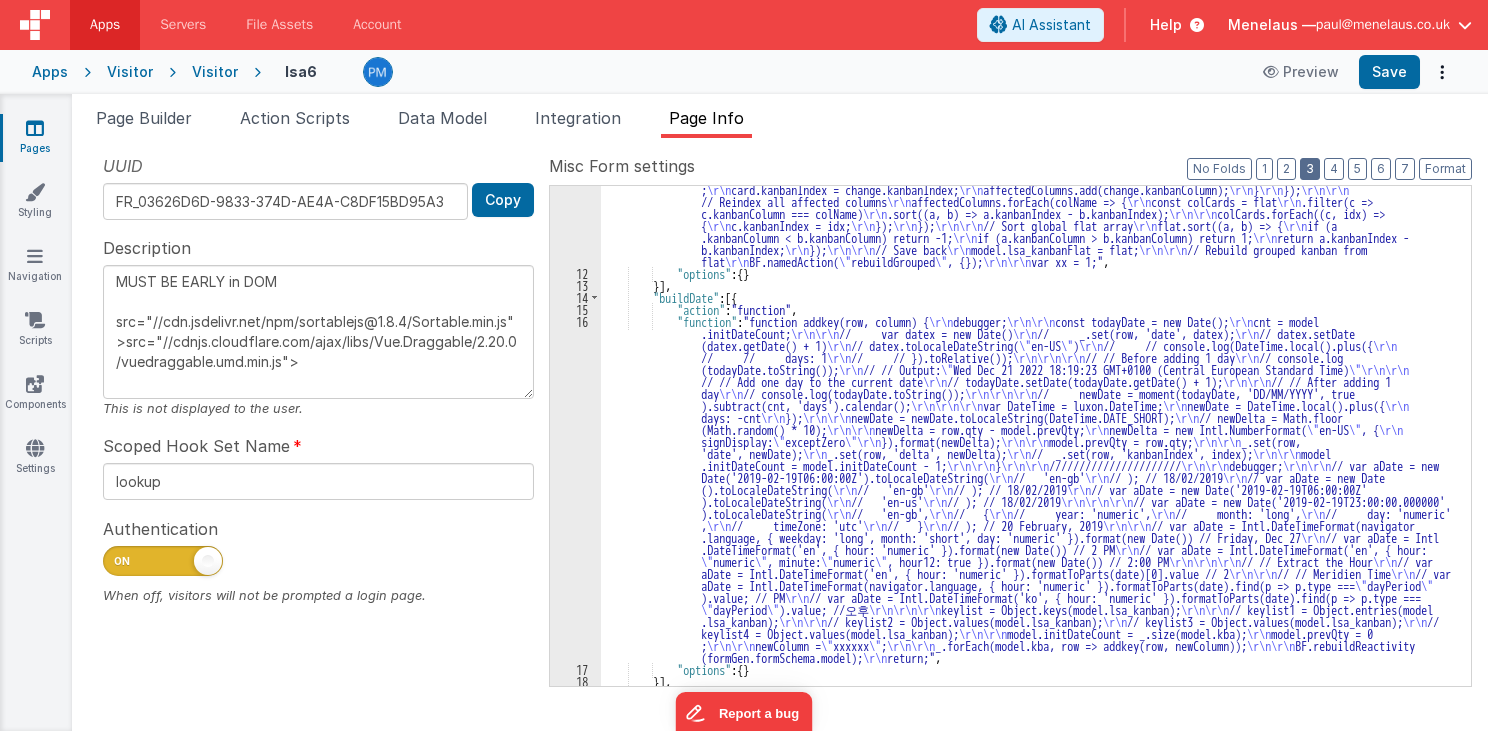 click on "3" at bounding box center (1310, 169) 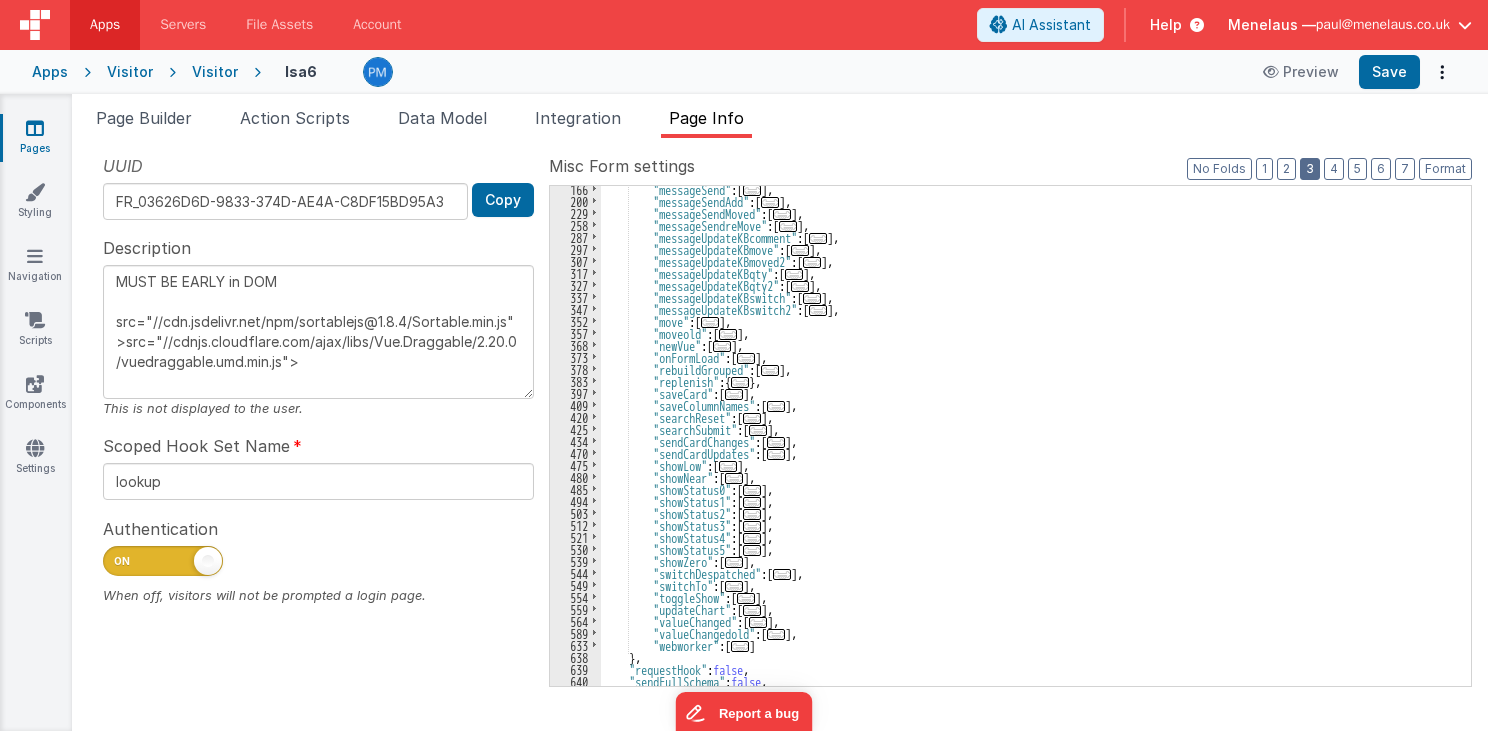 scroll, scrollTop: 387, scrollLeft: 0, axis: vertical 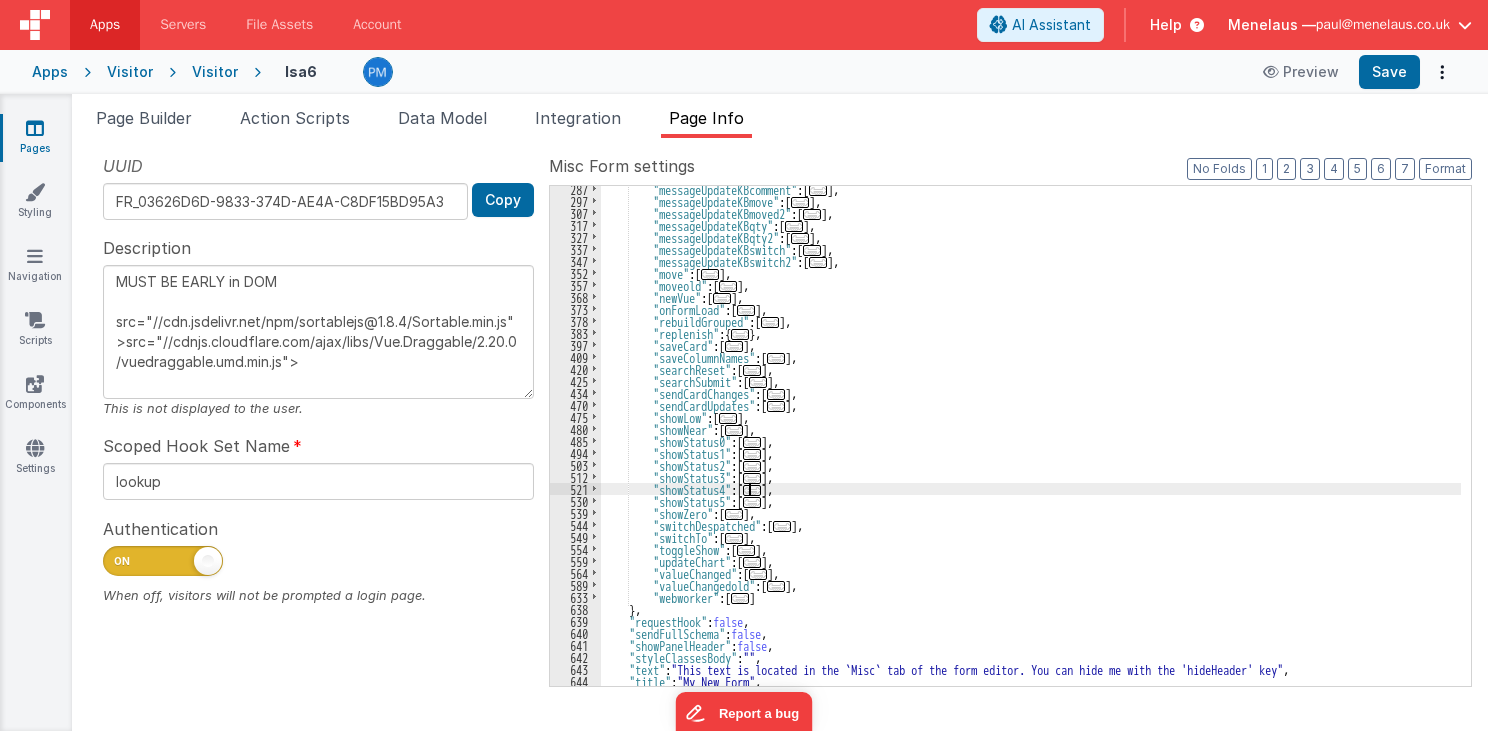 click on "..." at bounding box center [752, 490] 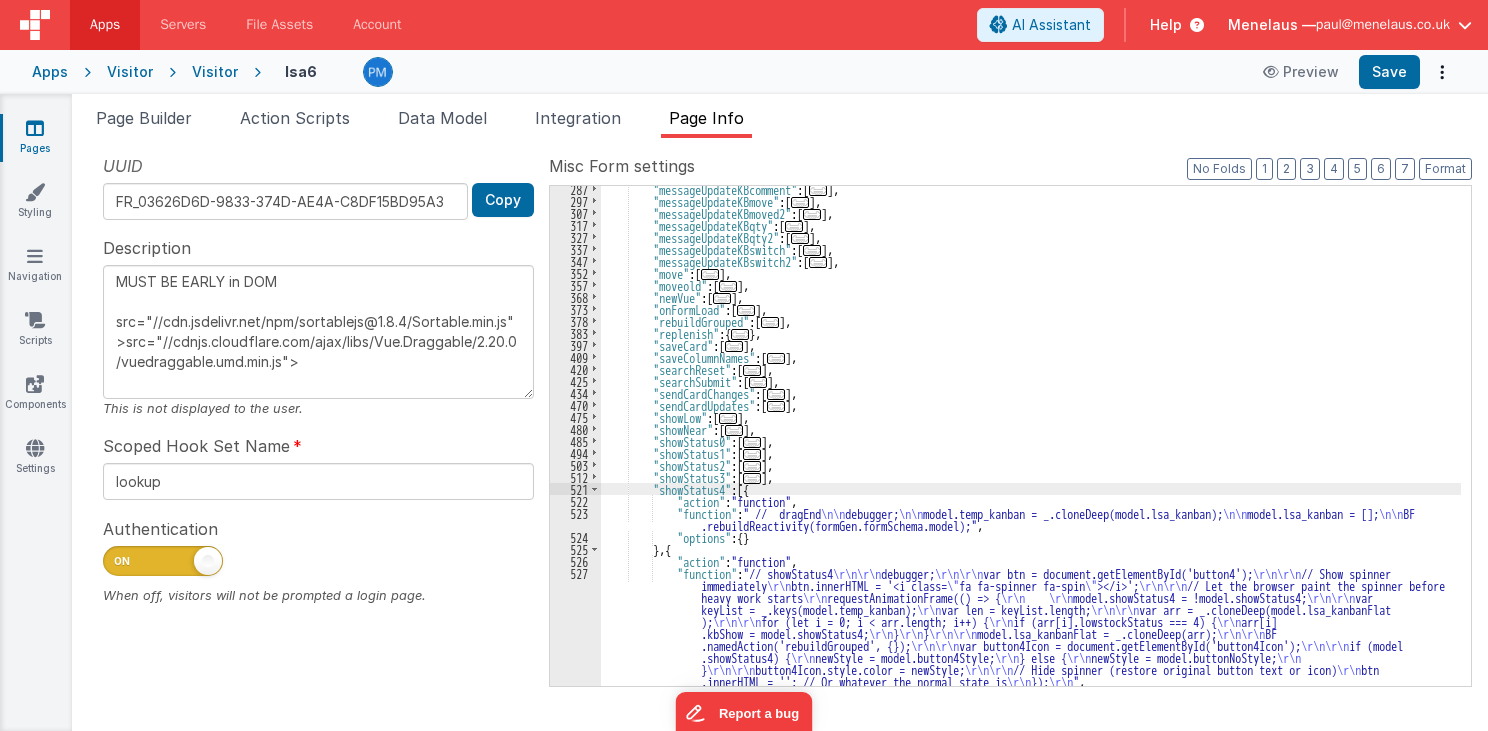 scroll, scrollTop: 435, scrollLeft: 0, axis: vertical 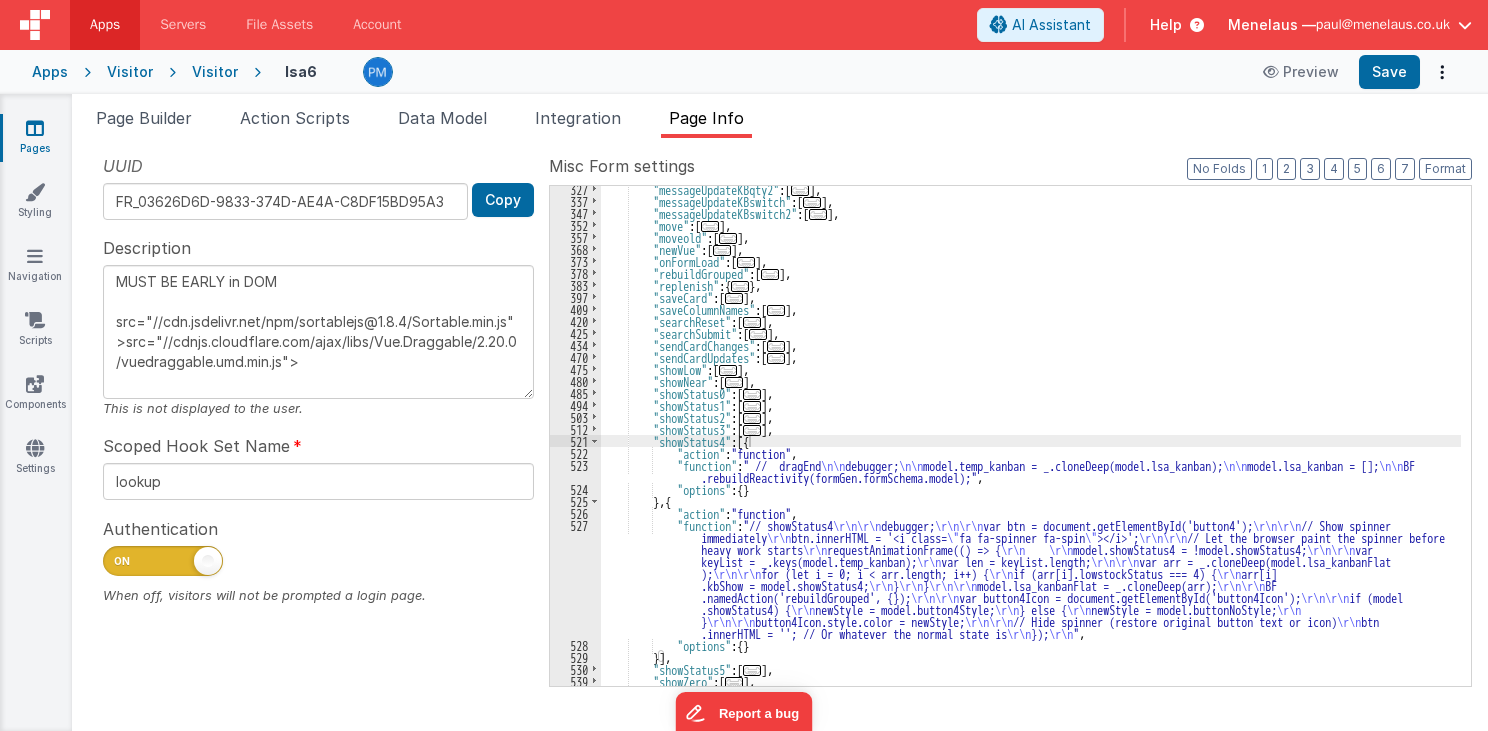 click on ""messageUpdateKBqty2" :  [ ... ] ,           "messageUpdateKBswitch" :  [ ... ] ,           "messageUpdateKBswitch2" :  [ ... ] ,           "move" :  [ ... ] ,           "moveold" :  [ ... ] ,           "newVue" :  [ ... ] ,           "onFormLoad" :  [ ... ] ,           "rebuildGrouped" :  [ ... ] ,           "replenish" :  { ... } ,           "saveCard" :  [ ... ] ,           "saveColumnNames" :  [ ... ] ,           "searchReset" :  [ ... ] ,           "searchSubmit" :  [ ... ] ,           "sendCardChanges" :  [ ... ] ,           "sendCardUpdates" :  [ ... ] ,           "showLow" :  [ ... ] ,           "showNear" :  [ ... ] ,           "showStatus0" :  [ ... ] ,           "showStatus1" :  [ ... ] ,           "showStatus2" :  [ ... ] ,           "showStatus3" :  [ ... ] ,           "showStatus4" :  [{                "action" :  "function" ,                "function" :  " //  dragEnd \n\n  debugger; \n\n  model.temp_kanban = _.cloneDeep(model.lsa_kanban); \n\n  model.lsa_kanban = []; \n\n  BF ," at bounding box center (1031, 445) 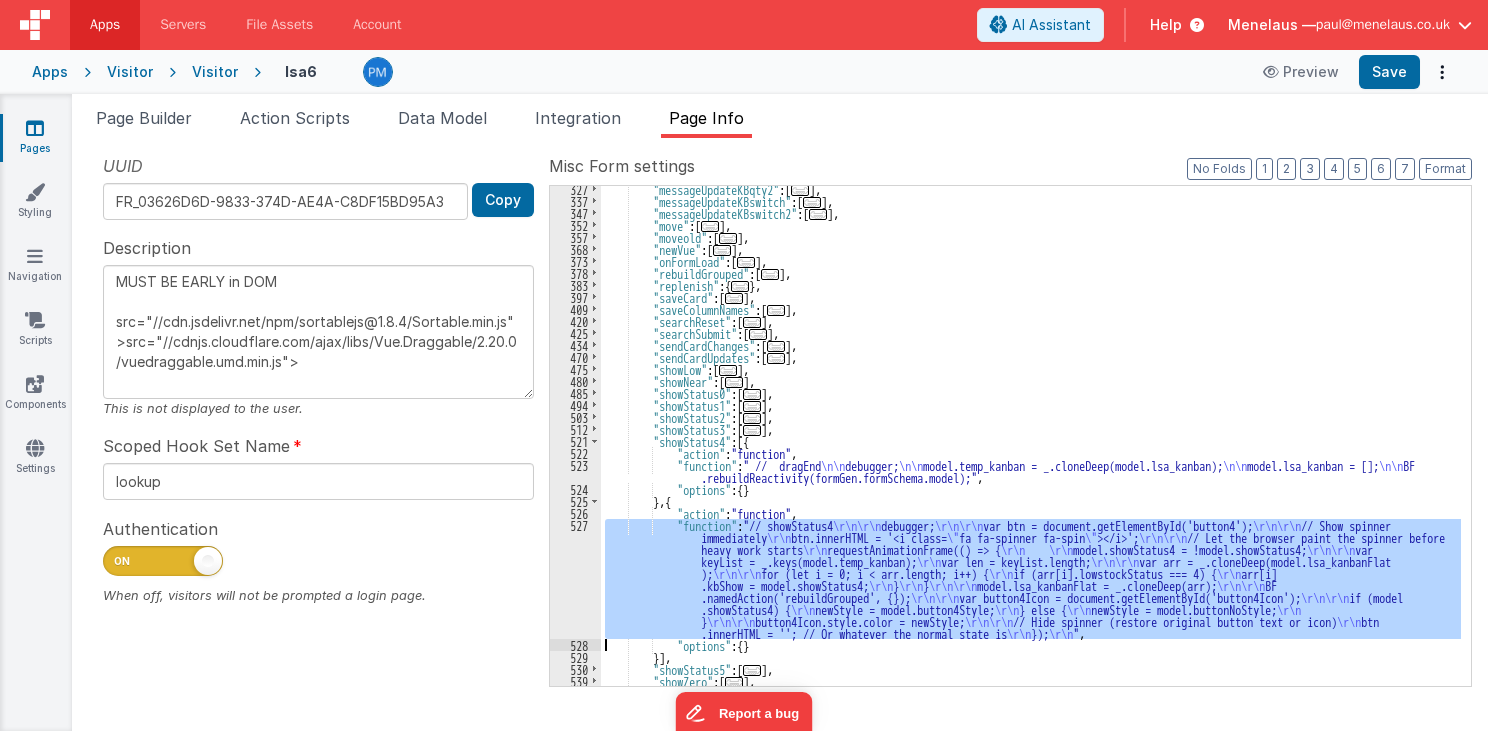 click on "527" at bounding box center (575, 579) 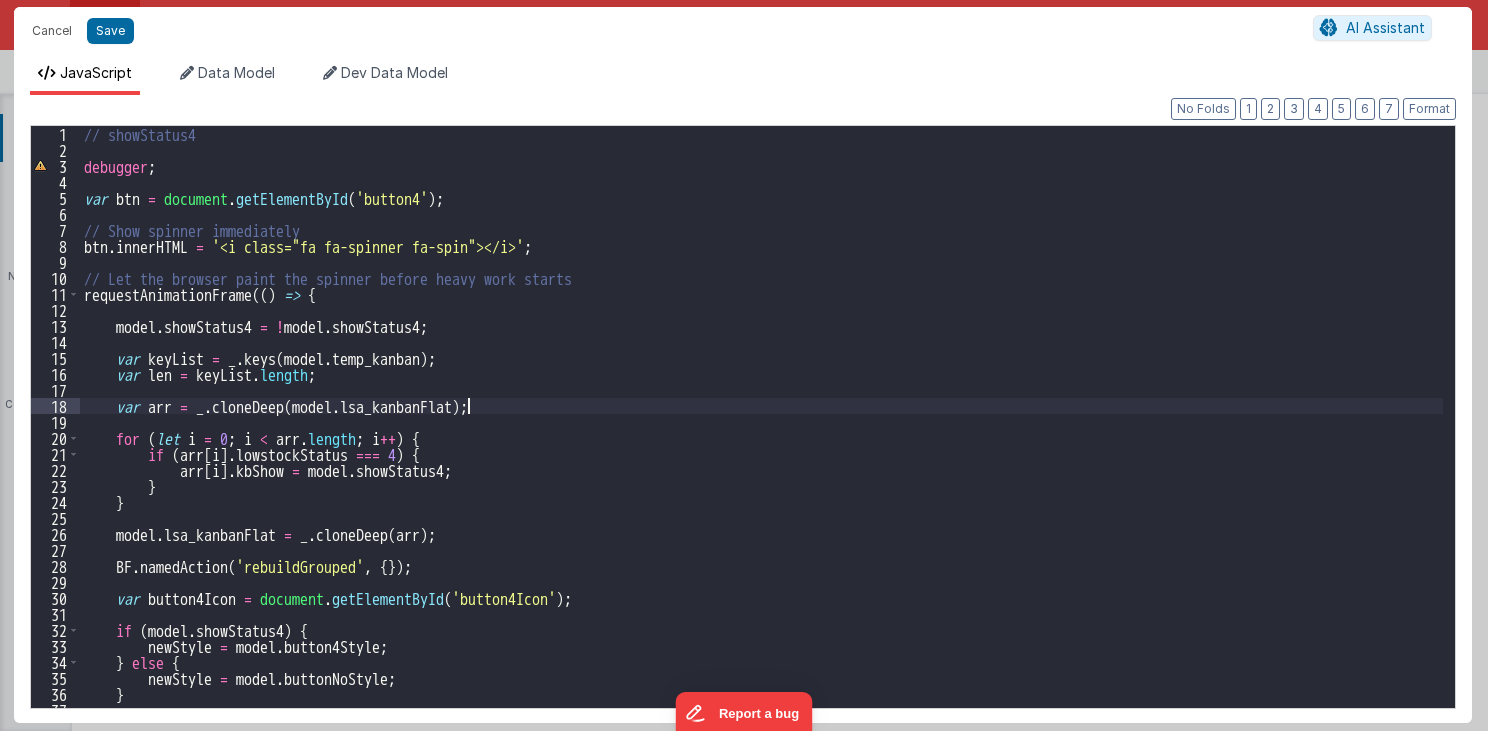 click on "// showStatus4 debugger ; var   btn   =   document . getElementById ( 'button4' ) ; // Show spinner immediately btn . innerHTML   =   '<i class="fa fa-spinner fa-spin"></i>' ; // Let the browser paint the spinner before heavy work starts requestAnimationFrame (( )   =>   {           model . showStatus4   =   ! model . showStatus4 ;      var   keyList   =   _ . keys ( model . temp_kanban ) ;      var   len   =   keyList . length ;      var   arr   =   _ . cloneDeep ( model . lsa_kanbanFlat ) ;      for   ( let   i   =   0 ;   i   <   arr . length ;   i ++ )   {           if   ( arr [ i ] . lowstockStatus   ===   4 )   {                arr [ i ] . kbShow   =   model . showStatus4 ;           }      }      model . lsa_kanbanFlat   =   _ . cloneDeep ( arr ) ;      BF . namedAction ( 'rebuildGrouped' ,   { }) ;      var   button4Icon   =   document . getElementById ( 'button4Icon' ) ;      if   ( model . showStatus4 )   {           newStyle   =   model . button4Style ;      }   else   {           newStyle   =   ." at bounding box center [762, 433] 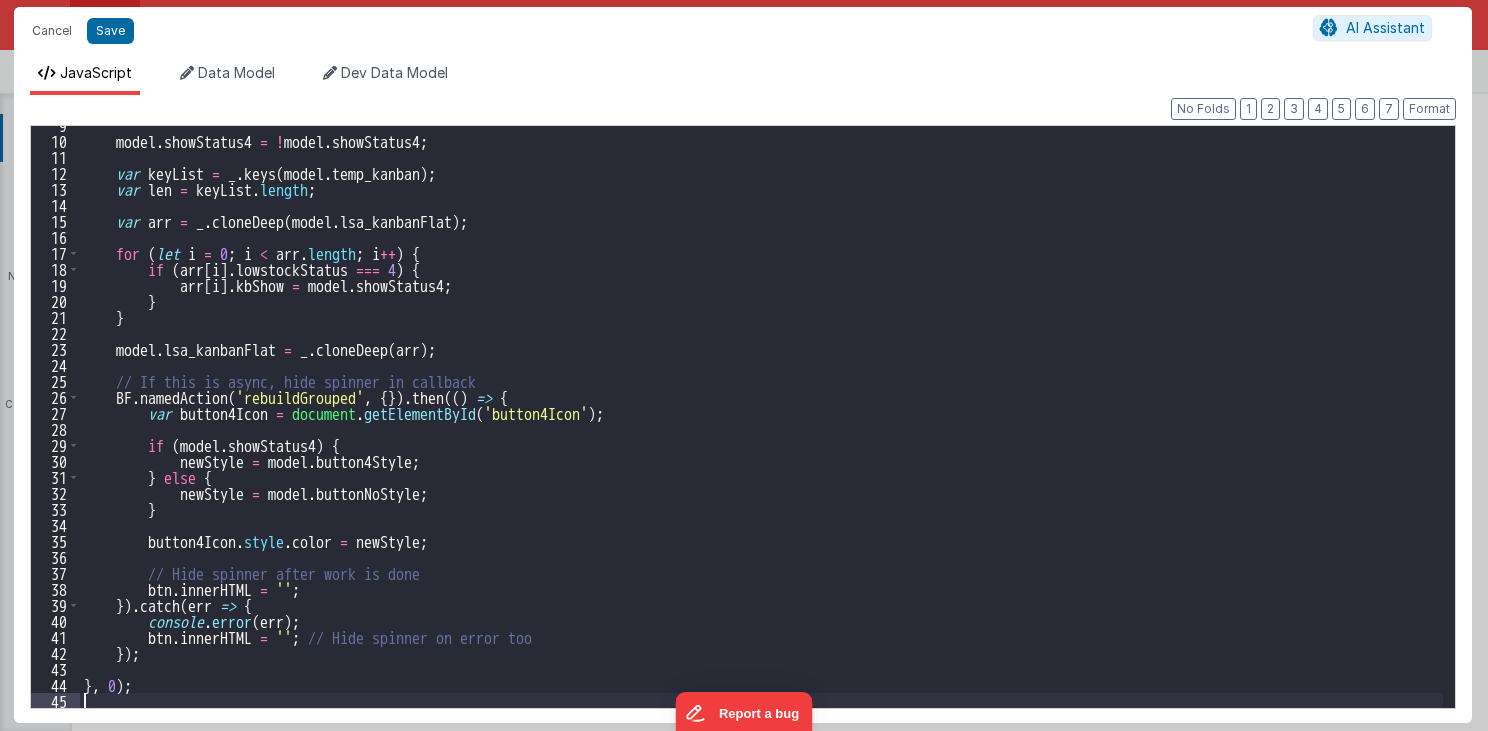 scroll, scrollTop: 136, scrollLeft: 0, axis: vertical 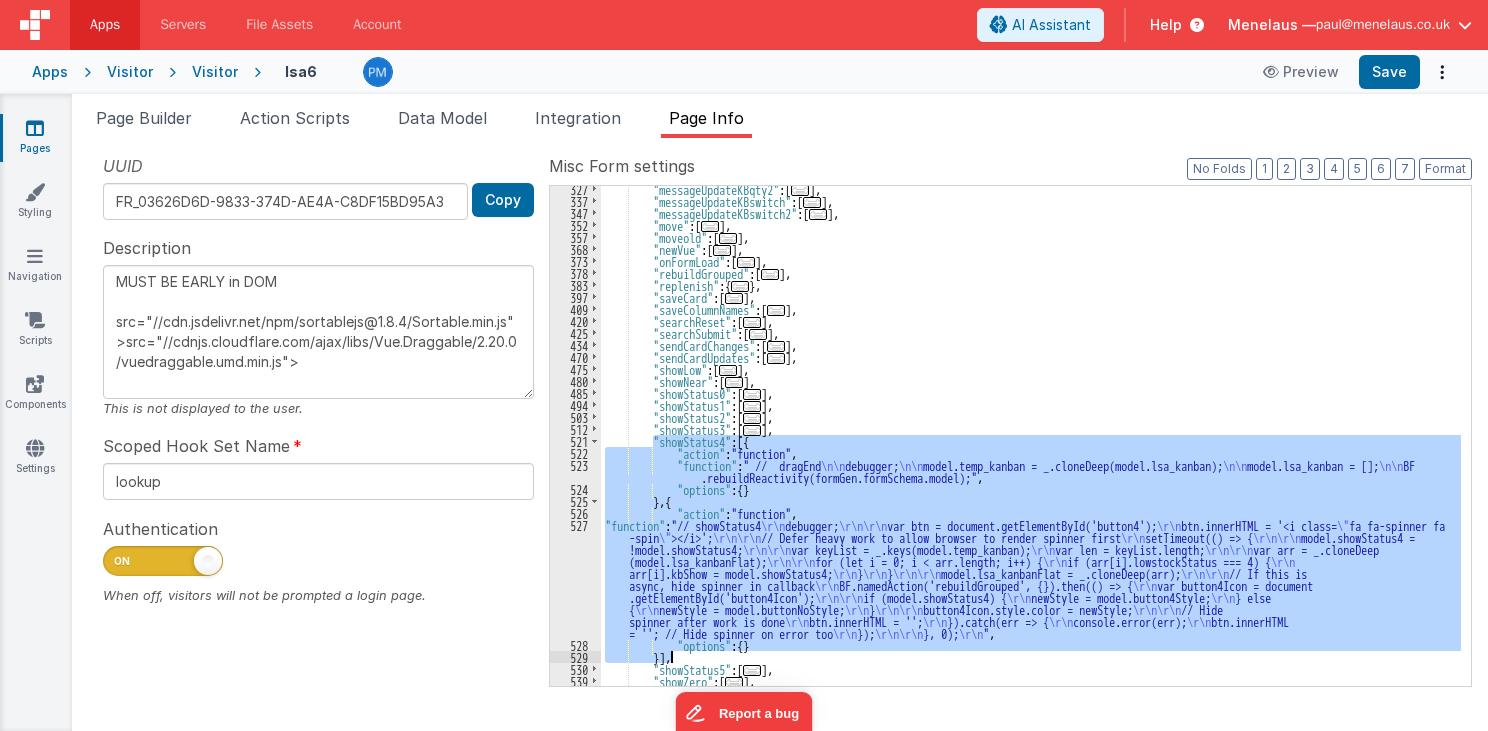 drag, startPoint x: 652, startPoint y: 436, endPoint x: 704, endPoint y: 658, distance: 228.00877 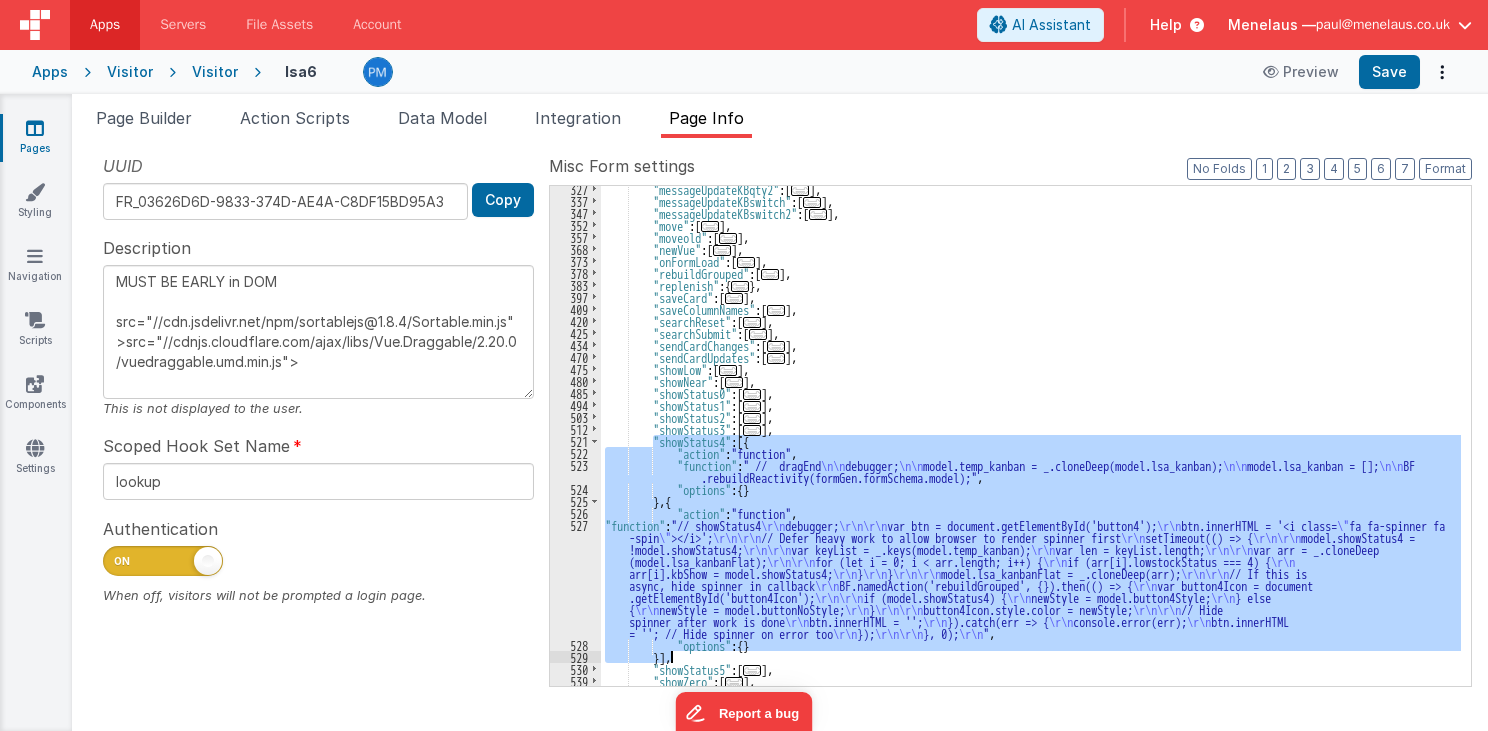 click on ""messageUpdateKBqty2" :  [ ... ] ,           "messageUpdateKBswitch" :  [ ... ] ,           "messageUpdateKBswitch2" :  [ ... ] ,           "move" :  [ ... ] ,           "moveold" :  [ ... ] ,           "newVue" :  [ ... ] ,           "onFormLoad" :  [ ... ] ,           "rebuildGrouped" :  [ ... ] ,           "replenish" :  { ... } ,           "saveCard" :  [ ... ] ,           "saveColumnNames" :  [ ... ] ,           "searchReset" :  [ ... ] ,           "searchSubmit" :  [ ... ] ,           "sendCardChanges" :  [ ... ] ,           "sendCardUpdates" :  [ ... ] ,           "showLow" :  [ ... ] ,           "showNear" :  [ ... ] ,           "showStatus0" :  [ ... ] ,           "showStatus1" :  [ ... ] ,           "showStatus2" :  [ ... ] ,           "showStatus3" :  [ ... ] ,           "showStatus4" :  [{                "action" :  "function" ,                "function" :  " //  dragEnd \n\n  debugger; \n\n  model.temp_kanban = _.cloneDeep(model.lsa_kanban); \n\n  model.lsa_kanban = []; \n\n  BF ," at bounding box center [1031, 436] 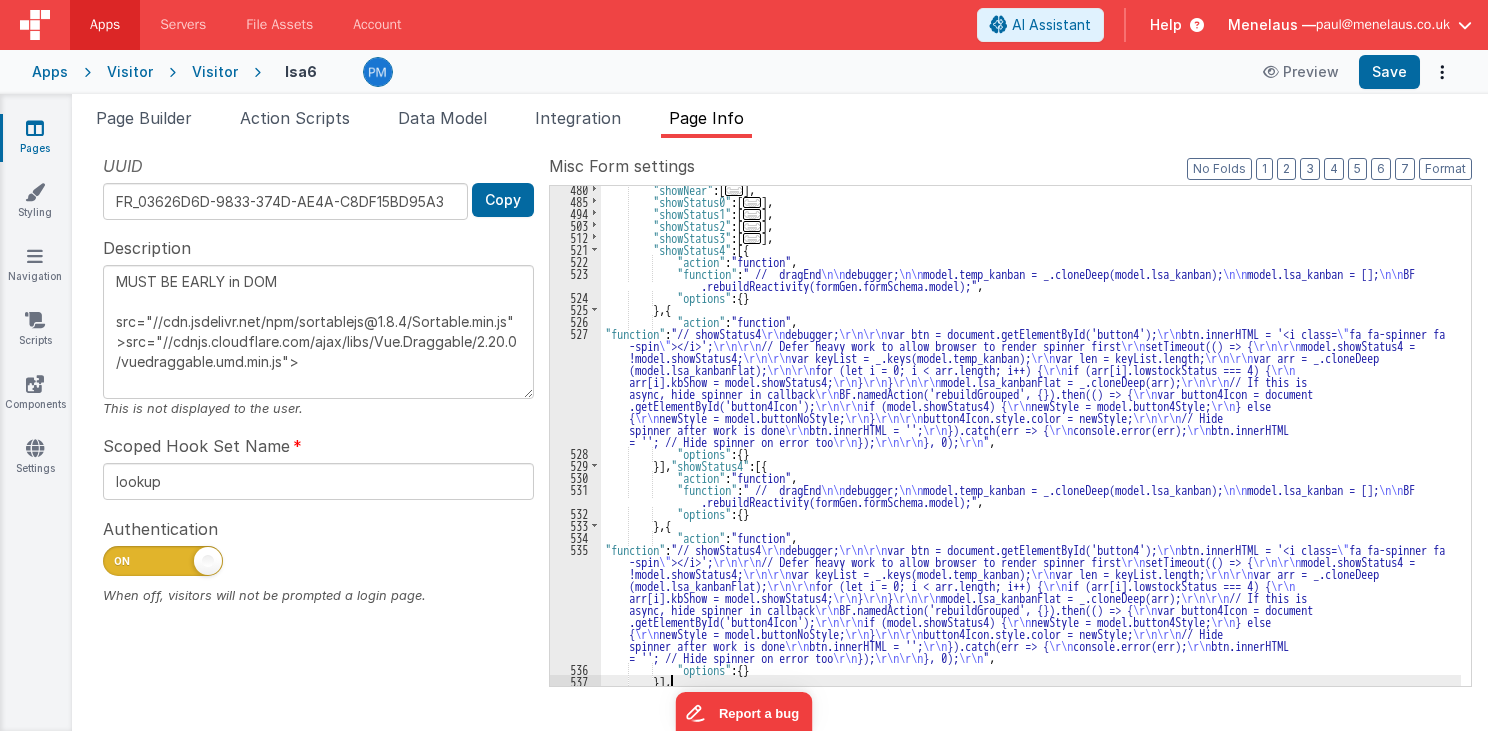 scroll, scrollTop: 627, scrollLeft: 0, axis: vertical 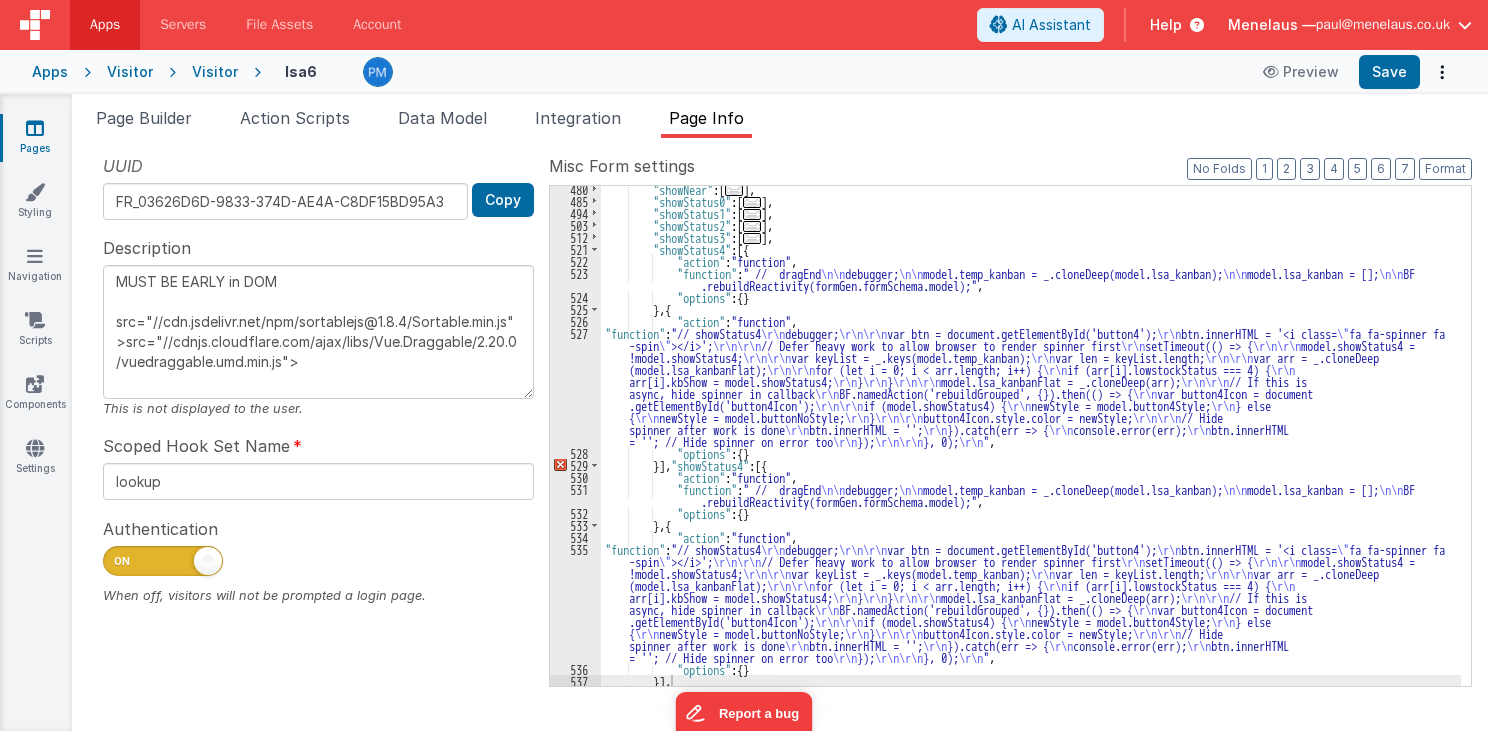 click on ""showStatus4" :  [{                "action" :  "function" ,                "function" :  " //  dragEnd \n\n  debugger; \n\n  model.temp_kanban = _.cloneDeep(model.lsa_kanban); \n\n  model.lsa_kanban = []; \n\n  BF                  .rebuildReactivity(formGen.formSchema.model);" ,                "options" :  { }           } ,  {                "action" :  "function" , "function" :  "// showStatus4 \r\n debugger; \r\n\r\n var btn = document.getElementById('button4'); \r\n btn.innerHTML = '\u003ci class= \" fa fa-spinner fa      -spin \" >\u003c/i\u003e'; \r\n\r\n // Defer heavy work to allow browser to render spinner first \r\n setTimeout(() => { \r\n\r\n     model.showStatus4 =       !model.showStatus4; \r\n\r\n     var keyList = _.keys(model.temp_kanban); \r\n     var len = keyList.length; \r\n\r\n      \r\n" at bounding box center [1031, 445] 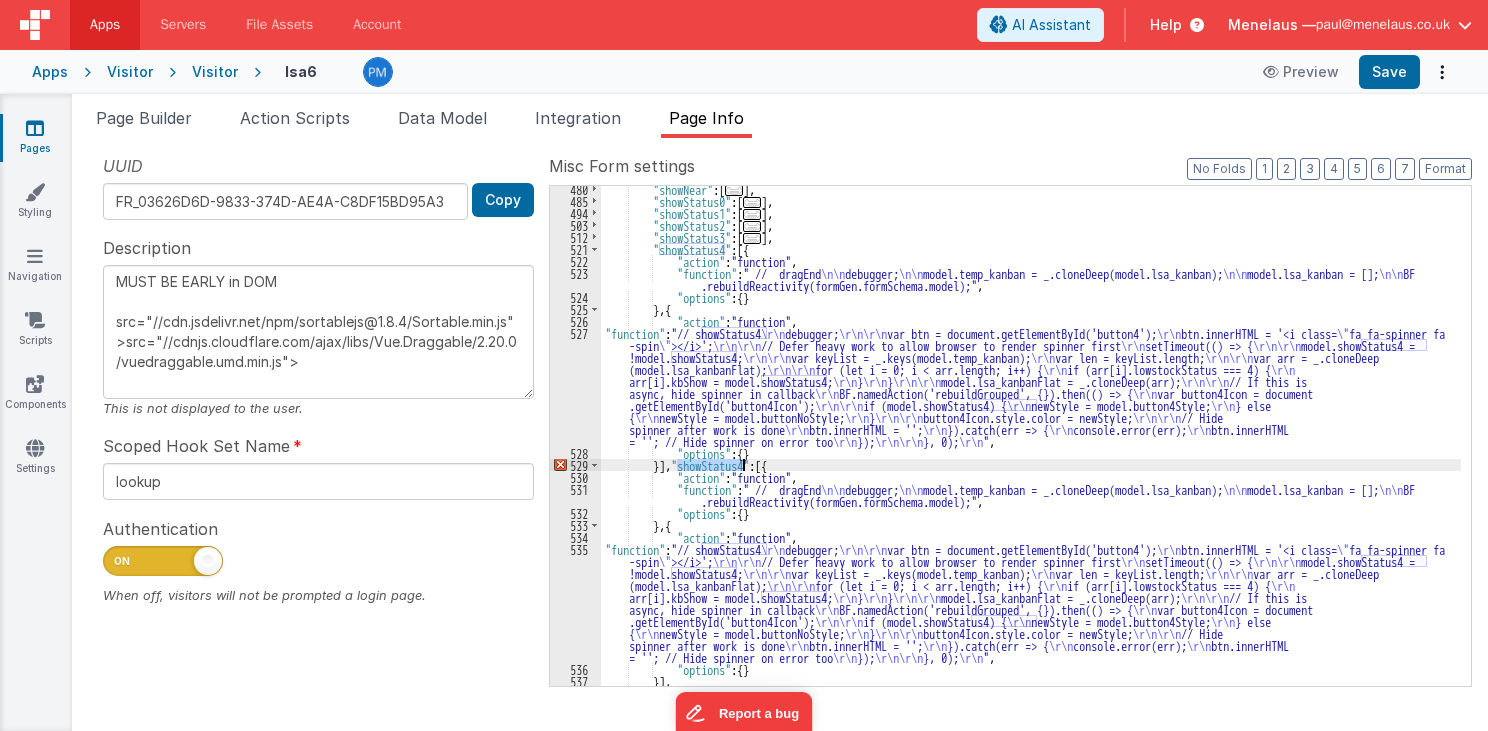 click on ""showStatus4" :  [{                "action" :  "function" ,                "function" :  " //  dragEnd \n\n  debugger; \n\n  model.temp_kanban = _.cloneDeep(model.lsa_kanban); \n\n  model.lsa_kanban = []; \n\n  BF                  .rebuildReactivity(formGen.formSchema.model);" ,                "options" :  { }           } ,  {                "action" :  "function" , "function" :  "// showStatus4 \r\n debugger; \r\n\r\n var btn = document.getElementById('button4'); \r\n btn.innerHTML = '\u003ci class= \" fa fa-spinner fa      -spin \" >\u003c/i\u003e'; \r\n\r\n // Defer heavy work to allow browser to render spinner first \r\n setTimeout(() => { \r\n\r\n     model.showStatus4 =       !model.showStatus4; \r\n\r\n     var keyList = _.keys(model.temp_kanban); \r\n     var len = keyList.length; \r\n\r\n      \r\n" at bounding box center (1031, 445) 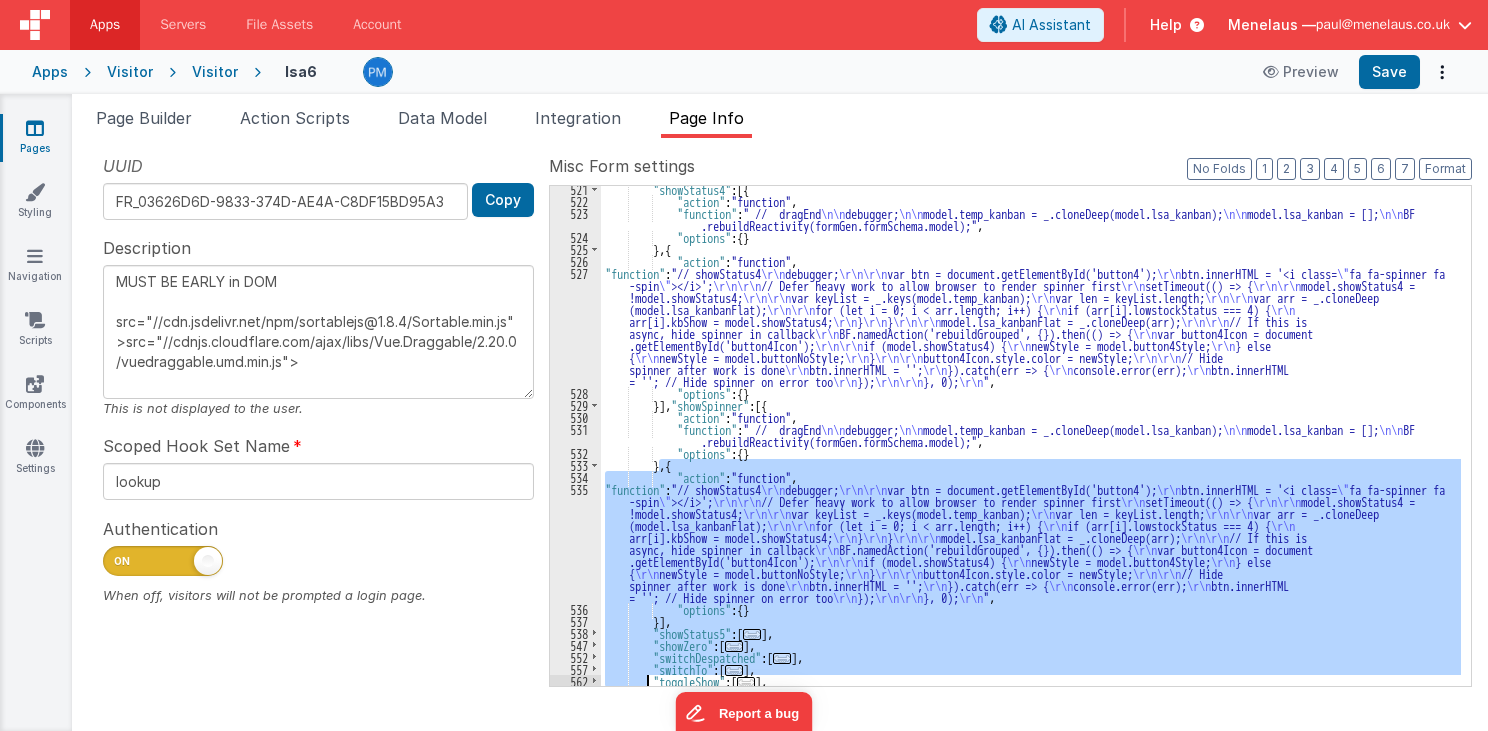 scroll, scrollTop: 843, scrollLeft: 0, axis: vertical 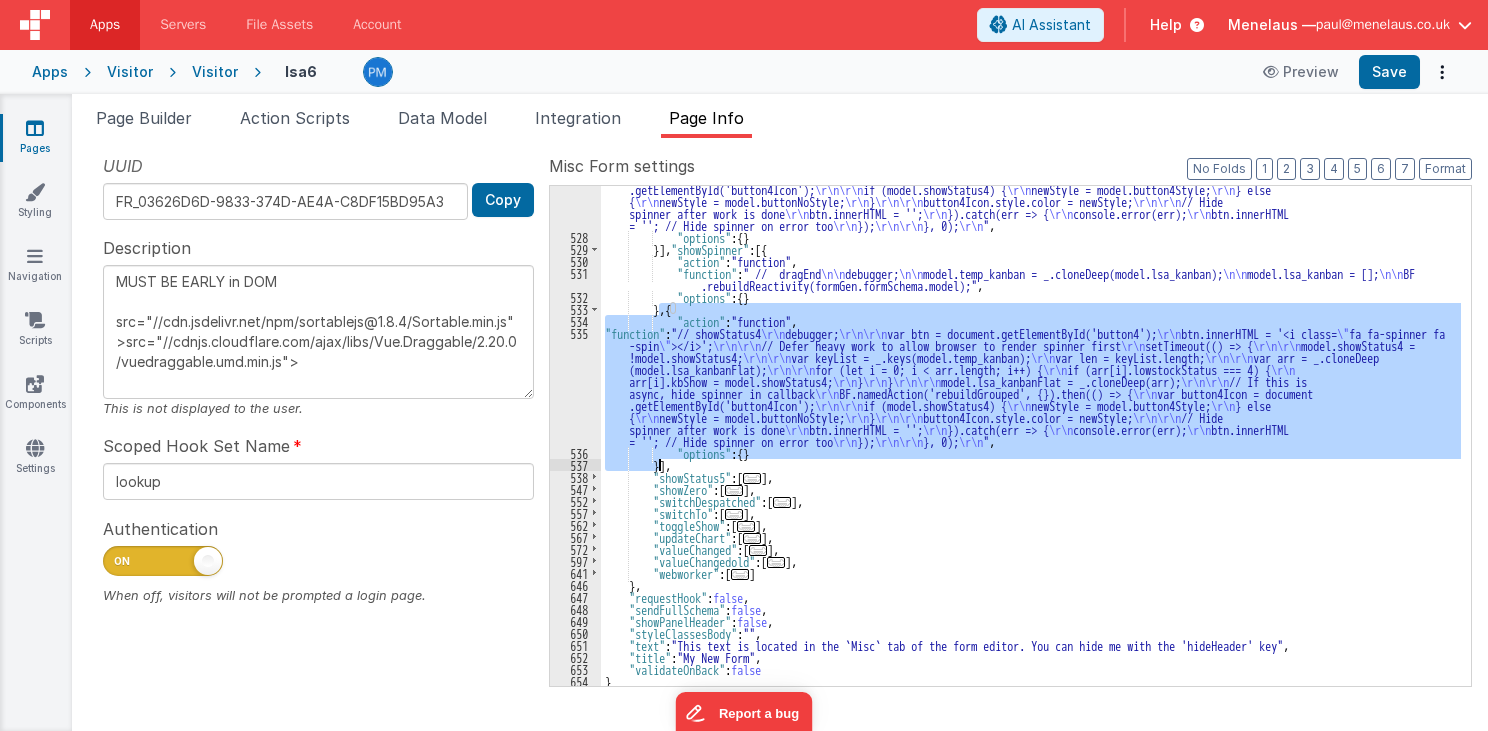 drag, startPoint x: 661, startPoint y: 524, endPoint x: 657, endPoint y: 464, distance: 60.133186 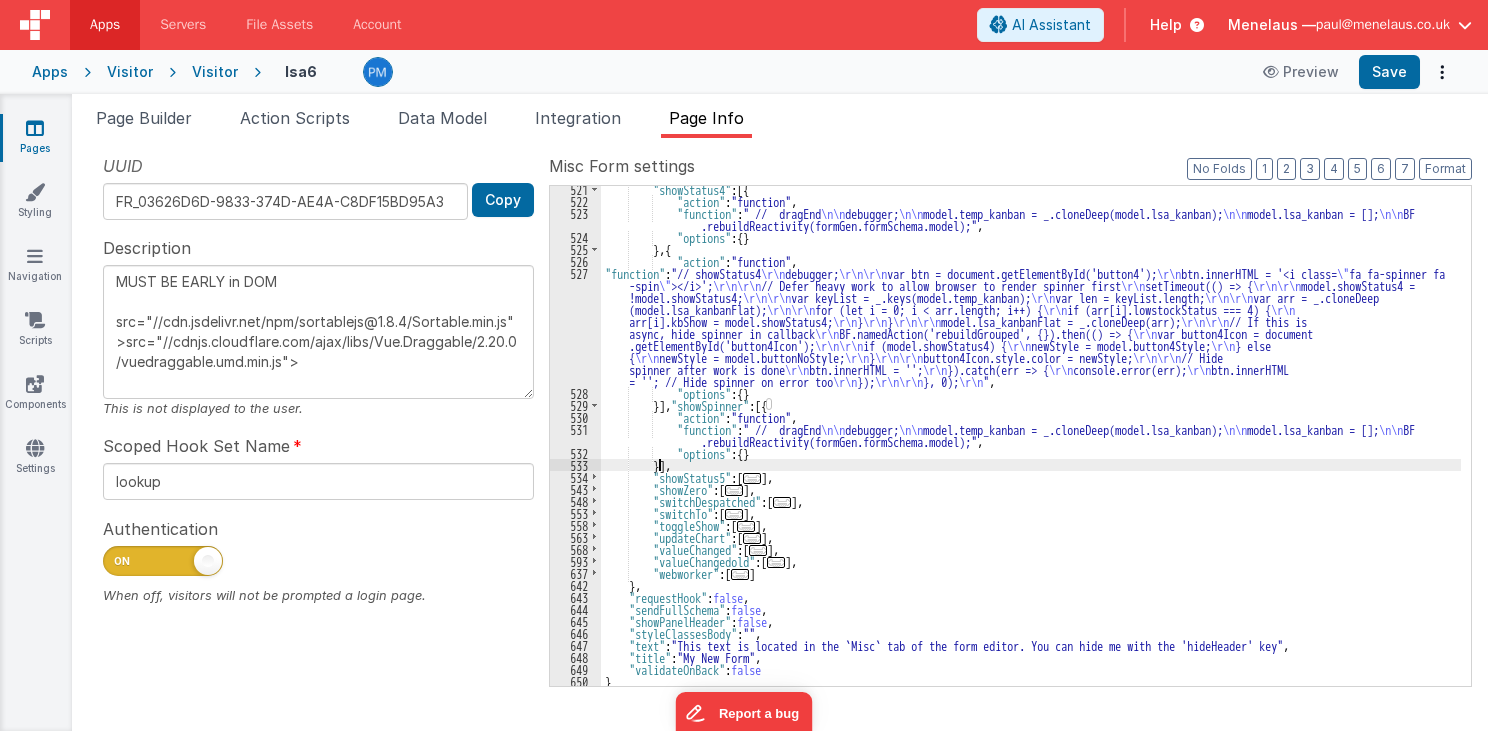 scroll, scrollTop: 687, scrollLeft: 0, axis: vertical 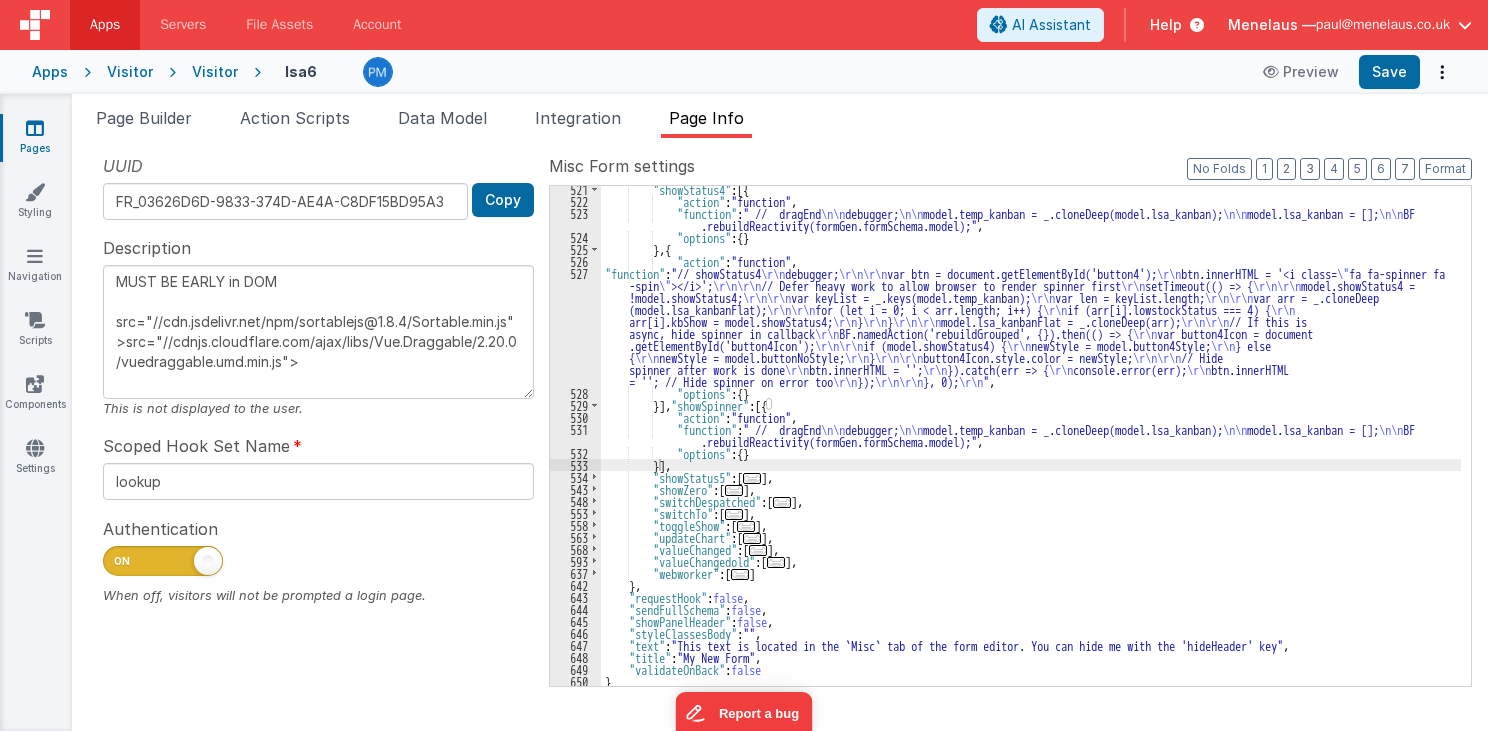click on ""showStatus4" :  [{                "action" :  "function" ,                "function" :  " //  dragEnd \n\n  debugger; \n\n  model.temp_kanban = _.cloneDeep(model.lsa_kanban); \n\n  model.lsa_kanban = []; \n\n  BF                  .rebuildReactivity(formGen.formSchema.model);" ,                "options" :  { }           } ,  {                "action" :  "function" , "function" :  "// showStatus4 \r\n debugger; \r\n\r\n var btn = document.getElementById('button4'); \r\n btn.innerHTML = '<i class= \" fa fa-spinner fa      -spin \" ></i>'; \r\n\r\n // Defer heavy work to allow browser to render spinner first \r\n setTimeout(() => { \r\n\r\n     model.showStatus4 =       !model.showStatus4; \r\n\r\n     var keyList = _.keys(model.temp_kanban); \r\n     var len = keyList.length; \r\n\r\n     var arr = _.cloneDeep      (model.lsa_kanbanFlat); \r\n\r\n     for (let i = 0; i < arr.length; i++) { \r\n         if (arr[i].lowstockStatus === 4) { \r\n                   \r\n \r\n" at bounding box center [1031, 445] 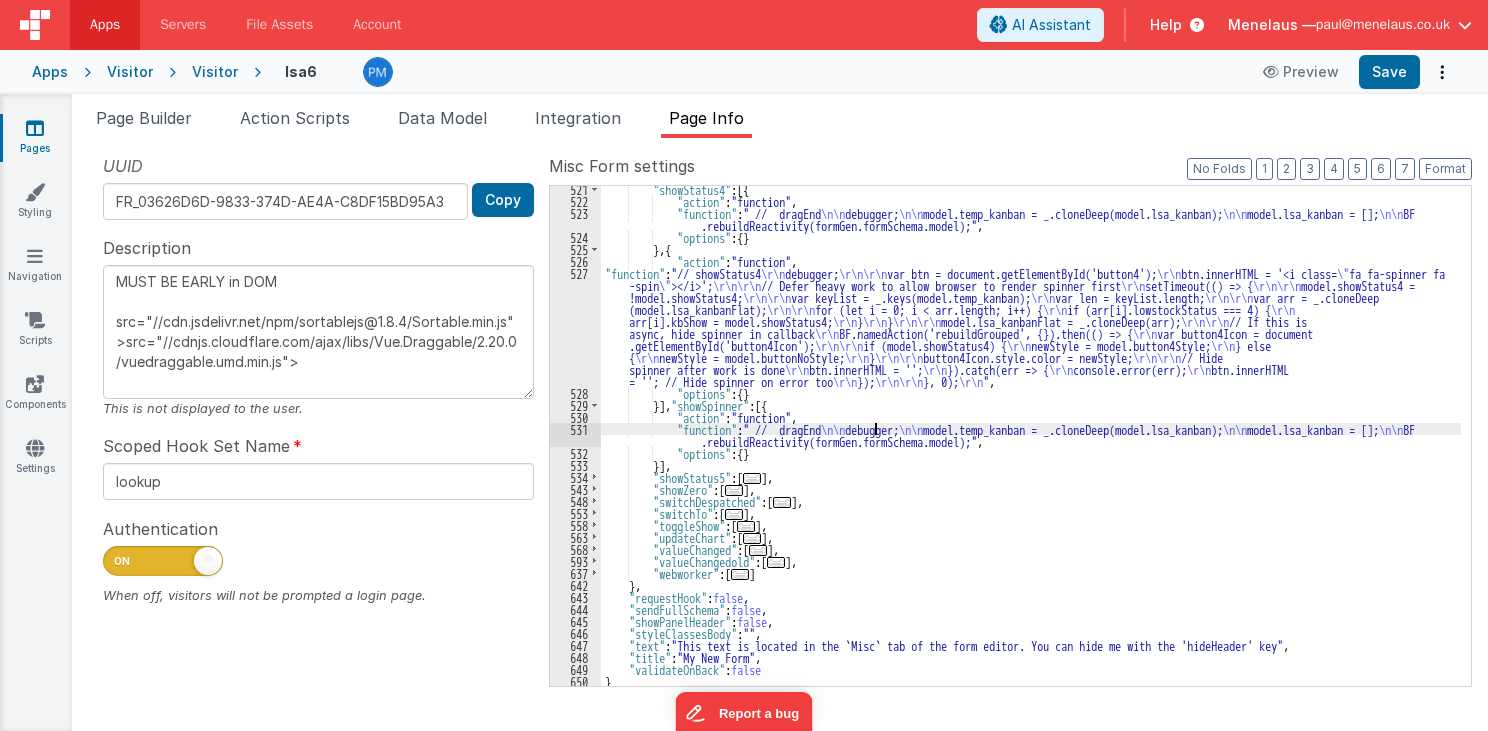 click on "531" at bounding box center [575, 435] 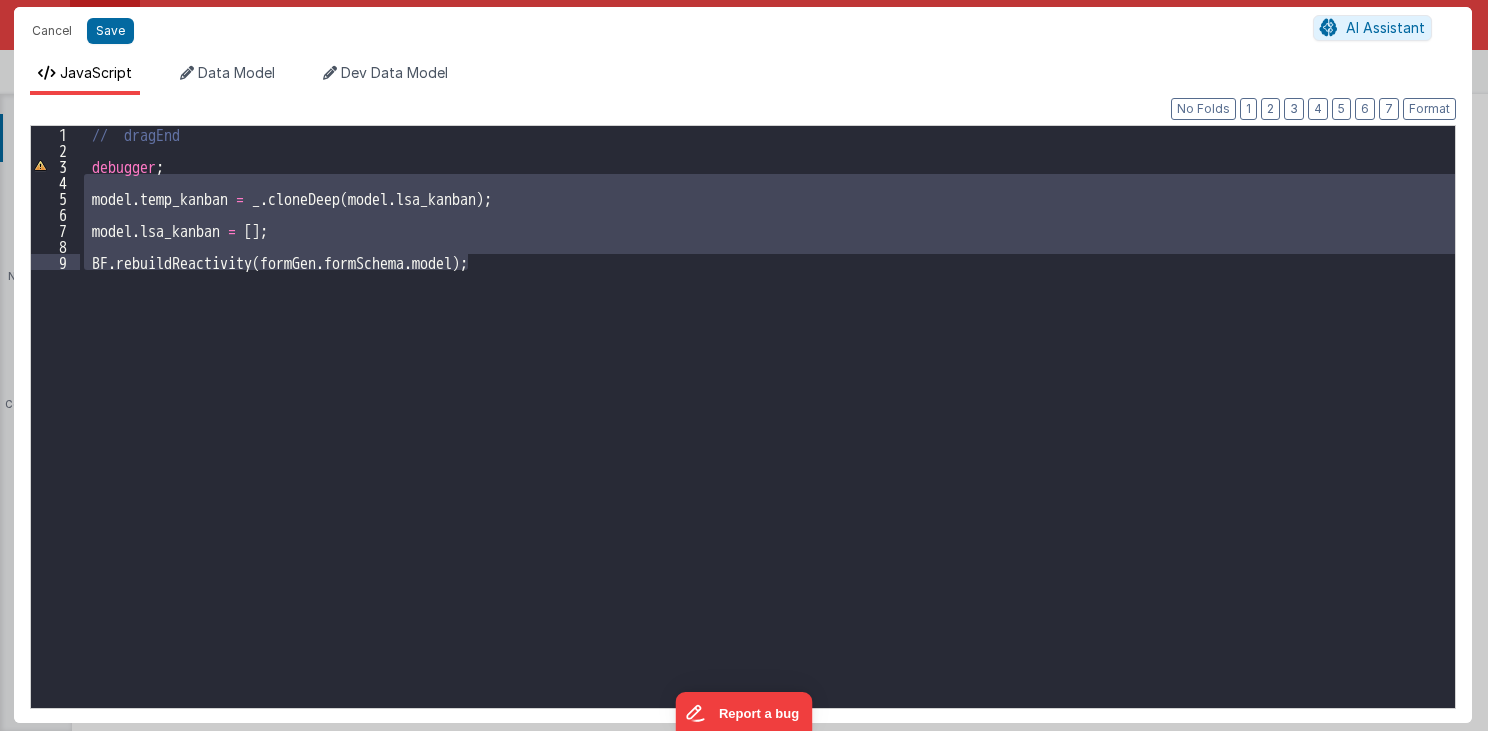 drag, startPoint x: 88, startPoint y: 181, endPoint x: 460, endPoint y: 278, distance: 384.43854 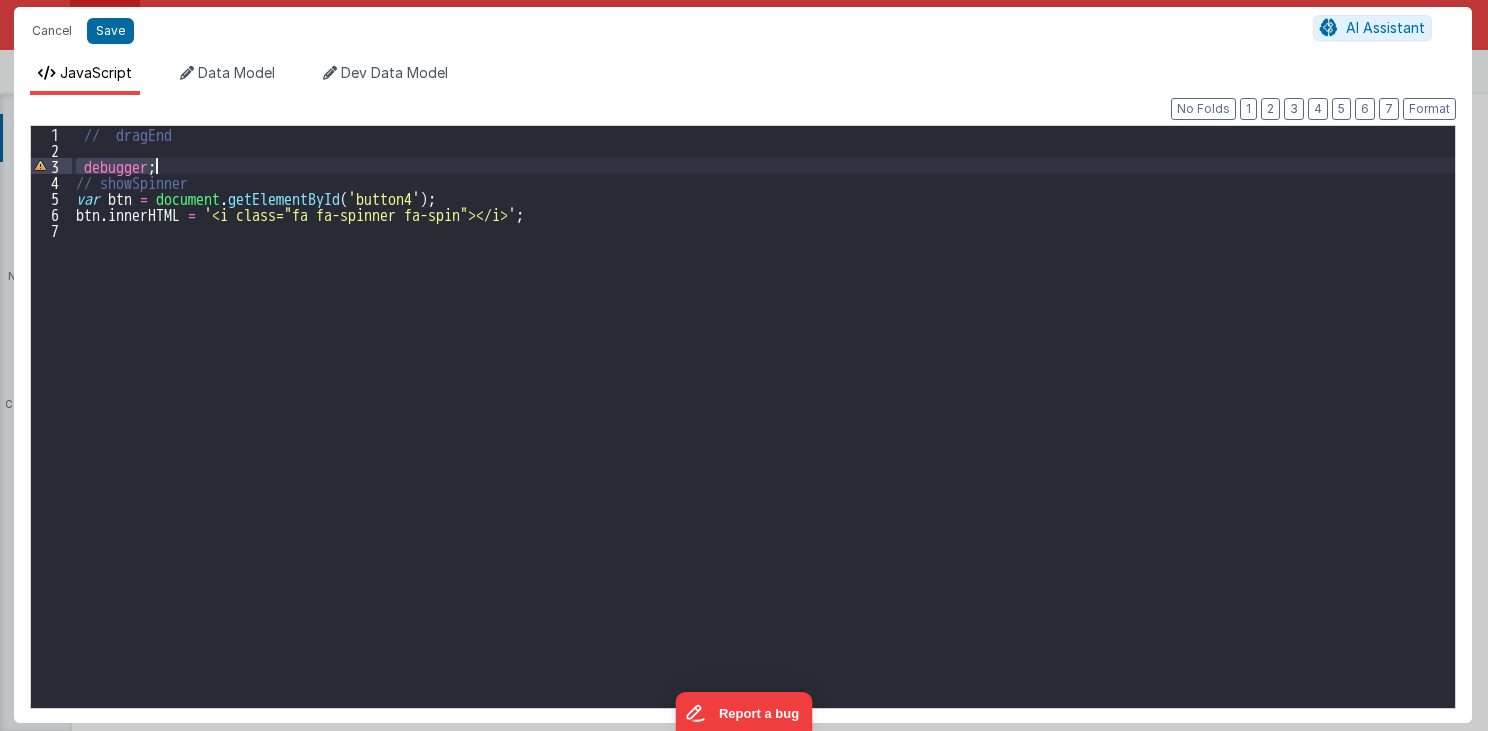 drag, startPoint x: 78, startPoint y: 163, endPoint x: 159, endPoint y: 163, distance: 81 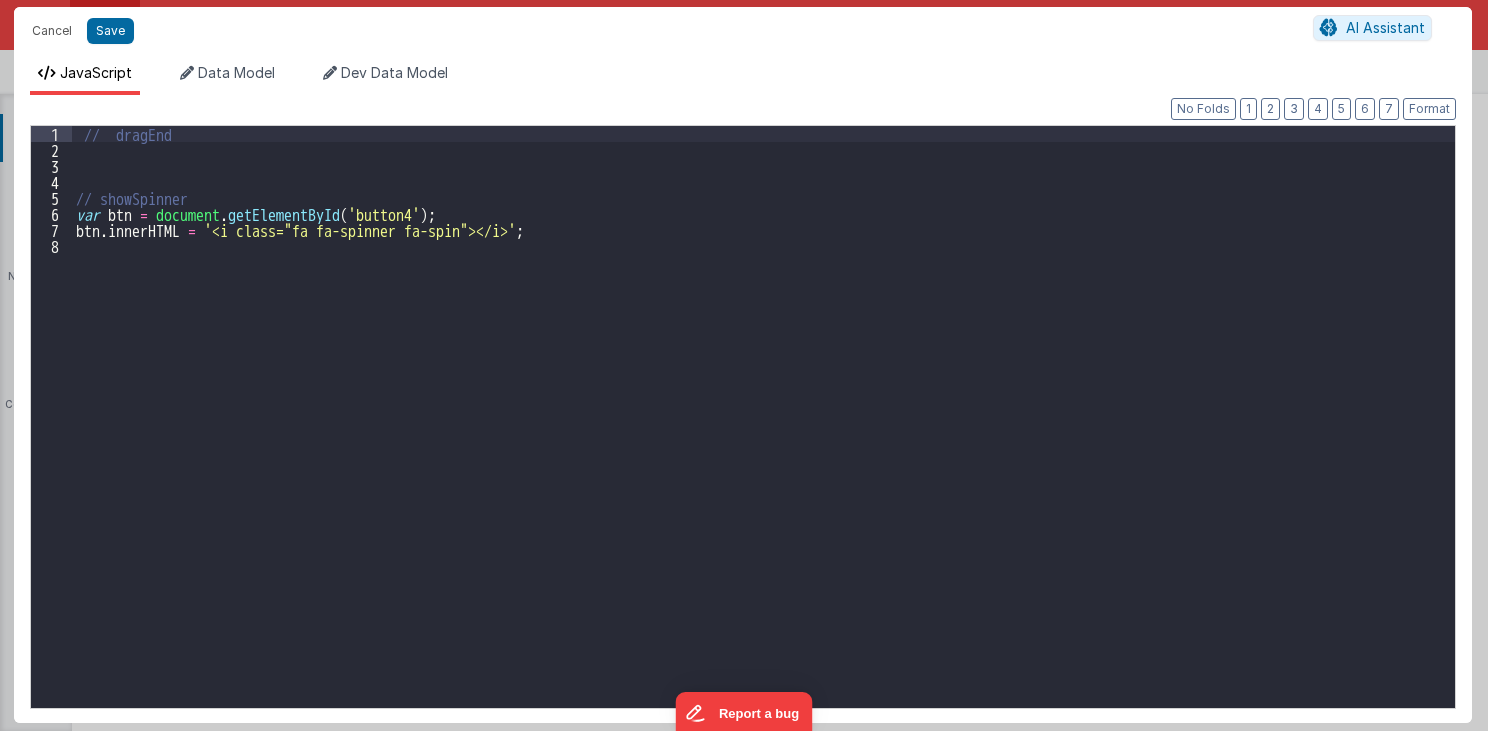 click on "//  dragEnd // showSpinner var   btn   =   document . getElementById ( 'button4' ) ; btn . innerHTML   =   '<i class="fa fa-spinner fa-spin"></i>';" at bounding box center [764, 433] 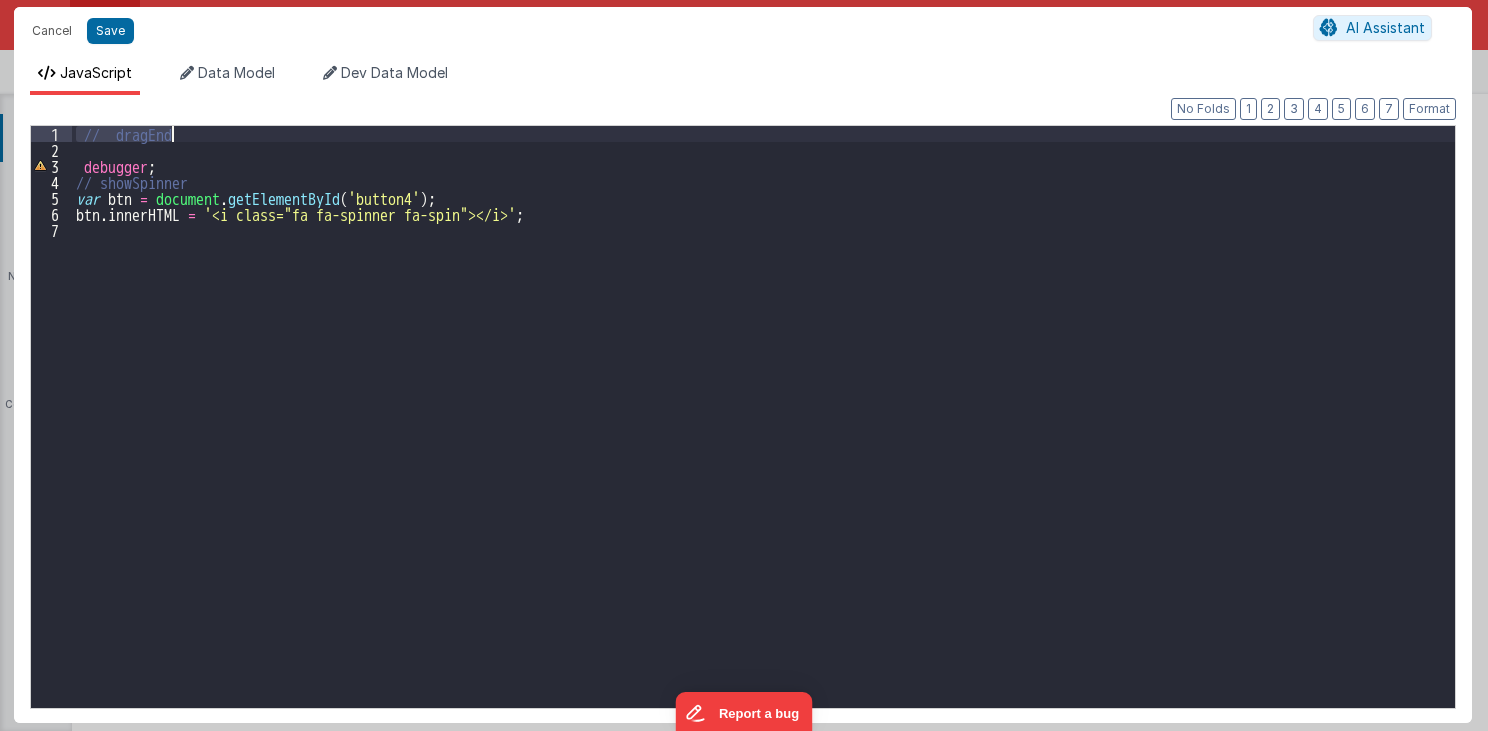 drag, startPoint x: 72, startPoint y: 136, endPoint x: 223, endPoint y: 134, distance: 151.01324 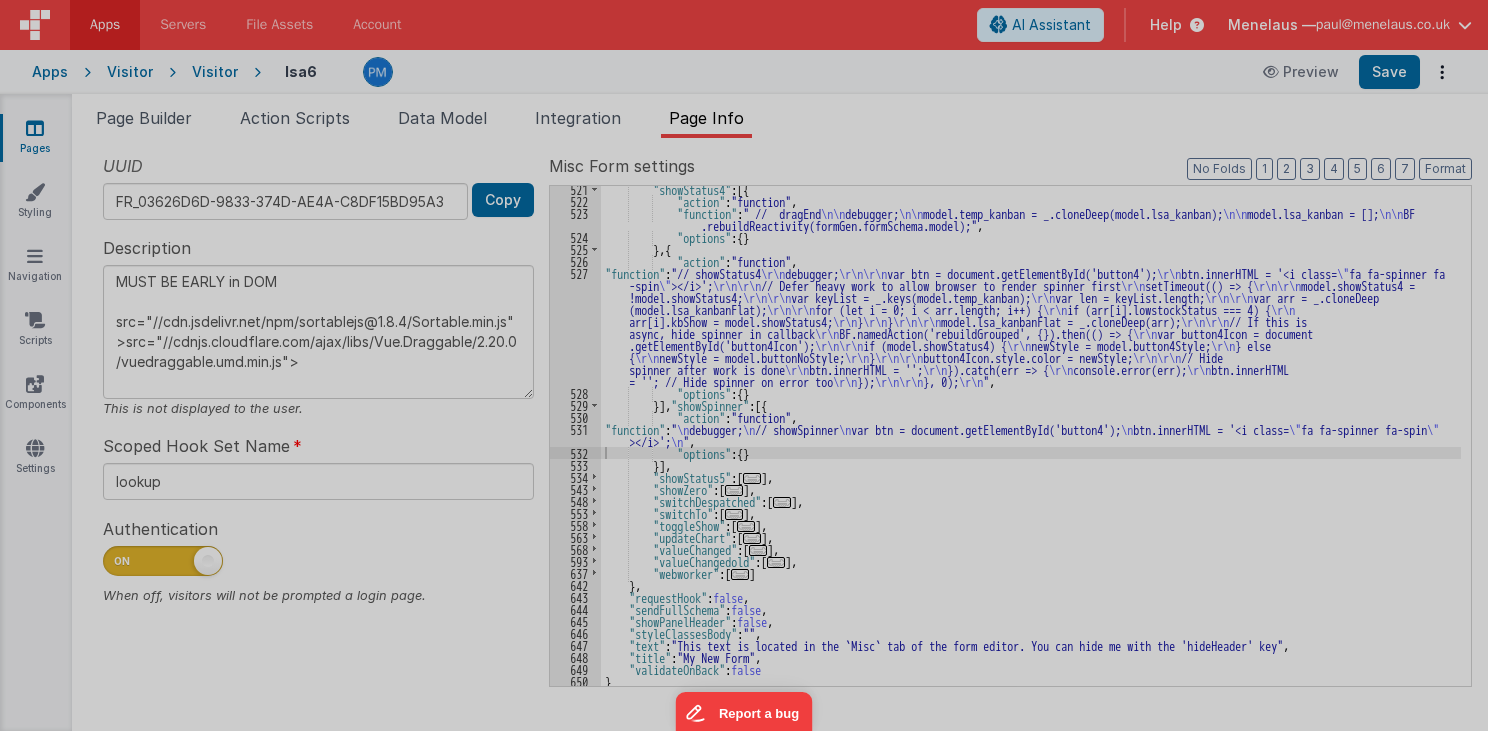 type on "MUST BE EARLY in DOM
src="//cdn.jsdelivr.net/npm/sortablejs@1.8.4/Sortable.min.js">src="//cdnjs.cloudflare.com/ajax/libs/Vue.Draggable/2.20.0/vuedraggable.umd.min.js">" 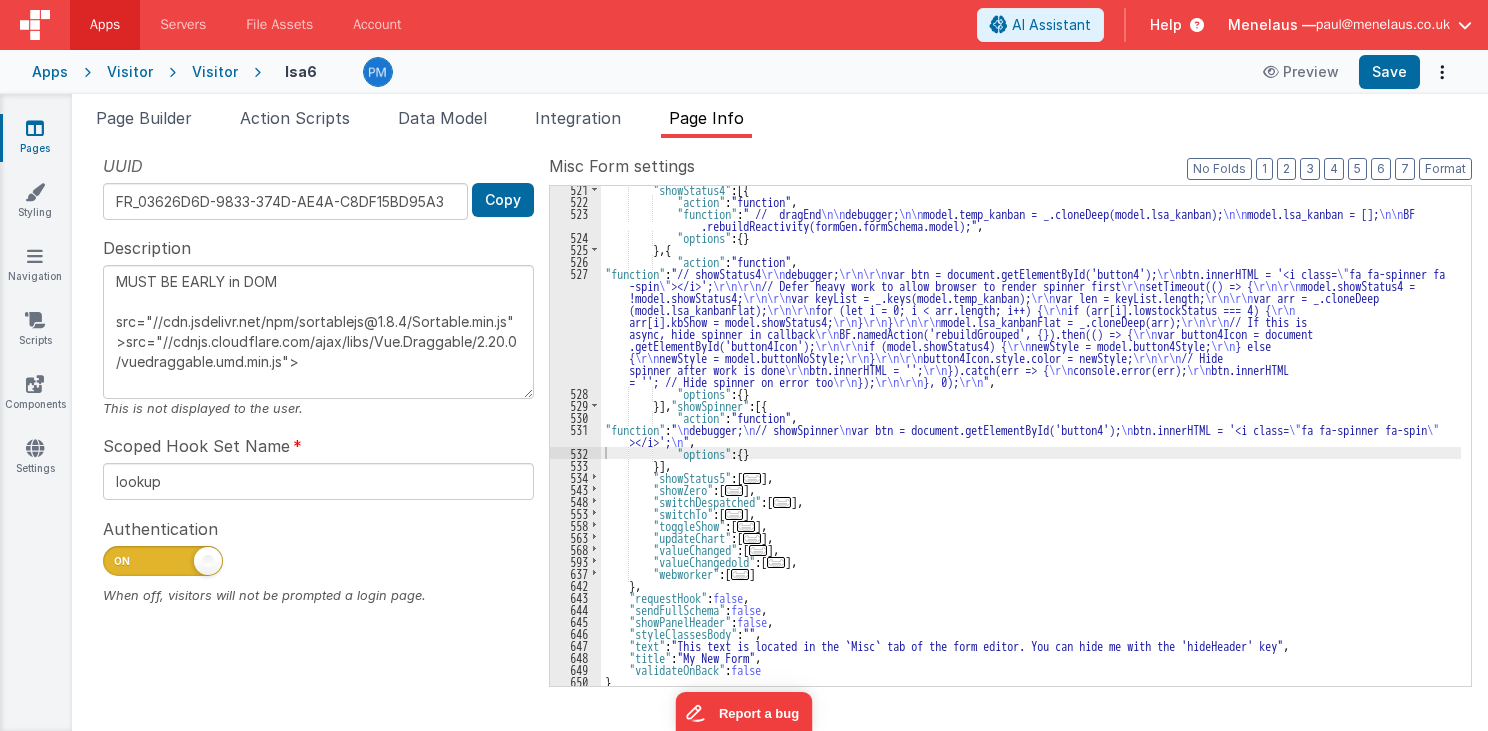 scroll, scrollTop: 639, scrollLeft: 0, axis: vertical 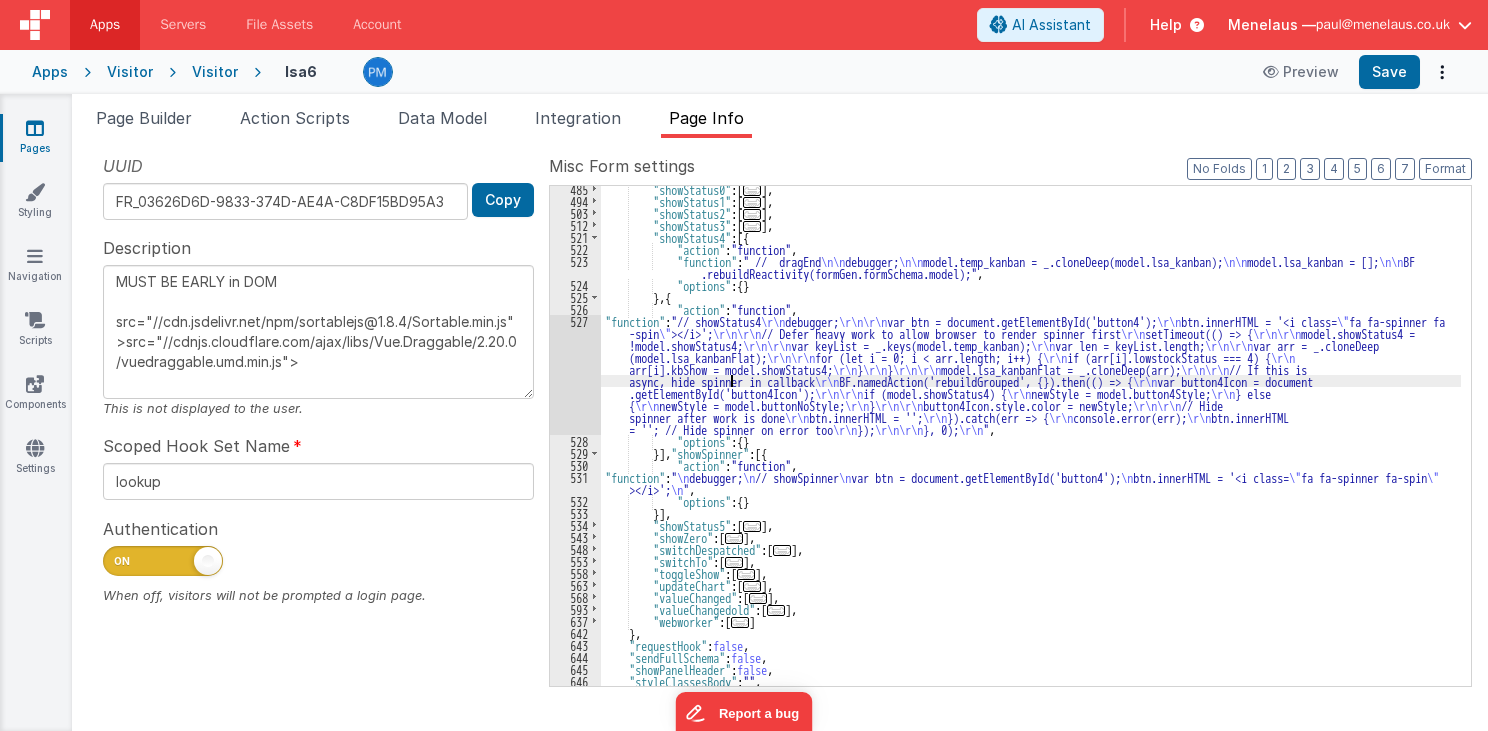 click on ""showStatus0" :  [ ... ] ,           "showStatus1" :  [ ... ] ,           "showStatus2" :  [ ... ] ,           "showStatus3" :  [ ... ] ,           "showStatus4" :  [{                "action" :  "function" ,                "function" :  " //  dragEnd \n\n  debugger; \n\n  model.temp_kanban = _.cloneDeep(model.lsa_kanban); \n\n  model.lsa_kanban = []; \n\n  BF                  .rebuildReactivity(formGen.formSchema.model);" ,                "options" :  { }           } ,  {                "action" :  "function" , "function" :  "// showStatus4 \r\n debugger; \r\n\r\n var btn = document.getElementById('button4'); \r\n btn.innerHTML = '<i class= \" fa fa-spinner fa      -spin \" ></i>'; \r\n\r\n // Defer heavy work to allow browser to render spinner first \r\n setTimeout(() => { \r\n\r\n     model.showStatus4 =       !model.showStatus4; \r\n\r\n     var keyList = _.keys(model.temp_kanban); \r\n     var len = keyList.length; \r\n\r\n     var arr = _.cloneDeep      \r\n\r\n \r\n" at bounding box center (1031, 445) 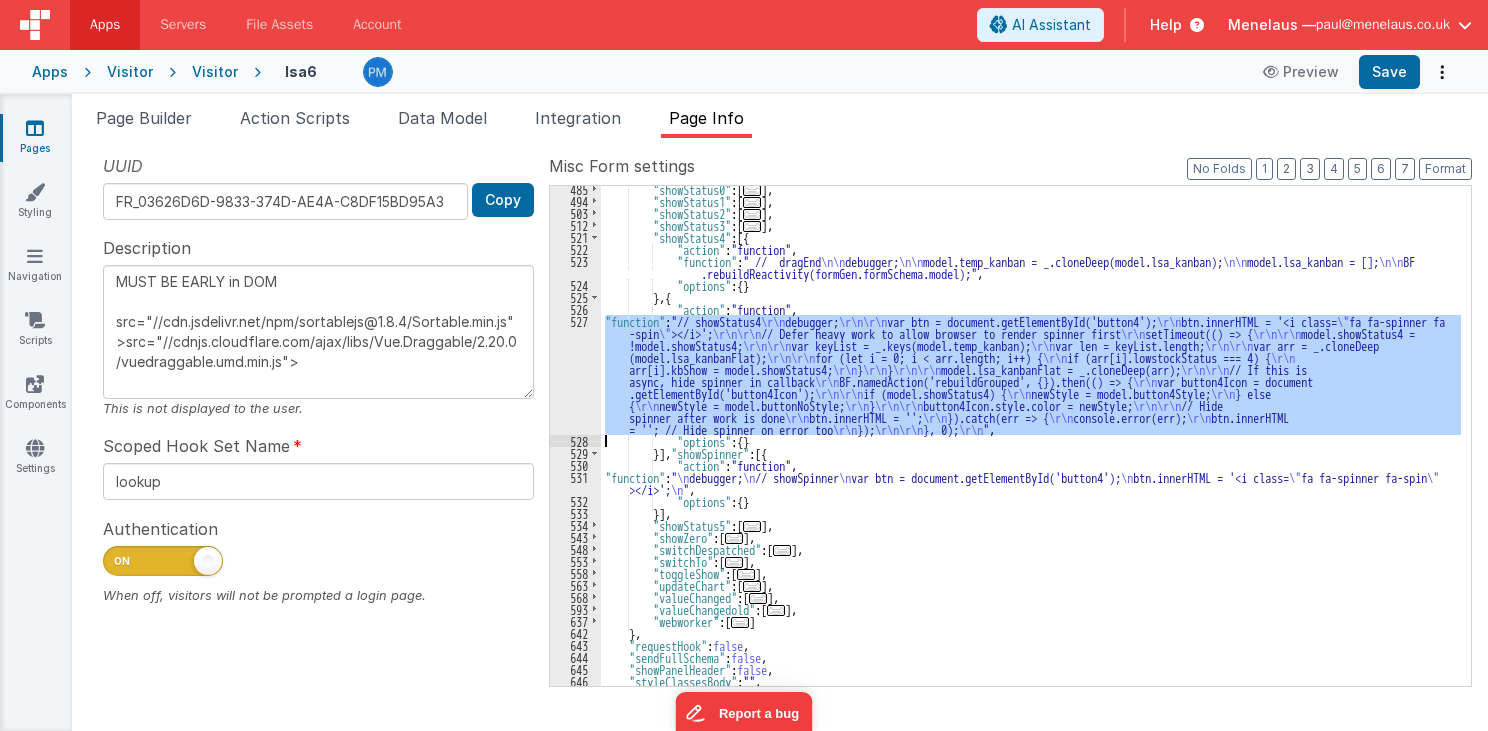 click on "527" at bounding box center (575, 375) 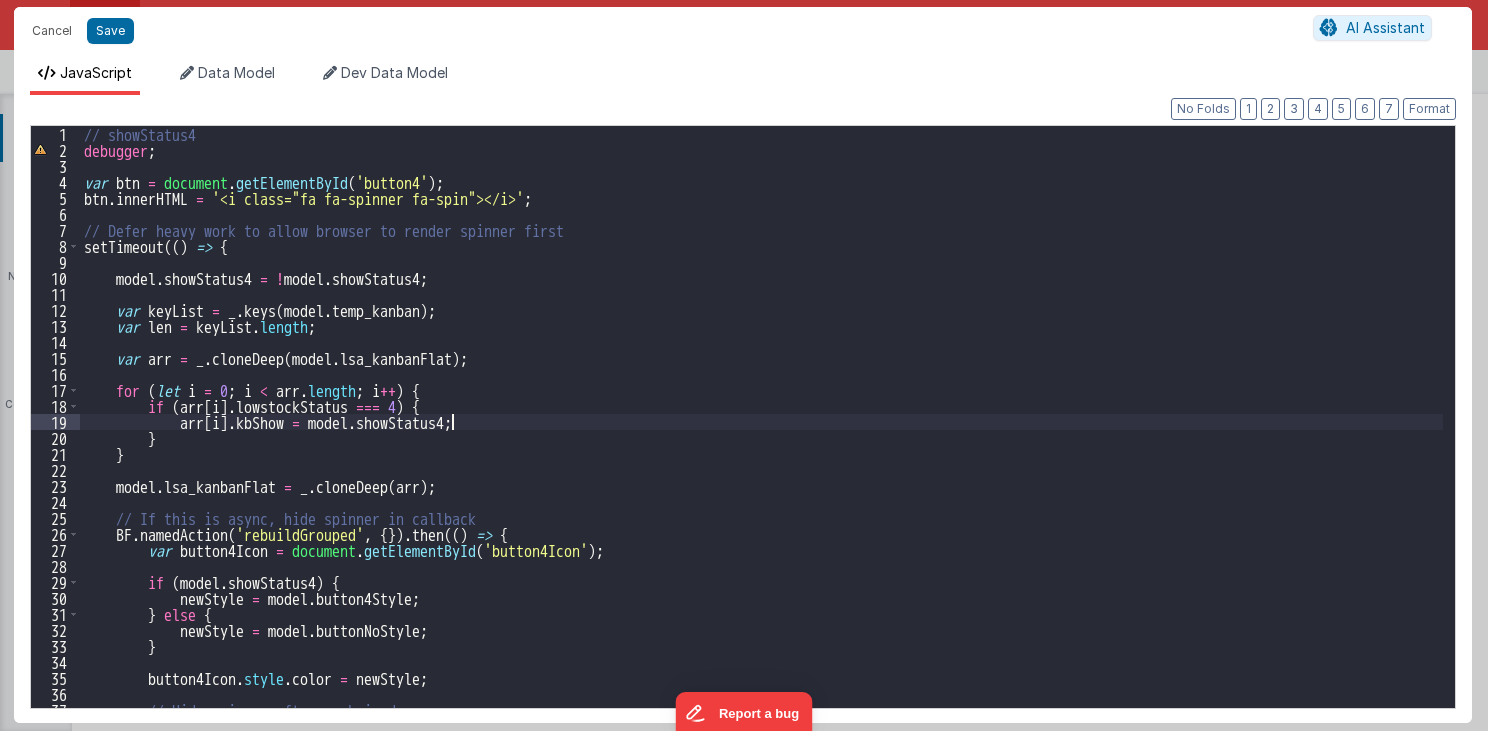 click on "// showStatus4 debugger ; var   btn   =   document . getElementById ( 'button4' ) ; btn . innerHTML   =   '<i class="fa fa-spinner fa-spin"></i>' ; // Defer heavy work to allow browser to render spinner first setTimeout (( )   =>   {      model . showStatus4   =   ! model . showStatus4 ;      var   keyList   =   _ . keys ( model . temp_kanban ) ;      var   len   =   keyList . length ;      var   arr   =   _ . cloneDeep ( model . lsa_kanbanFlat ) ;      for   ( let   i   =   0 ;   i   <   arr . length ;   i ++ )   {           if   ( arr [ i ] . lowstockStatus   ===   4 )   {                arr [ i ] . kbShow   =   model . showStatus4 ;           }      }      model . lsa_kanbanFlat   =   _ . cloneDeep ( arr ) ;      // If this is async, hide spinner in callback      BF . namedAction ( 'rebuildGrouped' ,   { }) . then (( )   =>   {           var   button4Icon   =   document . getElementById ( 'button4Icon' ) ;           if   ( model . showStatus4 )   {                newStyle   =   model . button4Style ;" at bounding box center [762, 433] 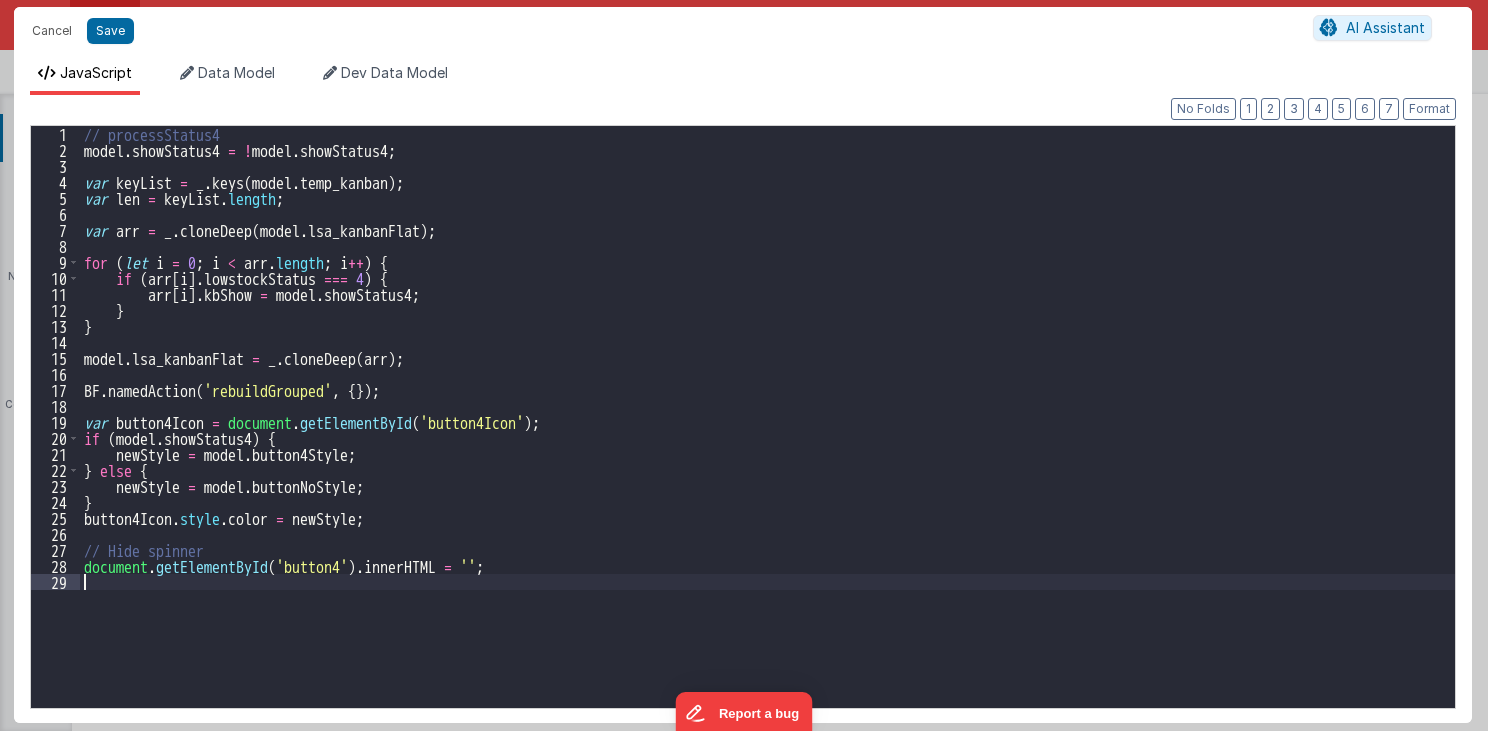 click on "// processStatus4 model . showStatus4   =   ! model . showStatus4 ; var   keyList   =   _ . keys ( model . temp_kanban ) ; var   len   =   keyList . length ; var   arr   =   _ . cloneDeep ( model . lsa_kanbanFlat ) ; for   ( let   i   =   0 ;   i   <   arr . length ;   i ++ )   {      if   ( arr [ i ] . lowstockStatus   ===   4 )   {           arr [ i ] . kbShow   =   model . showStatus4 ;      } } model . lsa_kanbanFlat   =   _ . cloneDeep ( arr ) ; BF . namedAction ( 'rebuildGrouped' ,   { }) ; var   button4Icon   =   document . getElementById ( 'button4Icon' ) ; if   ( model . showStatus4 )   {      newStyle   =   model . button4Style ; }   else   {      newStyle   =   model . buttonNoStyle ; } button4Icon . style . color   =   newStyle ; // Hide spinner document . getElementById ( 'button4' ) . innerHTML   =   '' ;" at bounding box center [768, 433] 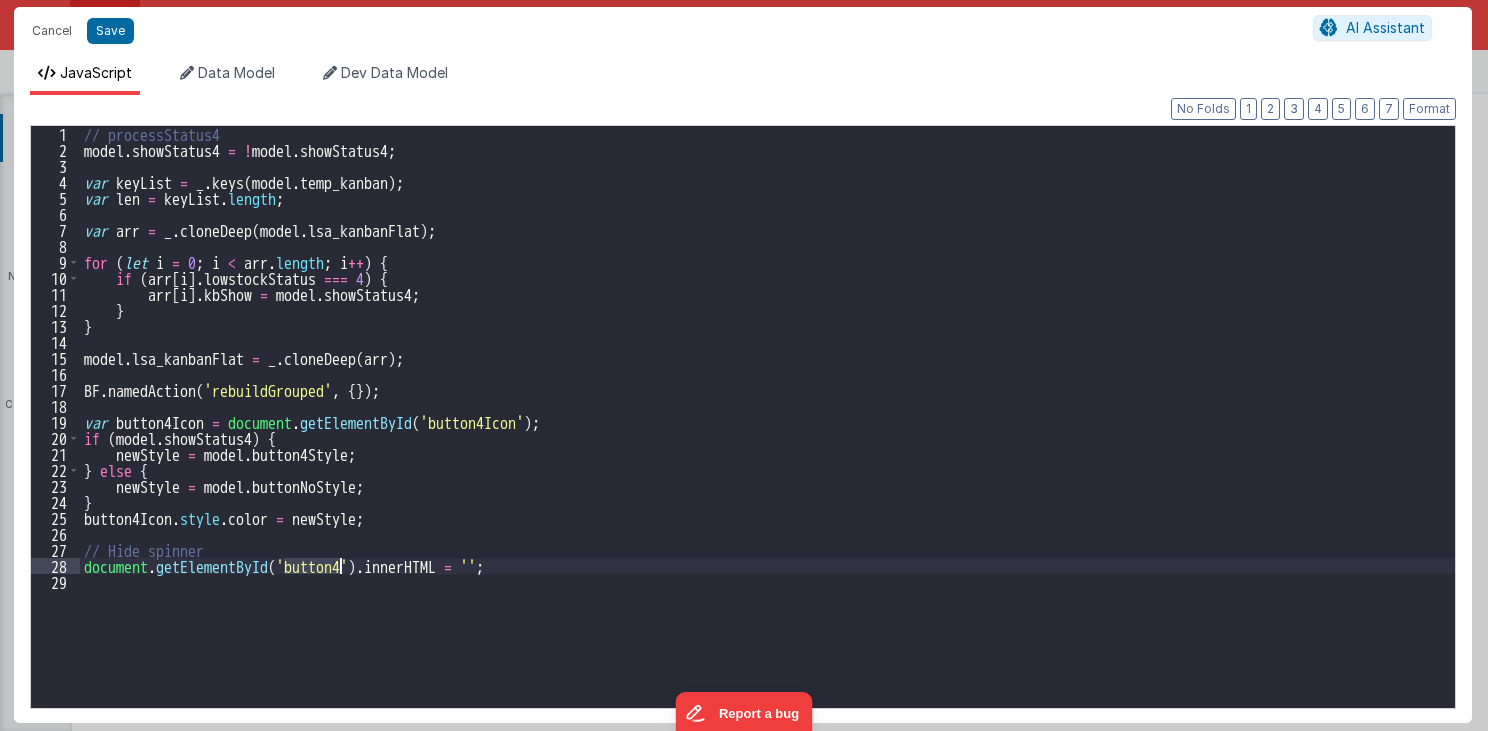click on "// processStatus4 model . showStatus4   =   ! model . showStatus4 ; var   keyList   =   _ . keys ( model . temp_kanban ) ; var   len   =   keyList . length ; var   arr   =   _ . cloneDeep ( model . lsa_kanbanFlat ) ; for   ( let   i   =   0 ;   i   <   arr . length ;   i ++ )   {      if   ( arr [ i ] . lowstockStatus   ===   4 )   {           arr [ i ] . kbShow   =   model . showStatus4 ;      } } model . lsa_kanbanFlat   =   _ . cloneDeep ( arr ) ; BF . namedAction ( 'rebuildGrouped' ,   { }) ; var   button4Icon   =   document . getElementById ( 'button4Icon' ) ; if   ( model . showStatus4 )   {      newStyle   =   model . button4Style ; }   else   {      newStyle   =   model . buttonNoStyle ; } button4Icon . style . color   =   newStyle ; // Hide spinner document . getElementById ( 'button4' ) . innerHTML   =   '' ;" at bounding box center [768, 433] 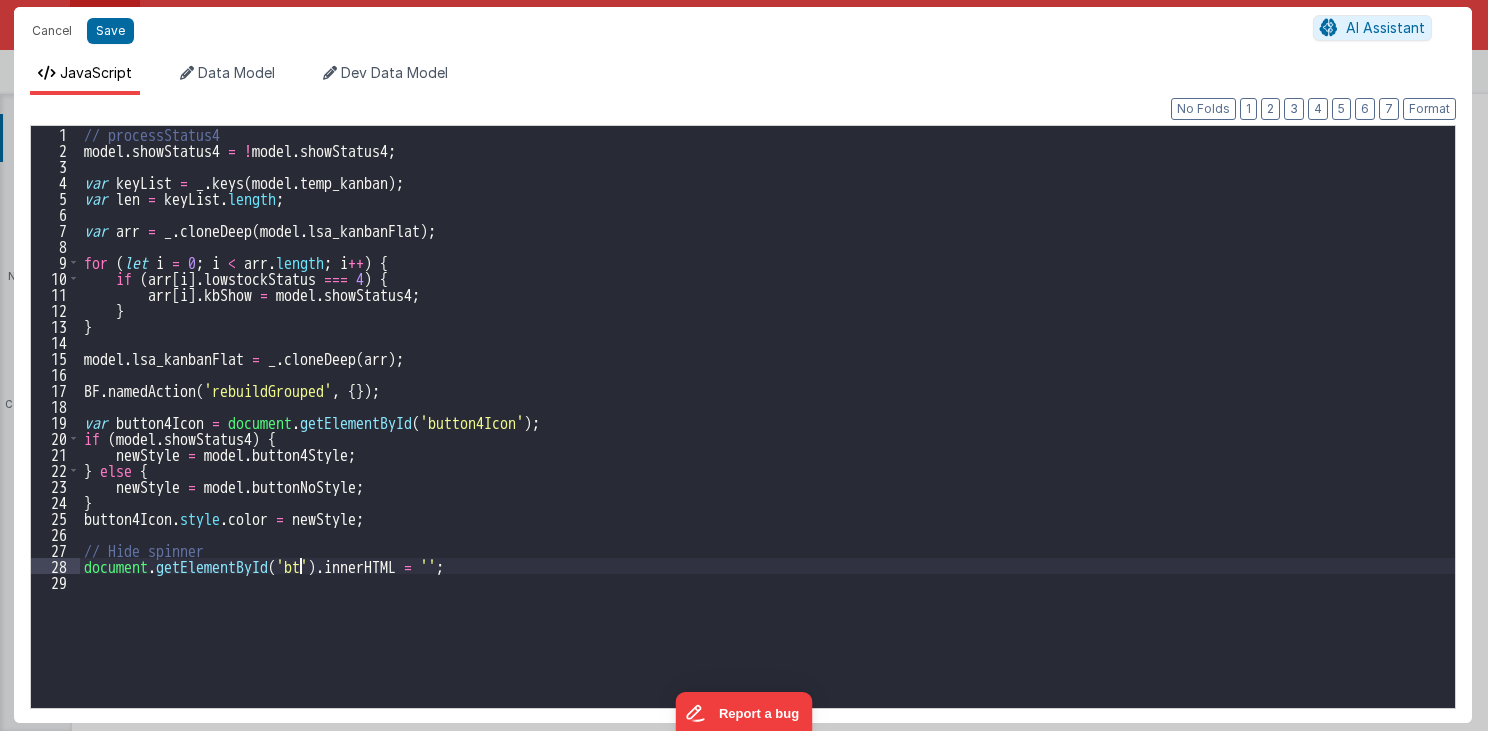 type 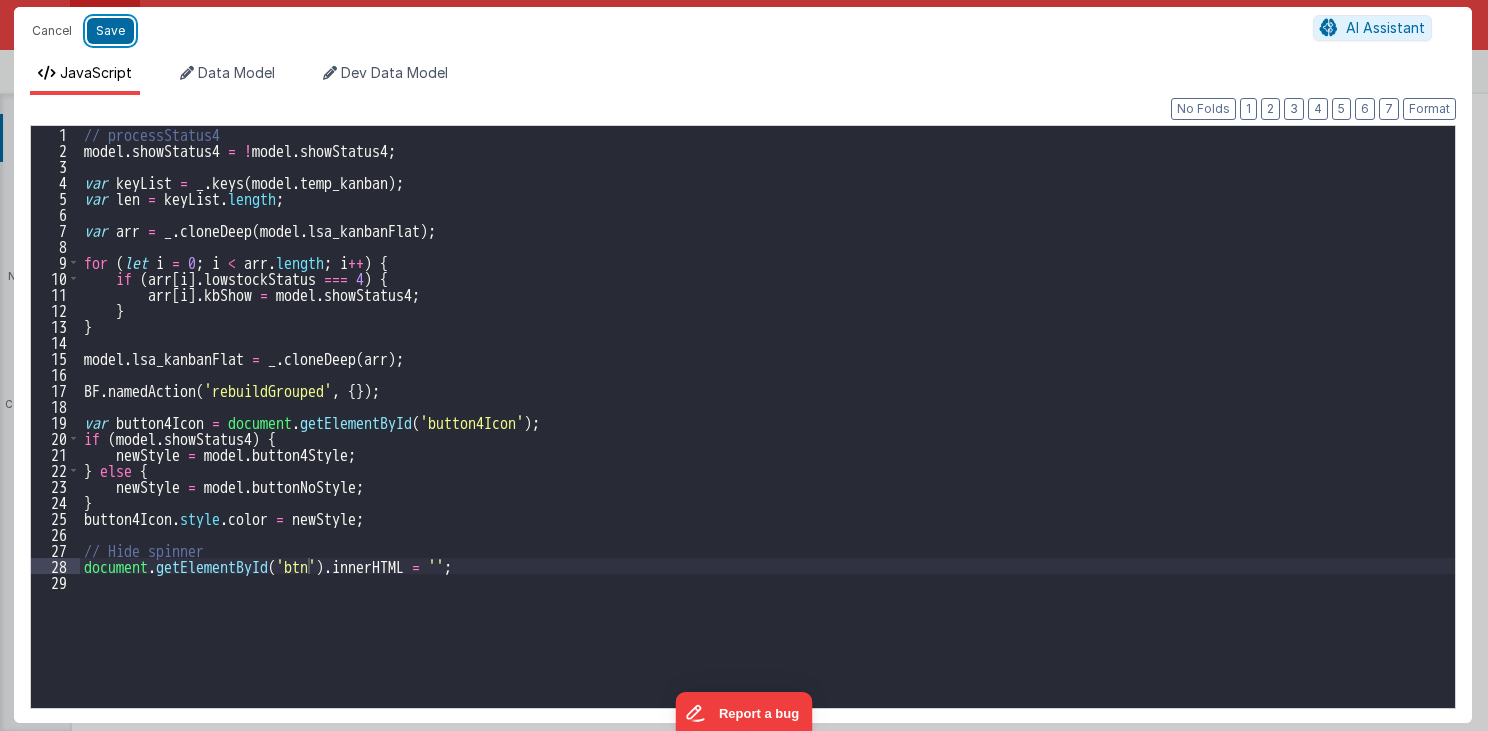drag, startPoint x: 105, startPoint y: 28, endPoint x: 577, endPoint y: 472, distance: 648.0123 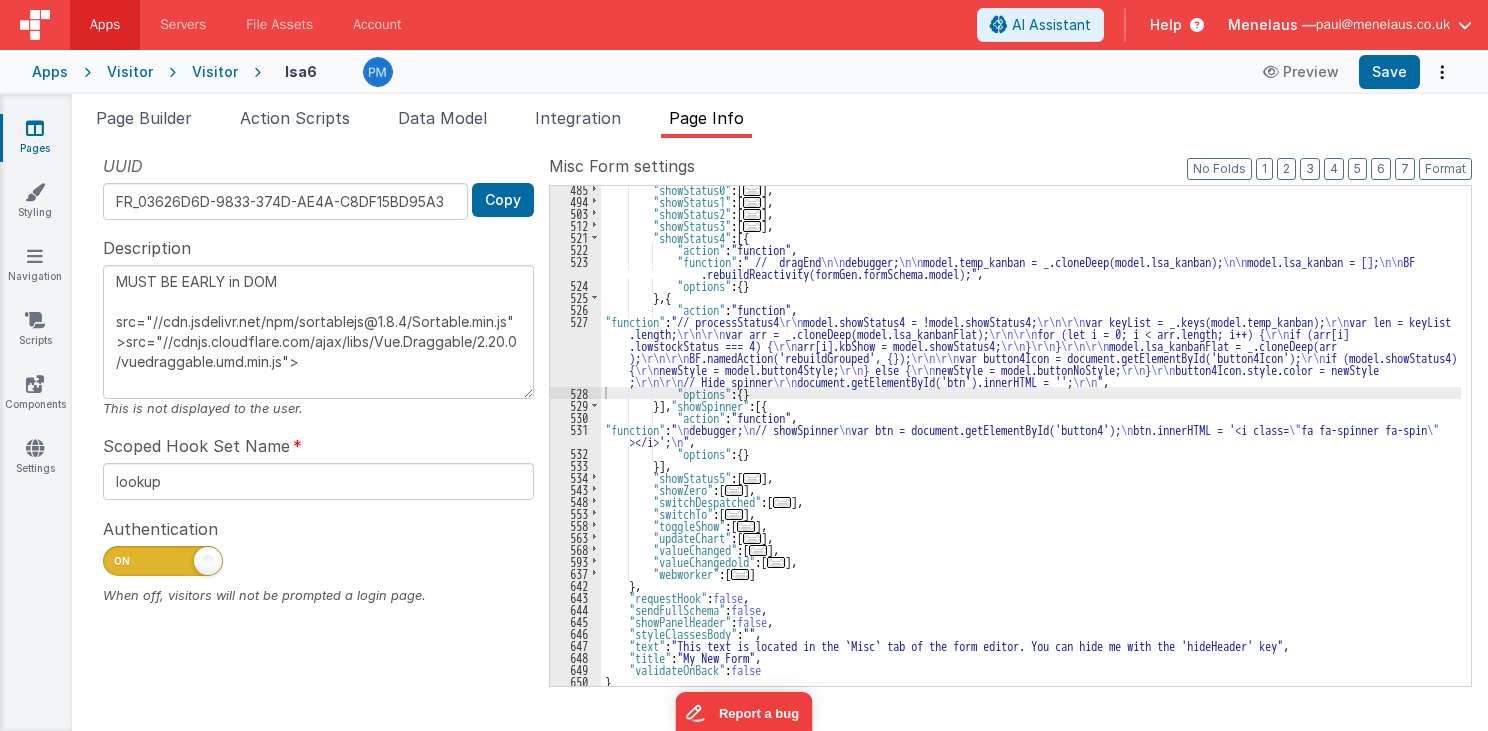 click on ""showStatus4" :  [{                "action" :  "function" ,                "function" :  " //  dragEnd \n\n  debugger; \n\n  model.temp_kanban = _.cloneDeep(model.lsa_kanban); \n\n  model.lsa_kanban = []; \n\n  BF                  .rebuildReactivity(formGen.formSchema.model);" ,                "options" :  { }           } ,  {                "action" :  "function" , "function" :  "// processStatus4 \r\n model.showStatus4 = !model.showStatus4; \r\n\r\n var keyList = _.keys(model.temp_kanban); \r\n var len = keyList      .length; \r\n\r\n var arr = _.cloneDeep(model.lsa_kanbanFlat); \r\n\r\n for (let i = 0; i < arr.length; i++) { \r\n     if (arr[i]      .lowstockStatus === 4) { \r\n         arr[i].kbShow = model.showStatus4; \r\n     } \r\n } \r\n\r\n model.lsa_kanbanFlat = _.cloneDeep(arr      ); \r\n\r\n \r\n\r\n \r\n { \r\n" at bounding box center (1031, 445) 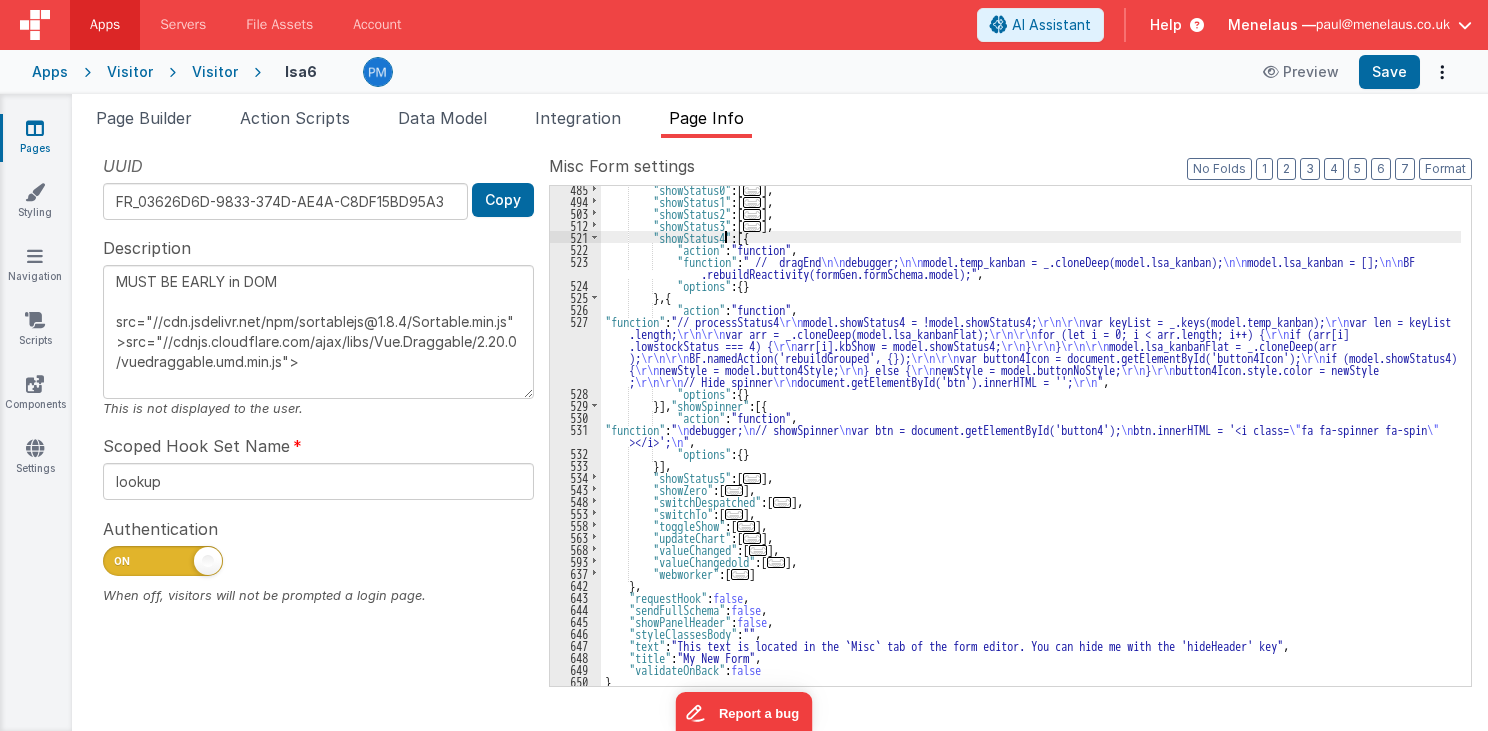type on "MUST BE EARLY in DOM
src="//cdn.jsdelivr.net/npm/sortablejs@1.8.4/Sortable.min.js">src="//cdnjs.cloudflare.com/ajax/libs/Vue.Draggable/2.20.0/vuedraggable.umd.min.js">" 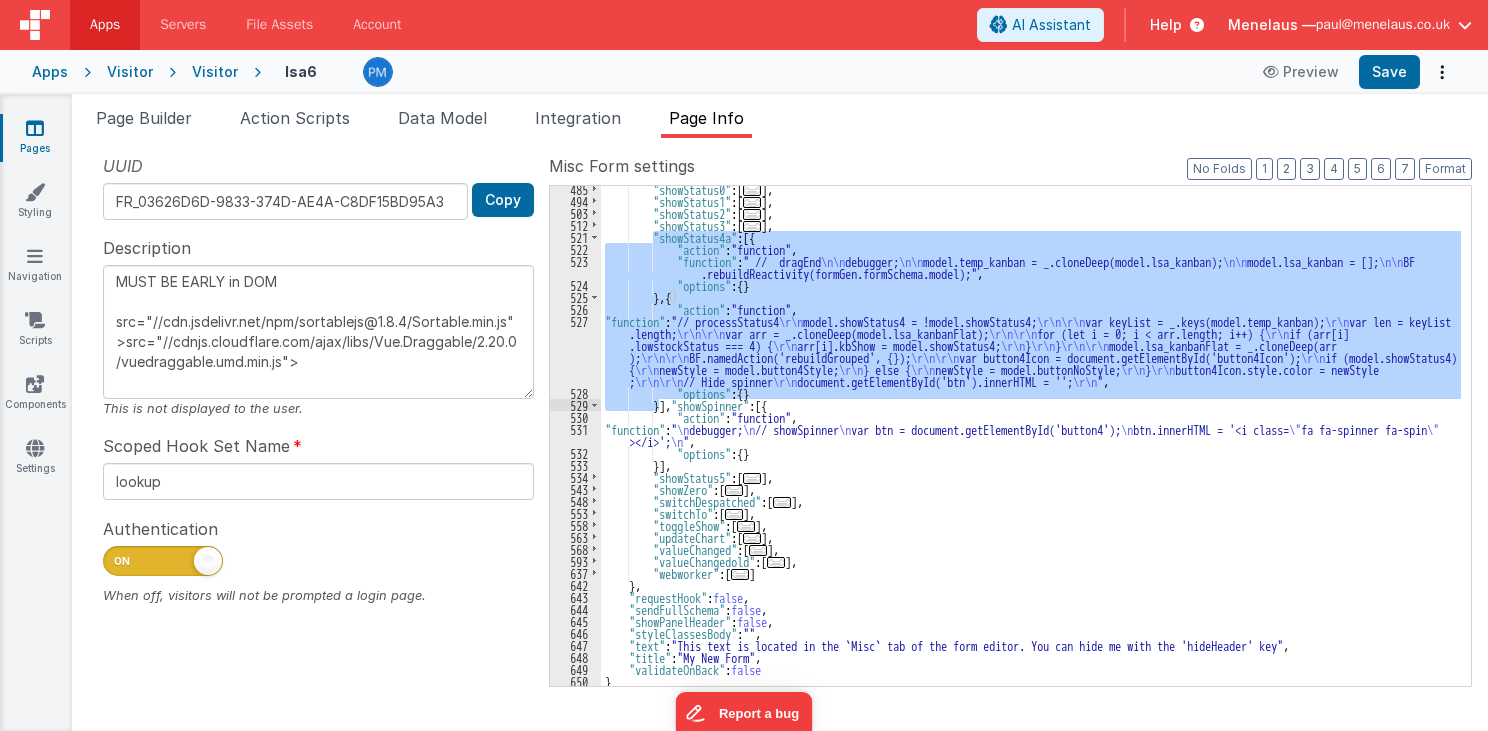 drag, startPoint x: 652, startPoint y: 233, endPoint x: 660, endPoint y: 404, distance: 171.18703 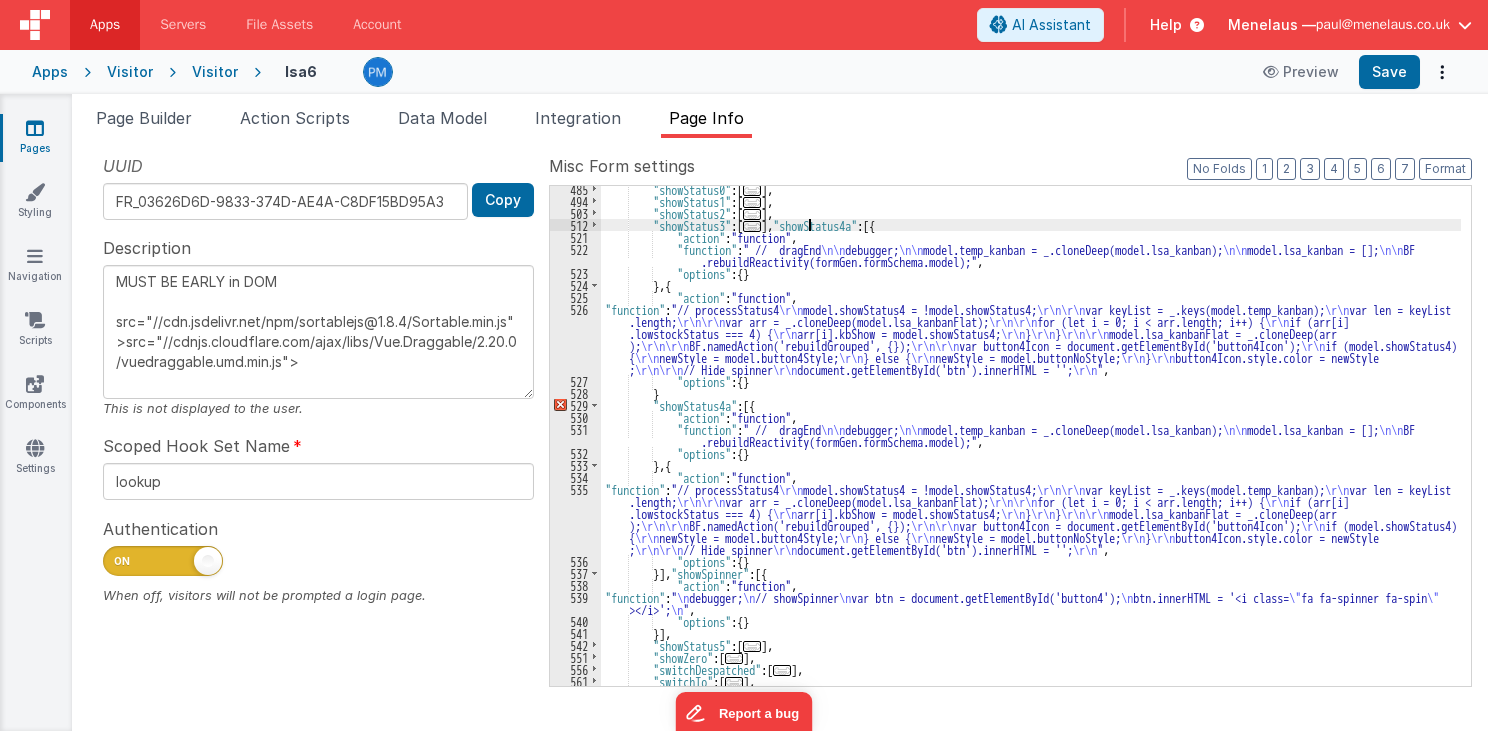 click on ""showStatus0" :  [ ... ] ,           "showStatus1" :  [ ... ] ,           "showStatus2" :  [ ... ] ,           "showStatus3" :  [ ... ] , "showStatus4a" :  [{                "action" :  "function" ,                "function" :  " //  dragEnd \n\n  debugger; \n\n  model.temp_kanban = _.cloneDeep(model.lsa_kanban); \n\n  model.lsa_kanban = []; \n\n  BF                  .rebuildReactivity(formGen.formSchema.model);" ,                "options" :  { }           } ,  {                "action" :  "function" , "function" :  "// processStatus4 \r\n model.showStatus4 = !model.showStatus4; \r\n\r\n var keyList = _.keys(model.temp_kanban); \r\n var len = keyList      .length; \r\n\r\n var arr = _.cloneDeep(model.lsa_kanbanFlat); \r\n\r\n for (let i = 0; i < arr.length; i++) { \r\n     if (arr[i]      .lowstockStatus === 4) { \r\n         arr[i].kbShow = model.showStatus4; \r\n     } \r\n } \r\n\r\n model.lsa_kanbanFlat = _.cloneDeep(arr      ); \r\n\r\n \r\n\r\n \r\n      { \r\n" at bounding box center [1031, 445] 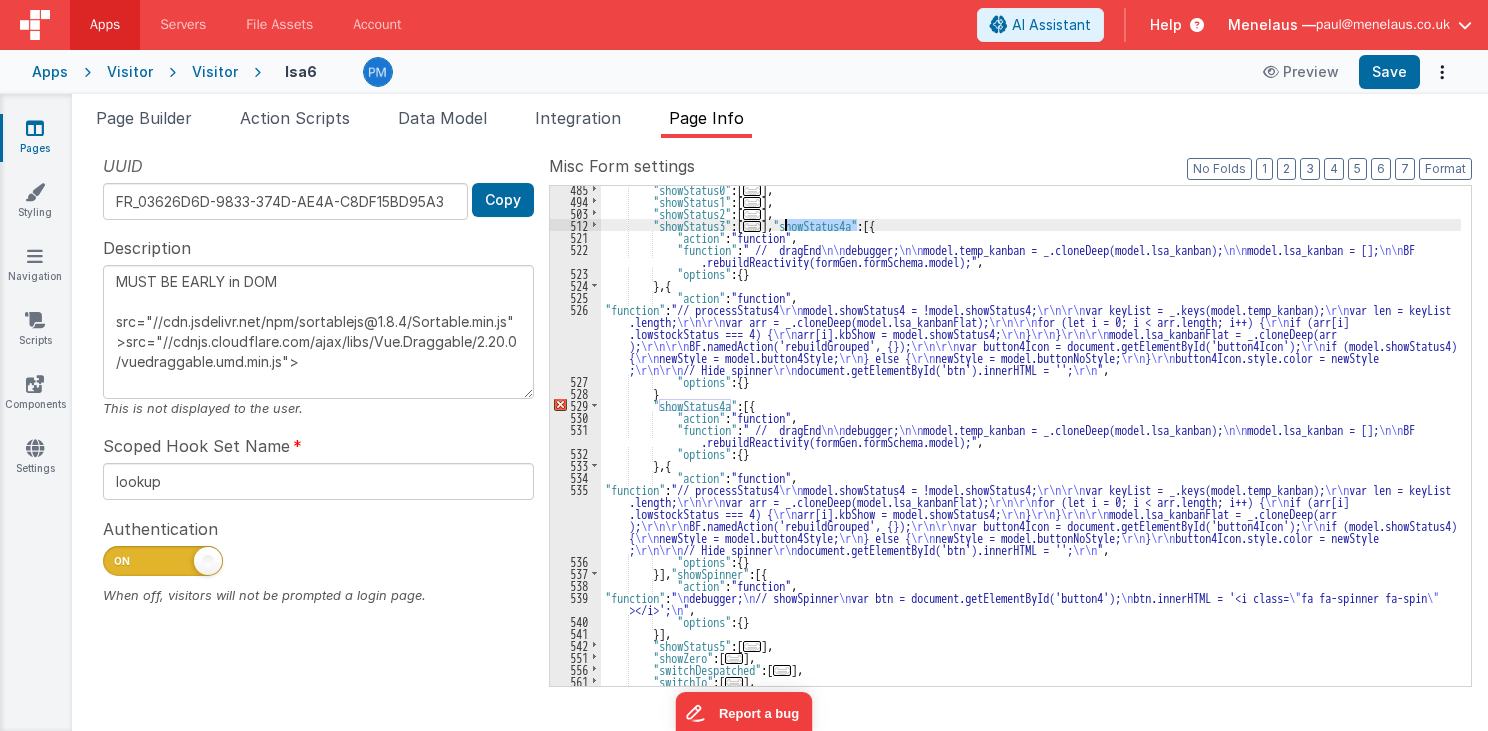 click on ""showStatus0" :  [ ... ] ,           "showStatus1" :  [ ... ] ,           "showStatus2" :  [ ... ] ,           "showStatus3" :  [ ... ] , "showStatus4a" :  [{                "action" :  "function" ,                "function" :  " //  dragEnd \n\n  debugger; \n\n  model.temp_kanban = _.cloneDeep(model.lsa_kanban); \n\n  model.lsa_kanban = []; \n\n  BF                  .rebuildReactivity(formGen.formSchema.model);" ,                "options" :  { }           } ,  {                "action" :  "function" , "function" :  "// processStatus4 \r\n model.showStatus4 = !model.showStatus4; \r\n\r\n var keyList = _.keys(model.temp_kanban); \r\n var len = keyList      .length; \r\n\r\n var arr = _.cloneDeep(model.lsa_kanbanFlat); \r\n\r\n for (let i = 0; i < arr.length; i++) { \r\n     if (arr[i]      .lowstockStatus === 4) { \r\n         arr[i].kbShow = model.showStatus4; \r\n     } \r\n } \r\n\r\n model.lsa_kanbanFlat = _.cloneDeep(arr      ); \r\n\r\n \r\n\r\n \r\n      { \r\n" at bounding box center (1031, 445) 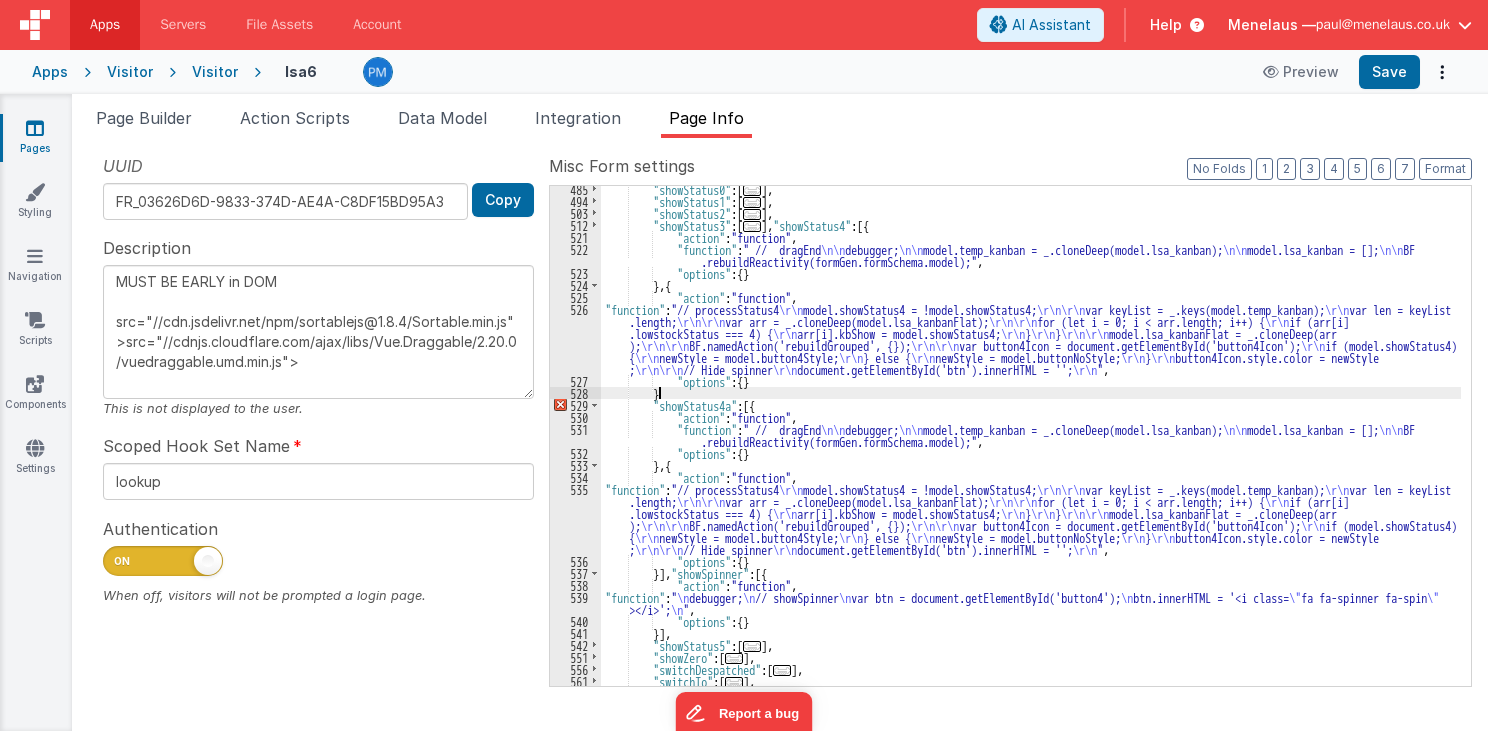 click on "showStatus4 :  [{                action :  "function" ,                function :  " //  dragEnd \n\n  debugger; \n\n  model.temp_kanban = _.cloneDeep(model.lsa_kanban); \n\n  model.lsa_kanban = []; \n\n  BF                  .rebuildReactivity(formGen.formSchema.model);" ,                options :  { }           } ,  {                action :  "function" , function :  " //  processStatus4 \r\n model.showStatus4 = !model.showStatus4; \r\n\r\n var keyList = _.keys(model.temp_kanban); \r\n var len = keyList      .length; \r\n\r\n var arr = _.cloneDeep(model.lsa_kanbanFlat); \r\n\r\n for (let i = 0; i < arr.length; i++) { \r\n     if (arr[i]      .lowstockStatus === 4) { \r\n         arr[i].kbShow = model.showStatus4; \r\n     } \r\n } \r\n\r\n model.lsa_kanbanFlat = _.cloneDeep(arr      ); \r\n\r\n \r\n\r\n \r\n      { \r\n }"           }" at bounding box center [1031, 445] 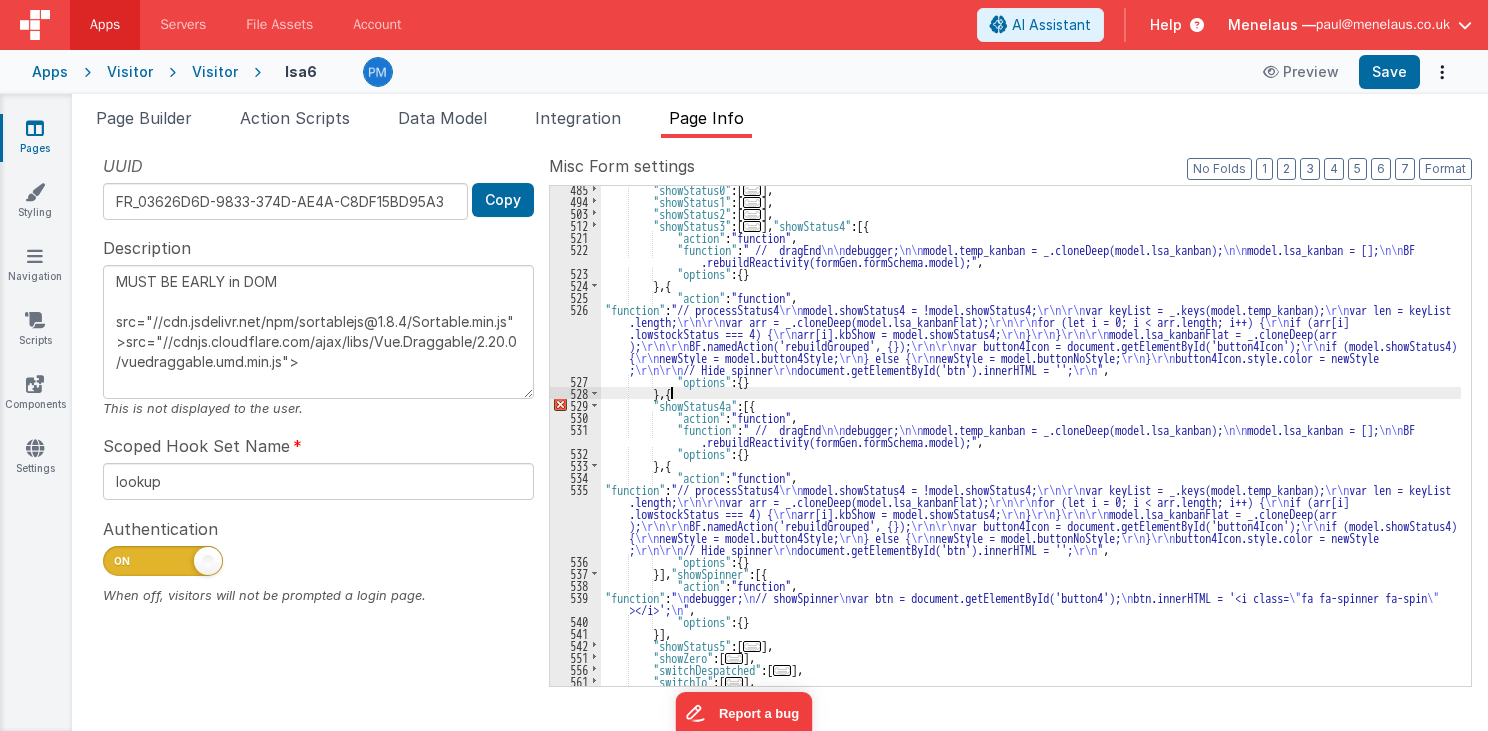 type 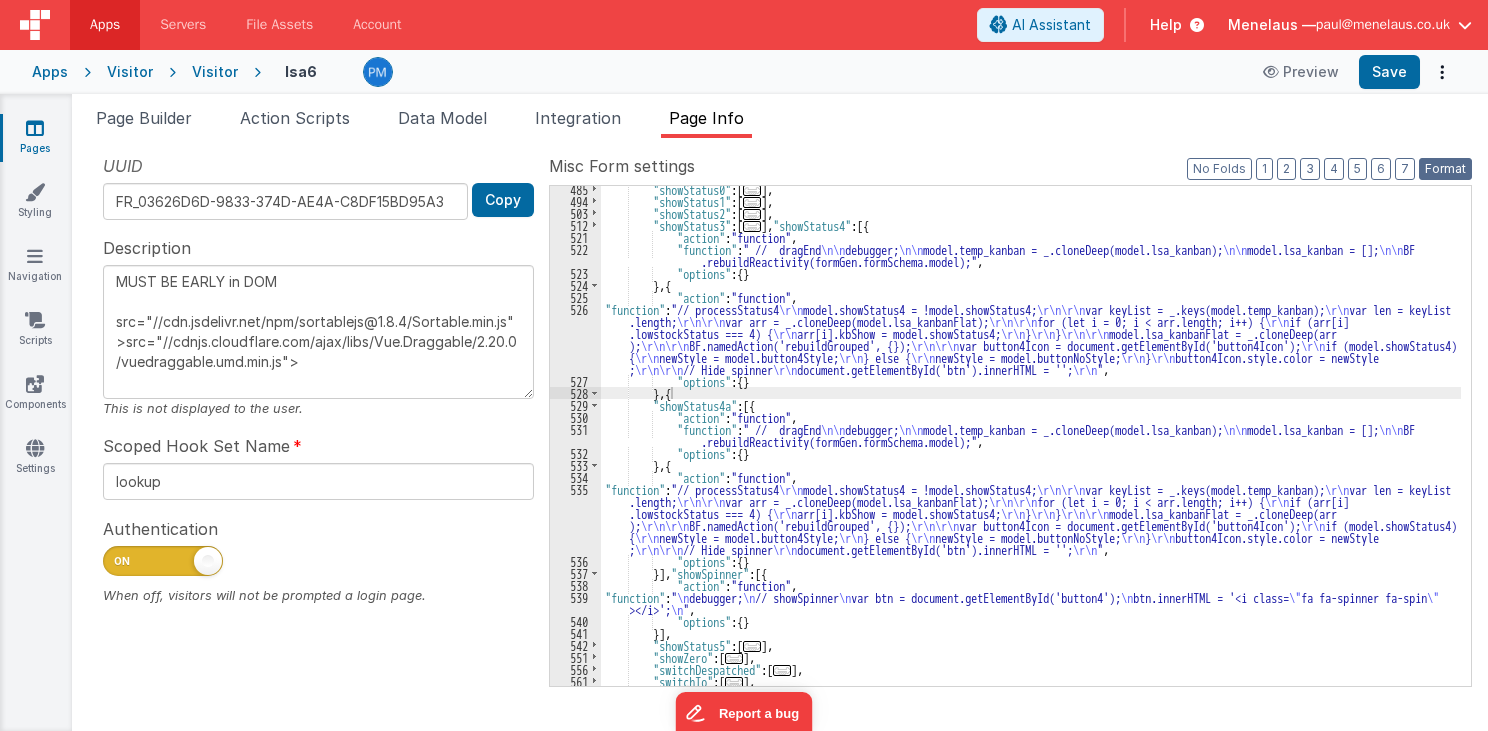 drag, startPoint x: 1447, startPoint y: 161, endPoint x: 1250, endPoint y: 152, distance: 197.20547 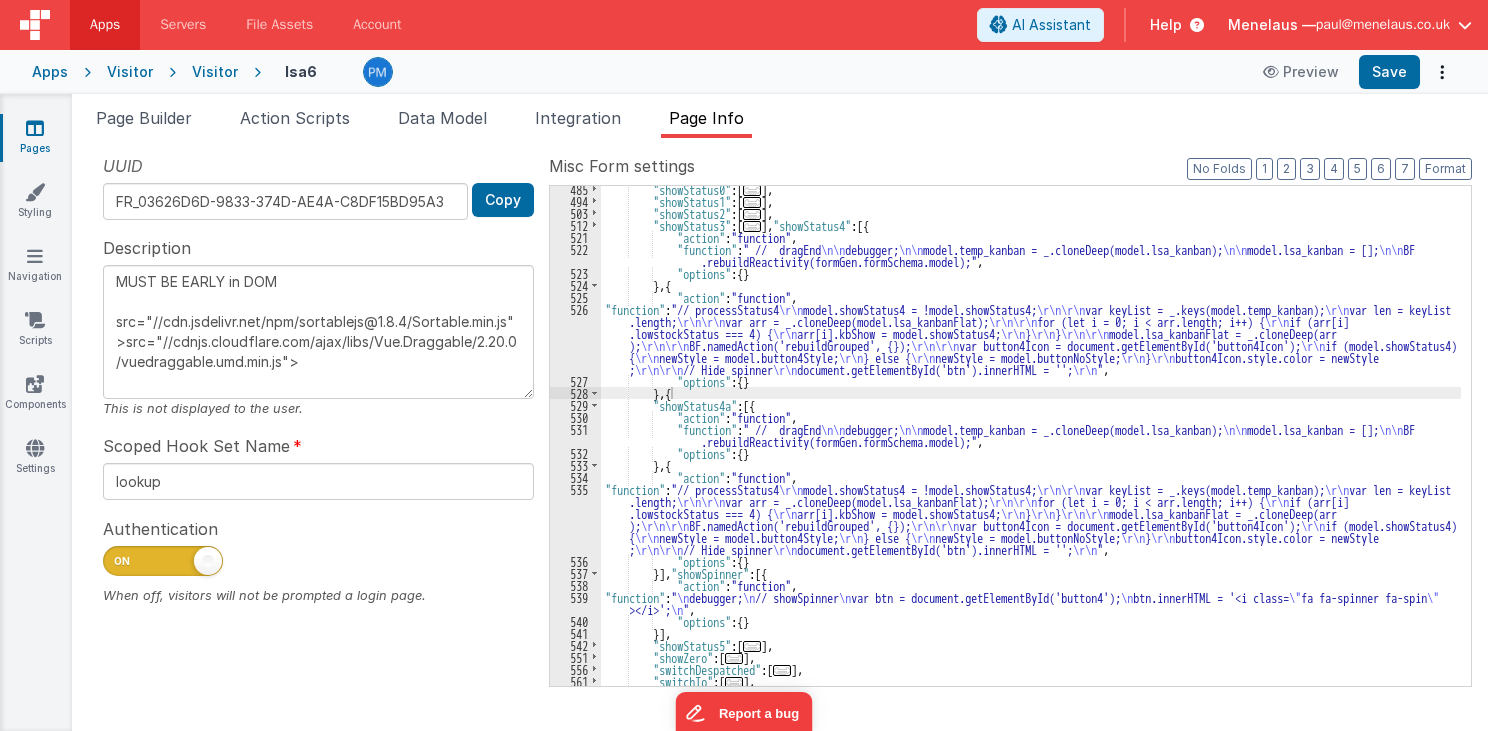 click on "showStatus4 :  [{                action :  "function" ,                function :  " //  dragEnd \n\n  debugger; \n\n  model.temp_kanban = _.cloneDeep(model.lsa_kanban); \n\n  model.lsa_kanban = []; \n\n  BF                  .rebuildReactivity(formGen.formSchema.model);" ,                options :  { }           } ,  {                action :  "function" , function :  " //  processStatus4 \r\n model.showStatus4 = !model.showStatus4; \r\n\r\n var keyList = _.keys(model.temp_kanban); \r\n var len = keyList      .length; \r\n\r\n var arr = _.cloneDeep(model.lsa_kanbanFlat); \r\n\r\n for (let i = 0; i < arr.length; i++) { \r\n     if (arr[i]      .lowstockStatus === 4) { \r\n         arr[i].kbShow = model.showStatus4; \r\n     } \r\n } \r\n\r\n model.lsa_kanbanFlat = _.cloneDeep(arr      ); \r\n\r\n \r\n\r\n \r\n      { \r\n }"           }" at bounding box center (1031, 445) 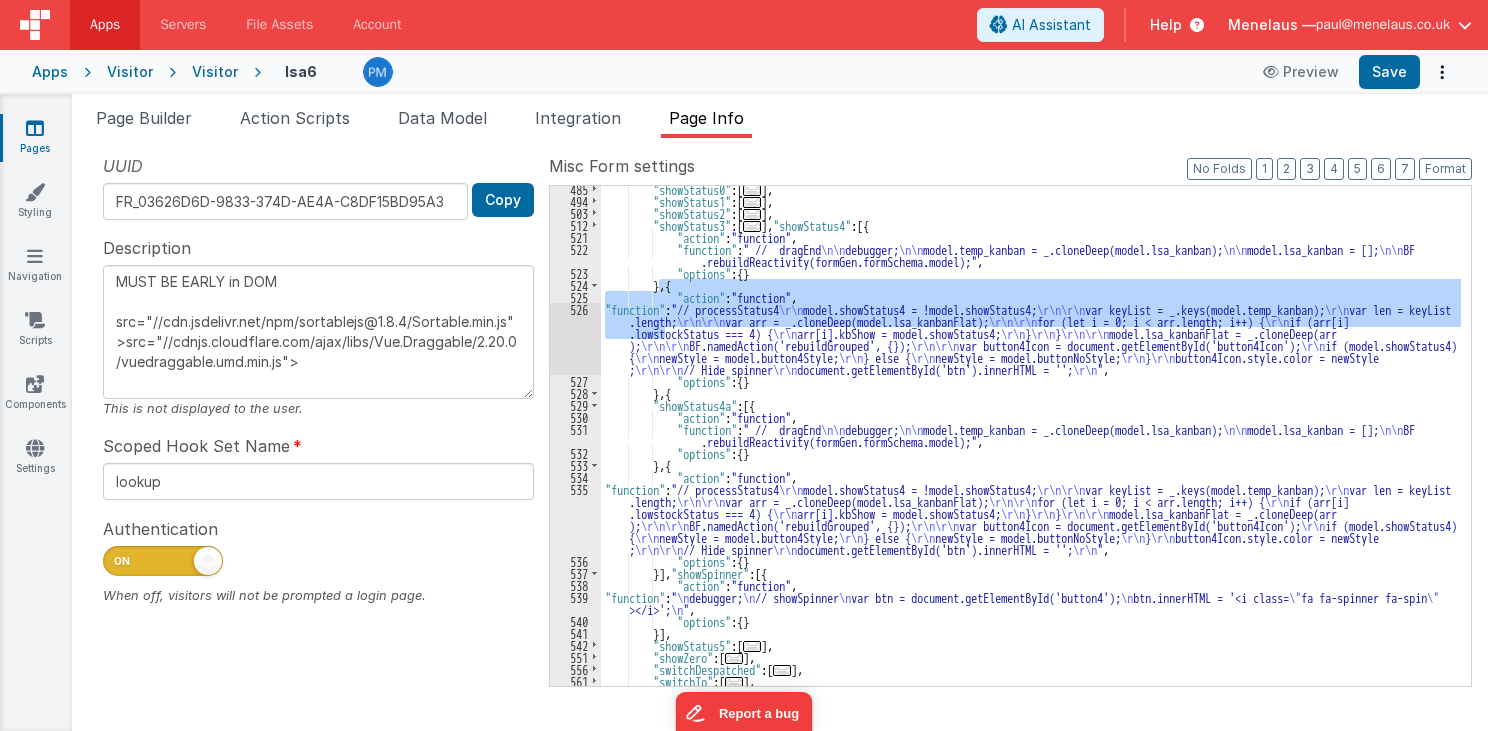 drag, startPoint x: 661, startPoint y: 282, endPoint x: 663, endPoint y: 333, distance: 51.0392 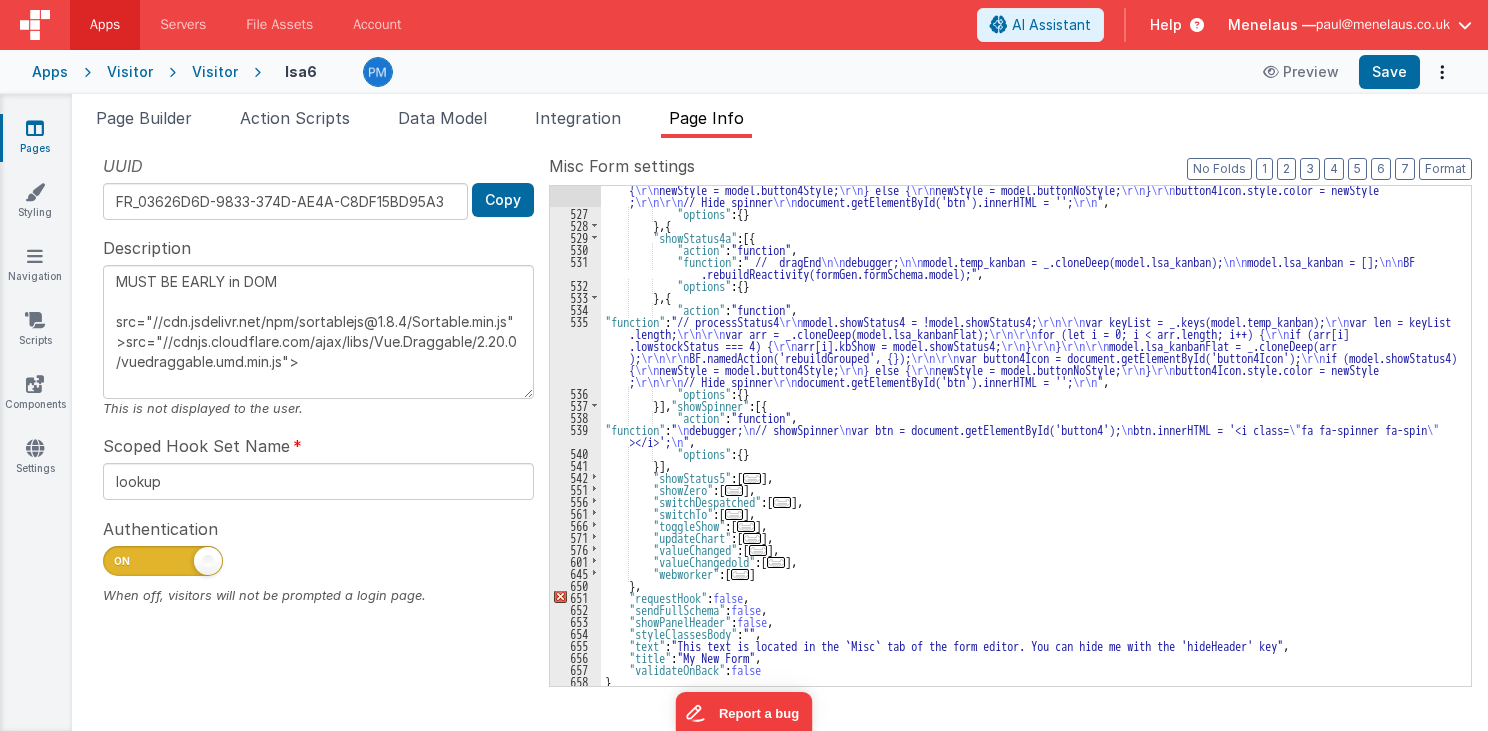 scroll, scrollTop: 615, scrollLeft: 0, axis: vertical 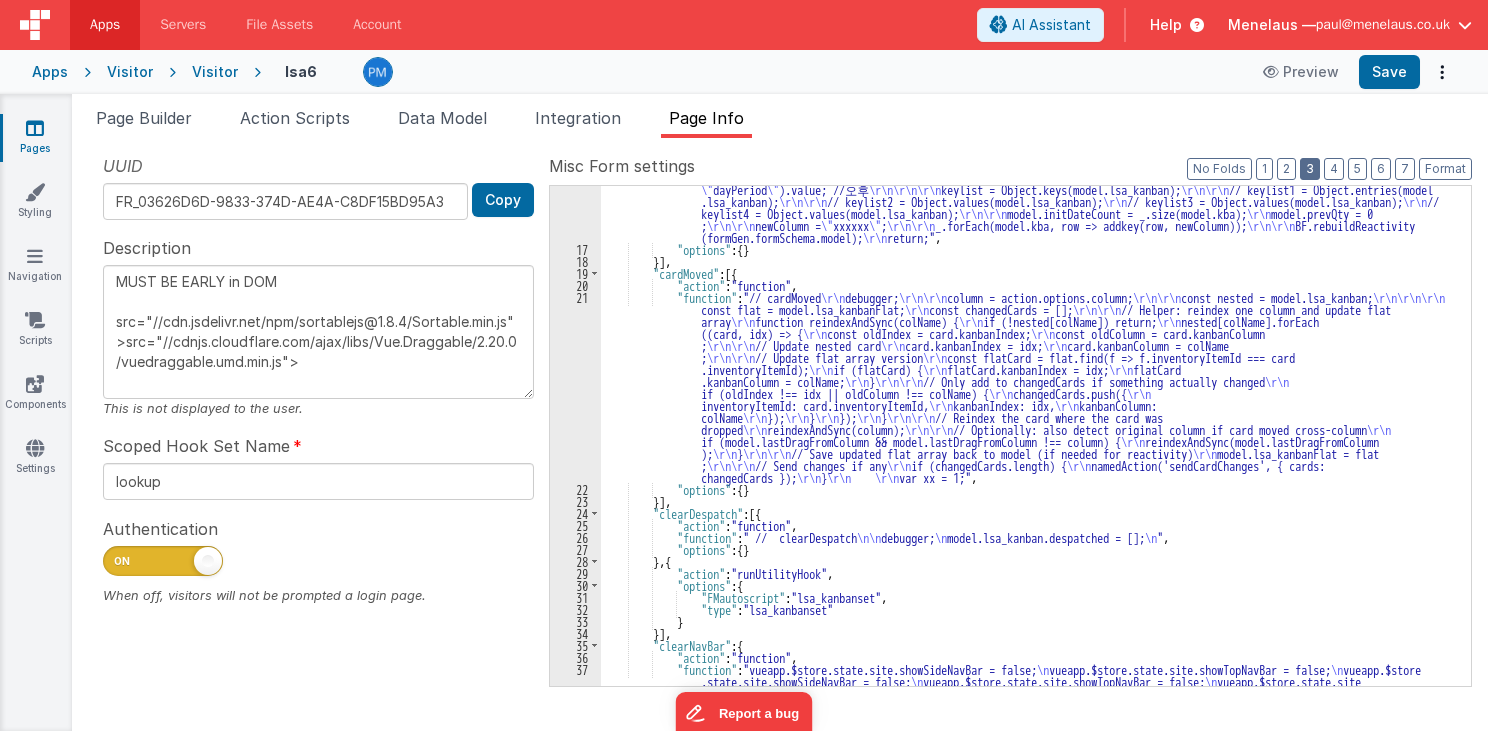 click on "3" at bounding box center [1310, 169] 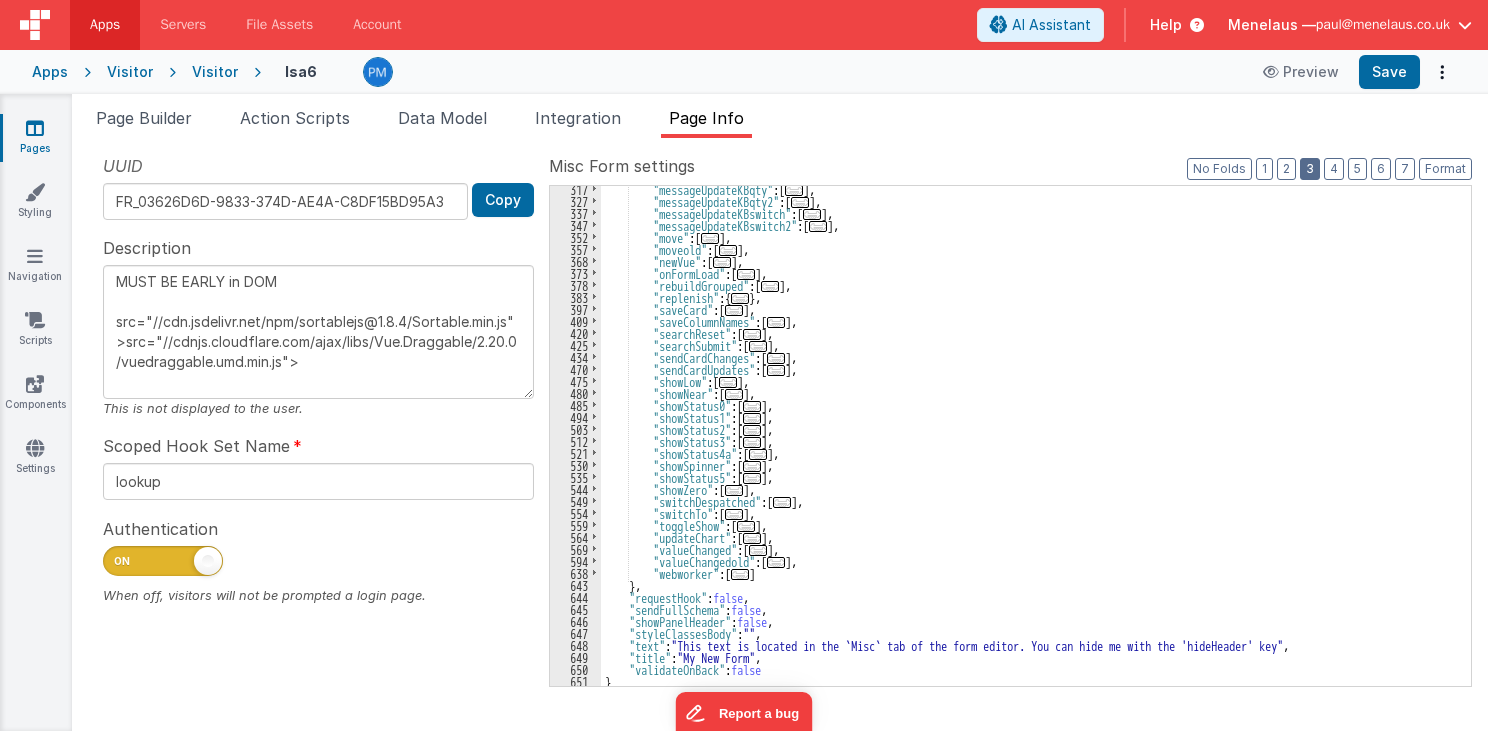 scroll, scrollTop: 423, scrollLeft: 0, axis: vertical 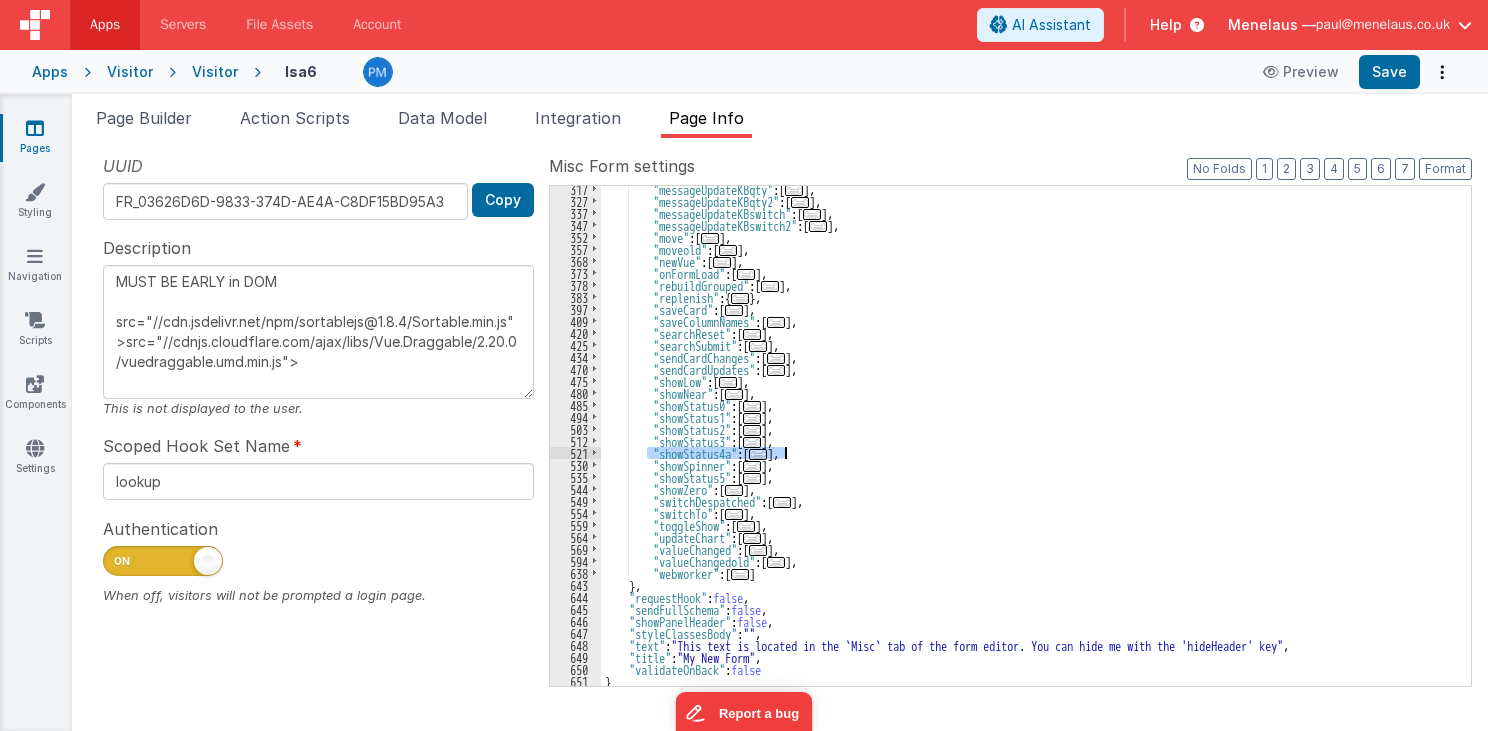 drag, startPoint x: 650, startPoint y: 449, endPoint x: 788, endPoint y: 451, distance: 138.0145 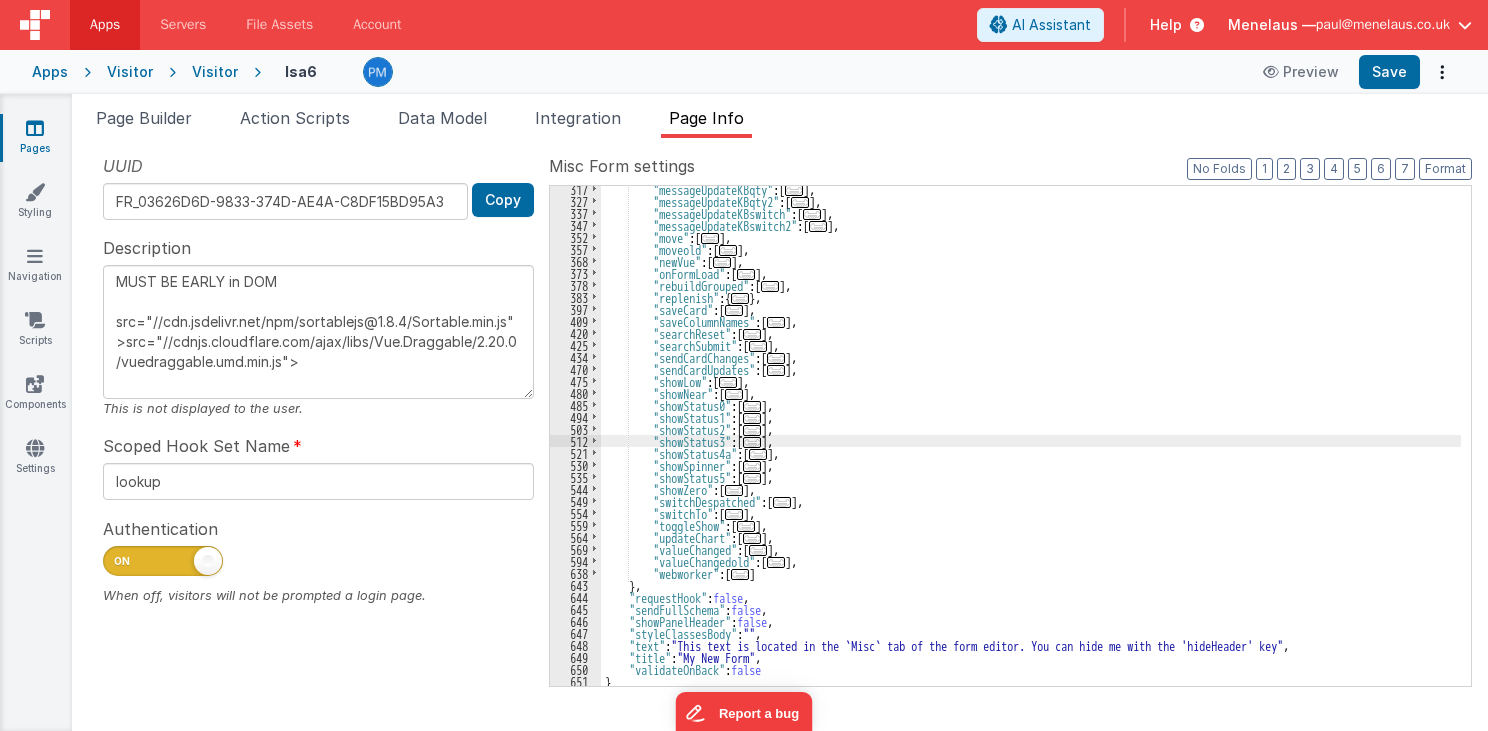 type on "MUST BE EARLY in DOM
src="//cdn.jsdelivr.net/npm/sortablejs@1.8.4/Sortable.min.js">src="//cdnjs.cloudflare.com/ajax/libs/Vue.Draggable/2.20.0/vuedraggable.umd.min.js">" 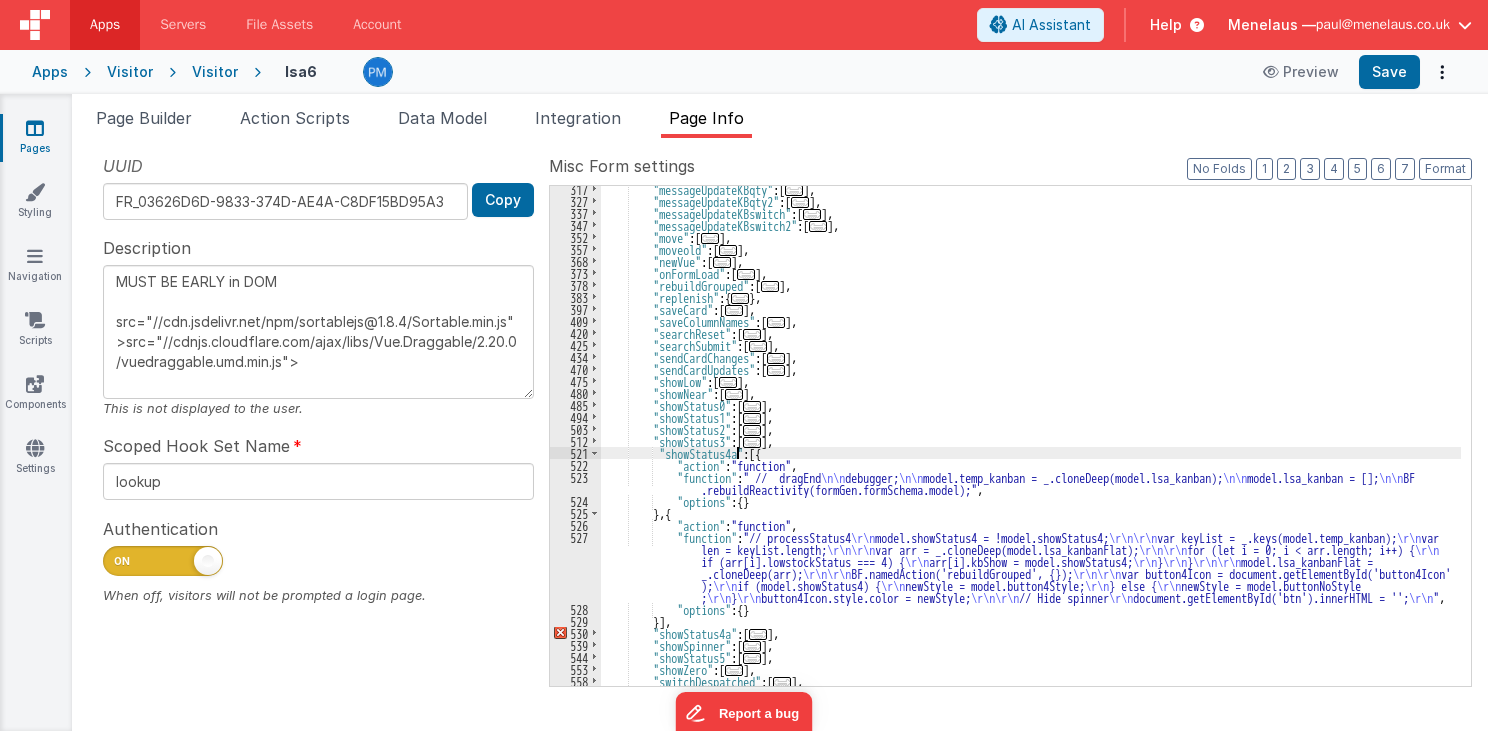 click on ""messageUpdateKBqty" :  [ ... ] ,           "messageUpdateKBqty2" :  [ ... ] ,           "messageUpdateKBswitch" :  [ ... ] ,           "messageUpdateKBswitch2" :  [ ... ] ,           "move" :  [ ... ] ,           "moveold" :  [ ... ] ,           "newVue" :  [ ... ] ,           "onFormLoad" :  [ ... ] ,           "rebuildGrouped" :  [ ... ] ,           "replenish" :  { ... } ,           "saveCard" :  [ ... ] ,           "saveColumnNames" :  [ ... ] ,           "searchReset" :  [ ... ] ,           "searchSubmit" :  [ ... ] ,           "sendCardChanges" :  [ ... ] ,           "sendCardUpdates" :  [ ... ] ,           "showLow" :  [ ... ] ,           "showNear" :  [ ... ] ,           "showStatus0" :  [ ... ] ,           "showStatus1" :  [ ... ] ,           "showStatus2" :  [ ... ] ,           "showStatus3" :  [ ... ] ,             "showStatus4a" :  [{                "action" :  "function" ,                "function" :  " //  dragEnd \n\n  debugger; \n\n \n\n  model.lsa_kanban = []; \n\n  BF ," at bounding box center [1031, 445] 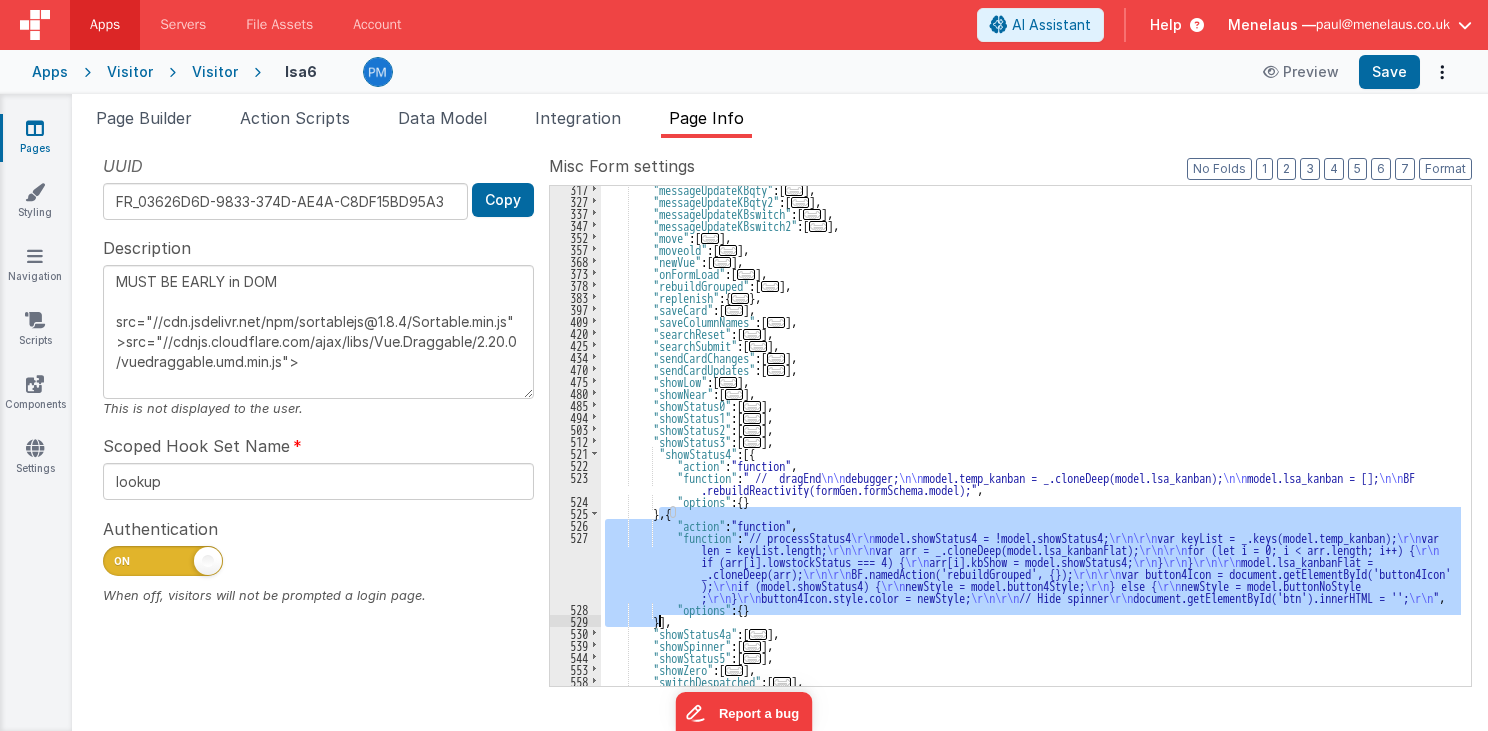 drag, startPoint x: 660, startPoint y: 512, endPoint x: 660, endPoint y: 617, distance: 105 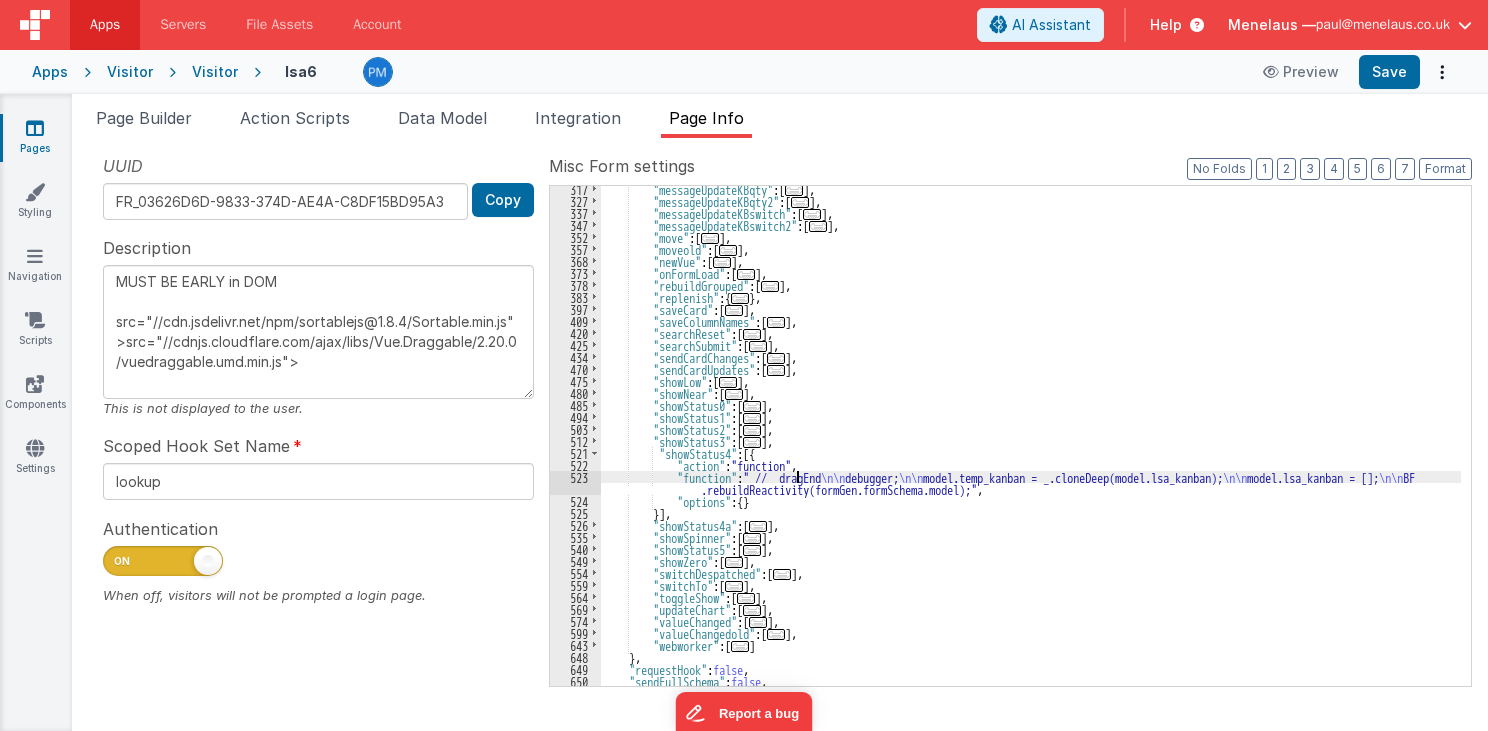 click on ""messageUpdateKBqty" :  [ ... ] ,           "messageUpdateKBqty2" :  [ ... ] ,           "messageUpdateKBswitch" :  [ ... ] ,           "messageUpdateKBswitch2" :  [ ... ] ,           "move" :  [ ... ] ,           "moveold" :  [ ... ] ,           "newVue" :  [ ... ] ,           "onFormLoad" :  [ ... ] ,           "rebuildGrouped" :  [ ... ] ,           "replenish" :  { ... } ,           "saveCard" :  [ ... ] ,           "saveColumnNames" :  [ ... ] ,           "searchReset" :  [ ... ] ,           "searchSubmit" :  [ ... ] ,           "sendCardChanges" :  [ ... ] ,           "sendCardUpdates" :  [ ... ] ,           "showLow" :  [ ... ] ,           "showNear" :  [ ... ] ,           "showStatus0" :  [ ... ] ,           "showStatus1" :  [ ... ] ,           "showStatus2" :  [ ... ] ,           "showStatus3" :  [ ... ] ,             "showStatus4" :  [{                "action" :  "function" ,                "function" :  " //  dragEnd \n\n  debugger; \n\n  model.temp_kanban = _.cloneDeep(model.lsa_kanban);" at bounding box center [1031, 445] 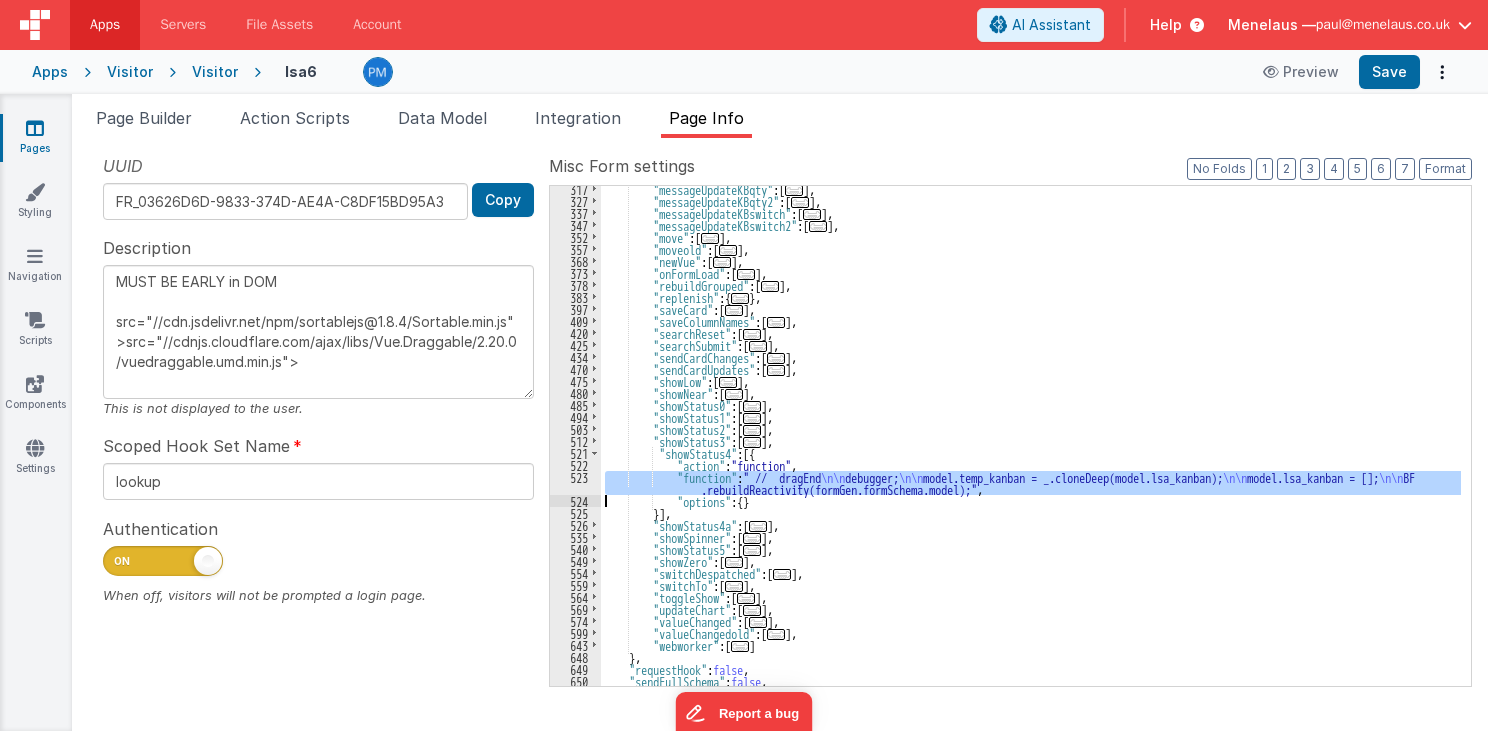 click on "523" at bounding box center (575, 483) 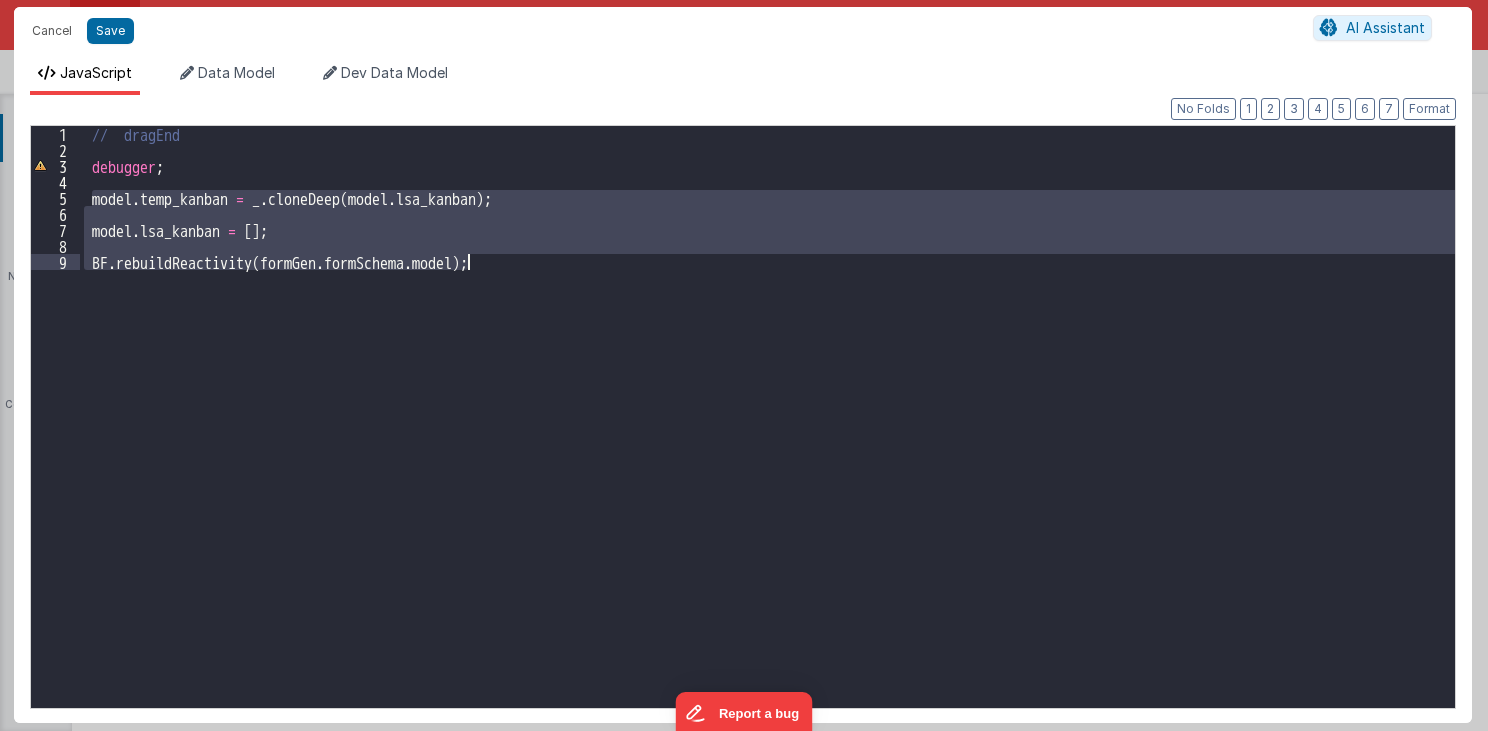 drag, startPoint x: 89, startPoint y: 196, endPoint x: 474, endPoint y: 279, distance: 393.84515 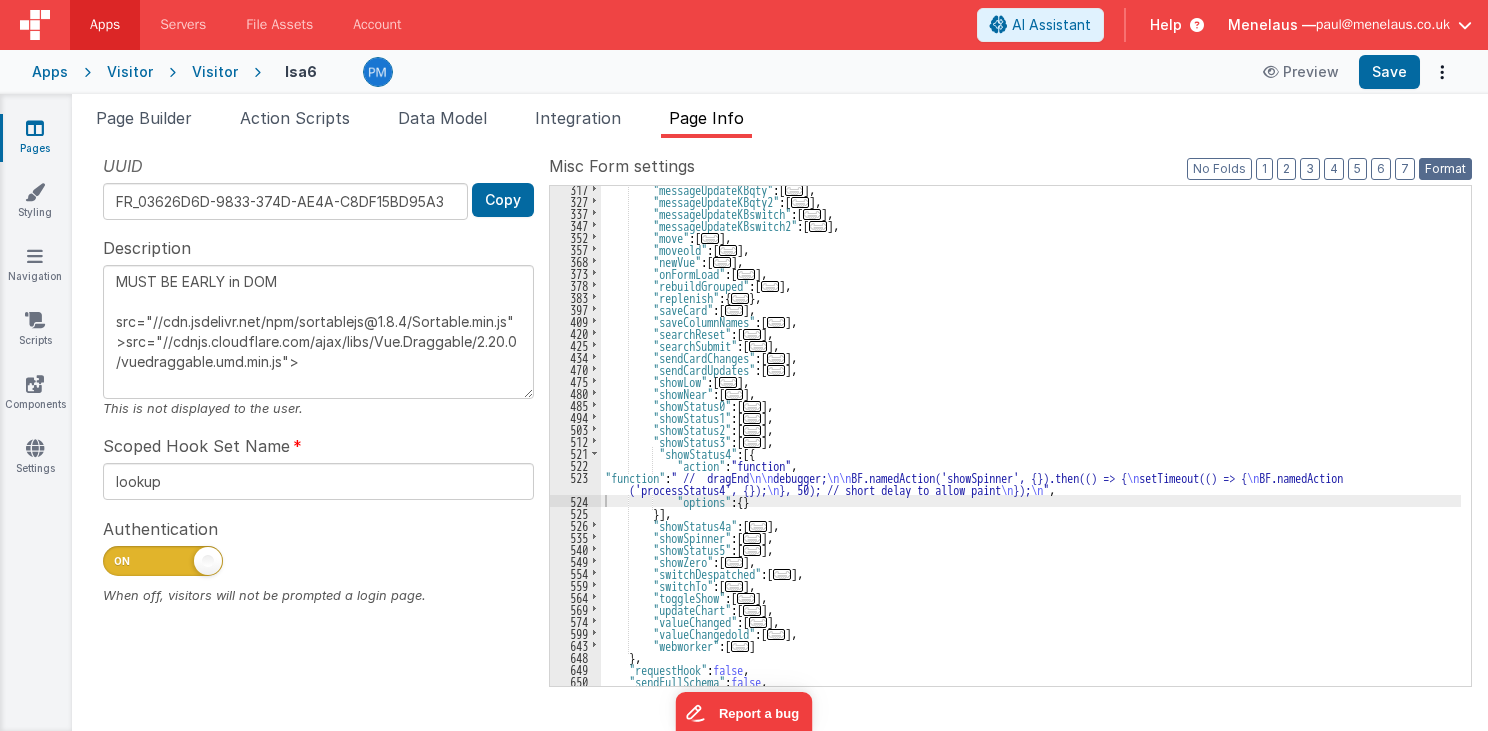 click on "Format" at bounding box center (1445, 169) 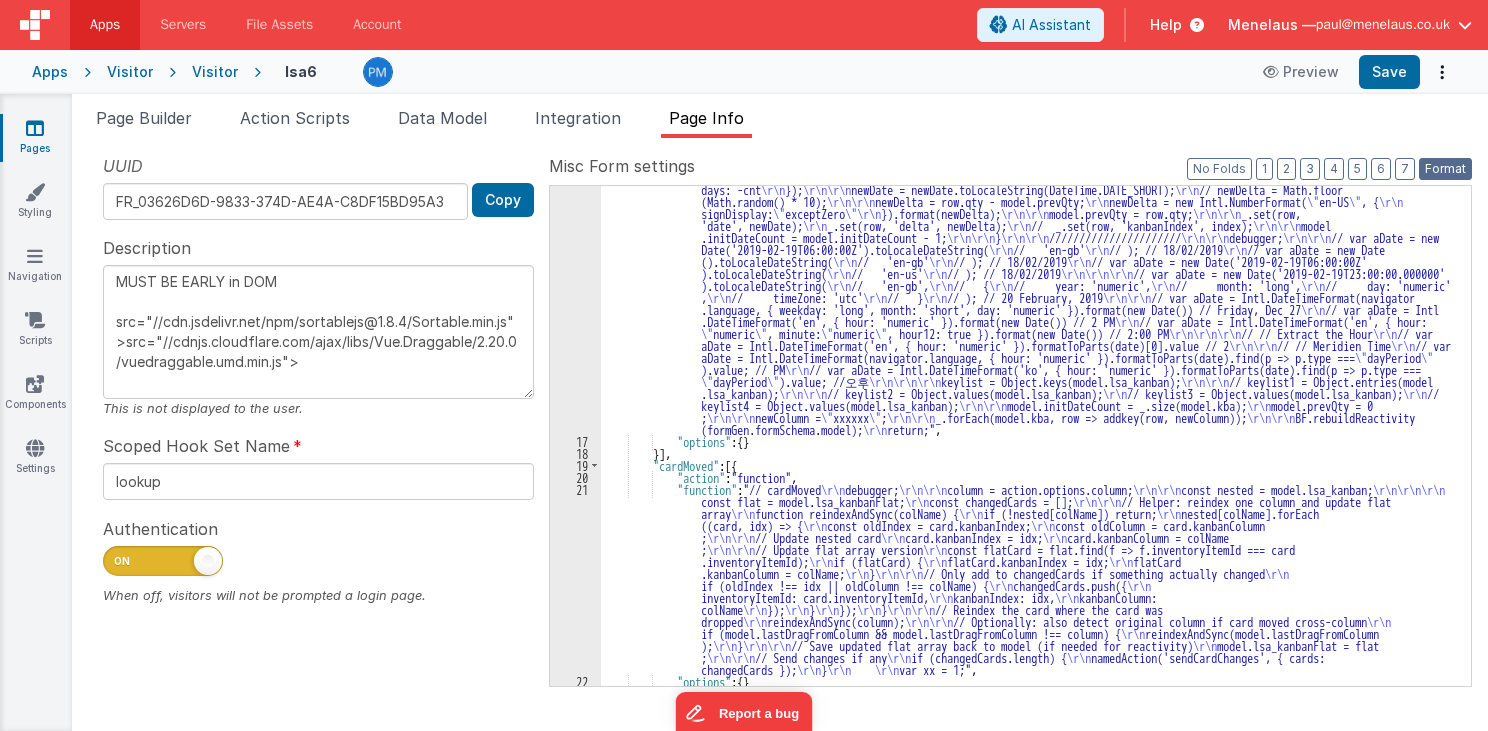 type 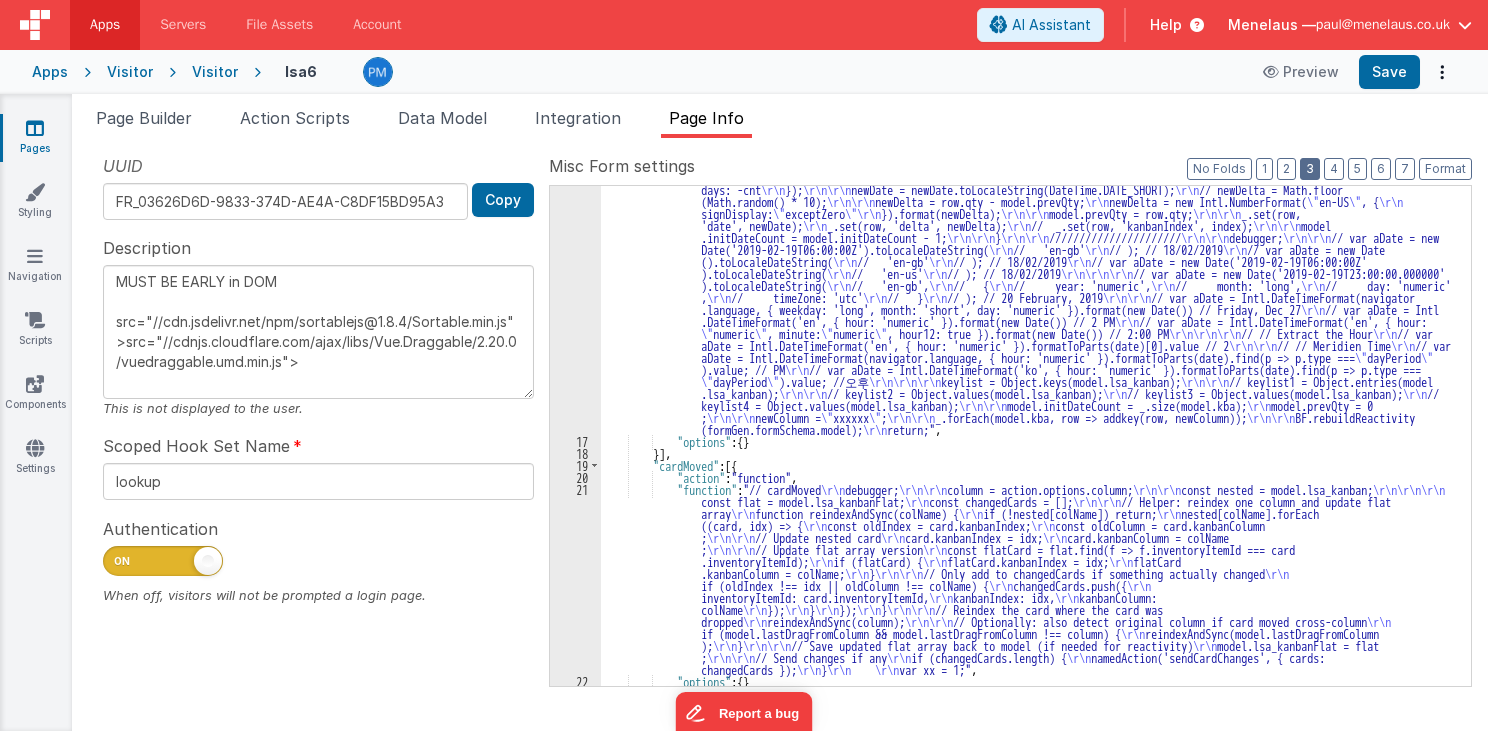 click on "3" at bounding box center [1310, 169] 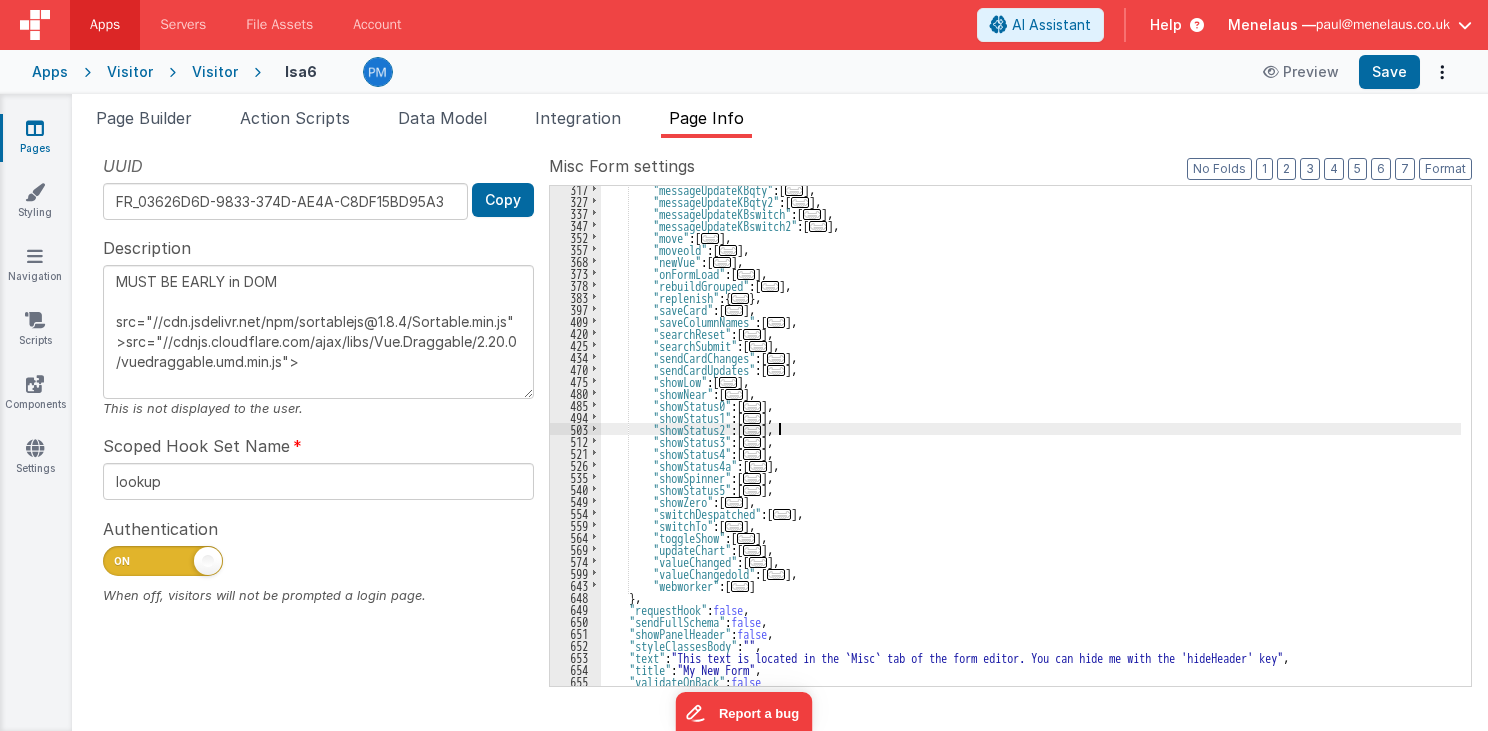 click on ""messageUpdateKBqty" :  [ ... ] ,           "messageUpdateKBqty2" :  [ ... ] ,           "messageUpdateKBswitch" :  [ ... ] ,           "messageUpdateKBswitch2" :  [ ... ] ,           "move" :  [ ... ] ,           "moveold" :  [ ... ] ,           "newVue" :  [ ... ] ,           "onFormLoad" :  [ ... ] ,           "rebuildGrouped" :  [ ... ] ,           "replenish" :  { ... } ,           "saveCard" :  [ ... ] ,           "saveColumnNames" :  [ ... ] ,           "searchReset" :  [ ... ] ,           "searchSubmit" :  [ ... ] ,           "sendCardChanges" :  [ ... ] ,           "sendCardUpdates" :  [ ... ] ,           "showLow" :  [ ... ] ,           "showNear" :  [ ... ] ,           "showStatus0" :  [ ... ] ,           "showStatus1" :  [ ... ] ,           "showStatus2" :  [ ... ] ,           "showStatus3" :  [ ... ] ,           "showStatus4" :  [ ... ] ,           "showStatus4a" :  [ ... ] ,           "showSpinner" :  [ ... ] ,           "showStatus5" :  [ ... ] ,           "showZero" :  [ ... ] ," at bounding box center (1031, 445) 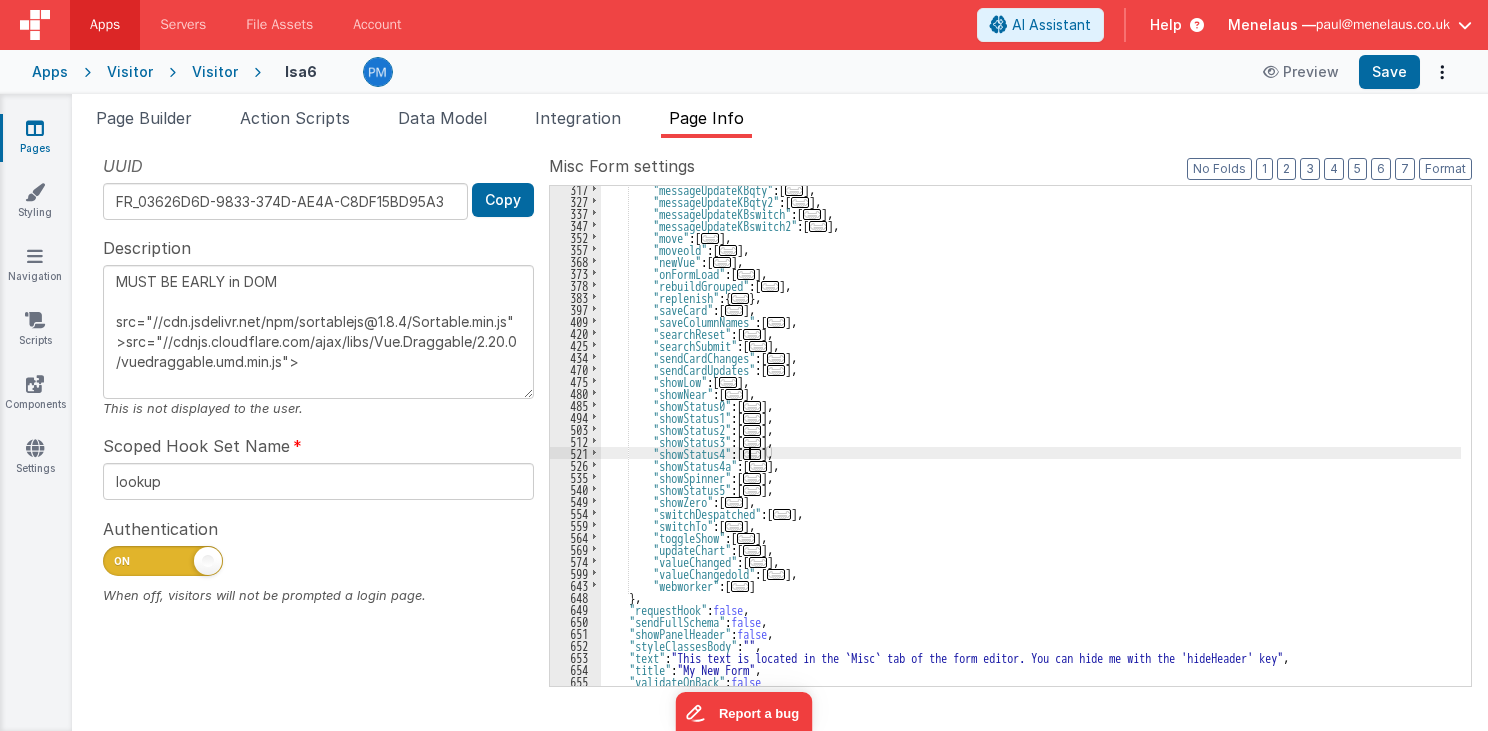 click on "..." at bounding box center (752, 454) 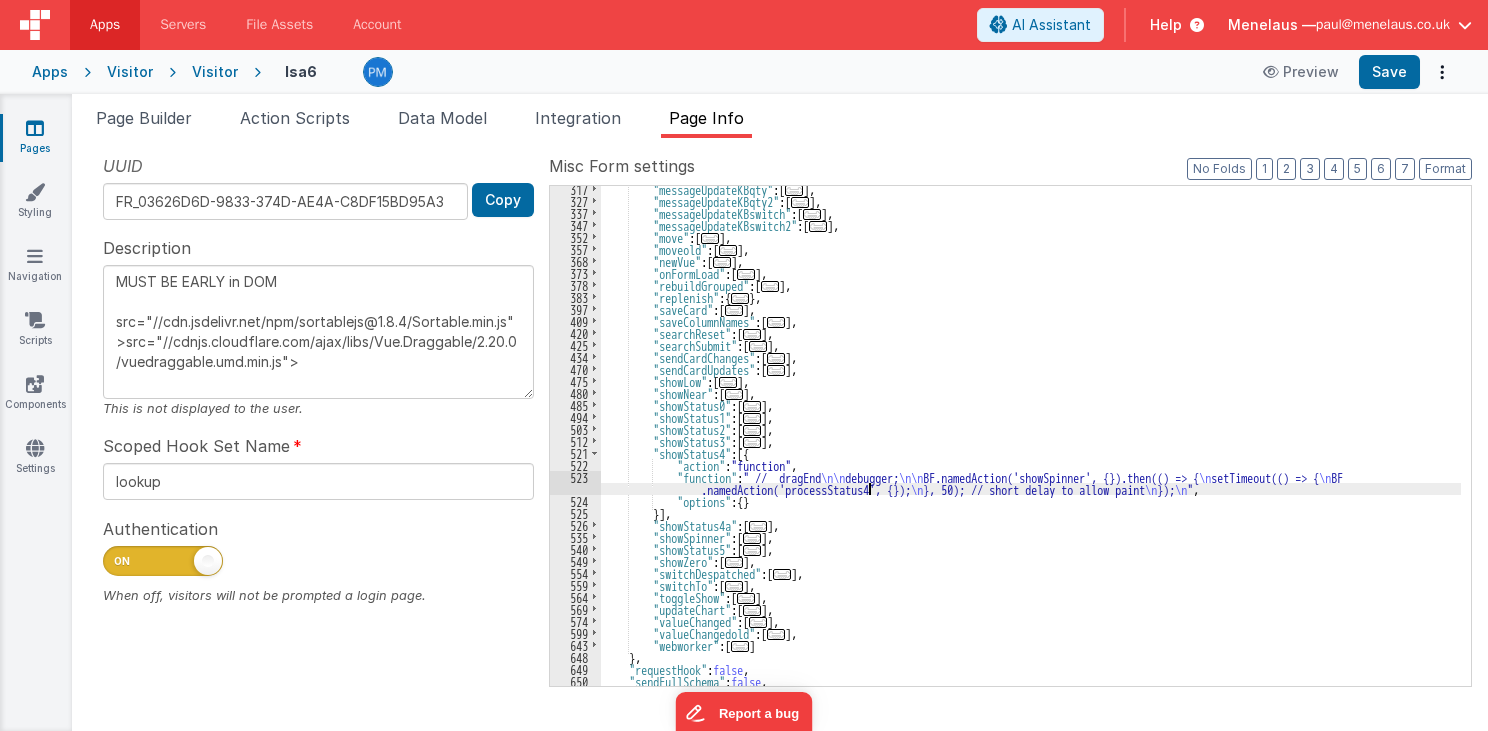 click on ""messageUpdateKBqty" :  [ ... ] ,           "messageUpdateKBqty2" :  [ ... ] ,           "messageUpdateKBswitch" :  [ ... ] ,           "messageUpdateKBswitch2" :  [ ... ] ,           "move" :  [ ... ] ,           "moveold" :  [ ... ] ,           "newVue" :  [ ... ] ,           "onFormLoad" :  [ ... ] ,           "rebuildGrouped" :  [ ... ] ,           "replenish" :  { ... } ,           "saveCard" :  [ ... ] ,           "saveColumnNames" :  [ ... ] ,           "searchReset" :  [ ... ] ,           "searchSubmit" :  [ ... ] ,           "sendCardChanges" :  [ ... ] ,           "sendCardUpdates" :  [ ... ] ,           "showLow" :  [ ... ] ,           "showNear" :  [ ... ] ,           "showStatus0" :  [ ... ] ,           "showStatus1" :  [ ... ] ,           "showStatus2" :  [ ... ] ,           "showStatus3" :  [ ... ] ,           "showStatus4" :  [{                "action" :  "function" ,                "function" :  " //  dragEnd \n\n  debugger; \n\n  BF.namedAction('showSpinner', {}).then(() => { \n \n" at bounding box center (1031, 445) 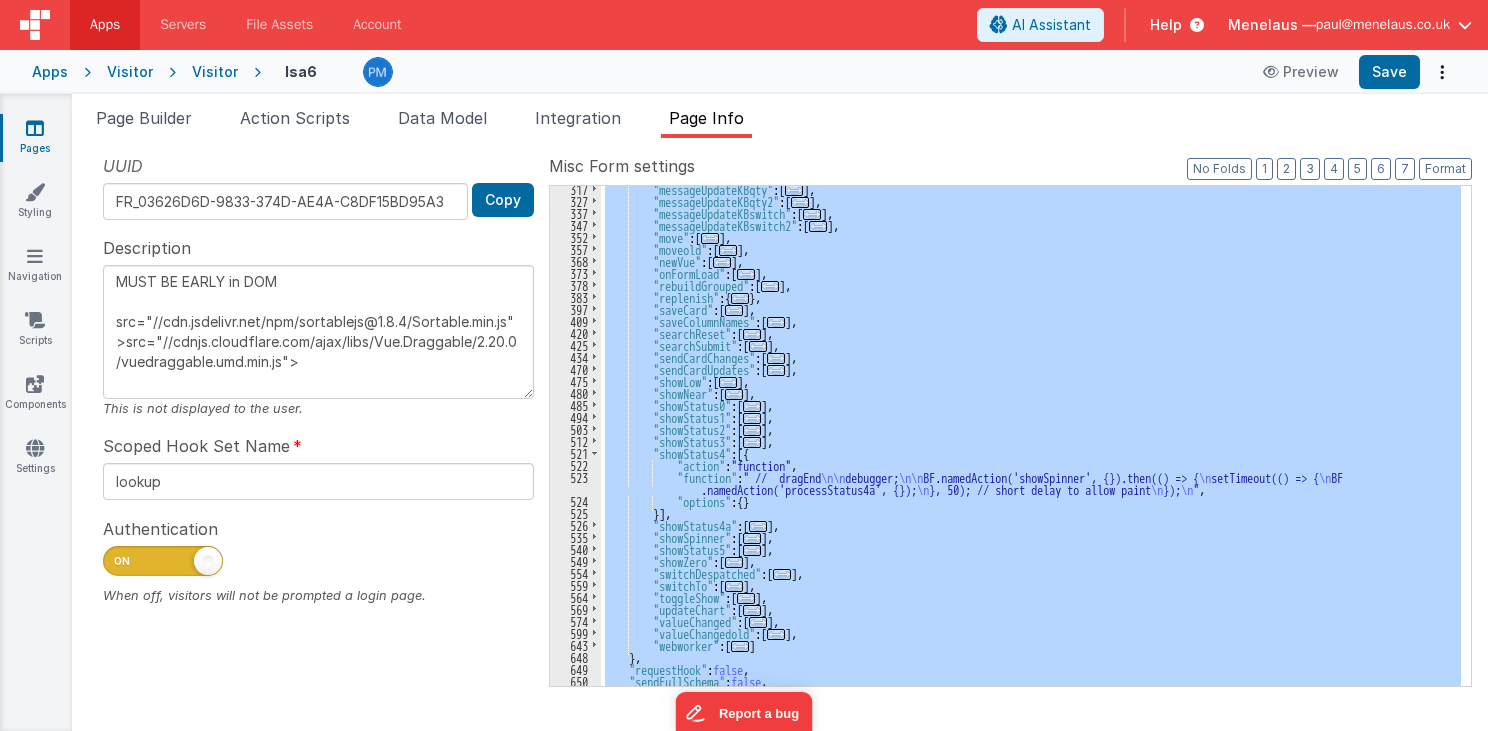 drag, startPoint x: 925, startPoint y: 560, endPoint x: 908, endPoint y: 552, distance: 18.788294 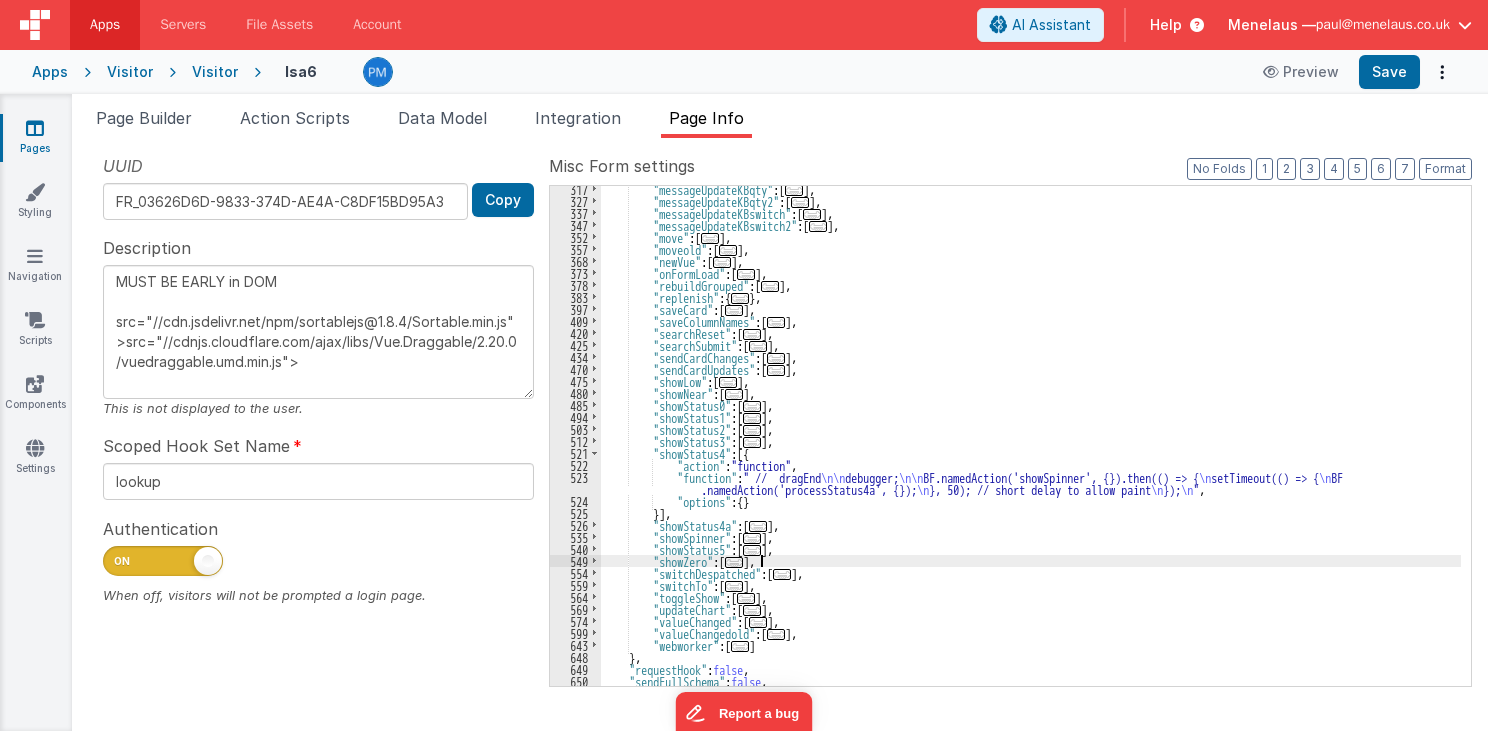 click on ""messageUpdateKBqty" :  [ ... ] ,           "messageUpdateKBqty2" :  [ ... ] ,           "messageUpdateKBswitch" :  [ ... ] ,           "messageUpdateKBswitch2" :  [ ... ] ,           "move" :  [ ... ] ,           "moveold" :  [ ... ] ,           "newVue" :  [ ... ] ,           "onFormLoad" :  [ ... ] ,           "rebuildGrouped" :  [ ... ] ,           "replenish" :  { ... } ,           "saveCard" :  [ ... ] ,           "saveColumnNames" :  [ ... ] ,           "searchReset" :  [ ... ] ,           "searchSubmit" :  [ ... ] ,           "sendCardChanges" :  [ ... ] ,           "sendCardUpdates" :  [ ... ] ,           "showLow" :  [ ... ] ,           "showNear" :  [ ... ] ,           "showStatus0" :  [ ... ] ,           "showStatus1" :  [ ... ] ,           "showStatus2" :  [ ... ] ,           "showStatus3" :  [ ... ] ,           "showStatus4" :  [{                "action" :  "function" ,                "function" :  " //  dragEnd \n\n  debugger; \n\n  BF.namedAction('showSpinner', {}).then(() => { \n \n" at bounding box center [1031, 445] 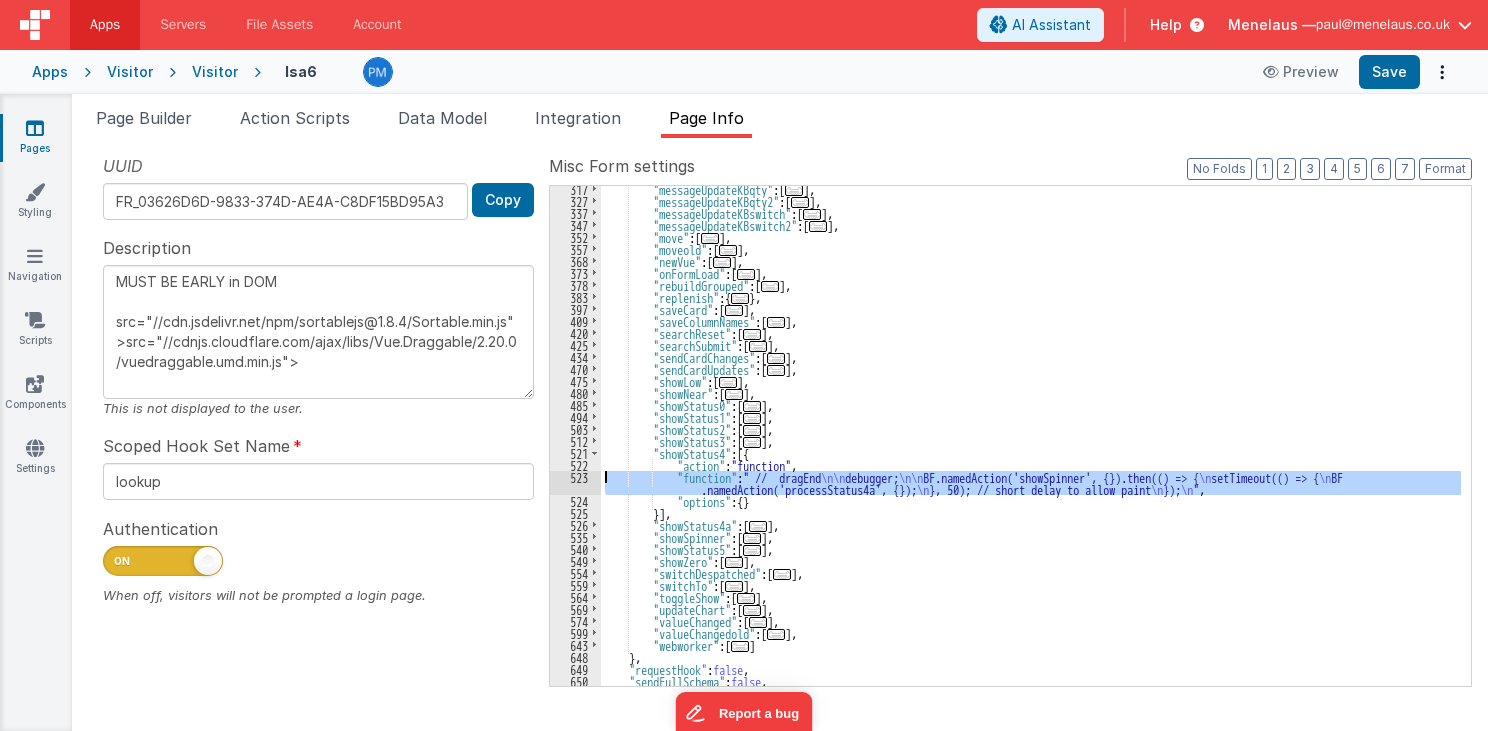 click on "523" at bounding box center (575, 483) 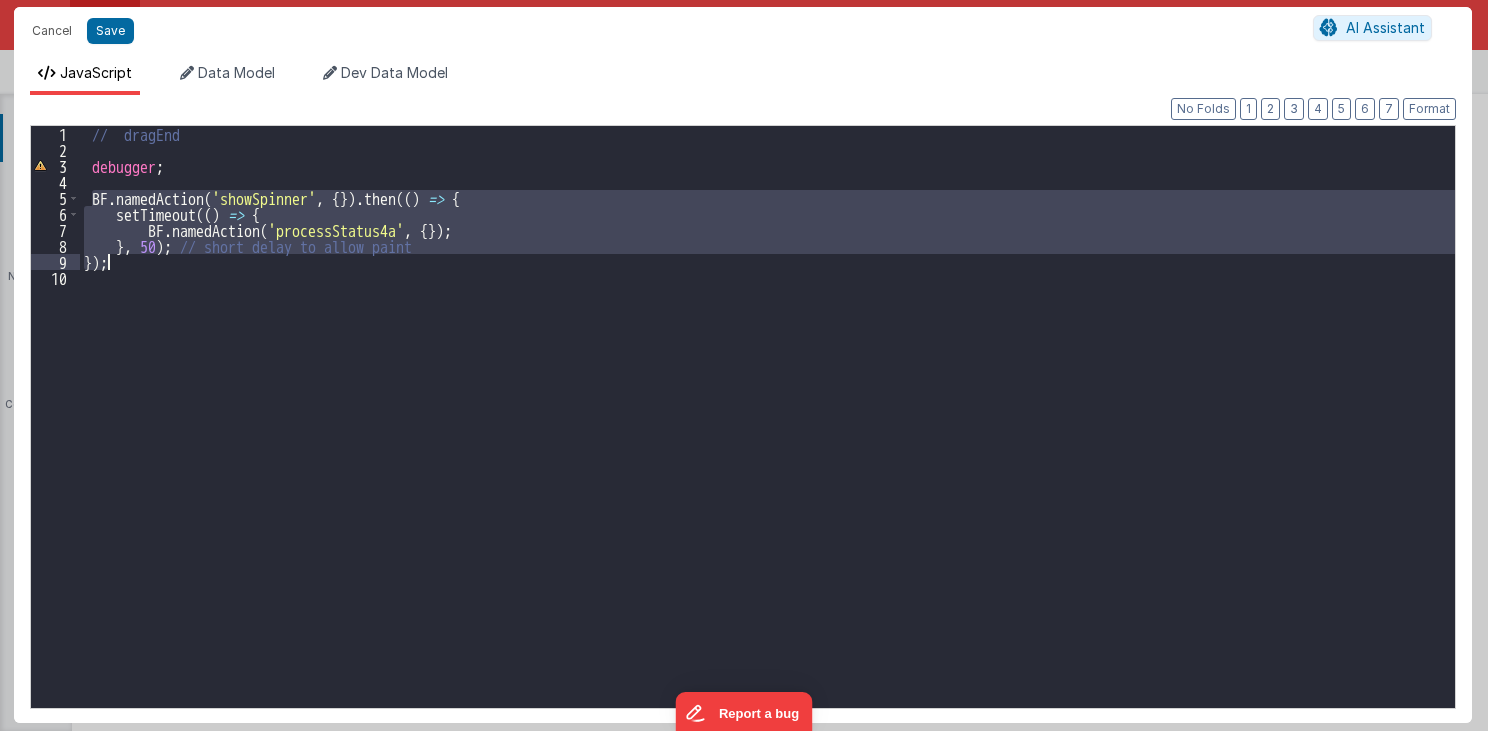 drag, startPoint x: 91, startPoint y: 192, endPoint x: 118, endPoint y: 266, distance: 78.77182 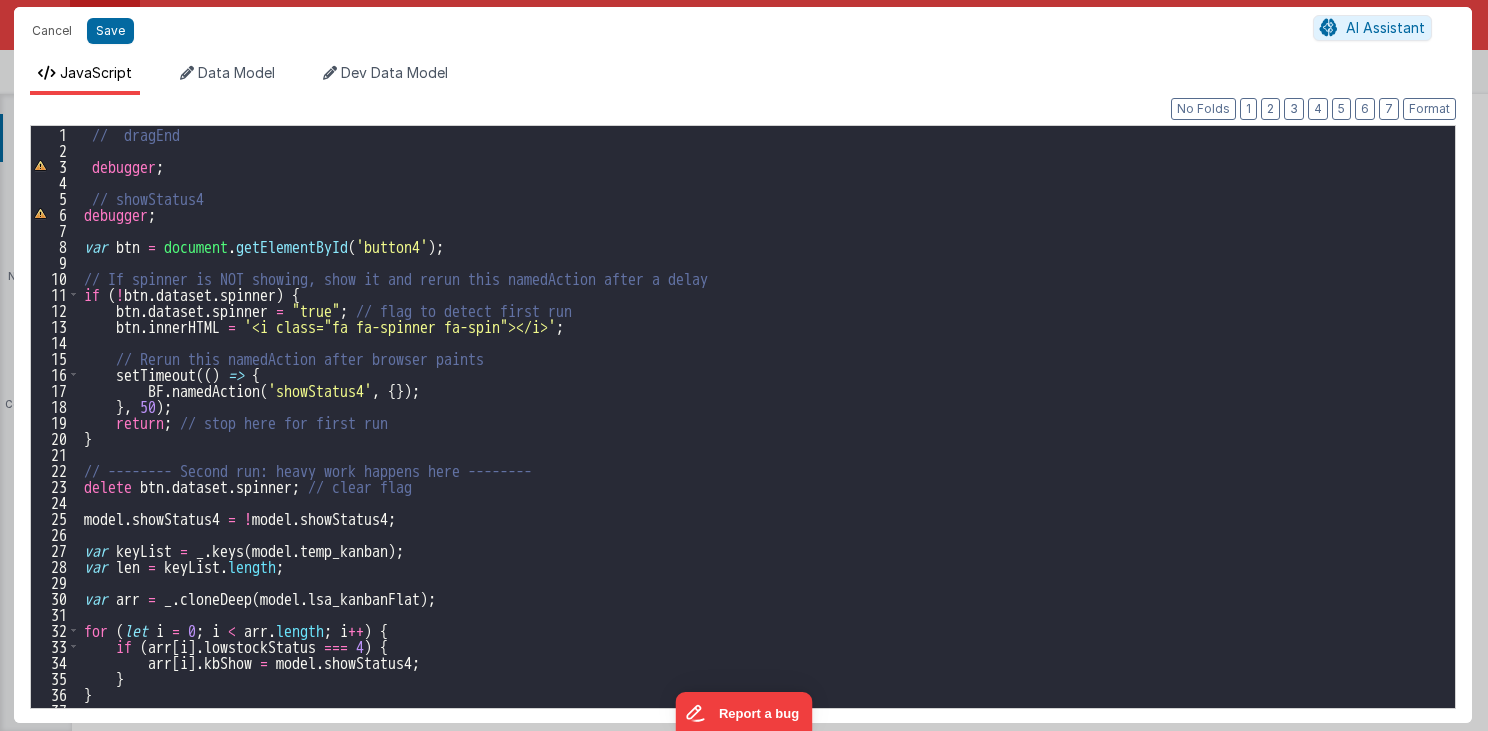 scroll, scrollTop: 0, scrollLeft: 0, axis: both 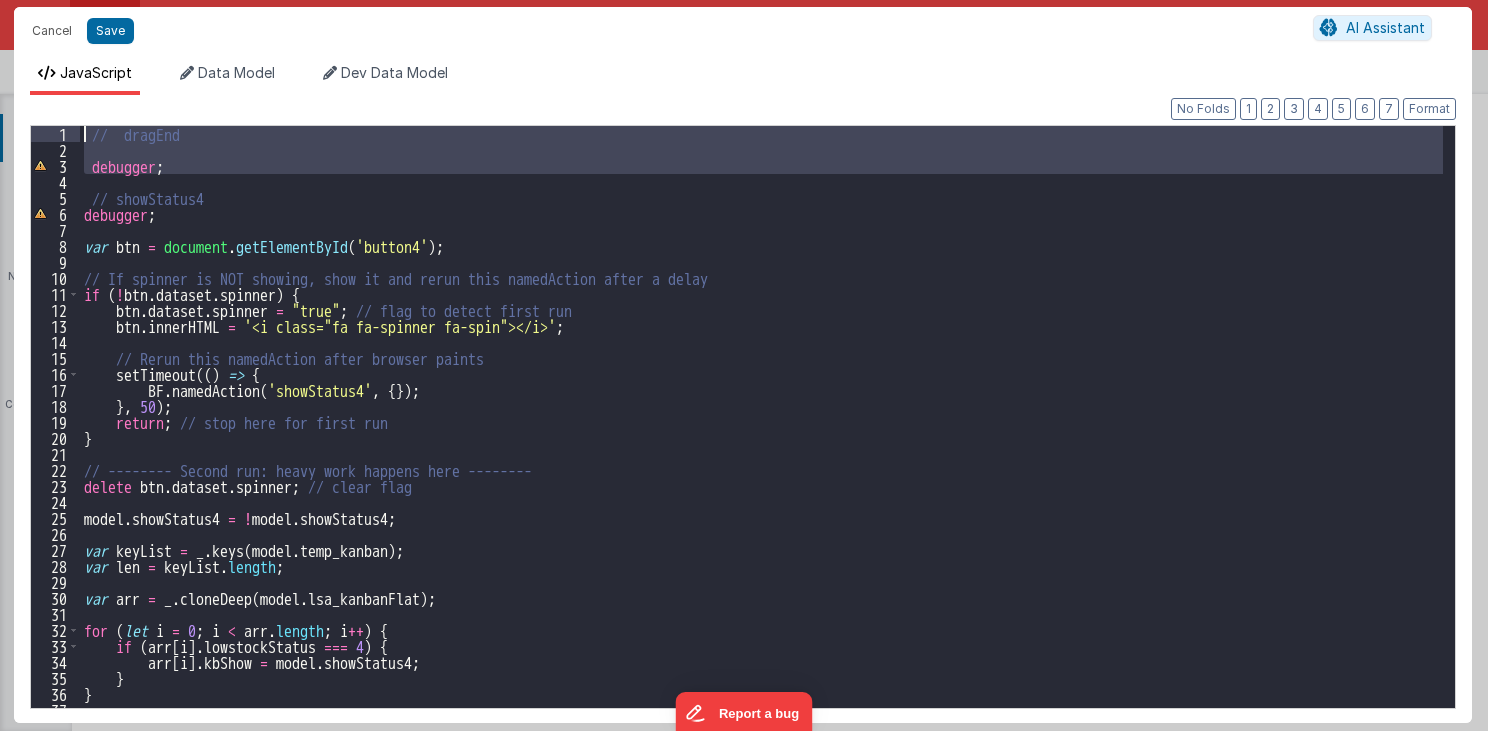 drag, startPoint x: 222, startPoint y: 181, endPoint x: 72, endPoint y: 135, distance: 156.89487 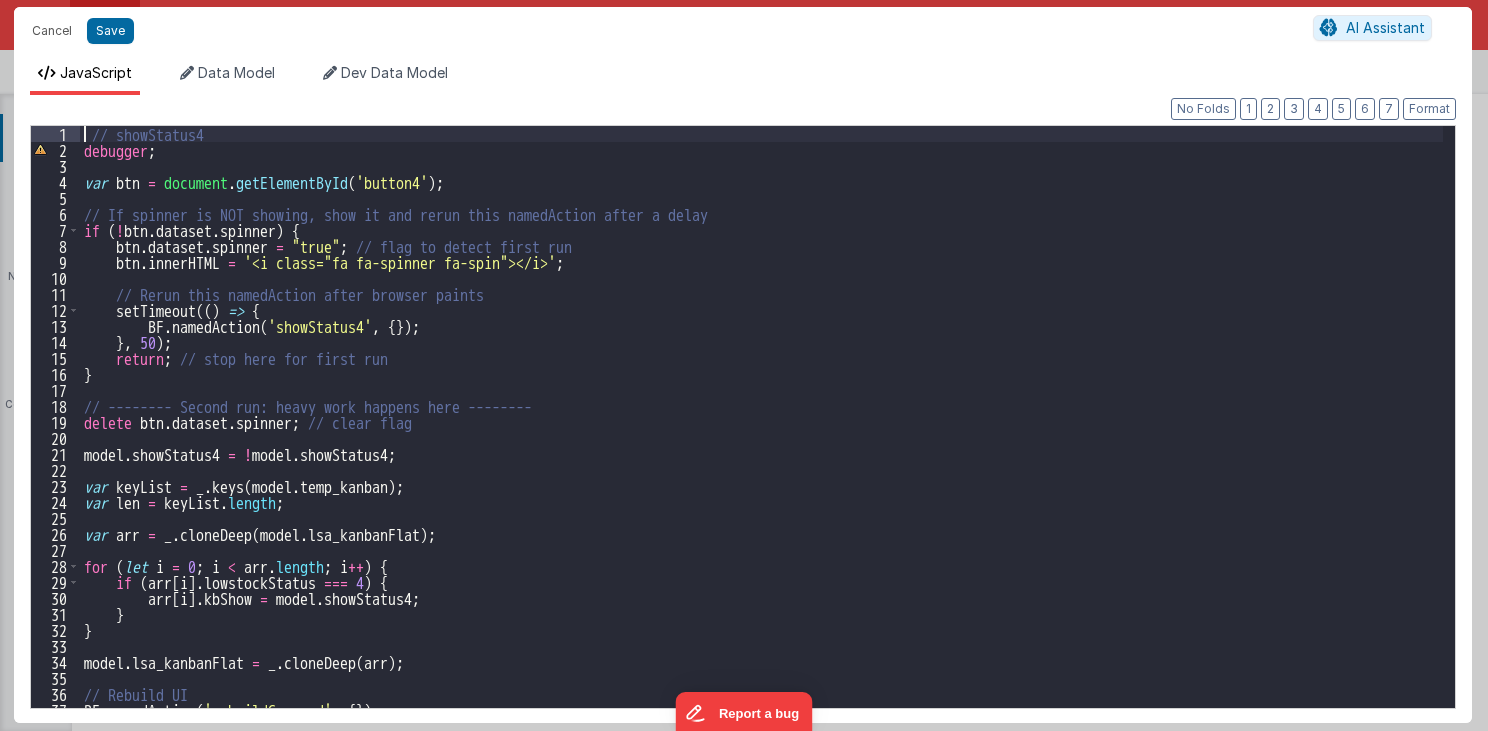 type on "MUST BE EARLY in DOM
src="//cdn.jsdelivr.net/npm/sortablejs@1.8.4/Sortable.min.js">src="//cdnjs.cloudflare.com/ajax/libs/Vue.Draggable/2.20.0/vuedraggable.umd.min.js">" 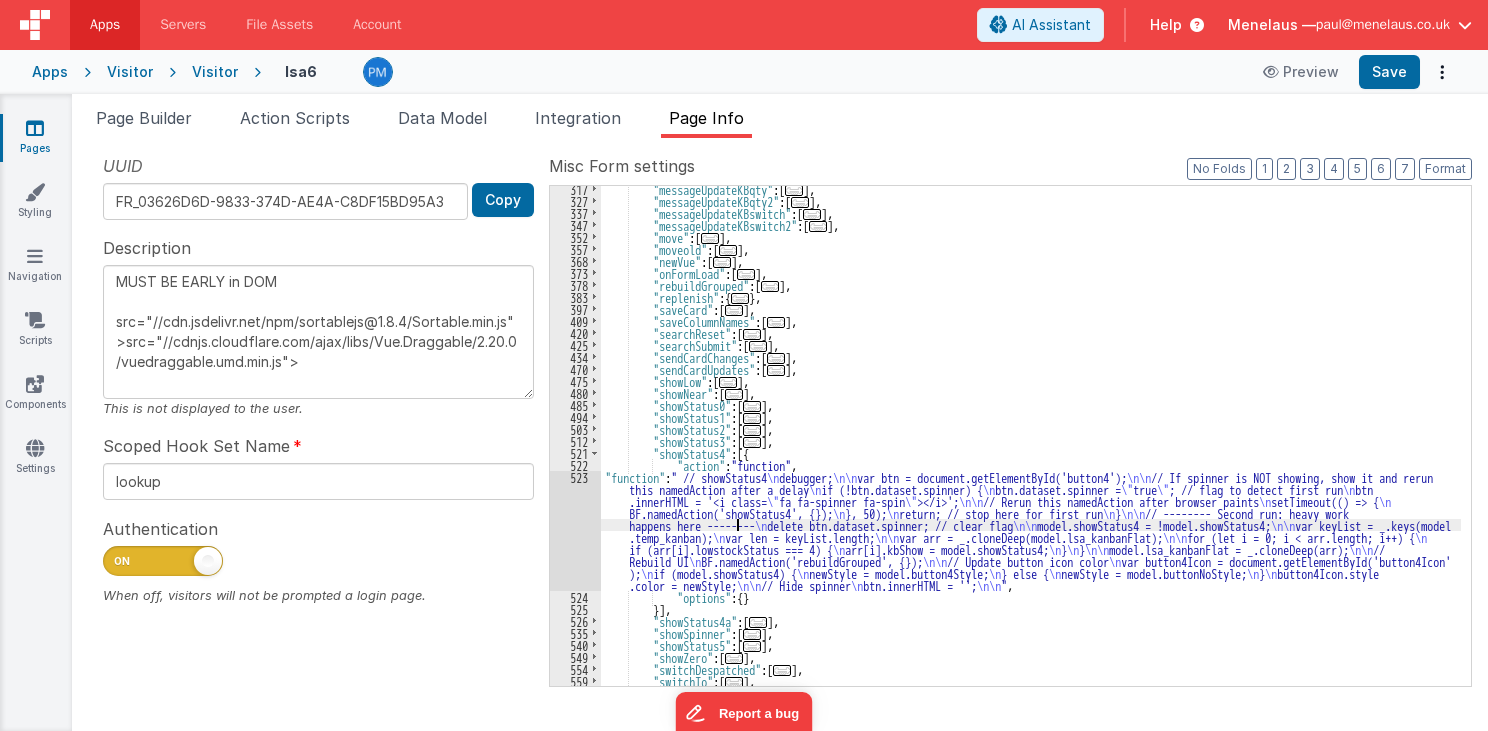 click on ""messageUpdateKBqty" :  [ ... ] ,           "messageUpdateKBqty2" :  [ ... ] ,           "messageUpdateKBswitch" :  [ ... ] ,           "messageUpdateKBswitch2" :  [ ... ] ,           "move" :  [ ... ] ,           "moveold" :  [ ... ] ,           "newVue" :  [ ... ] ,           "onFormLoad" :  [ ... ] ,           "rebuildGrouped" :  [ ... ] ,           "replenish" :  { ... } ,           "saveCard" :  [ ... ] ,           "saveColumnNames" :  [ ... ] ,           "searchReset" :  [ ... ] ,           "searchSubmit" :  [ ... ] ,           "sendCardChanges" :  [ ... ] ,           "sendCardUpdates" :  [ ... ] ,           "showLow" :  [ ... ] ,           "showNear" :  [ ... ] ,           "showStatus0" :  [ ... ] ,           "showStatus1" :  [ ... ] ,           "showStatus2" :  [ ... ] ,           "showStatus3" :  [ ... ] ,           "showStatus4" :  [{                "action" :  "function" , "function" :  " // showStatus4 \n debugger; \n\n var btn = document.getElementById('button4'); \n\n      \n \n \"" at bounding box center (1031, 445) 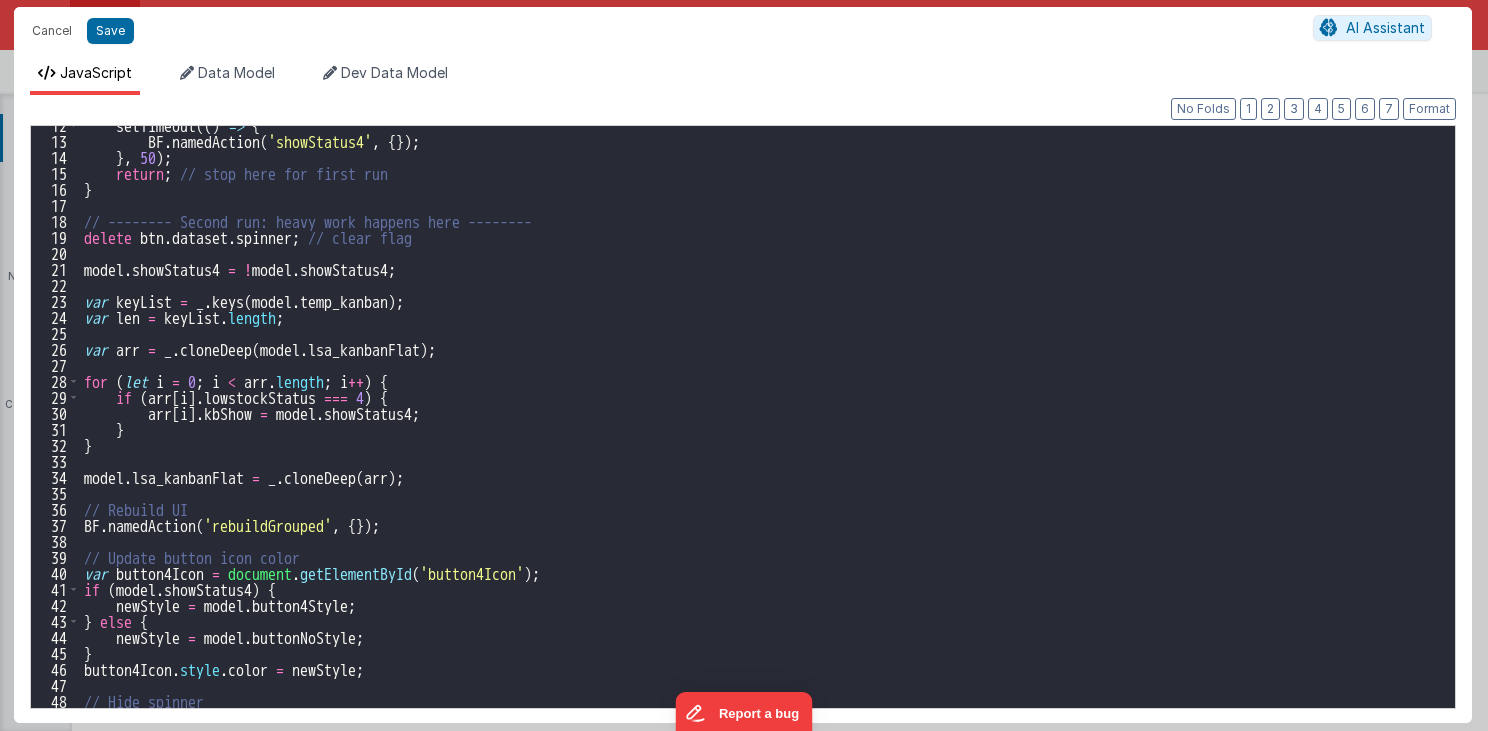 scroll, scrollTop: 232, scrollLeft: 0, axis: vertical 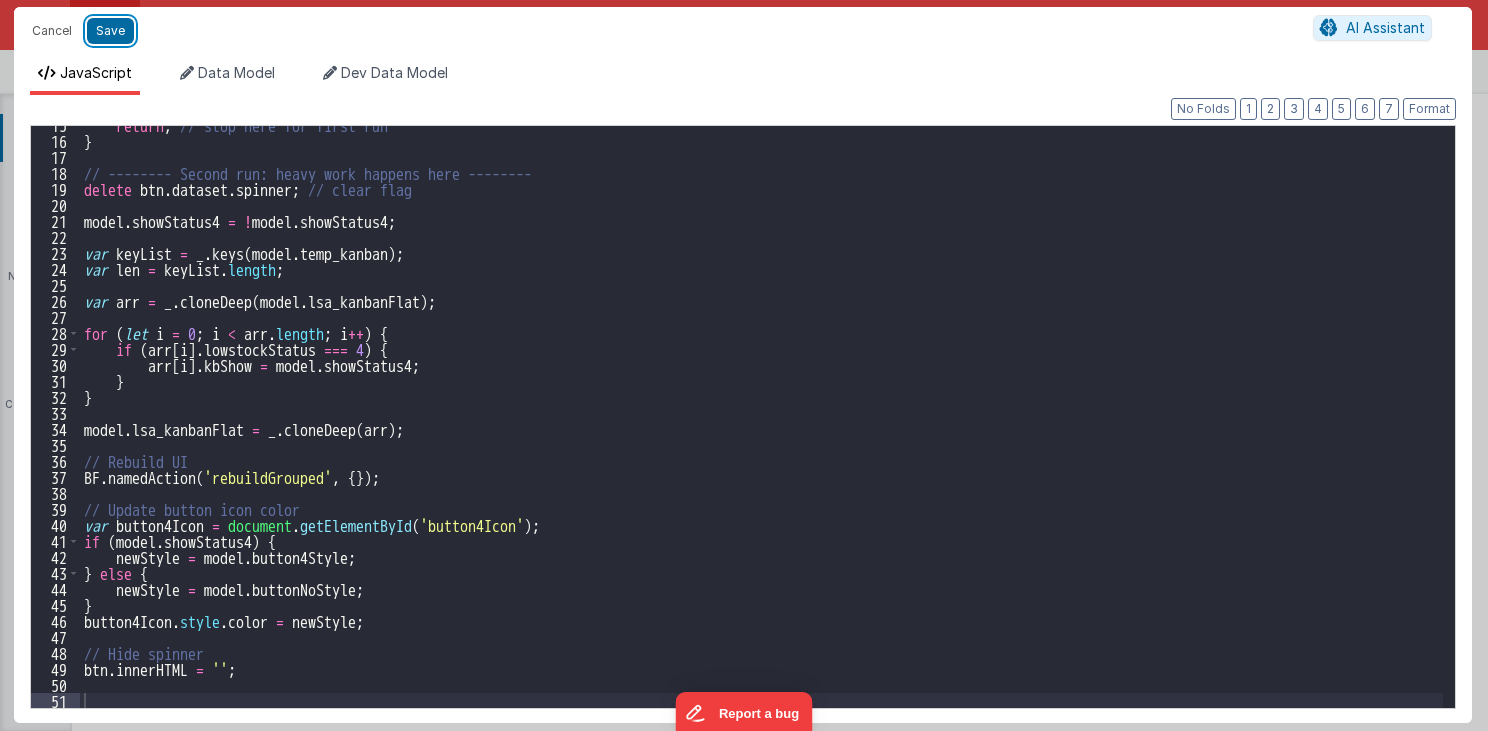drag, startPoint x: 111, startPoint y: 32, endPoint x: 752, endPoint y: 302, distance: 695.5437 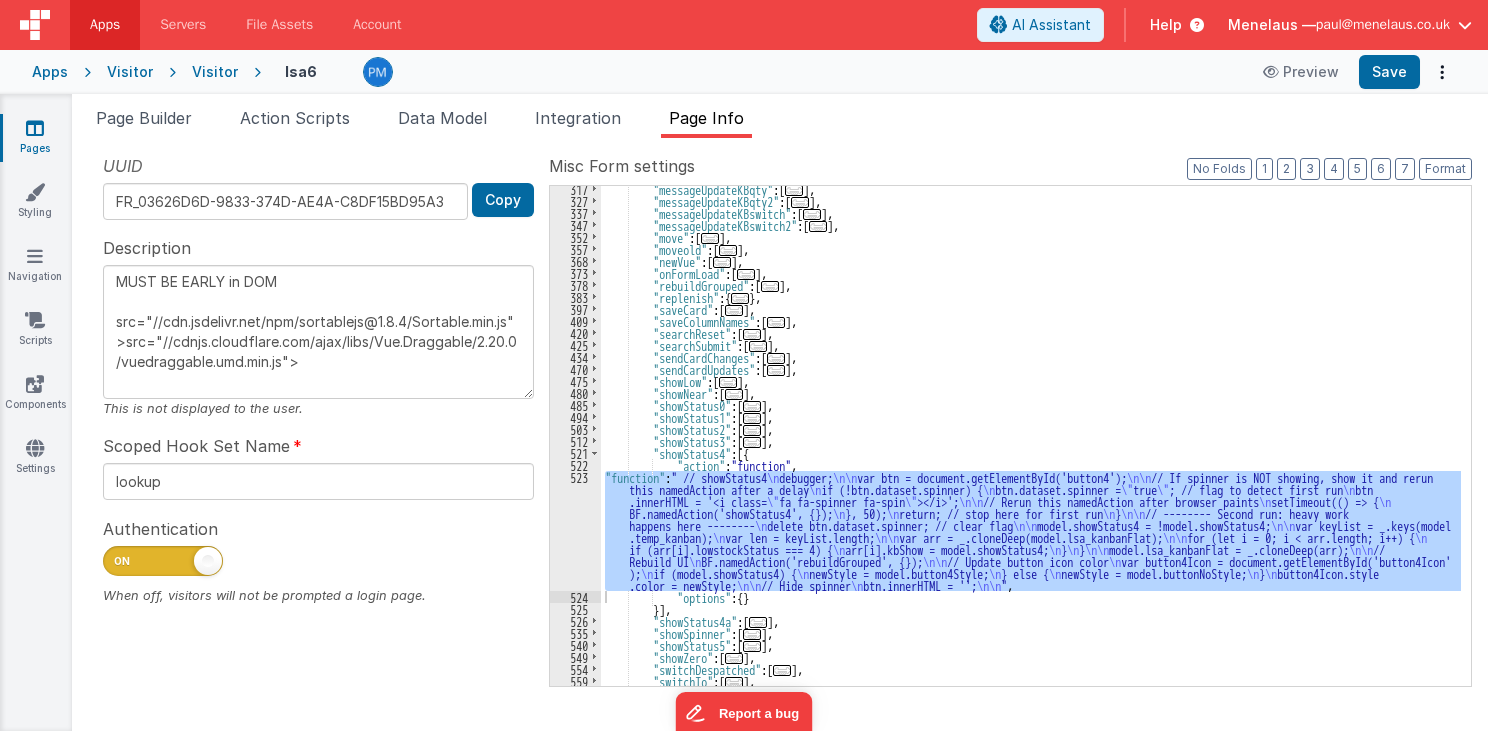 click on "..." at bounding box center [752, 418] 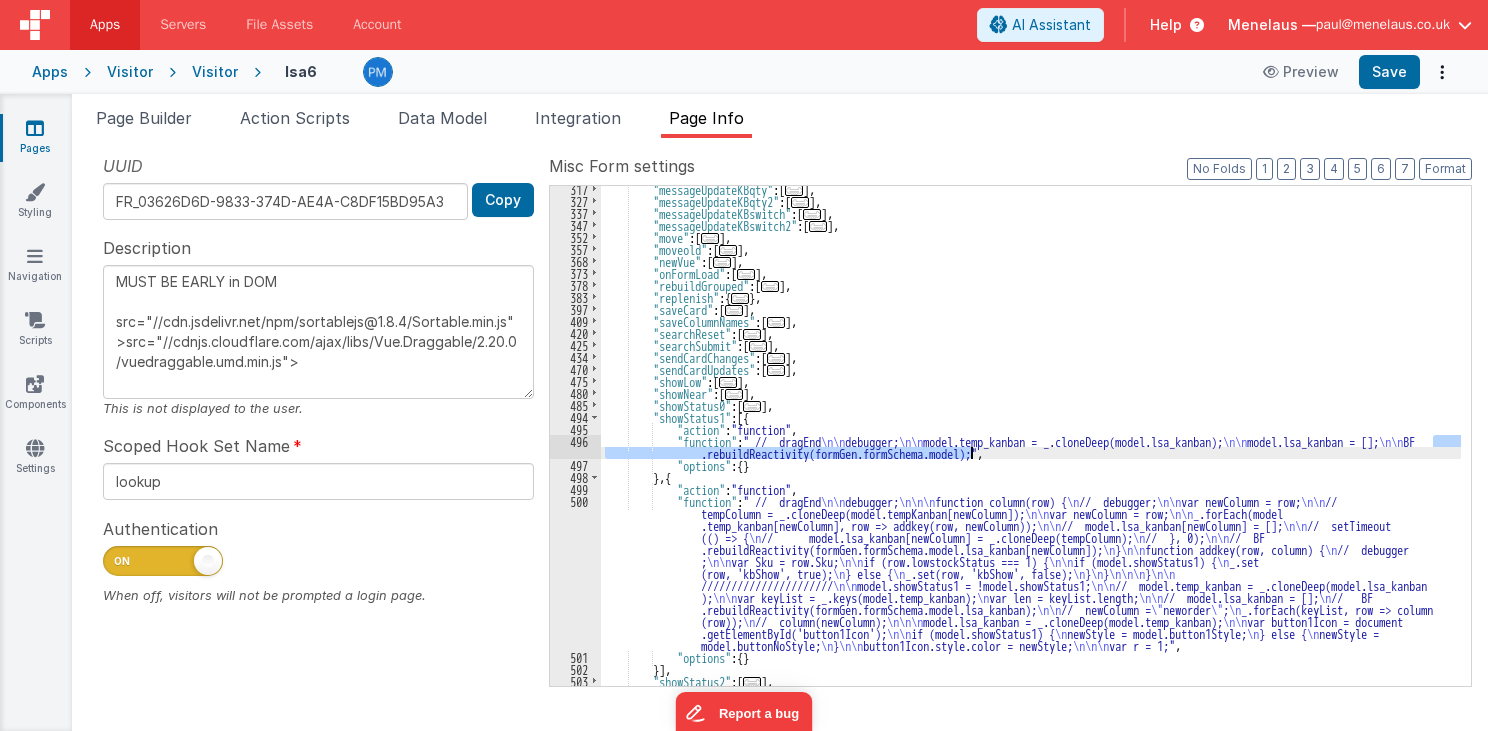 drag, startPoint x: 1432, startPoint y: 438, endPoint x: 970, endPoint y: 451, distance: 462.18286 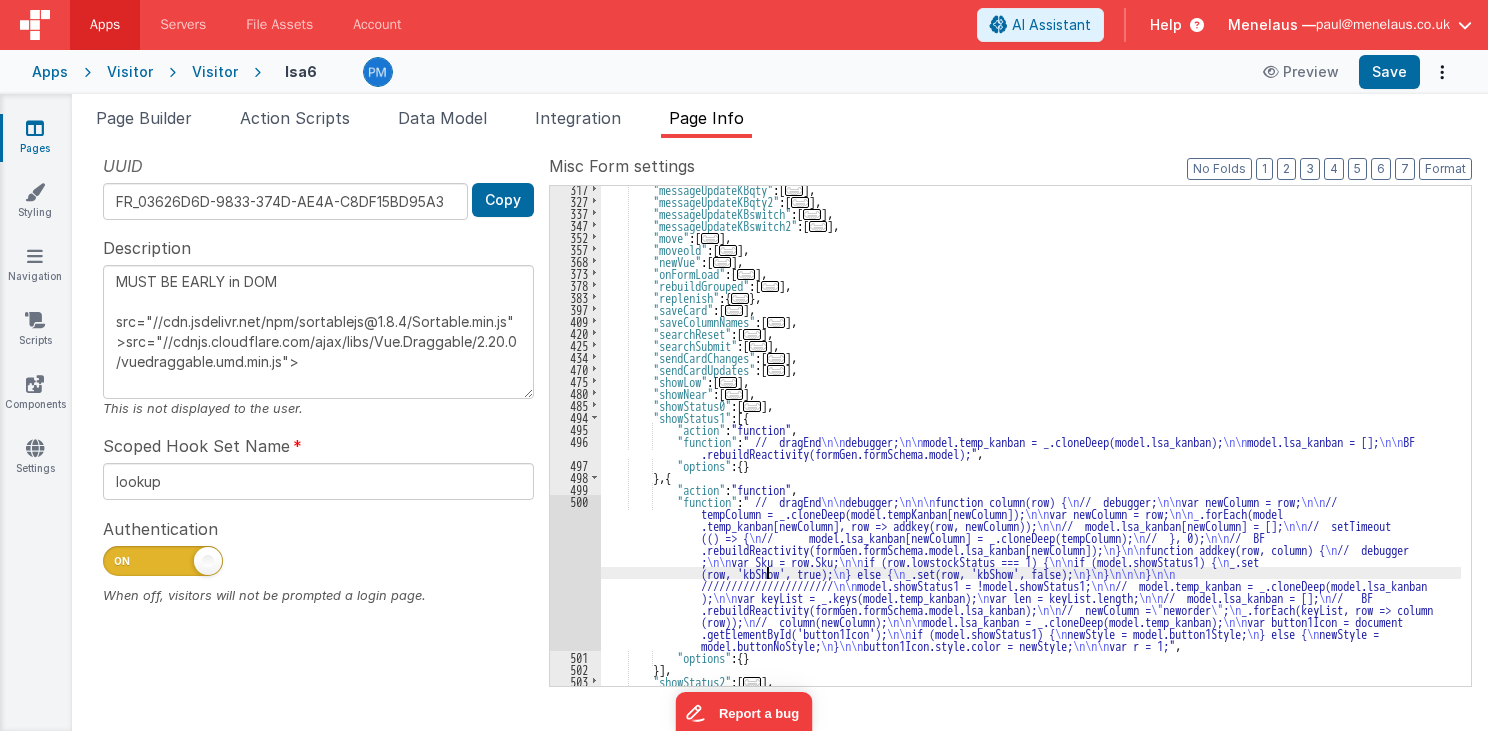 click on ""messageUpdateKBqty" :  [ ... ] ,           "messageUpdateKBqty2" :  [ ... ] ,           "messageUpdateKBswitch" :  [ ... ] ,           "messageUpdateKBswitch2" :  [ ... ] ,           "move" :  [ ... ] ,           "moveold" :  [ ... ] ,           "newVue" :  [ ... ] ,           "onFormLoad" :  [ ... ] ,           "rebuildGrouped" :  [ ... ] ,           "replenish" :  { ... } ,           "saveCard" :  [ ... ] ,           "saveColumnNames" :  [ ... ] ,           "searchReset" :  [ ... ] ,           "searchSubmit" :  [ ... ] ,           "sendCardChanges" :  [ ... ] ,           "sendCardUpdates" :  [ ... ] ,           "showLow" :  [ ... ] ,           "showNear" :  [ ... ] ,           "showStatus0" :  [ ... ] ,           "showStatus1" :  [ ... ] ,           "showStatus2" :  [ ... ] ,           "showStatus3" :  [ ... ] ,             "showStatus4" :  [{                "action" :  "function" ,                "function" :  " //  dragEnd \n\n  debugger; \n\n  model.temp_kanban = _.cloneDeep(model.lsa_kanban); \n\n  model.lsa_kanban = []; \n\n  BF                  ,                "options" :  { }      }" at bounding box center (1031, 445) 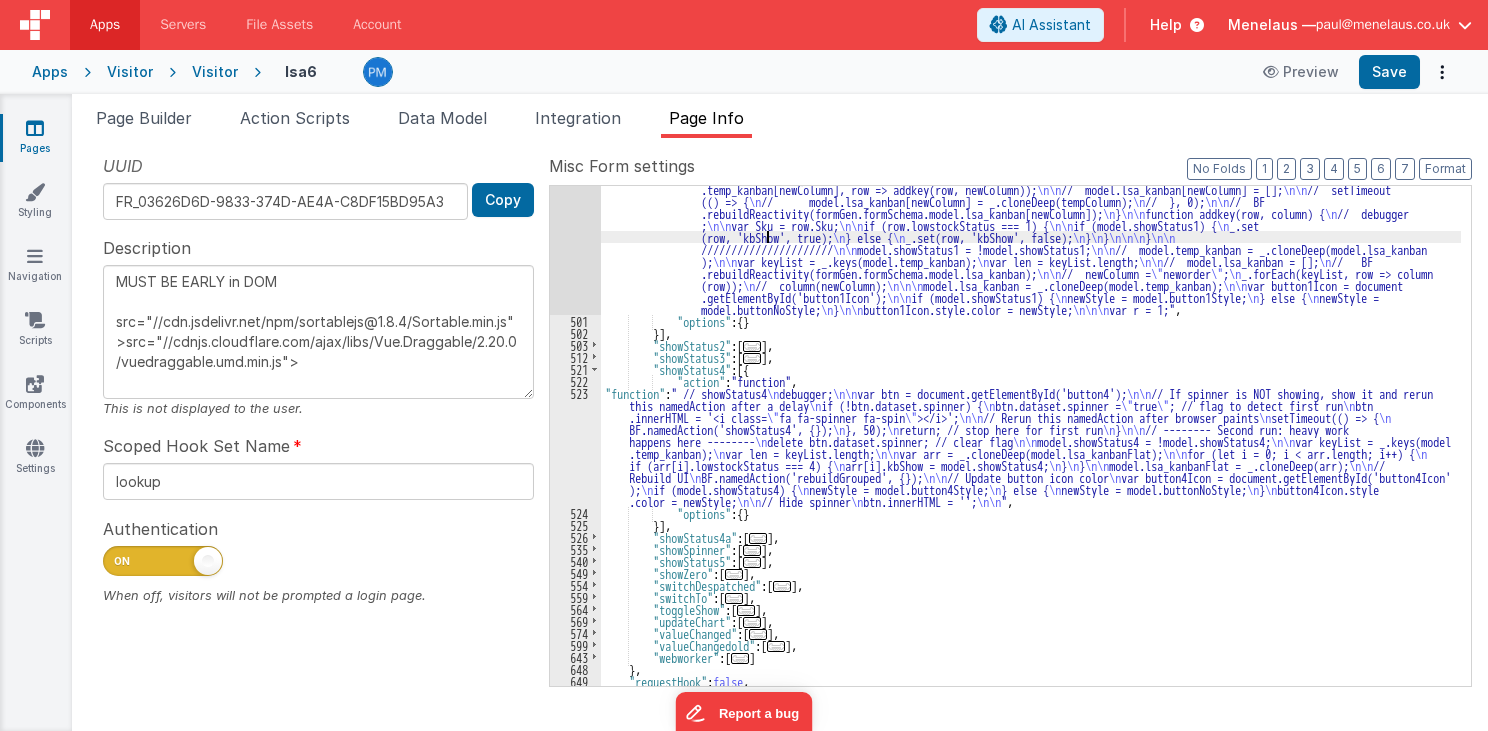 scroll, scrollTop: 807, scrollLeft: 0, axis: vertical 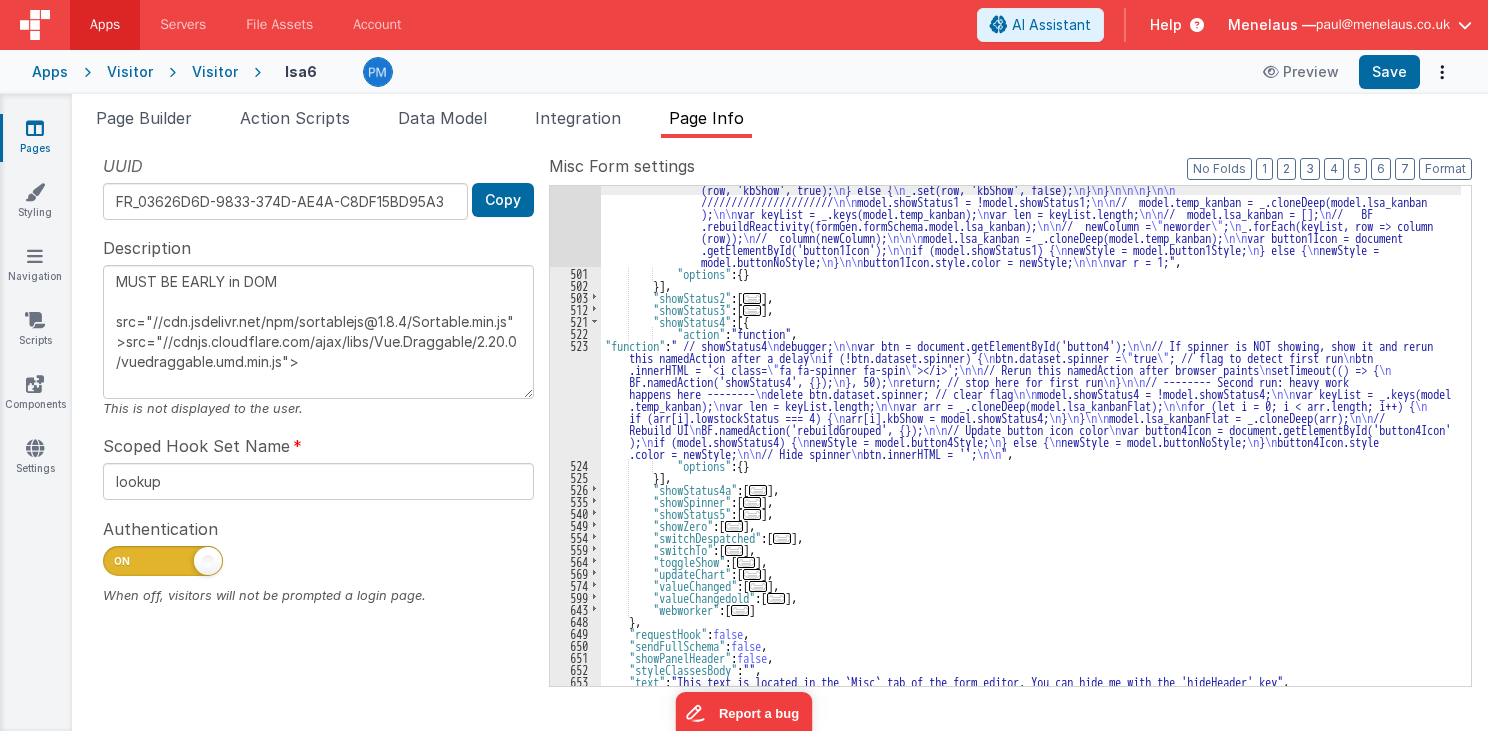 click on ""function" :  " //  dragEnd \n\n  debugger; \n\n\n  function column(row) { \n      //  debugger; \n\n      var newColumn = row; \n\n     //                    tempColumn = _.cloneDeep(model.tempKanban[newColumn]); \n\n      var newColumn = row; \n\n      _.forEach(model                  .temp_kanban[newColumn], row => addkey(row, newColumn)); \n\n      //  model.lsa_kanban[newColumn] = []; \n\n      //  setTimeout                  (() => { \n      //      model.lsa_kanban[newColumn] = _.cloneDeep(tempColumn); \n      //  }, 0); \n\n      //  BF                  .rebuildReactivity(formGen.formSchema.model.lsa_kanban[newColumn]); \n  } \n\n  function addkey(row, column) { \n      //  debugger                  ; \n\n      var Sku = row.Sku; \n\n      if (row.lowstockStatus === 1) { \n\n          if (model.showStatus1) { \n              _.set                  (row, 'kbShow', true); \n          } else {" at bounding box center (1031, 445) 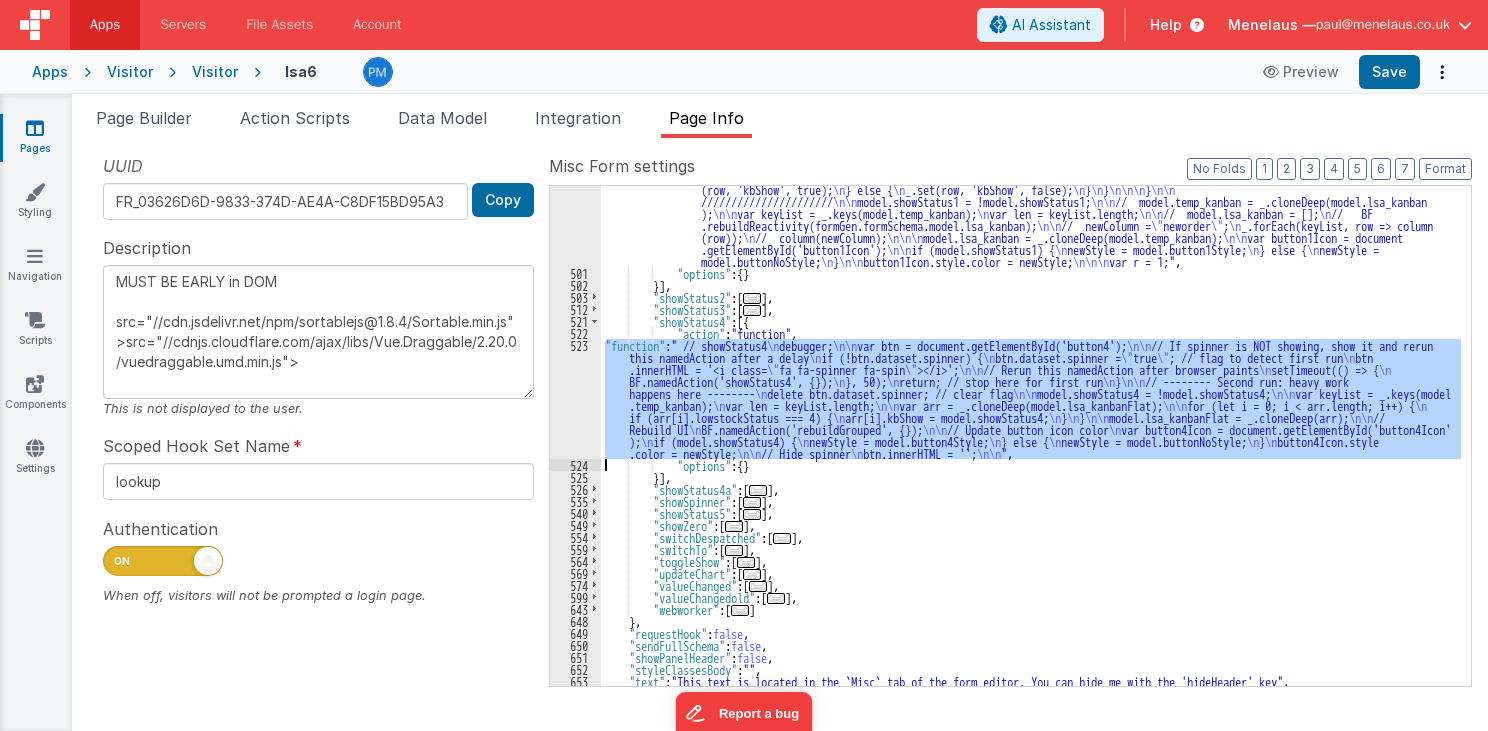 click on "523" at bounding box center [575, 399] 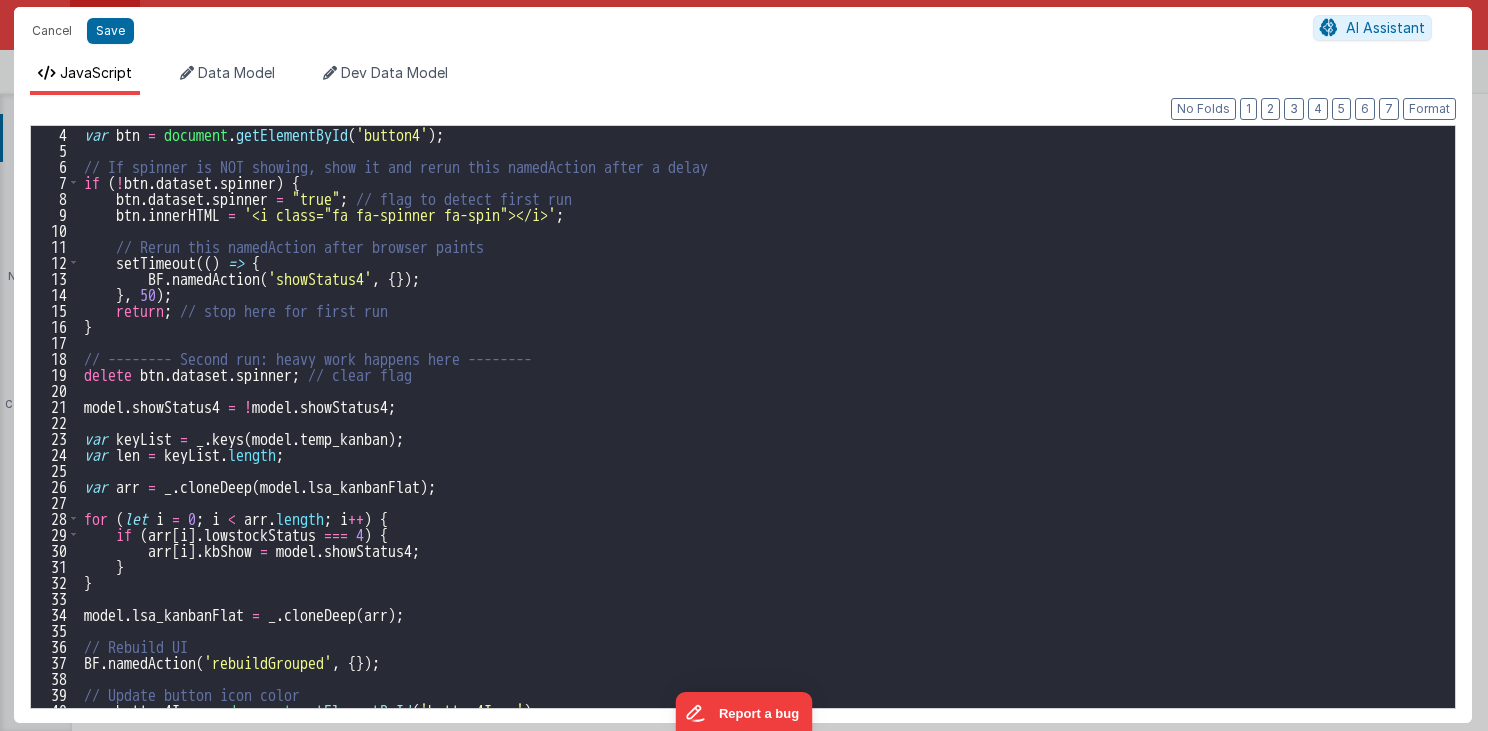 scroll, scrollTop: 232, scrollLeft: 0, axis: vertical 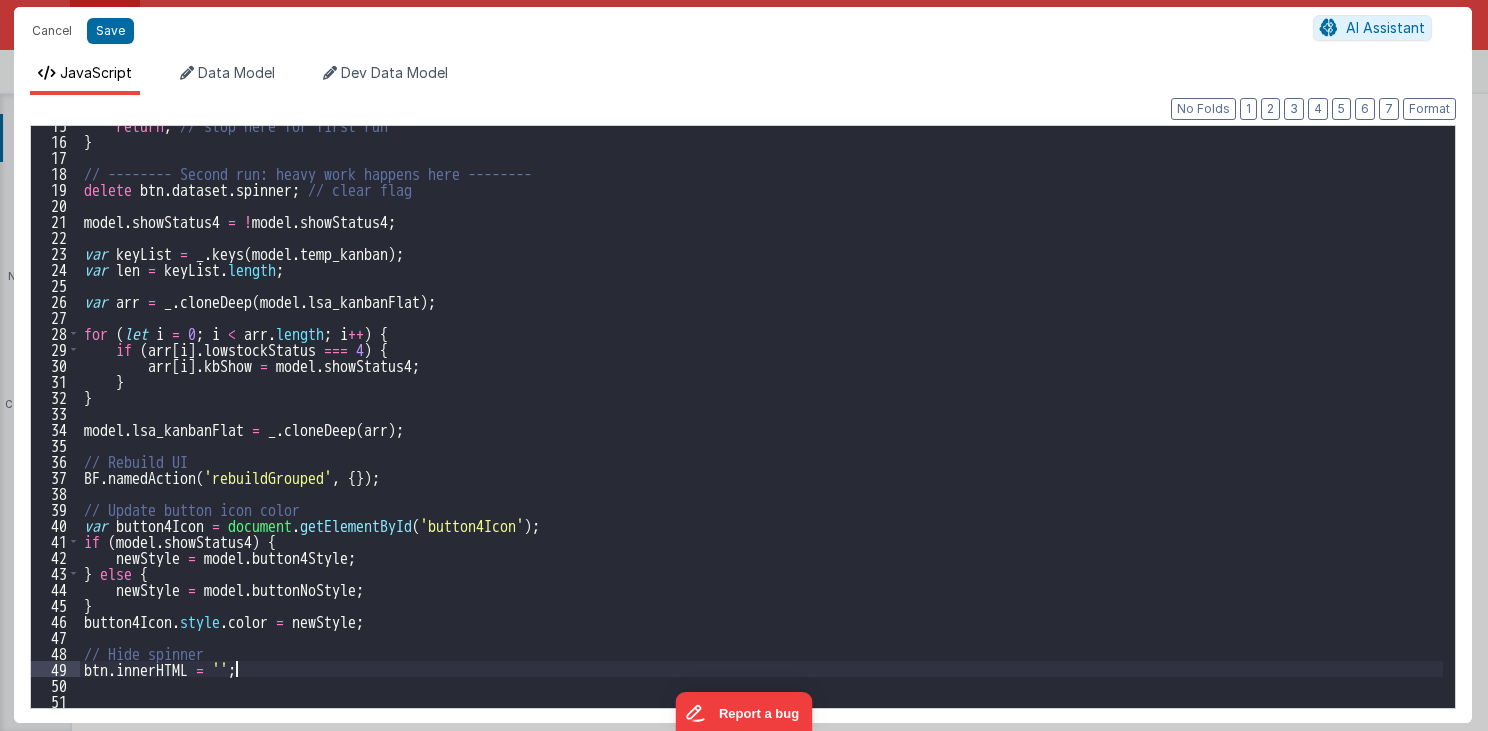 click on "return ;   // stop here for first run } // -------- Second run: heavy work happens here -------- delete   btn . dataset . spinner ;   // clear flag model . showStatus4   =   ! model . showStatus4 ; var   keyList   =   _ . keys ( model . temp_kanban ) ; var   len   =   keyList . length ; var   arr   =   _ . cloneDeep ( model . lsa_kanbanFlat ) ; for   ( let   i   =   0 ;   i   <   arr . length ;   i ++ )   {      if   ( arr [ i ] . lowstockStatus   ===   4 )   {           arr [ i ] . kbShow   =   model . showStatus4 ;      } } model . lsa_kanbanFlat   =   _ . cloneDeep ( arr ) ; // Rebuild UI BF . namedAction ( 'rebuildGrouped' ,   { }) ; // Update button icon color var   button4Icon   =   document . getElementById ( 'button4Icon' ) ; if   ( model . showStatus4 )   {      newStyle   =   model . button4Style ; }   else   {      newStyle   =   model . buttonNoStyle ; } button4Icon . style . color   =   newStyle ; // Hide spinner btn . innerHTML   =   '' ;" at bounding box center (762, 424) 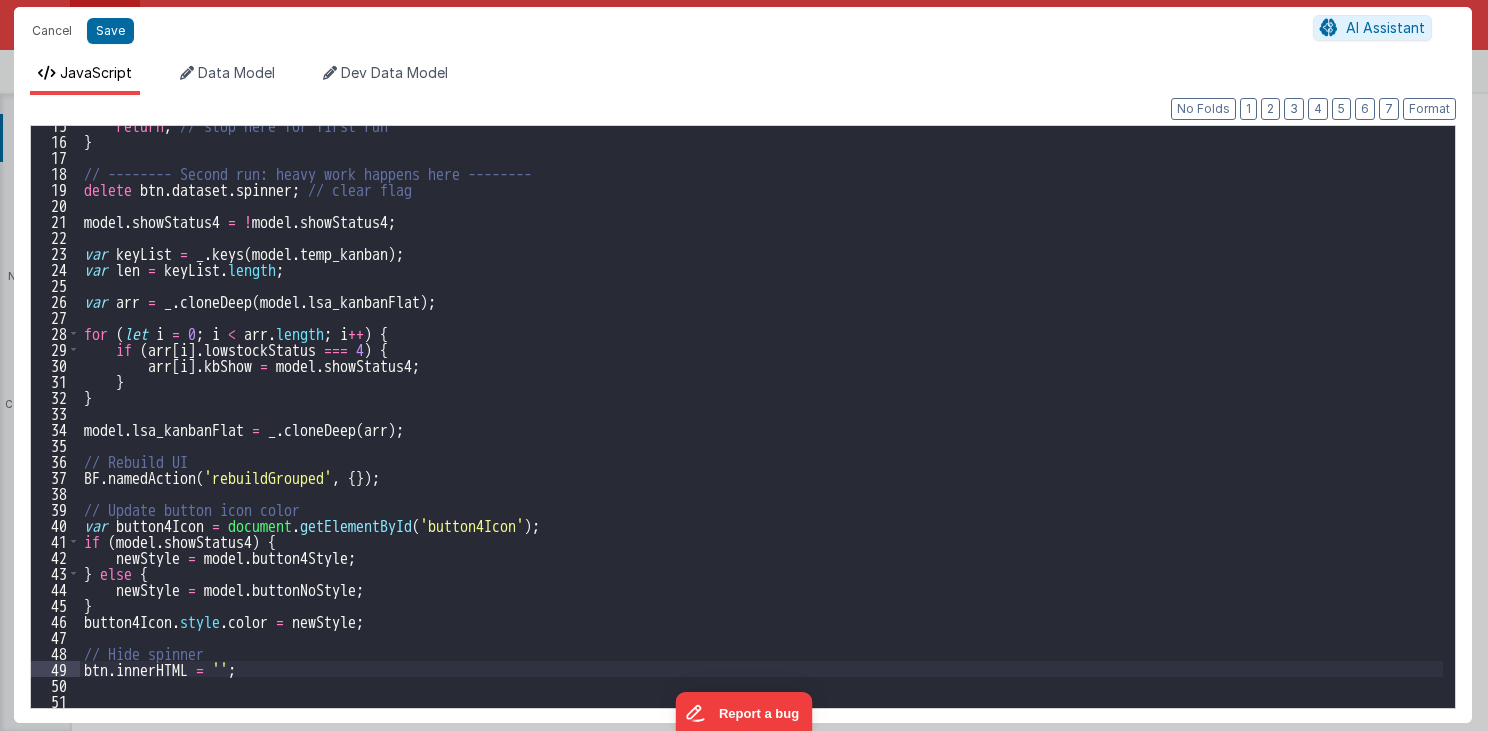 type 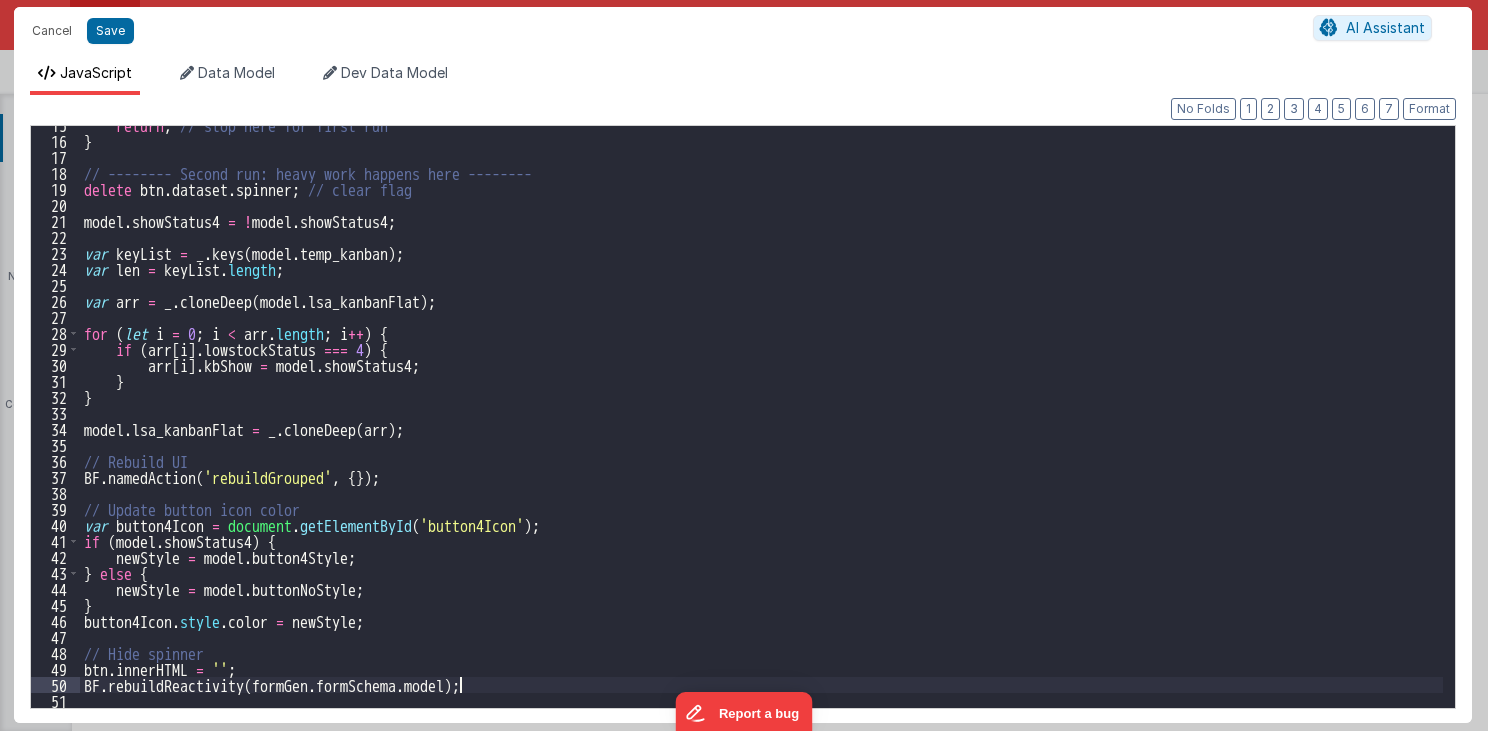 type on "MUST BE EARLY in DOM
src="//cdn.jsdelivr.net/npm/sortablejs@1.8.4/Sortable.min.js">src="//cdnjs.cloudflare.com/ajax/libs/Vue.Draggable/2.20.0/vuedraggable.umd.min.js">" 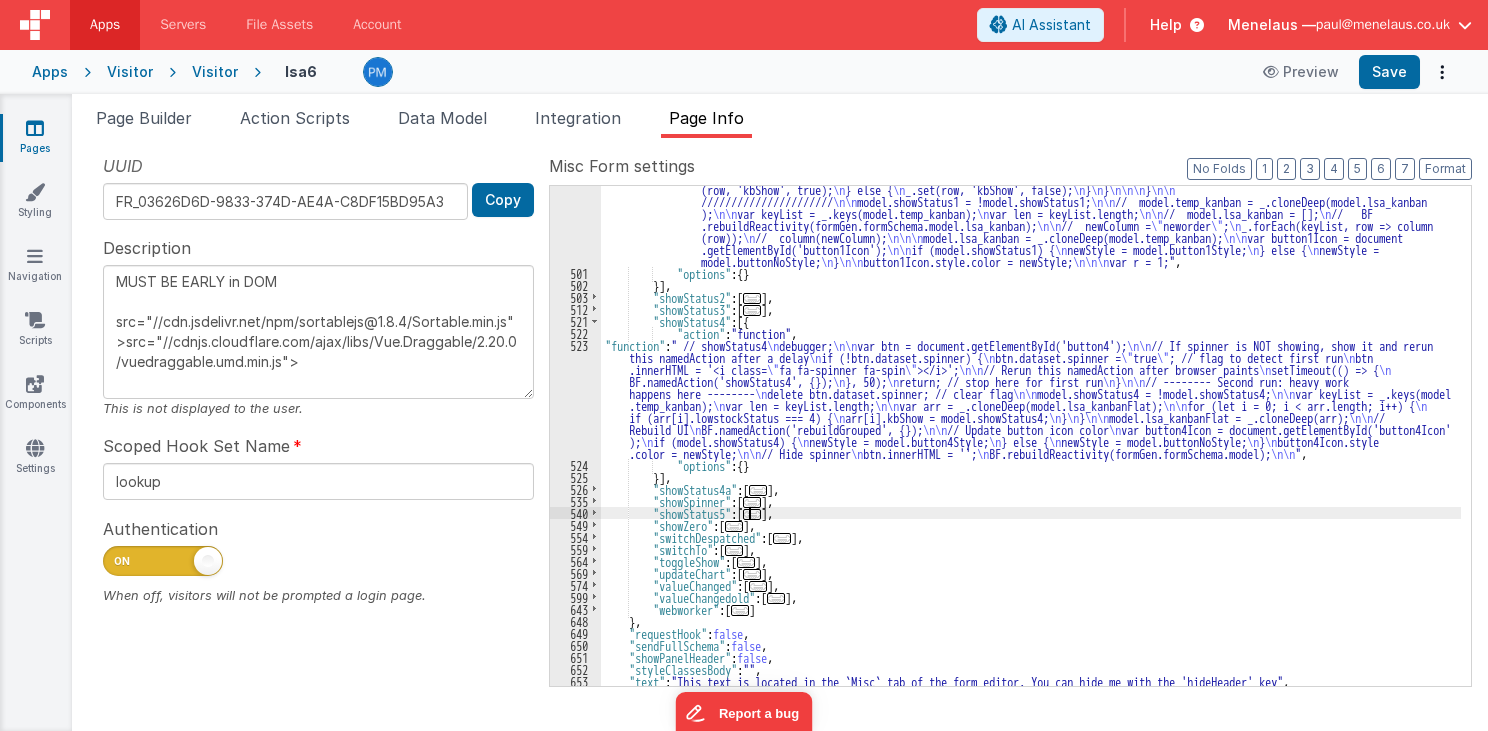 click on "..." at bounding box center (752, 514) 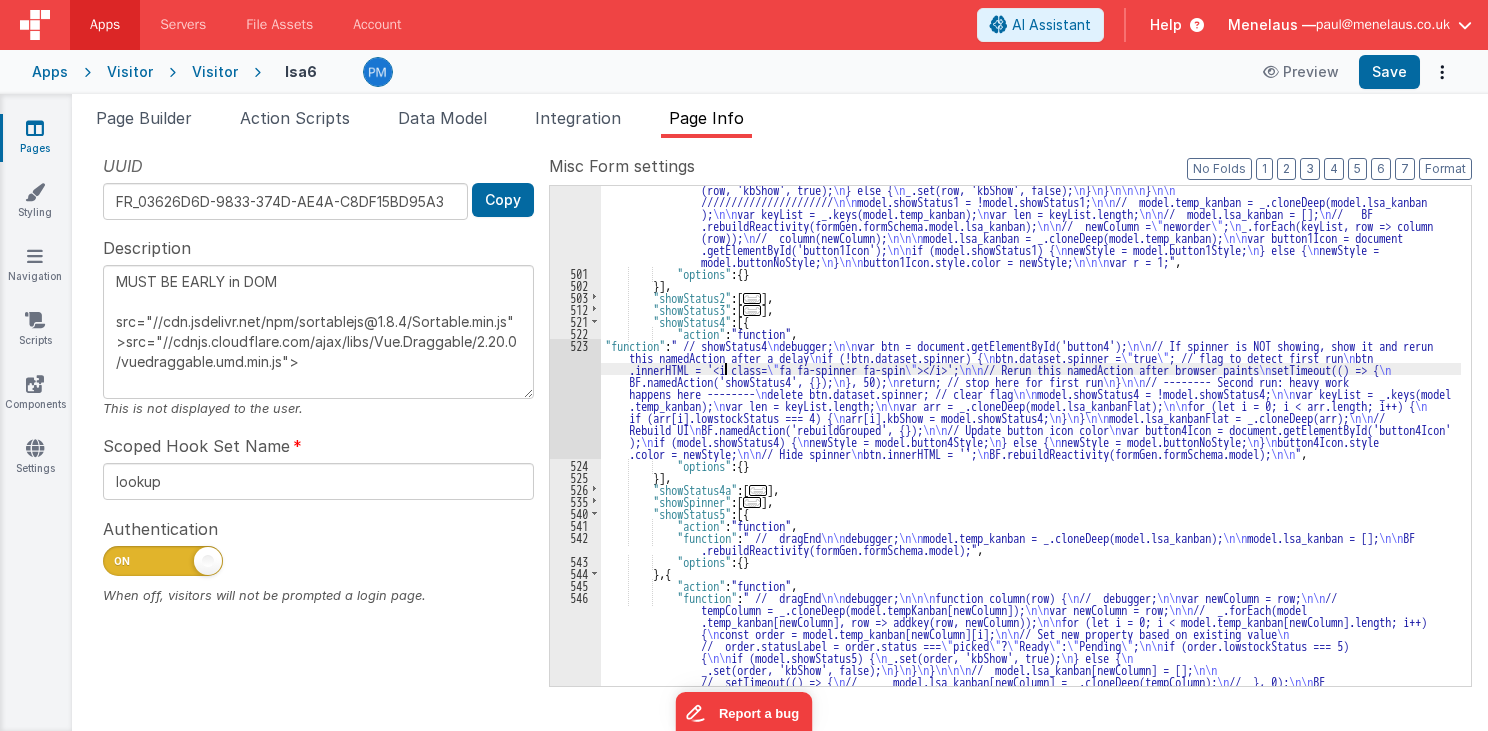 click on ""function" :  " //  dragEnd \n\n  debugger; \n\n\n  function column(row) { \n      //  debugger; \n\n      var newColumn = row; \n\n     //                    tempColumn = _.cloneDeep(model.tempKanban[newColumn]); \n\n      var newColumn = row; \n\n      _.forEach(model                  .temp_kanban[newColumn], row => addkey(row, newColumn)); \n\n      //  model.lsa_kanban[newColumn] = []; \n\n      //  setTimeout                  (() => { \n      //      model.lsa_kanban[newColumn] = _.cloneDeep(tempColumn); \n      //  }, 0); \n\n      //  BF                  .rebuildReactivity(formGen.formSchema.model.lsa_kanban[newColumn]); \n  } \n\n  function addkey(row, column) { \n      //  debugger                  ; \n\n      var Sku = row.Sku; \n\n      if (row.lowstockStatus === 1) { \n\n          if (model.showStatus1) { \n              _.set                  (row, 'kbShow', true); \n          } else {" at bounding box center (1031, 565) 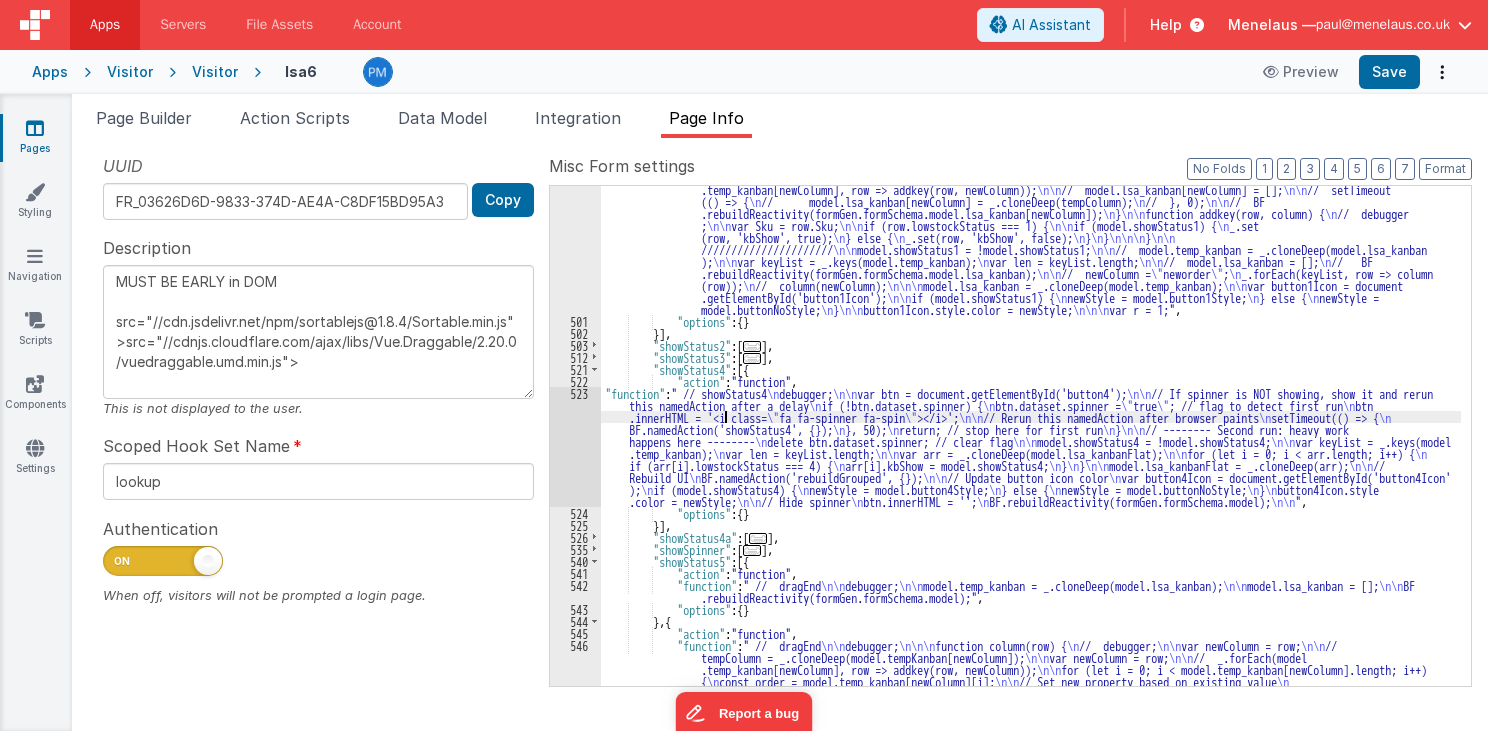 scroll, scrollTop: 759, scrollLeft: 0, axis: vertical 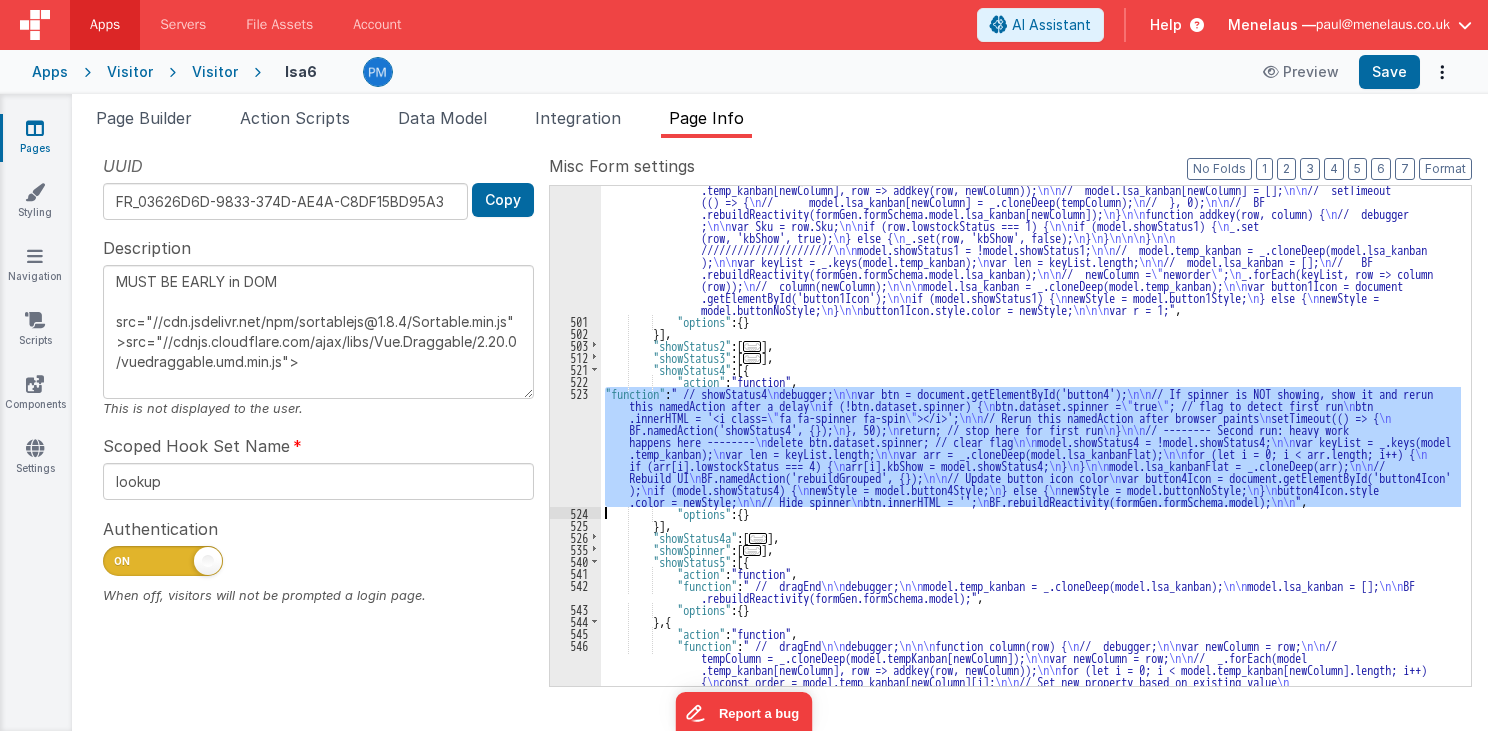 click on "523" at bounding box center [575, 447] 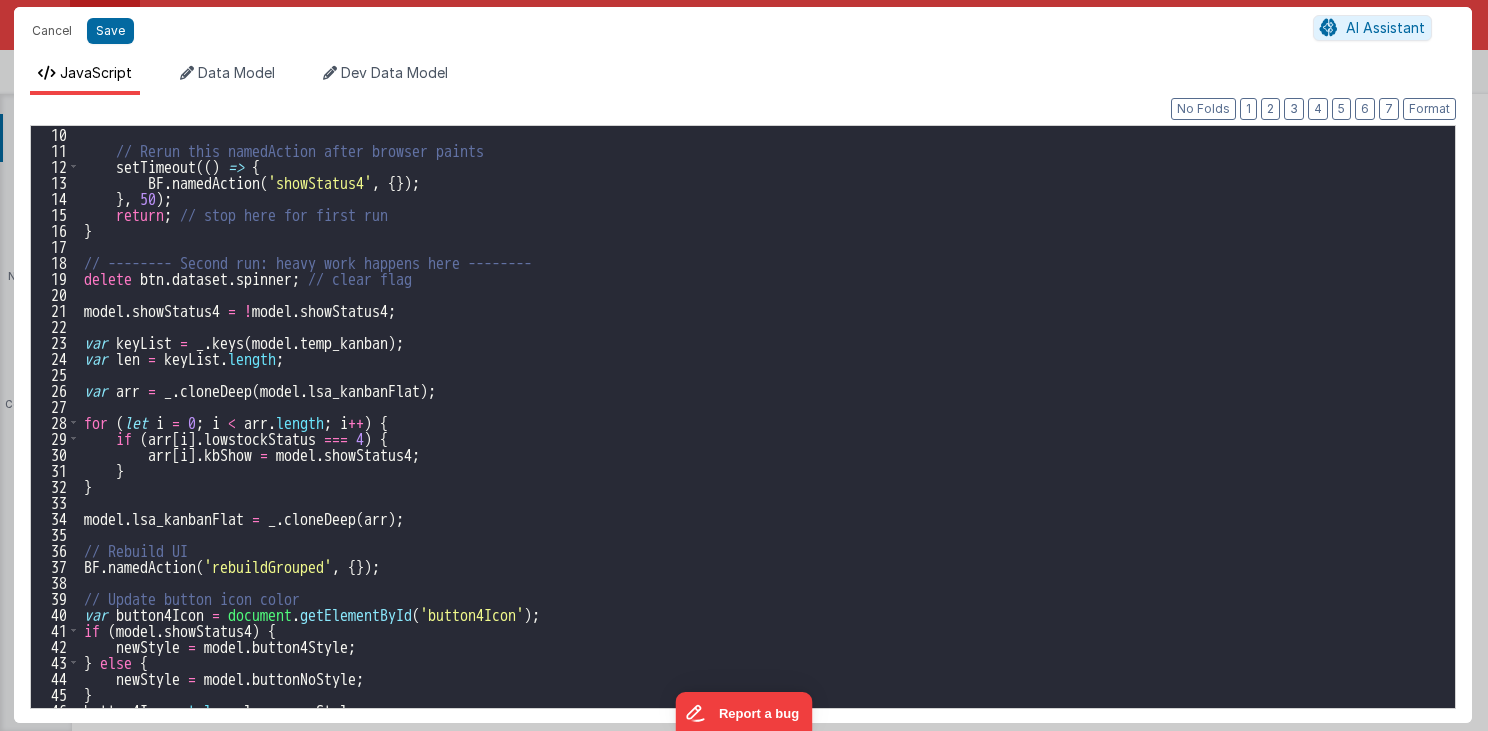 scroll, scrollTop: 144, scrollLeft: 0, axis: vertical 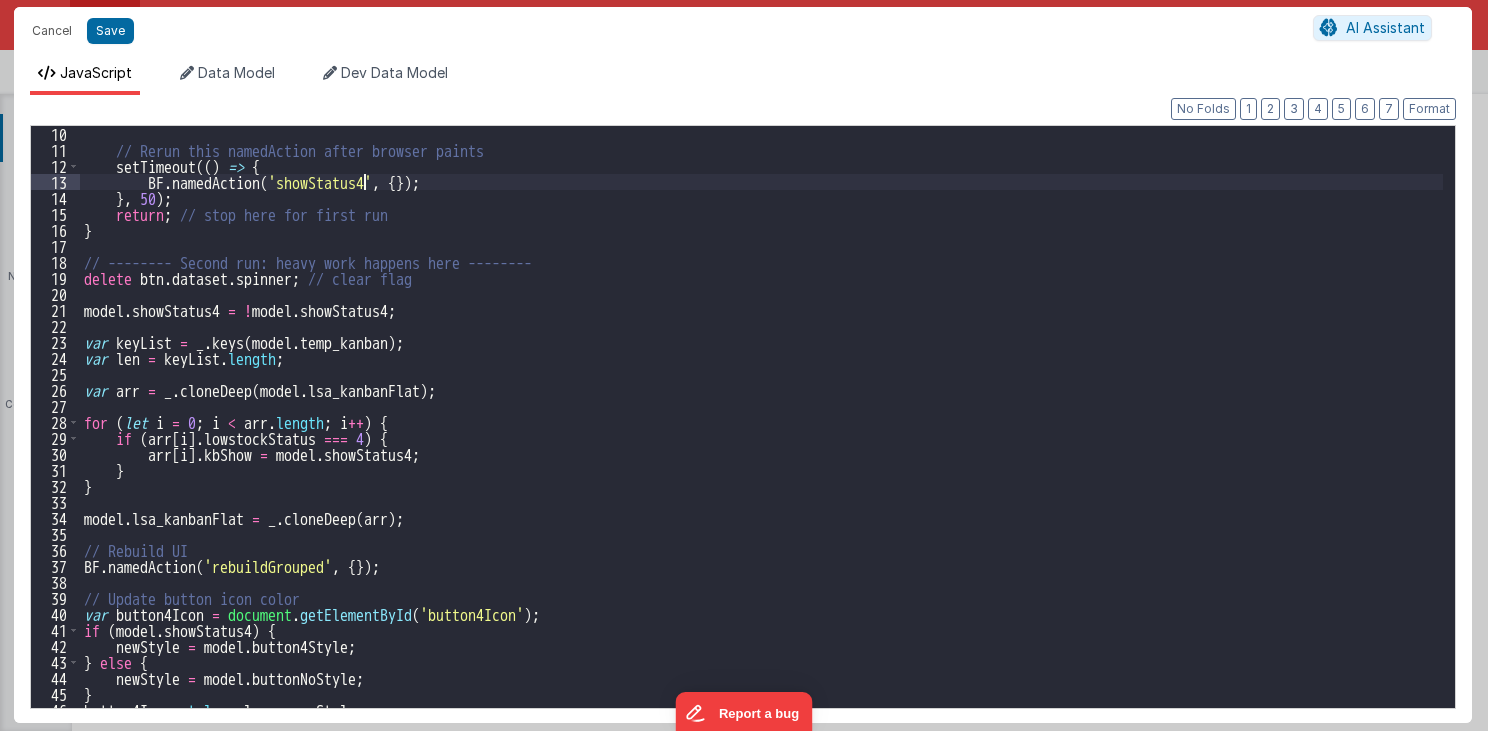 click on "// Rerun this namedAction after browser paints      setTimeout (( )   =>   {           BF . namedAction ( 'showStatus4' ,   { }) ;        } ,   50 ) ;      return ;   // stop here for first run } // -------- Second run: heavy work happens here -------- delete   btn . dataset . spinner ;   // clear flag model . showStatus4   =   ! model . showStatus4 ; var   keyList   =   _ . keys ( model . temp_kanban ) ; var   len   =   keyList . length ; var   arr   =   _ . cloneDeep ( model . lsa_kanbanFlat ) ; for   ( let   i   =   0 ;   i   <   arr . length ;   i ++ )   {      if   ( arr [ i ] . lowstockStatus   ===   4 )   {           arr [ i ] . kbShow   =   model . showStatus4 ;      } } model . lsa_kanbanFlat   =   _ . cloneDeep ( arr ) ; // Rebuild UI BF . namedAction ( 'rebuildGrouped' ,   { }) ; // Update button icon color var   button4Icon   =   document . getElementById ( 'button4Icon' ) ; if   ( model . showStatus4 )   {      newStyle   =   model . button4Style ; }   else   {      newStyle   =   model . ;" at bounding box center [762, 433] 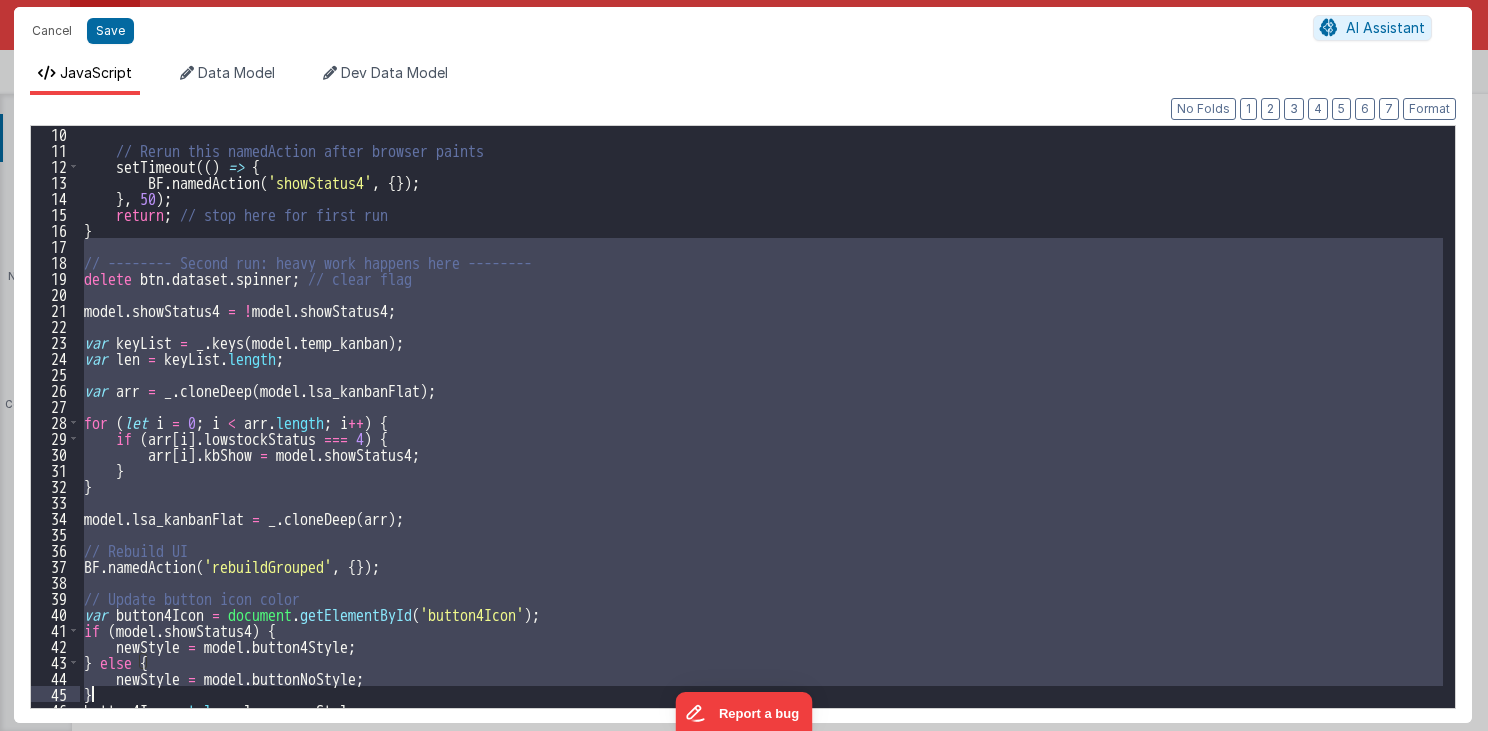 scroll, scrollTop: 248, scrollLeft: 0, axis: vertical 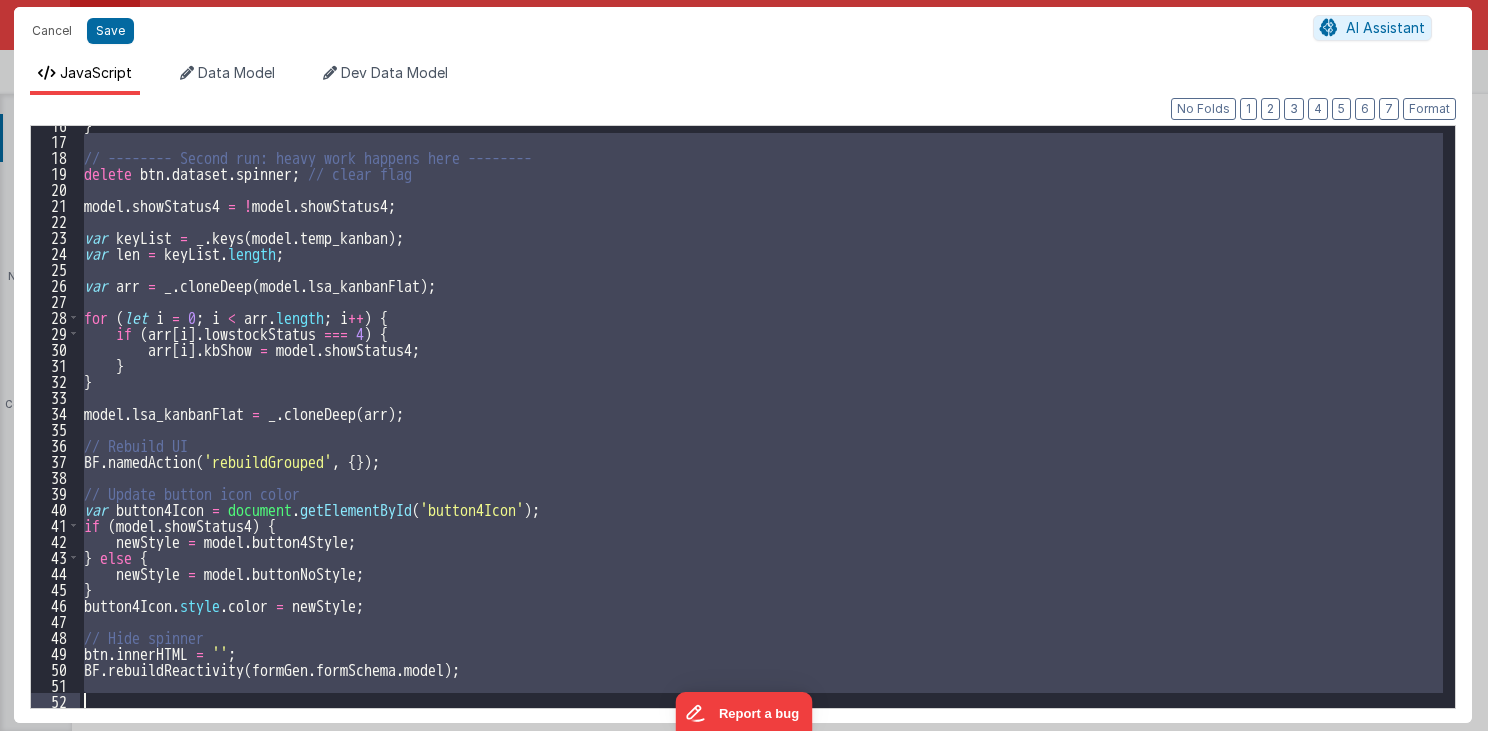 drag, startPoint x: 85, startPoint y: 248, endPoint x: 143, endPoint y: 708, distance: 463.6421 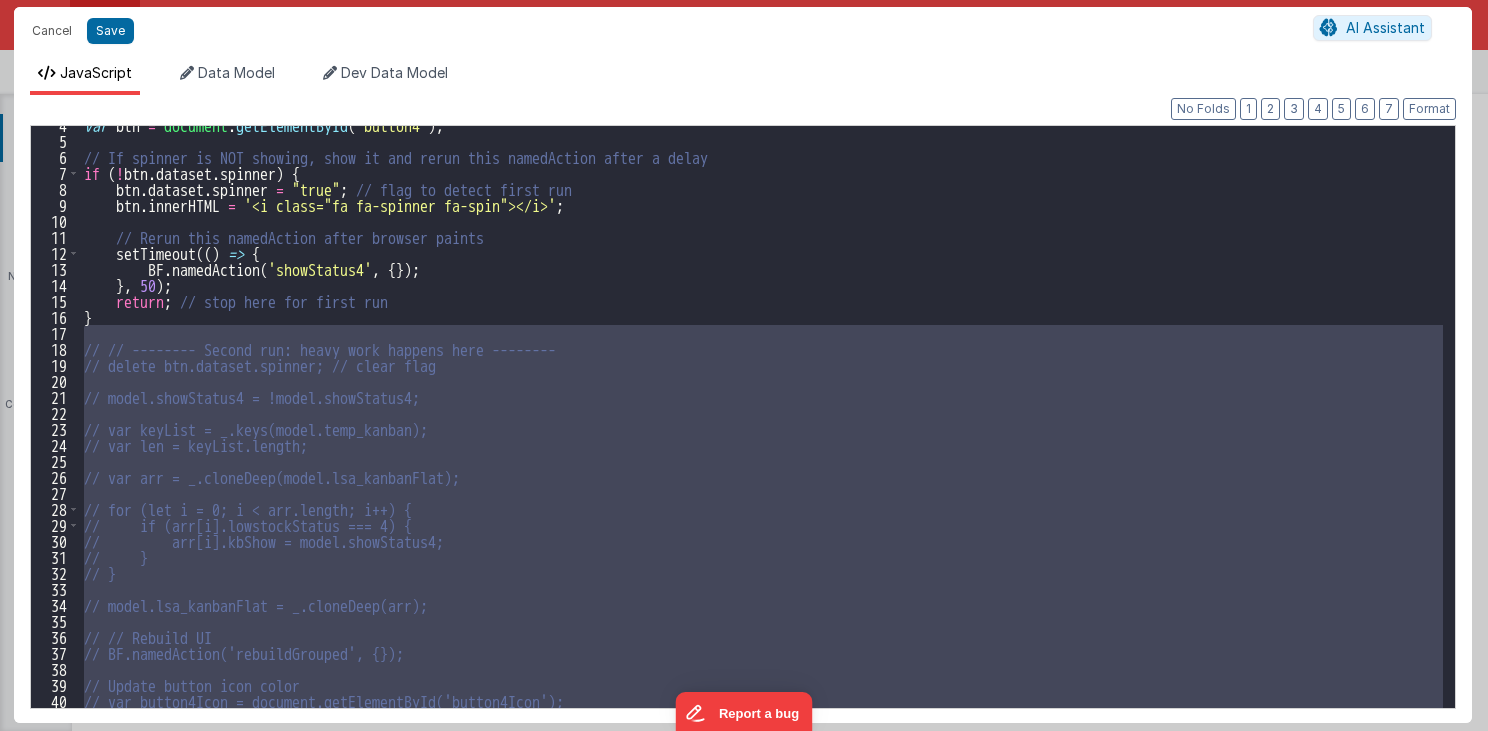 scroll, scrollTop: 56, scrollLeft: 0, axis: vertical 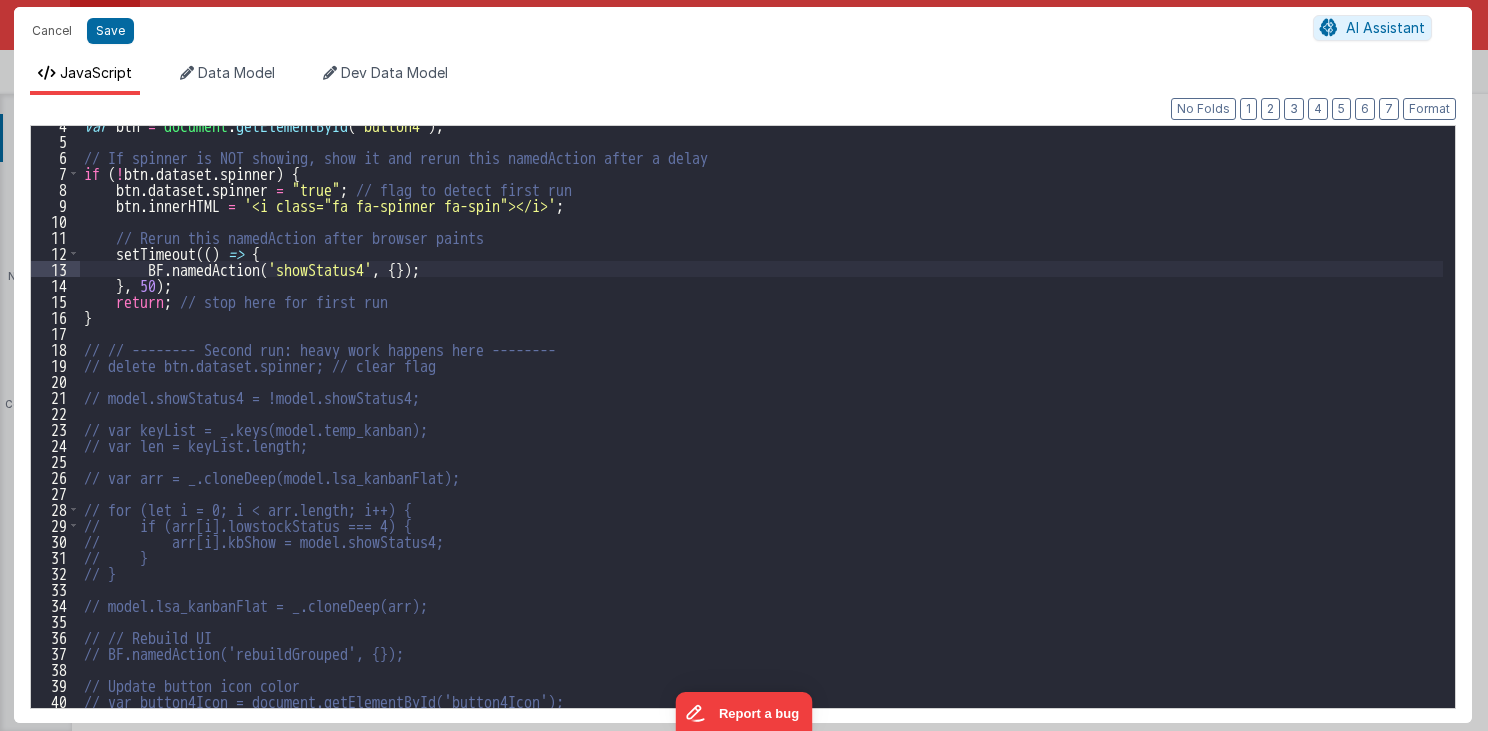 type 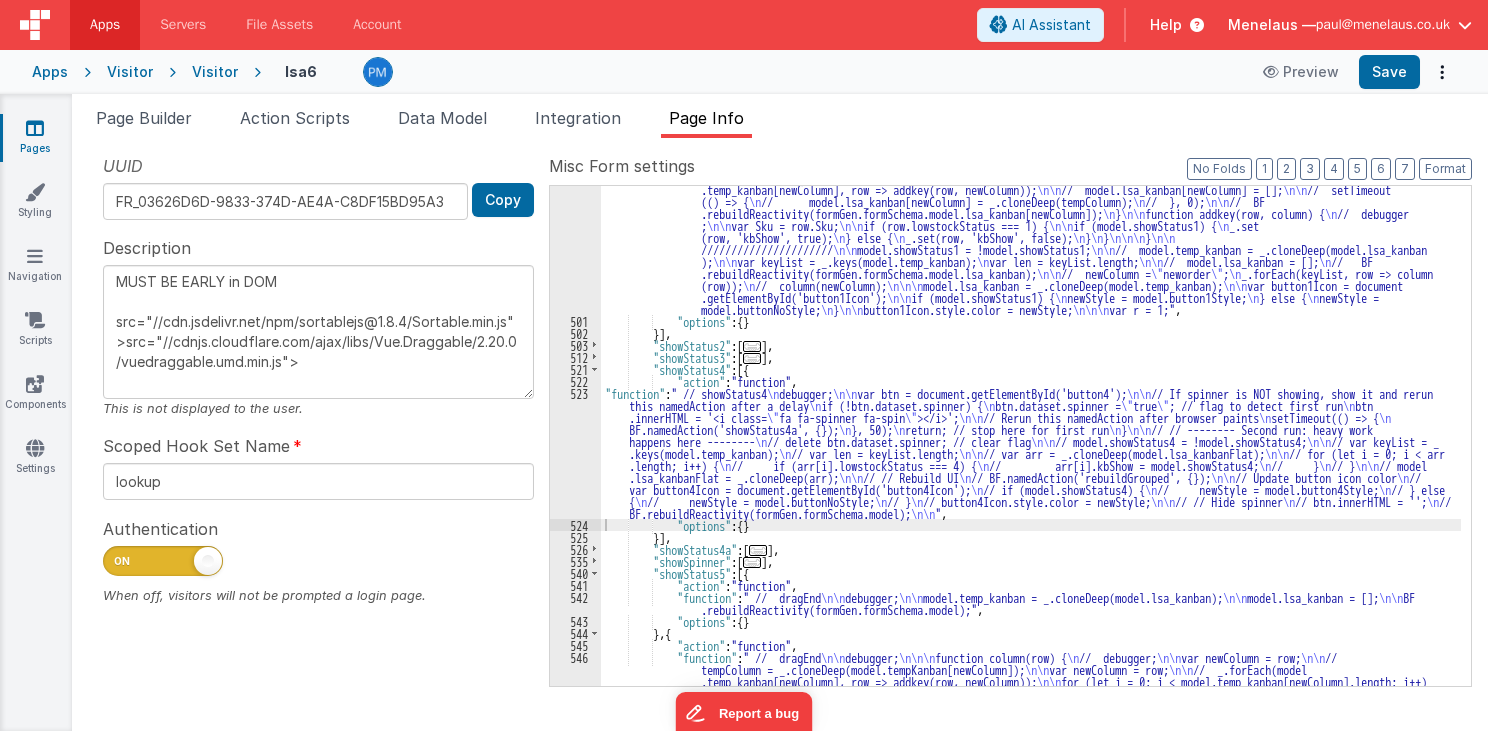 click on "..." at bounding box center [758, 550] 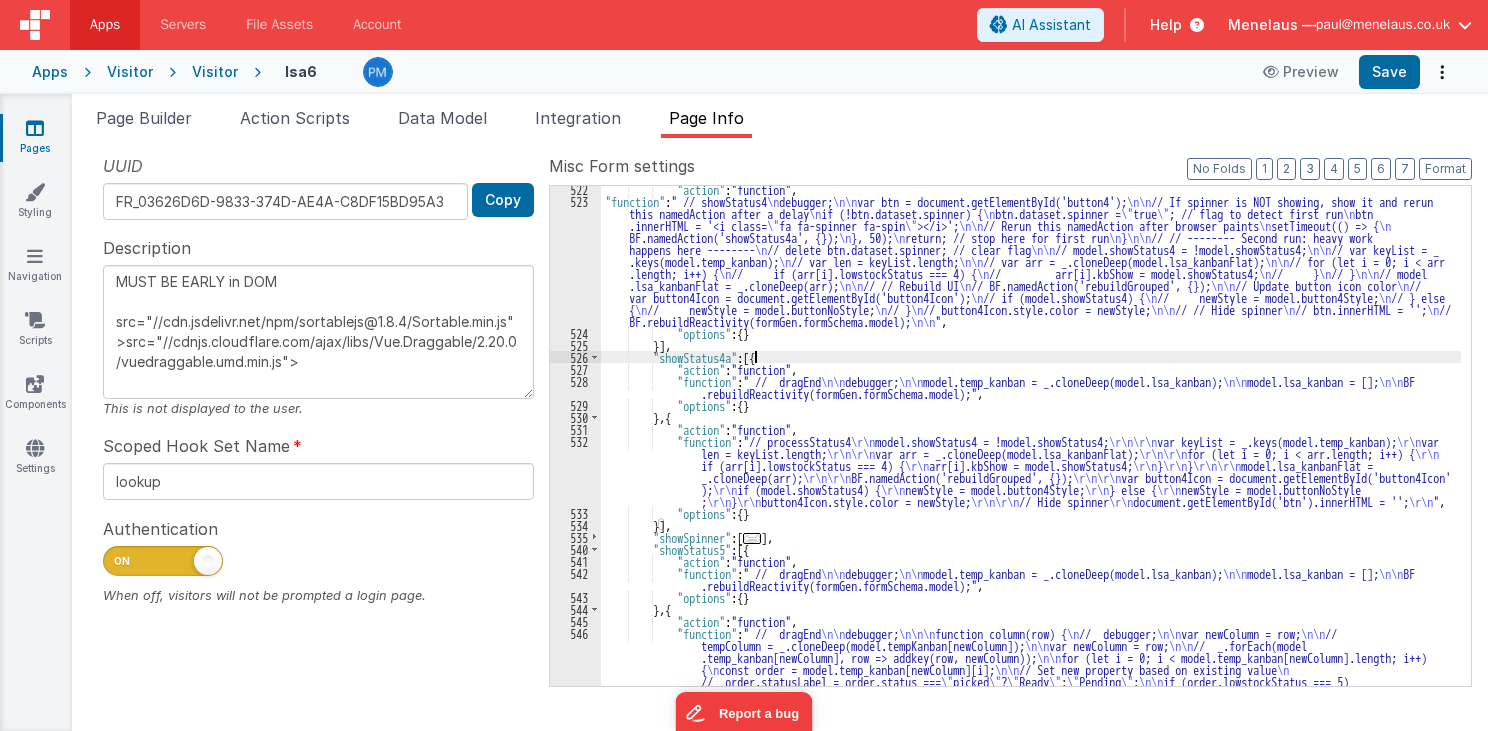 scroll, scrollTop: 951, scrollLeft: 0, axis: vertical 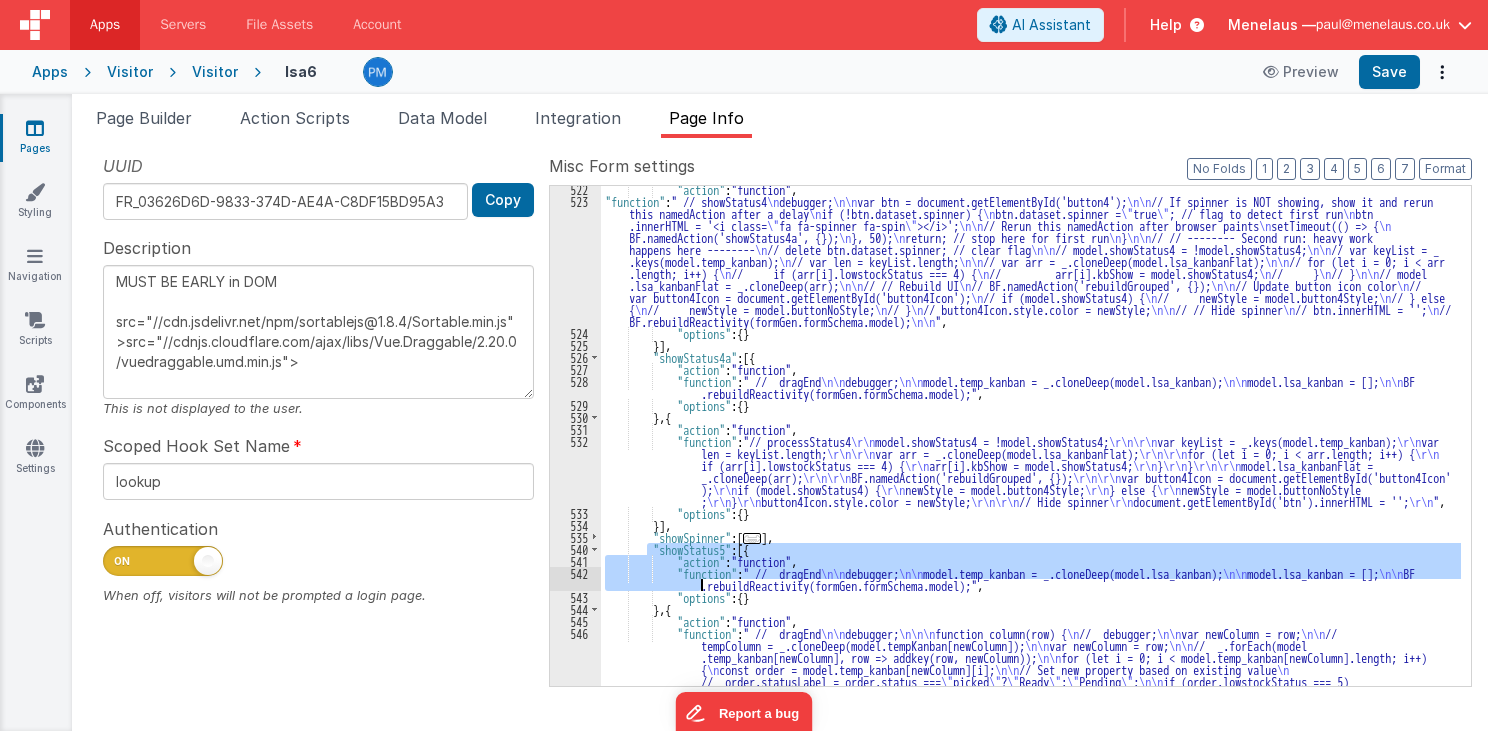 drag, startPoint x: 650, startPoint y: 543, endPoint x: 662, endPoint y: 583, distance: 41.761227 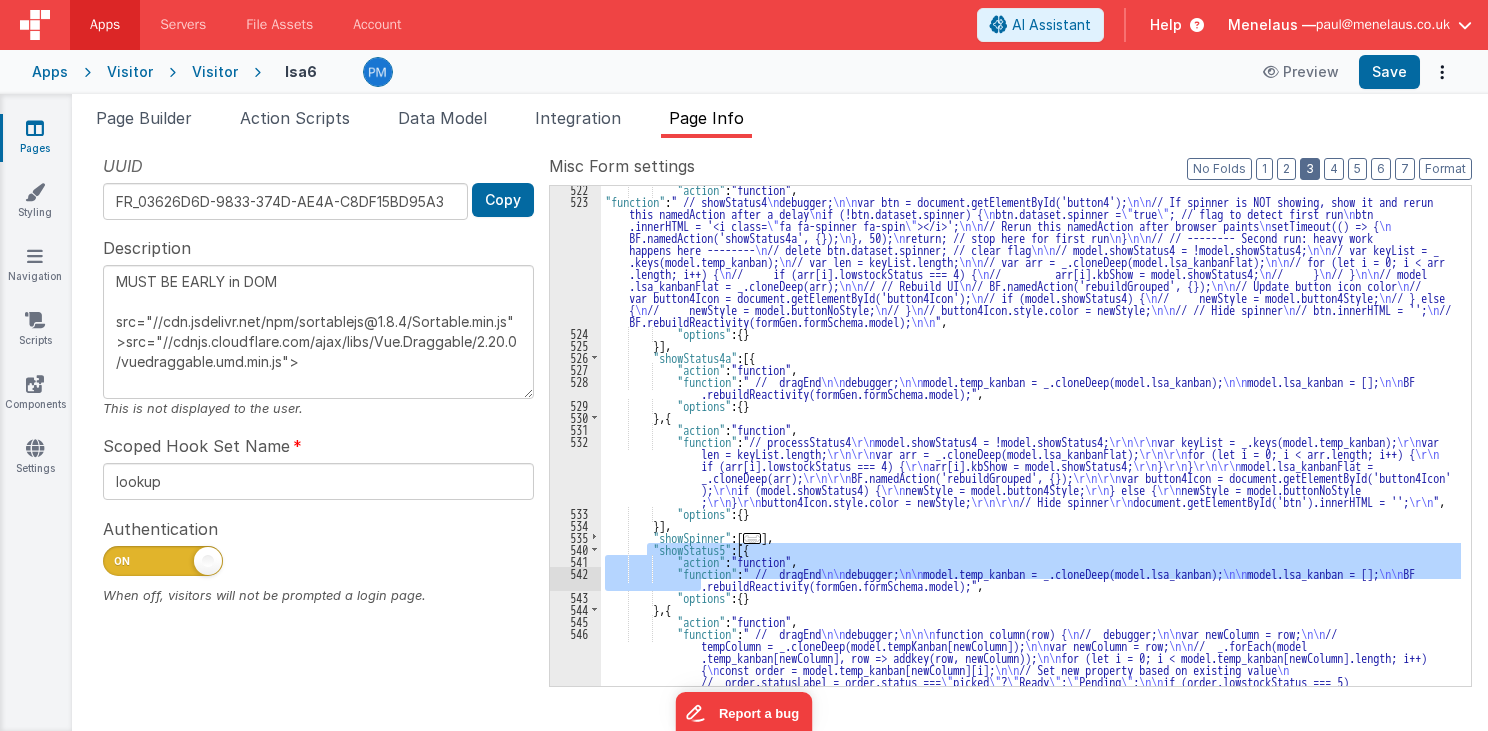 click on "3" at bounding box center [1310, 169] 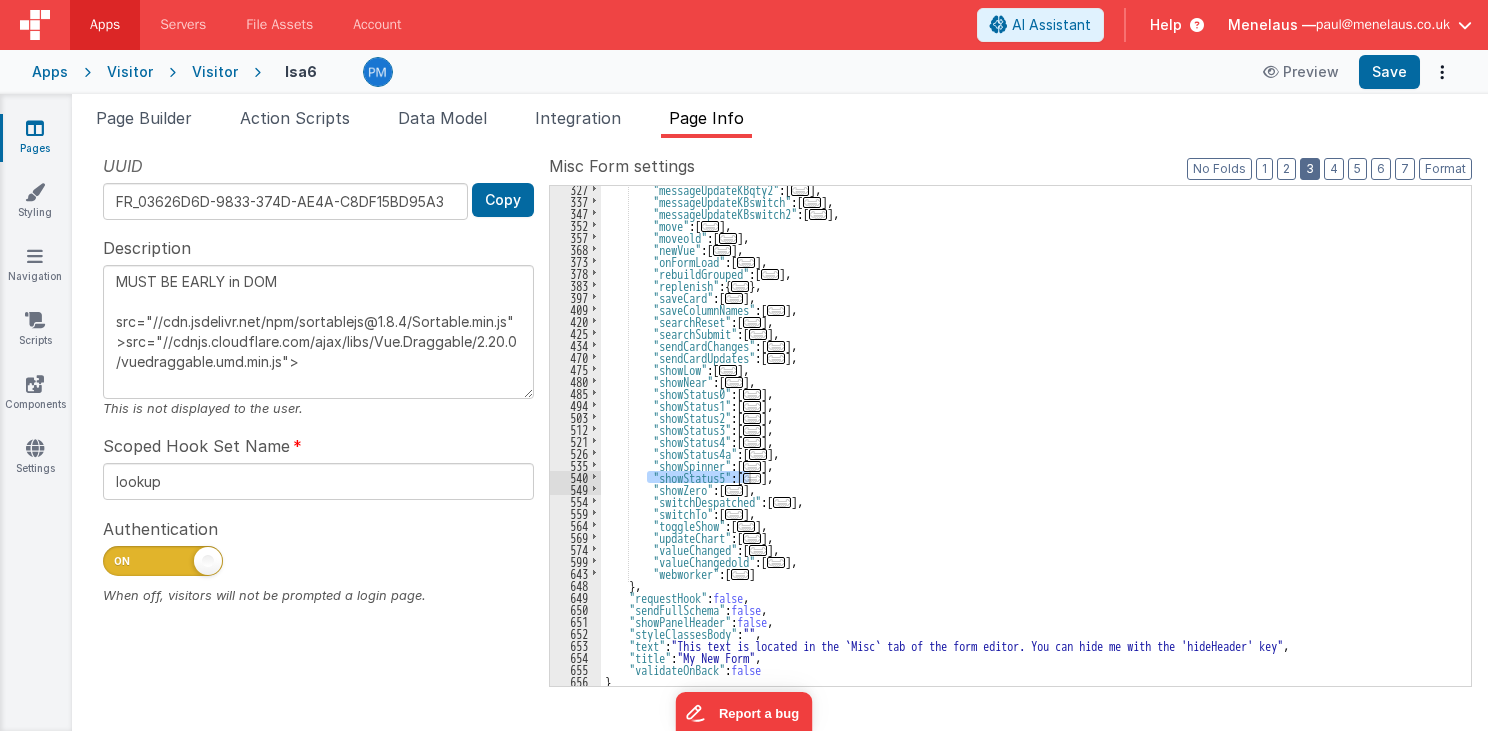 scroll, scrollTop: 435, scrollLeft: 0, axis: vertical 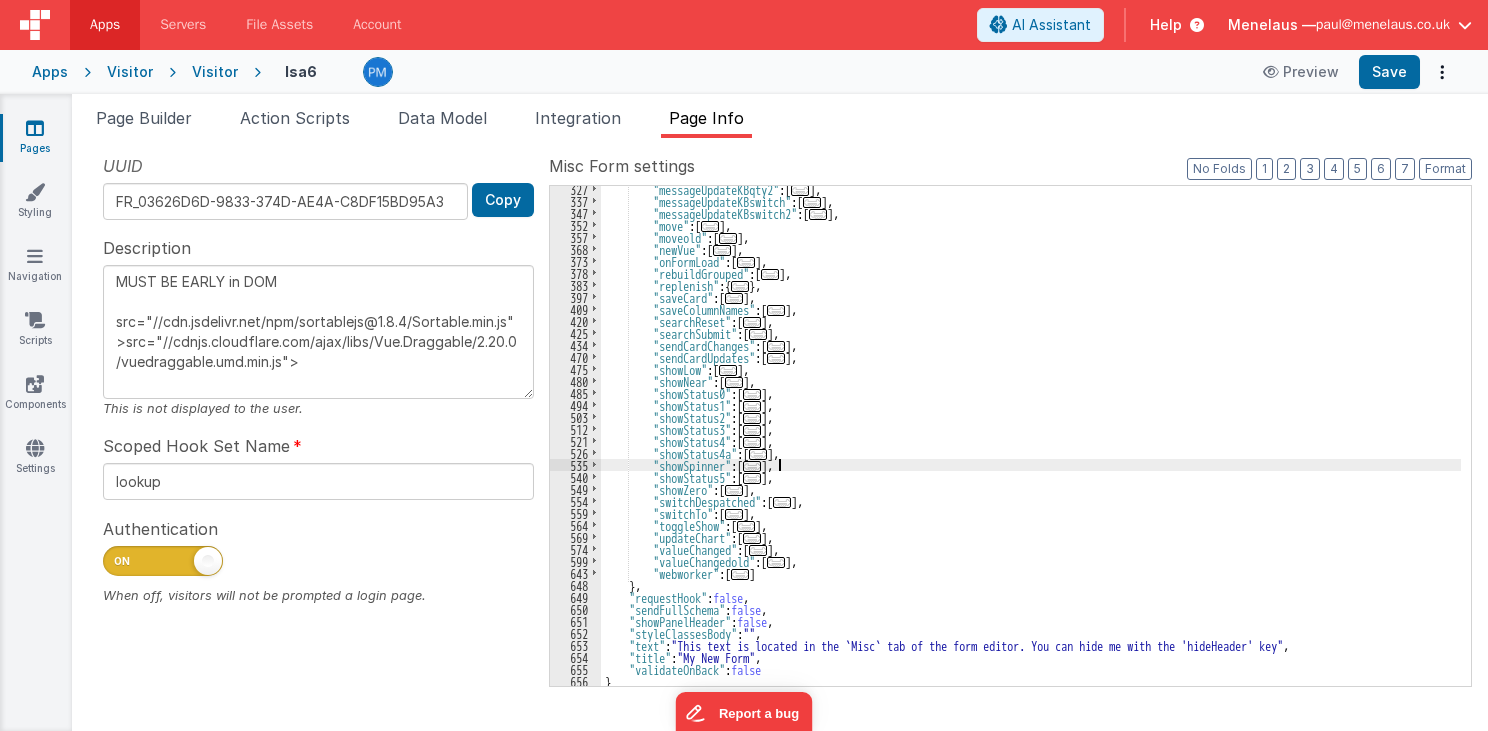 click on ""messageUpdateKBqty2" :  [ ... ] ,           "messageUpdateKBswitch" :  [ ... ] ,           "messageUpdateKBswitch2" :  [ ... ] ,           "move" :  [ ... ] ,           "moveold" :  [ ... ] ,           "newVue" :  [ ... ] ,           "onFormLoad" :  [ ... ] ,           "rebuildGrouped" :  [ ... ] ,           "replenish" :  { ... } ,           "saveCard" :  [ ... ] ,           "saveColumnNames" :  [ ... ] ,           "searchReset" :  [ ... ] ,           "searchSubmit" :  [ ... ] ,           "sendCardChanges" :  [ ... ] ,           "sendCardUpdates" :  [ ... ] ,           "showLow" :  [ ... ] ,           "showNear" :  [ ... ] ,           "showStatus0" :  [ ... ] ,           "showStatus1" :  [ ... ] ,           "showStatus2" :  [ ... ] ,           "showStatus3" :  [ ... ] ,           "showStatus4" :  [ ... ] ,           "showStatus4a" :  [ ... ] ,           "showSpinner" :  [ ... ] ,           "showStatus5" :  [ ... ] ,           "showZero" :  [ ... ] ,           "switchDespatched" :  [ ... ] ," at bounding box center [1031, 445] 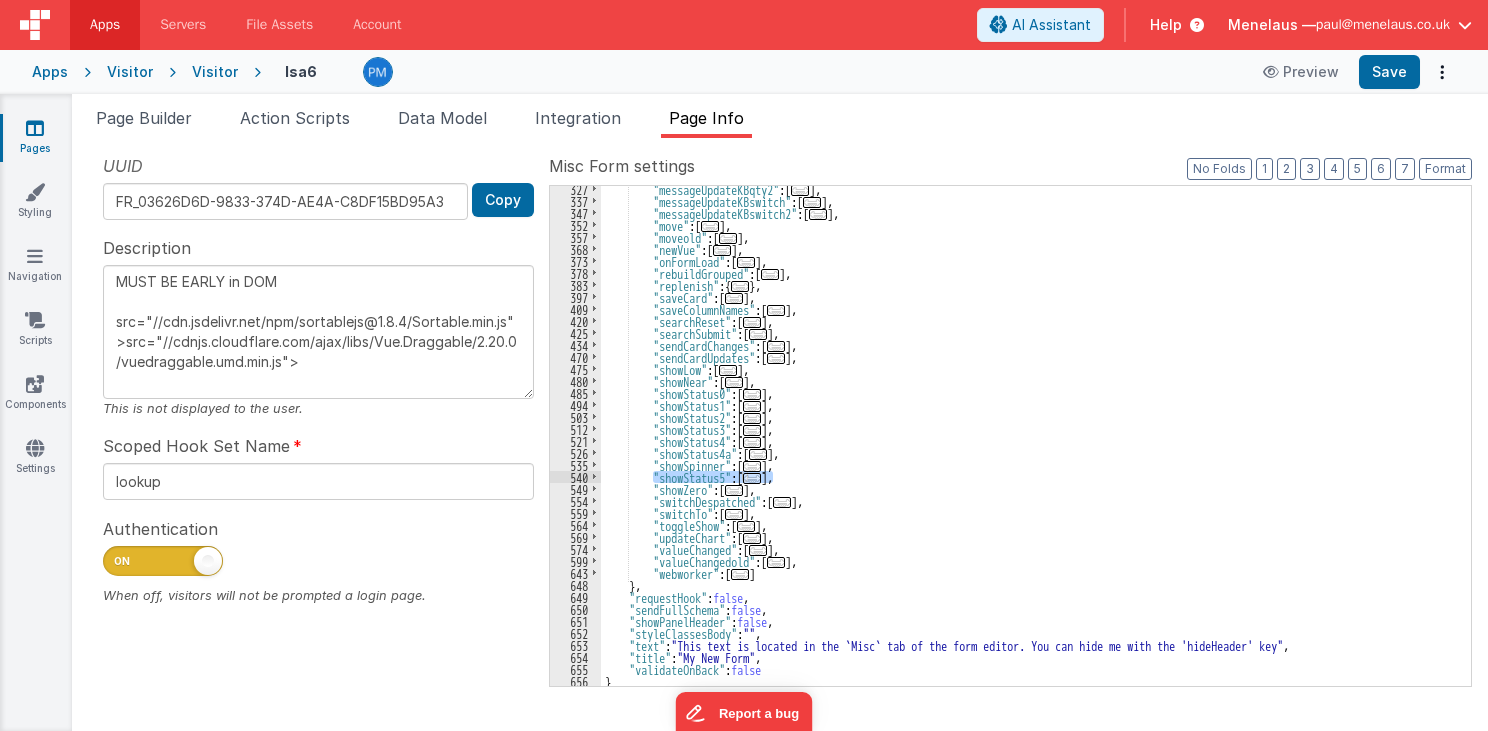 drag, startPoint x: 652, startPoint y: 474, endPoint x: 776, endPoint y: 476, distance: 124.01613 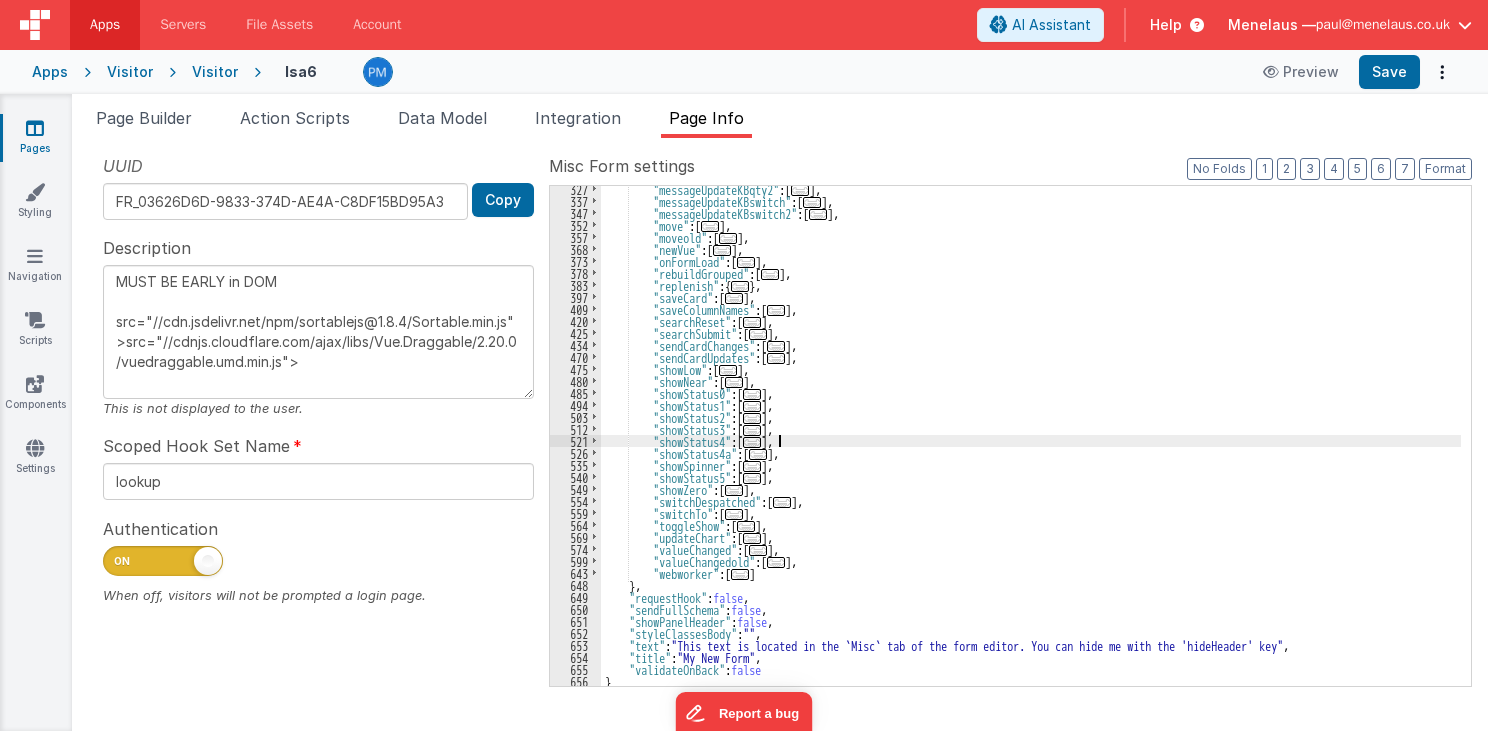 click on ""messageUpdateKBqty2" :  [ ... ] ,           "messageUpdateKBswitch" :  [ ... ] ,           "messageUpdateKBswitch2" :  [ ... ] ,           "move" :  [ ... ] ,           "moveold" :  [ ... ] ,           "newVue" :  [ ... ] ,           "onFormLoad" :  [ ... ] ,           "rebuildGrouped" :  [ ... ] ,           "replenish" :  { ... } ,           "saveCard" :  [ ... ] ,           "saveColumnNames" :  [ ... ] ,           "searchReset" :  [ ... ] ,           "searchSubmit" :  [ ... ] ,           "sendCardChanges" :  [ ... ] ,           "sendCardUpdates" :  [ ... ] ,           "showLow" :  [ ... ] ,           "showNear" :  [ ... ] ,           "showStatus0" :  [ ... ] ,           "showStatus1" :  [ ... ] ,           "showStatus2" :  [ ... ] ,           "showStatus3" :  [ ... ] ,           "showStatus4" :  [ ... ] ,           "showStatus4a" :  [ ... ] ,           "showSpinner" :  [ ... ] ,           "showStatus5" :  [ ... ] ,           "showZero" :  [ ... ] ,           "switchDespatched" :  [ ... ] ," at bounding box center [1031, 445] 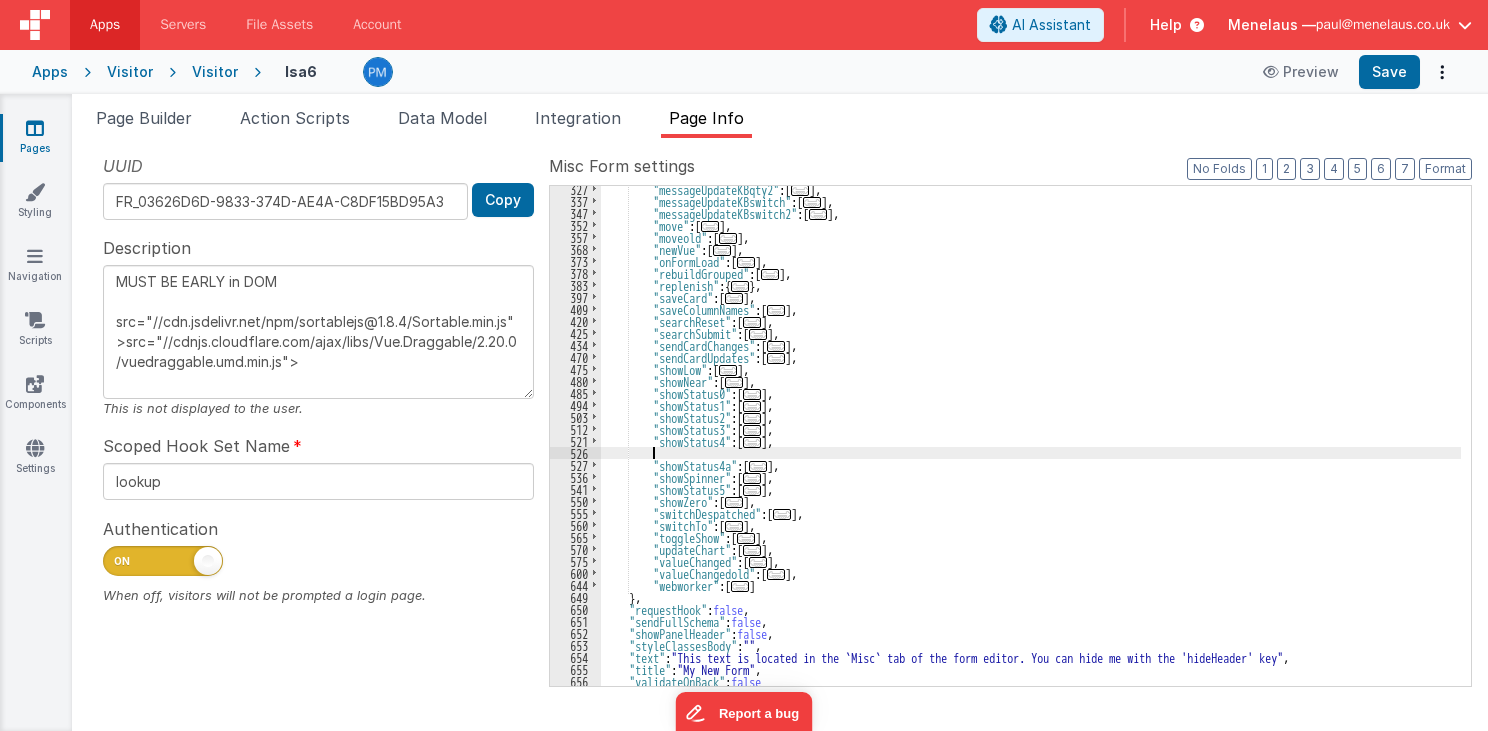 scroll, scrollTop: 555, scrollLeft: 0, axis: vertical 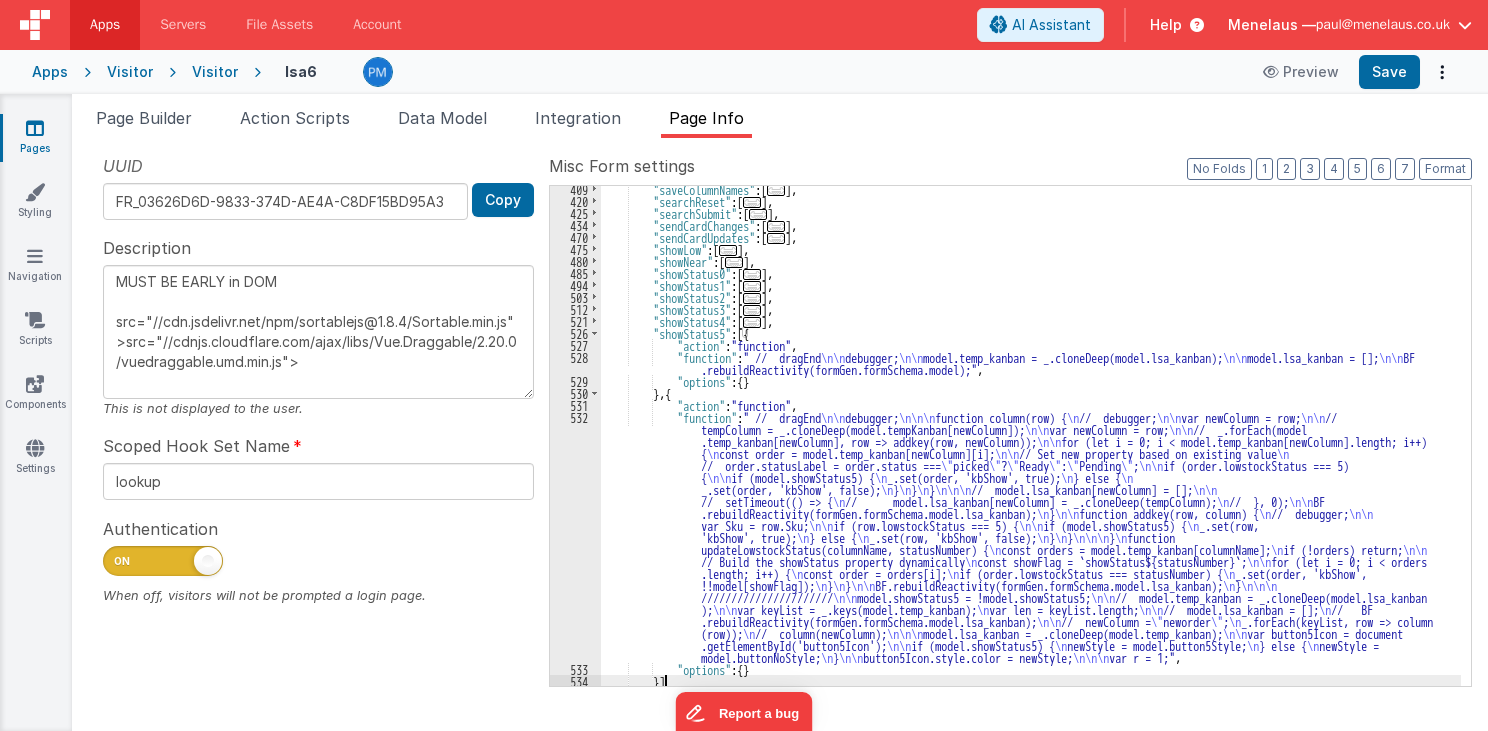 click on "showStatus5 :  [{                action :  "function" ,                function :  " //  dragEnd \n\n  debugger; \n\n  model.temp_kanban = _.cloneDeep(model.lsa_kanban); \n\n  model.lsa_kanban = []; \n\n  BF                  .rebuildReactivity(formGen.formSchema.model);" ,                options :  { }           } ,  {                action :  "function" , function :  " //  dragEnd \n\n  debugger; \n\n\n  function column(row) { \n      //  debugger; \n\n      var newColumn = row; \n\n      //   \n\n \n\n \n\n { \n ;" at bounding box center [1031, 445] 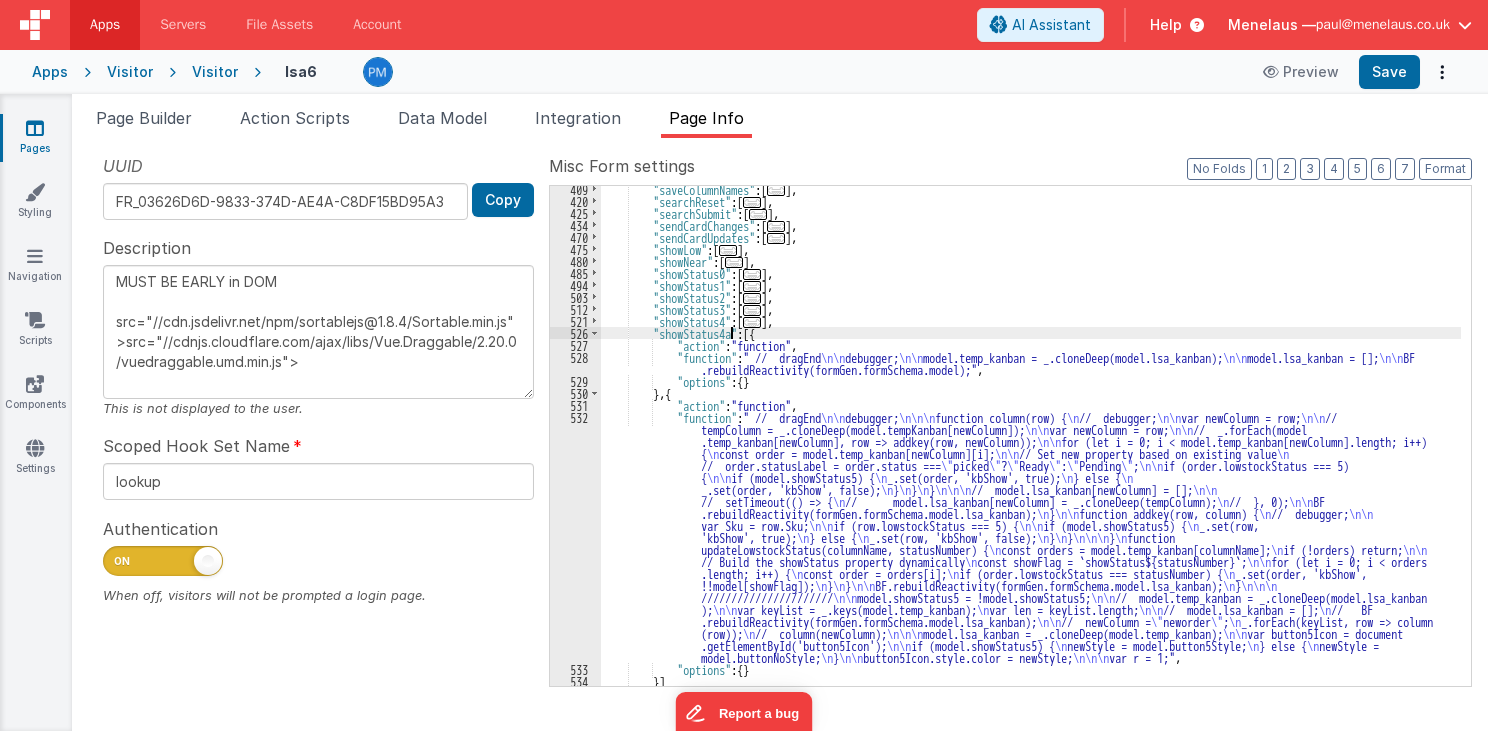 scroll, scrollTop: 651, scrollLeft: 0, axis: vertical 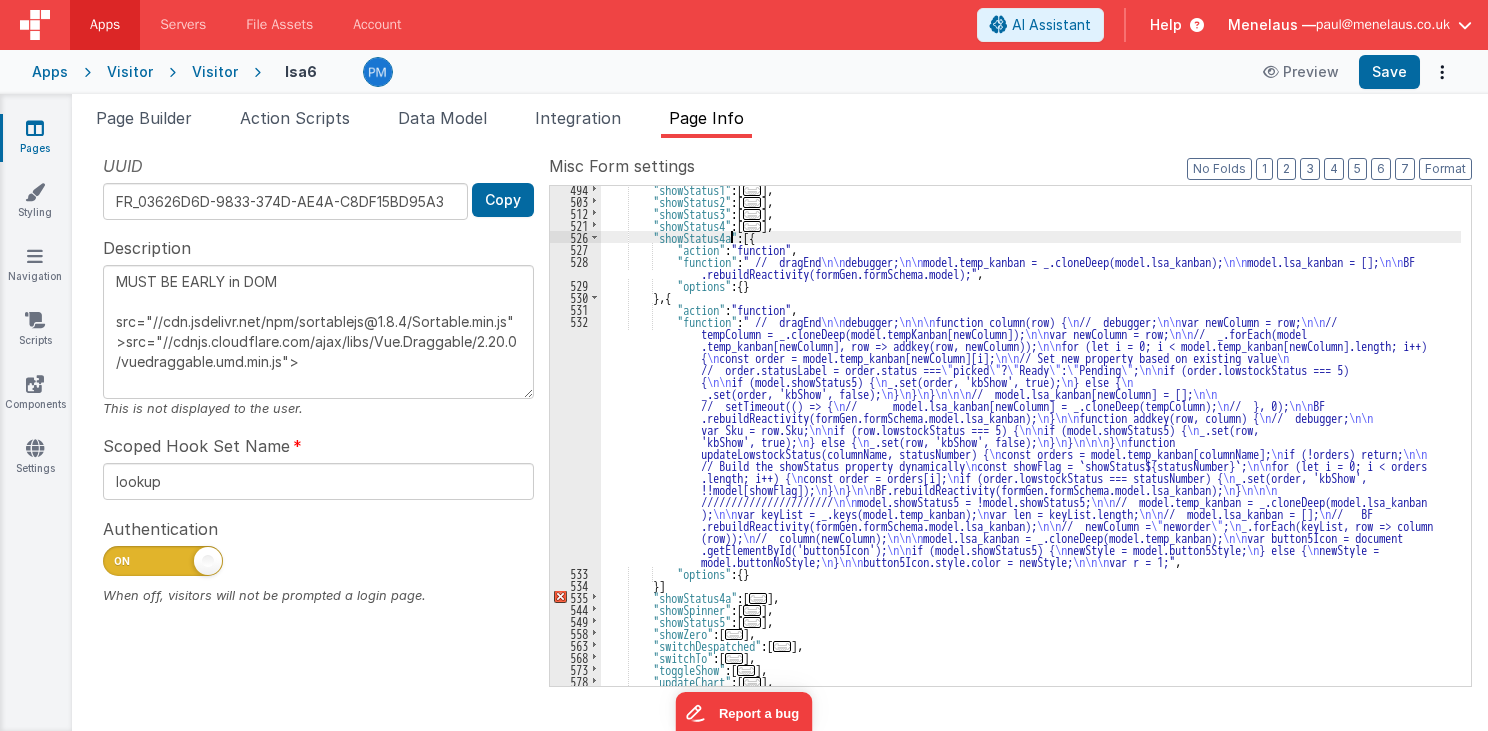 click on ""showStatus1" :  [ ... ] ,           "showStatus2" :  [ ... ] ,           "showStatus3" :  [ ... ] ,           "showStatus4" :  [ ... ] ,           "showStatus4a" :  [{                "action" :  "function" ,                "function" :  " //  dragEnd \n\n  debugger; \n\n  model.temp_kanban = _.cloneDeep(model.lsa_kanban); \n\n  model.lsa_kanban = []; \n\n  BF                  .rebuildReactivity(formGen.formSchema.model);" ,                "options" :  { }           } ,  {                "action" :  "function" ,                "function" :  " //  dragEnd \n\n  debugger; \n\n\n  function column(row) { \n      //  debugger; \n\n      var newColumn = row; \n\n      //                    tempColumn = _.cloneDeep(model.tempKanban[newColumn]); \n\n      var newColumn = row; \n\n      //  _.forEach(model                  .temp_kanban[newColumn], row => addkey(row, newColumn)); \n\n      for (let i = 0; i < model.temp_kanban[newColumn].length; i++)  { \n \n\n" at bounding box center [1031, 445] 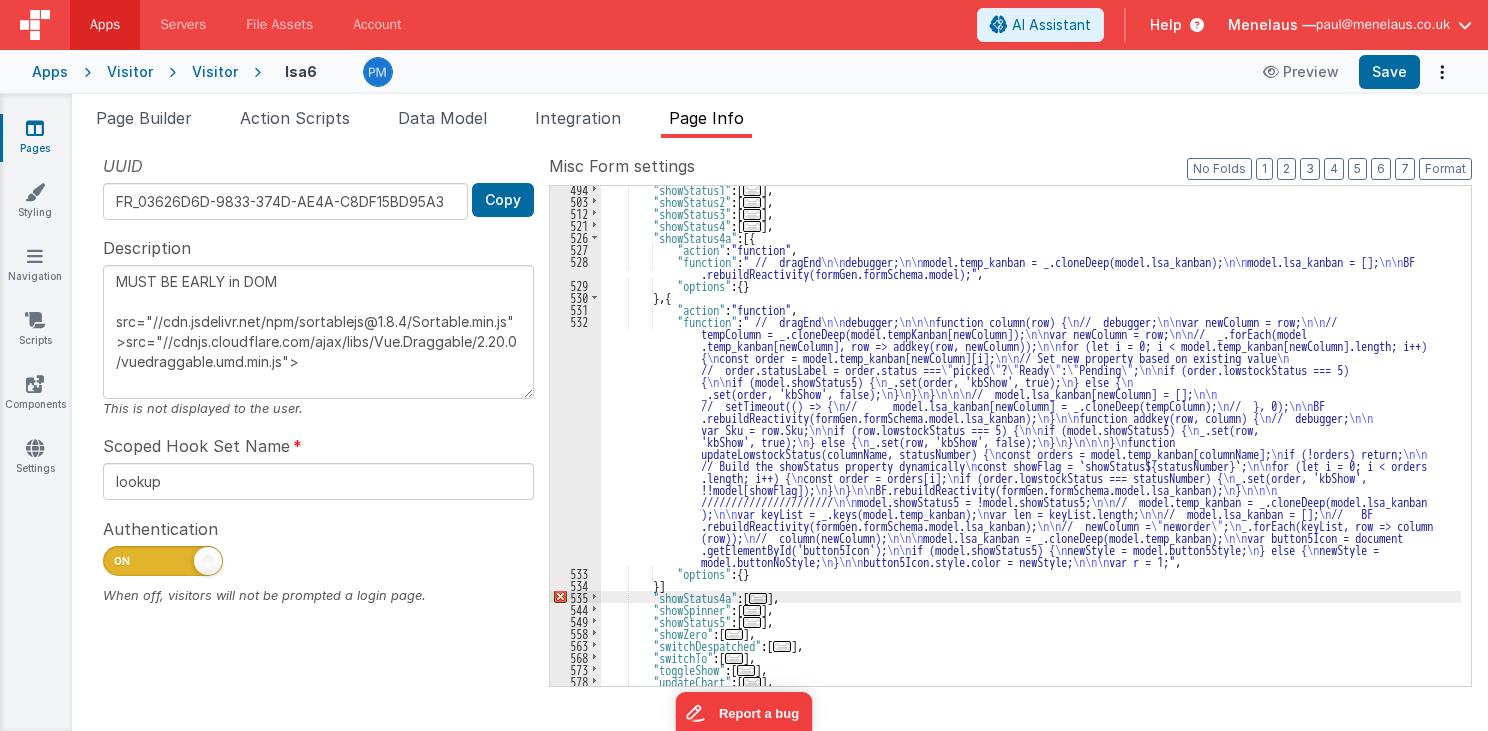 type 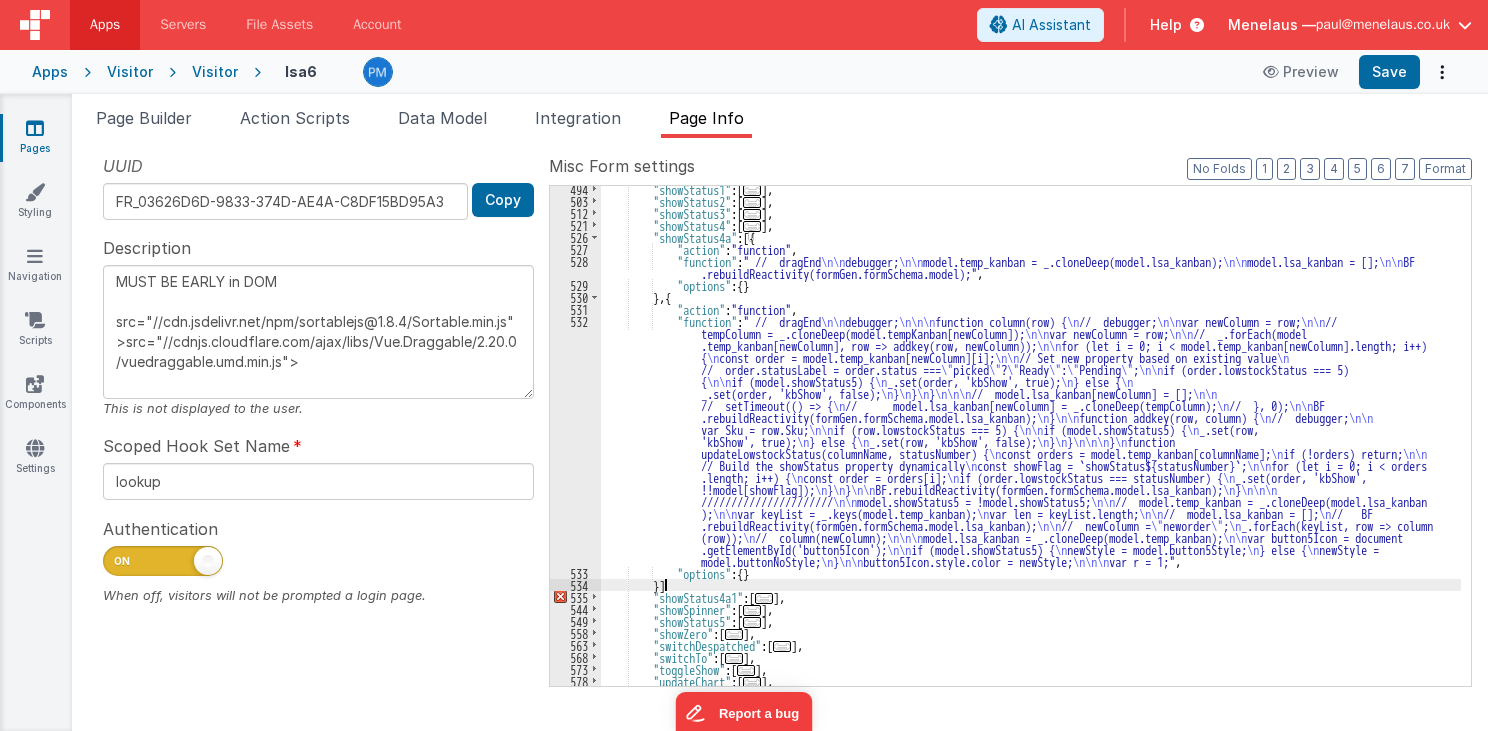 click on ""showStatus1" :  [ ... ] ,           "showStatus2" :  [ ... ] ,           "showStatus3" :  [ ... ] ,           "showStatus4" :  [ ... ] ,           "showStatus4a" :  [{                "action" :  "function" ,                "function" :  " //  dragEnd \n\n  debugger; \n\n  model.temp_kanban = _.cloneDeep(model.lsa_kanban); \n\n  model.lsa_kanban = []; \n\n  BF                  .rebuildReactivity(formGen.formSchema.model);" ,                "options" :  { }           } ,  {                "action" :  "function" ,                "function" :  " //  dragEnd \n\n  debugger; \n\n\n  function column(row) { \n      //  debugger; \n\n      var newColumn = row; \n\n      //                    tempColumn = _.cloneDeep(model.tempKanban[newColumn]); \n\n      var newColumn = row; \n\n      //  _.forEach(model                  .temp_kanban[newColumn], row => addkey(row, newColumn)); \n\n      for (let i = 0; i < model.temp_kanban[newColumn].length; i++)  { \n \n\n" at bounding box center [1031, 445] 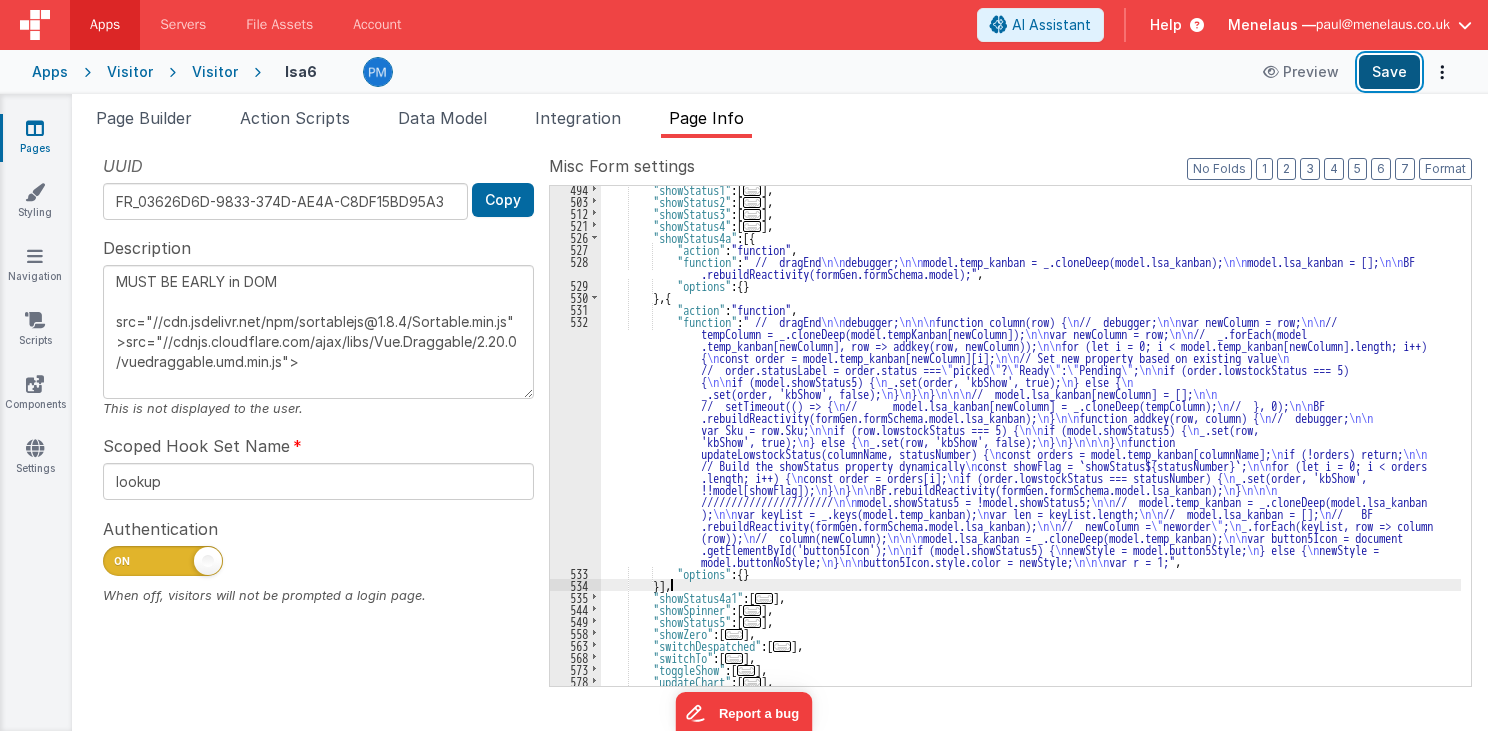 click on "Save" at bounding box center (1389, 72) 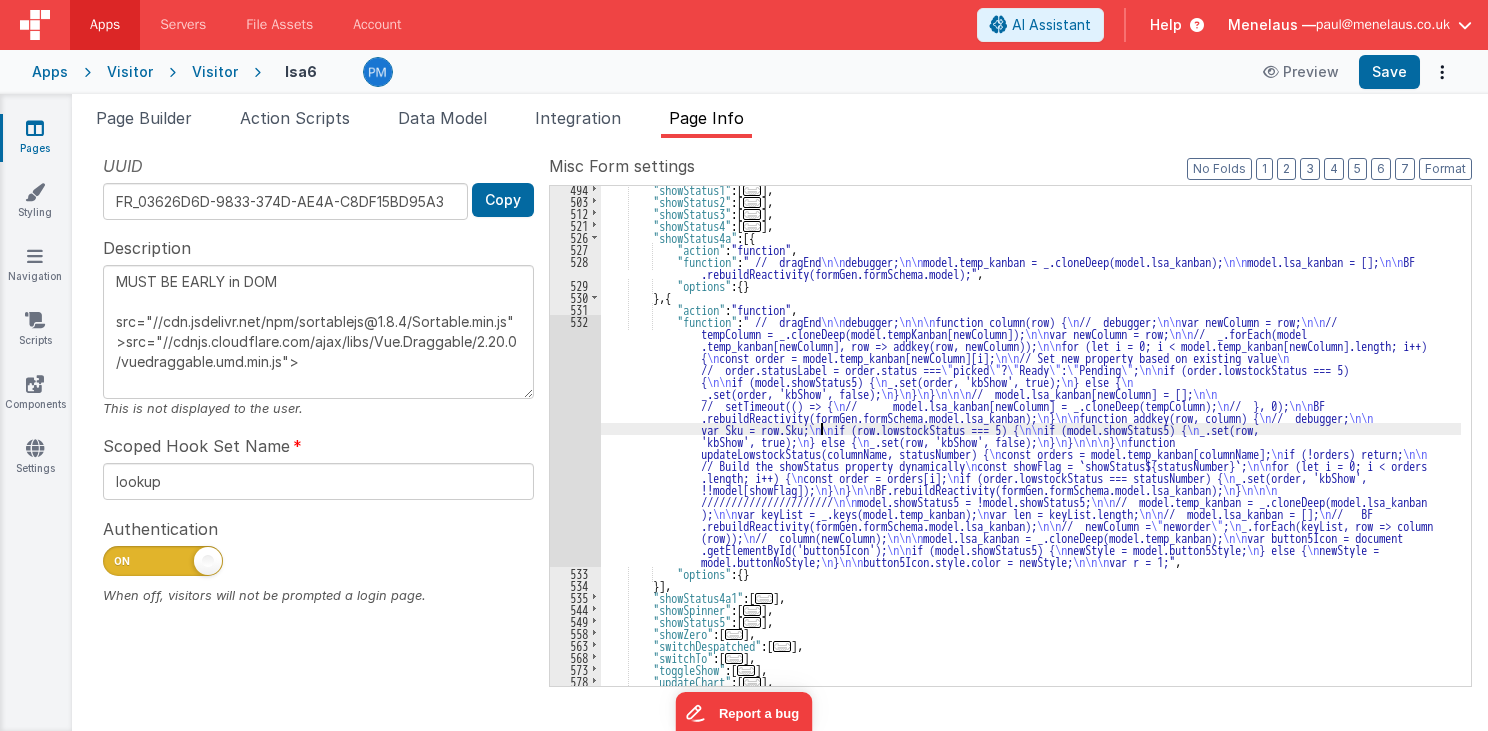click on ""showStatus1" :  [ ... ] ,           "showStatus2" :  [ ... ] ,           "showStatus3" :  [ ... ] ,           "showStatus4" :  [ ... ] ,           "showStatus4a" :  [{                "action" :  "function" ,                "function" :  " //  dragEnd \n\n  debugger; \n\n  model.temp_kanban = _.cloneDeep(model.lsa_kanban); \n\n  model.lsa_kanban = []; \n\n  BF                  .rebuildReactivity(formGen.formSchema.model);" ,                "options" :  { }           } ,  {                "action" :  "function" ,                "function" :  " //  dragEnd \n\n  debugger; \n\n\n  function column(row) { \n      //  debugger; \n\n      var newColumn = row; \n\n      //                    tempColumn = _.cloneDeep(model.tempKanban[newColumn]); \n\n      var newColumn = row; \n\n      //  _.forEach(model                  .temp_kanban[newColumn], row => addkey(row, newColumn)); \n\n      for (let i = 0; i < model.temp_kanban[newColumn].length; i++)  { \n \n\n" at bounding box center [1031, 445] 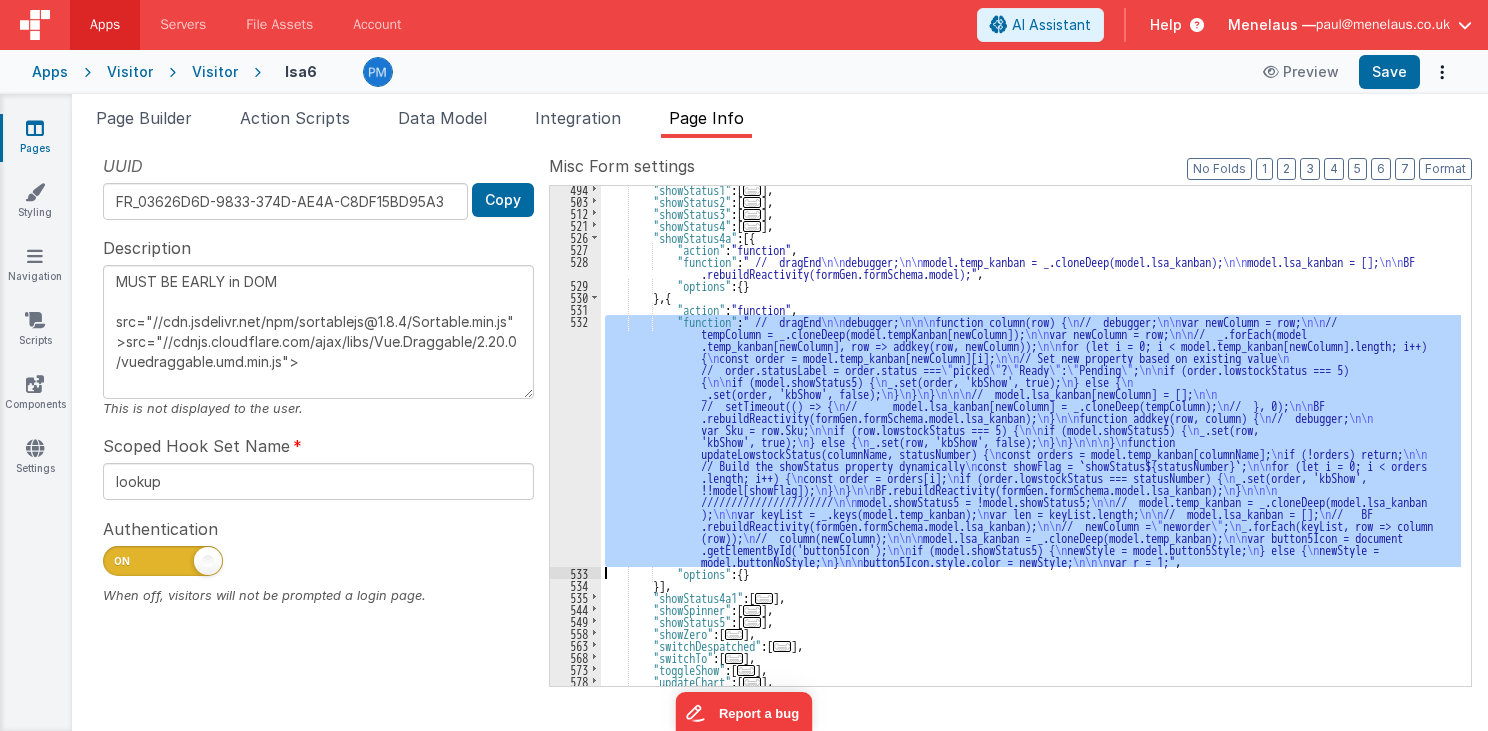 click on "532" at bounding box center (575, 441) 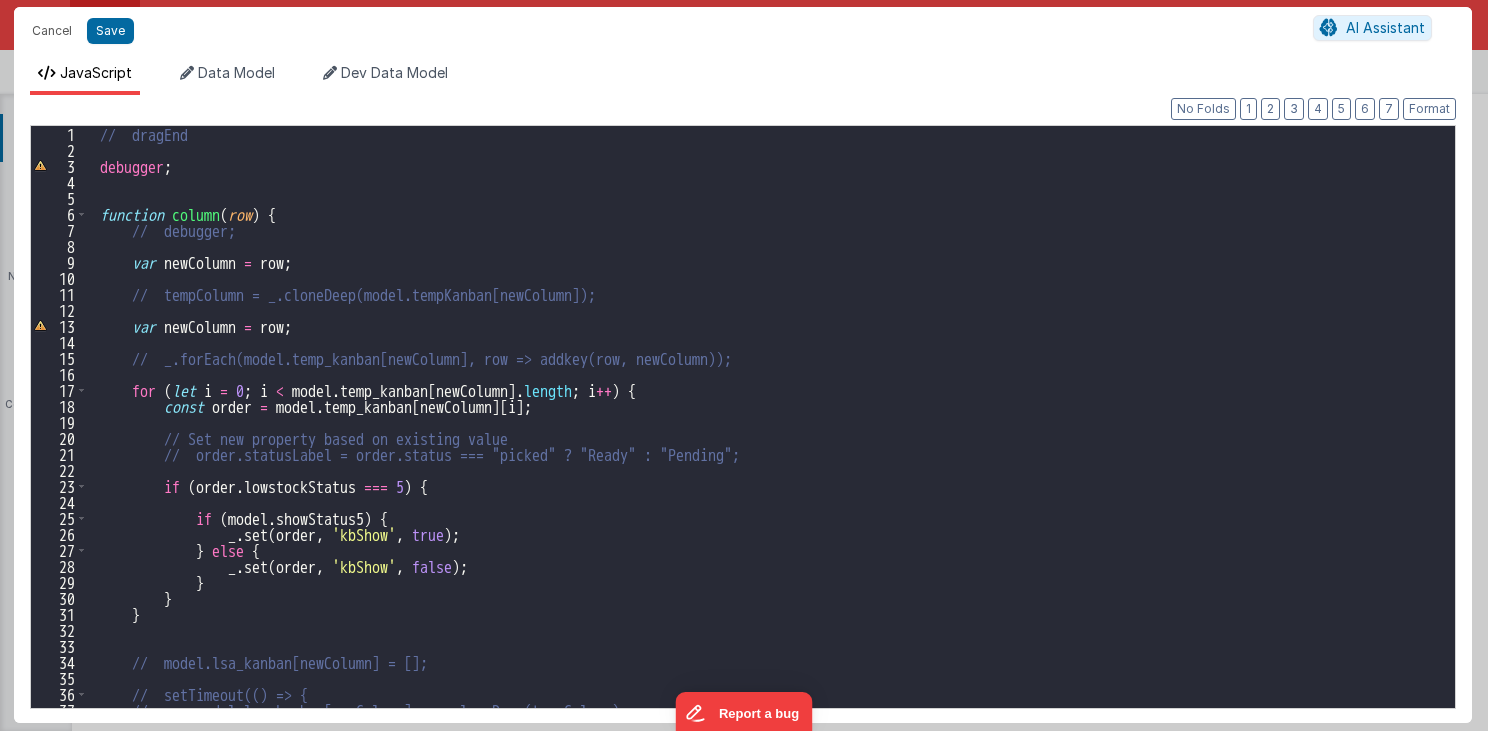 click on "//  dragEnd   debugger ;   function   column ( row )   {        //  debugger;        var   newColumn   =   row ;        //  tempColumn = _.cloneDeep(model.tempKanban[newColumn]);        var   newColumn   =   row ;        //  _.forEach(model.temp_kanban[newColumn], row => addkey(row, newColumn));        for   ( let   i   =   0 ;   i   <   model . temp_kanban [ newColumn ] . length ;   i ++ )   {             const   order   =   model . temp_kanban [ newColumn ] [ i ] ;             // Set new property based on existing value             //  order.statusLabel = order.status === "picked" ? "Ready" : "Pending";             if   ( order . lowstockStatus   ===   5 )   {                  if   ( model . showStatus5 )   {                       _ . set ( order ,   'kbShow' ,   true ) ;                  }   else   {                       _ . set ( order ,   'kbShow' ,   false ) ;                  }             }        }        //  model.lsa_kanban[newColumn] = [];        //  setTimeout(() => {               //  }, 0);" at bounding box center (766, 433) 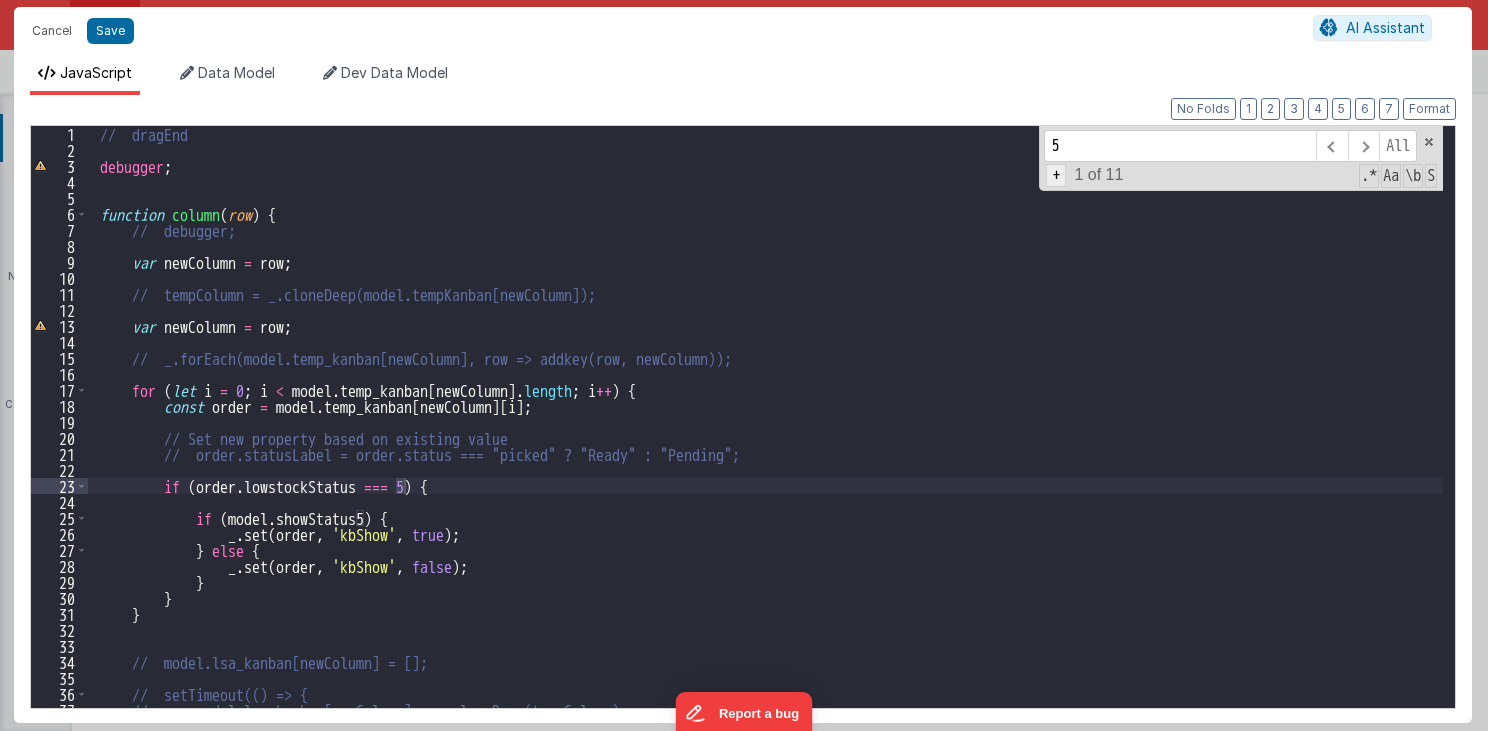 type on "5" 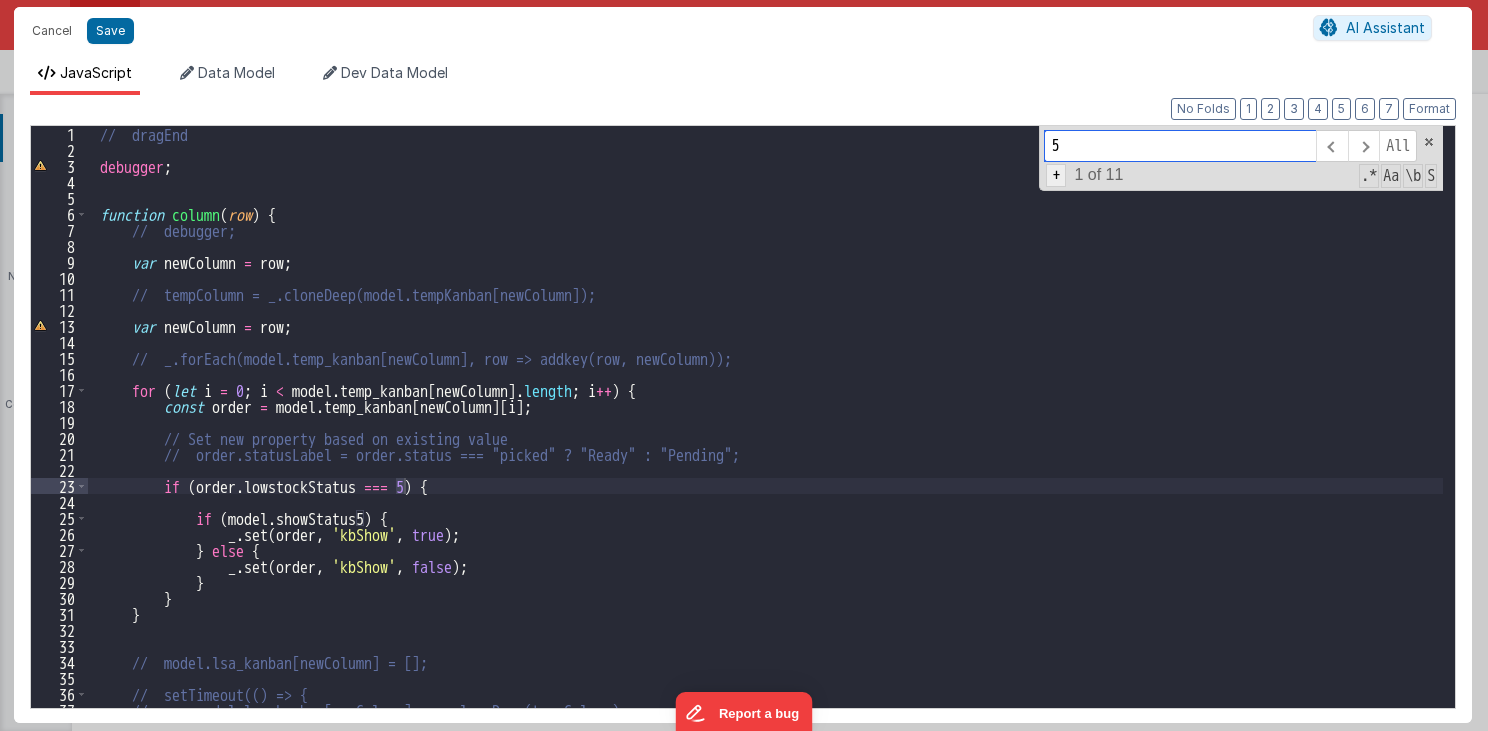 click on "+" at bounding box center [1056, 175] 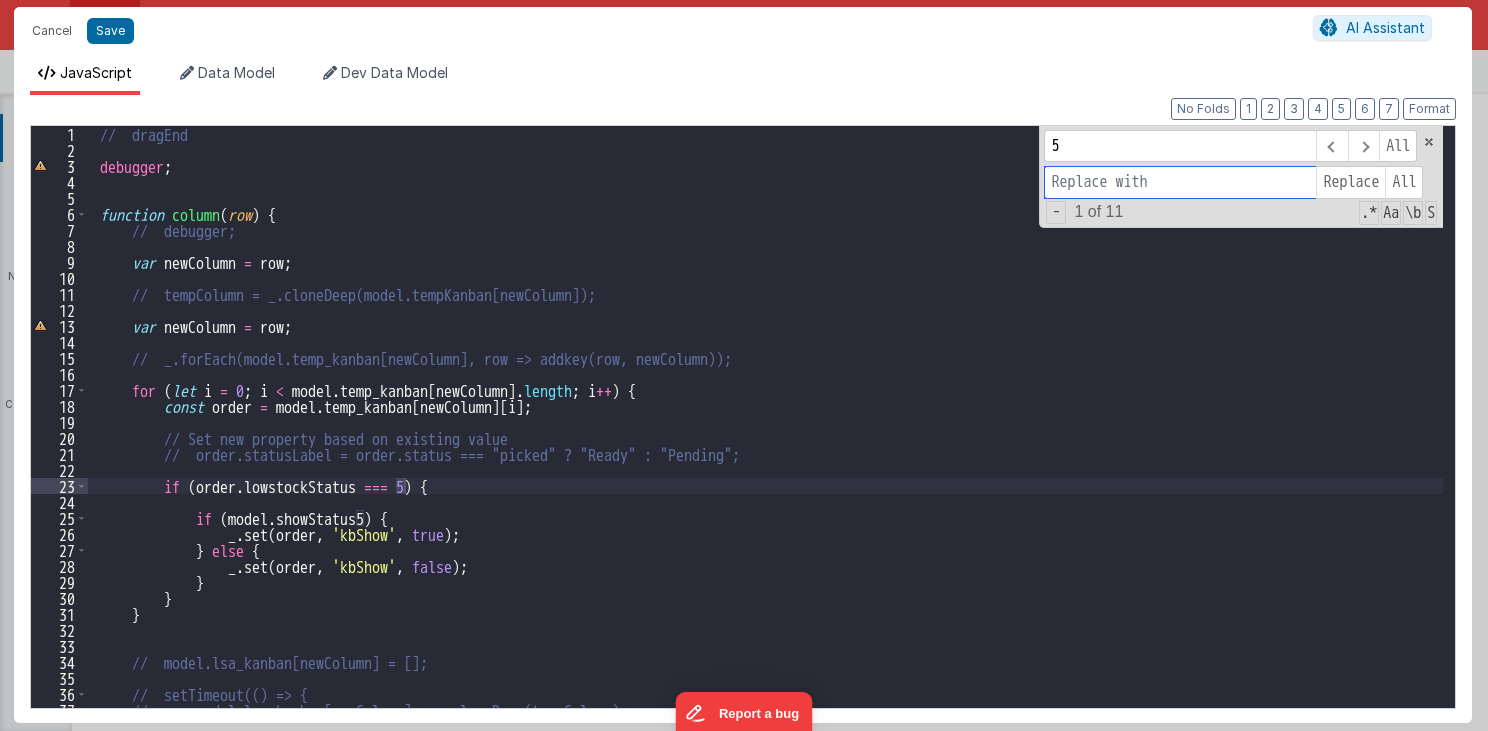 click at bounding box center (1180, 182) 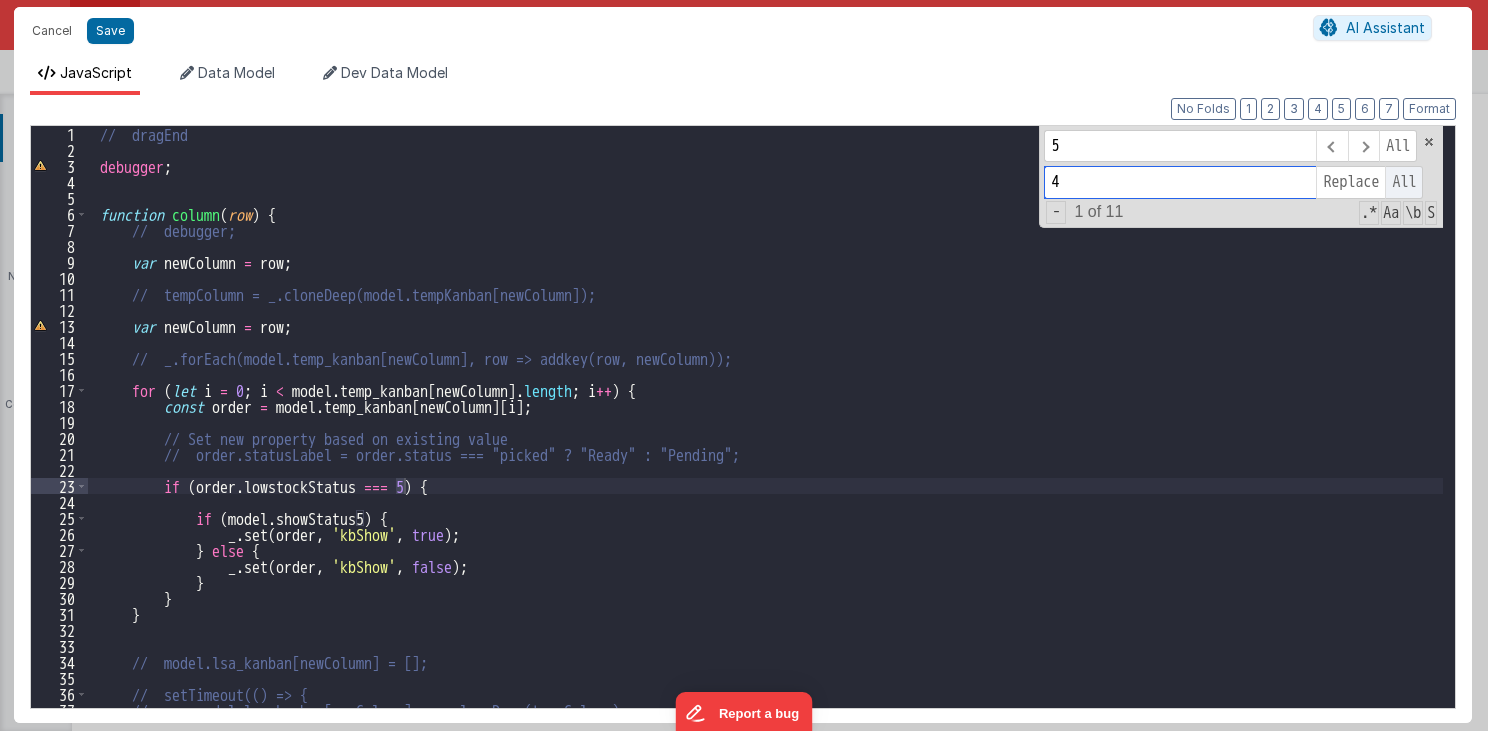 type on "4" 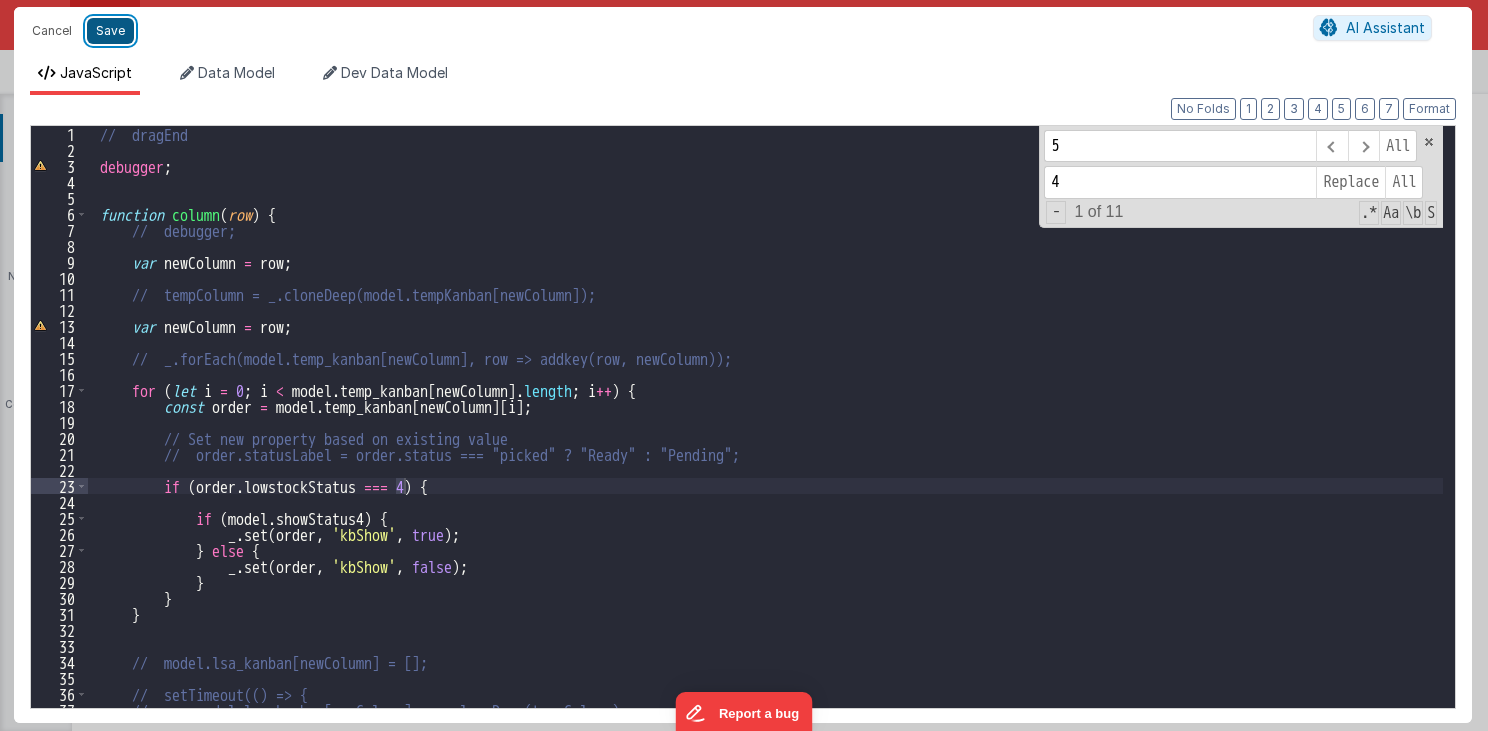 click on "Save" at bounding box center [110, 31] 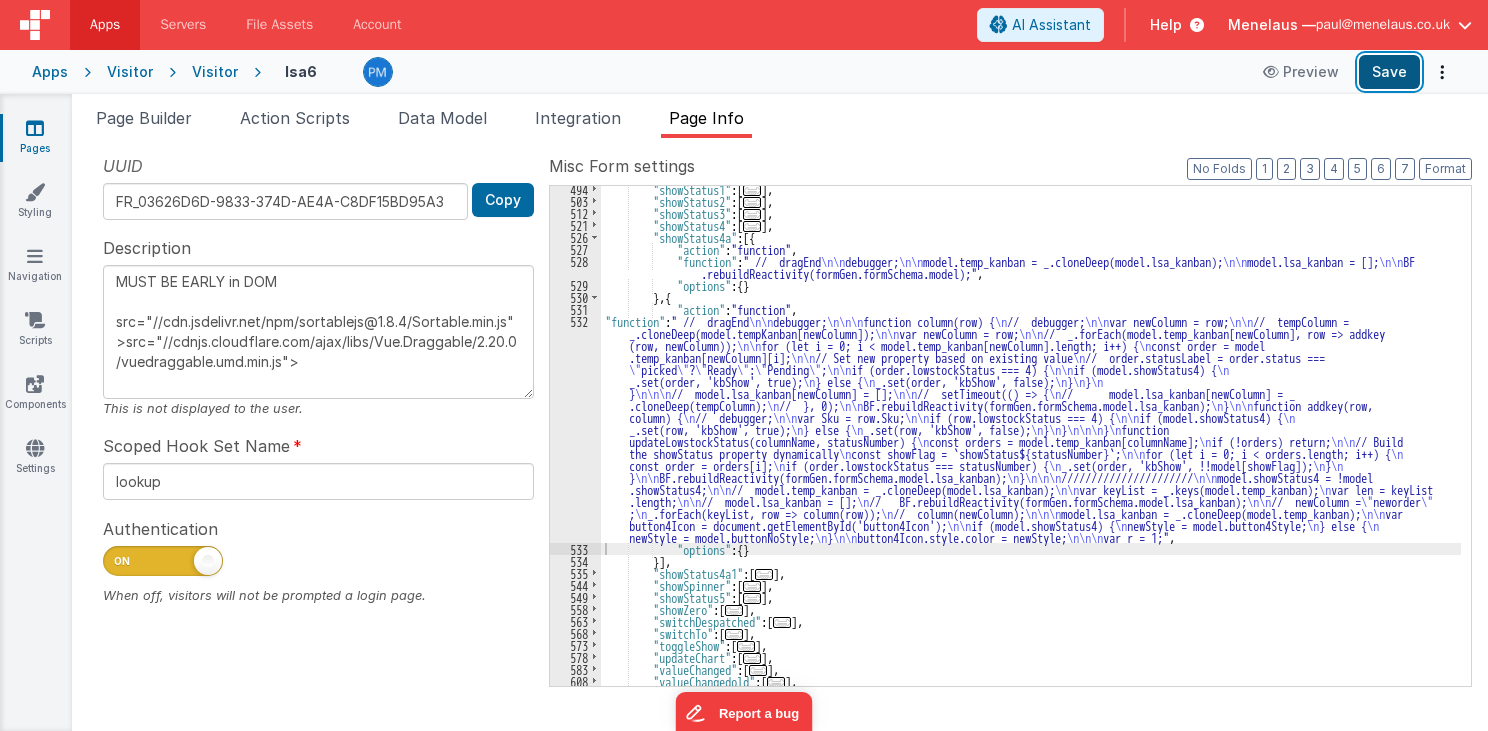 click on "Save" at bounding box center (1389, 72) 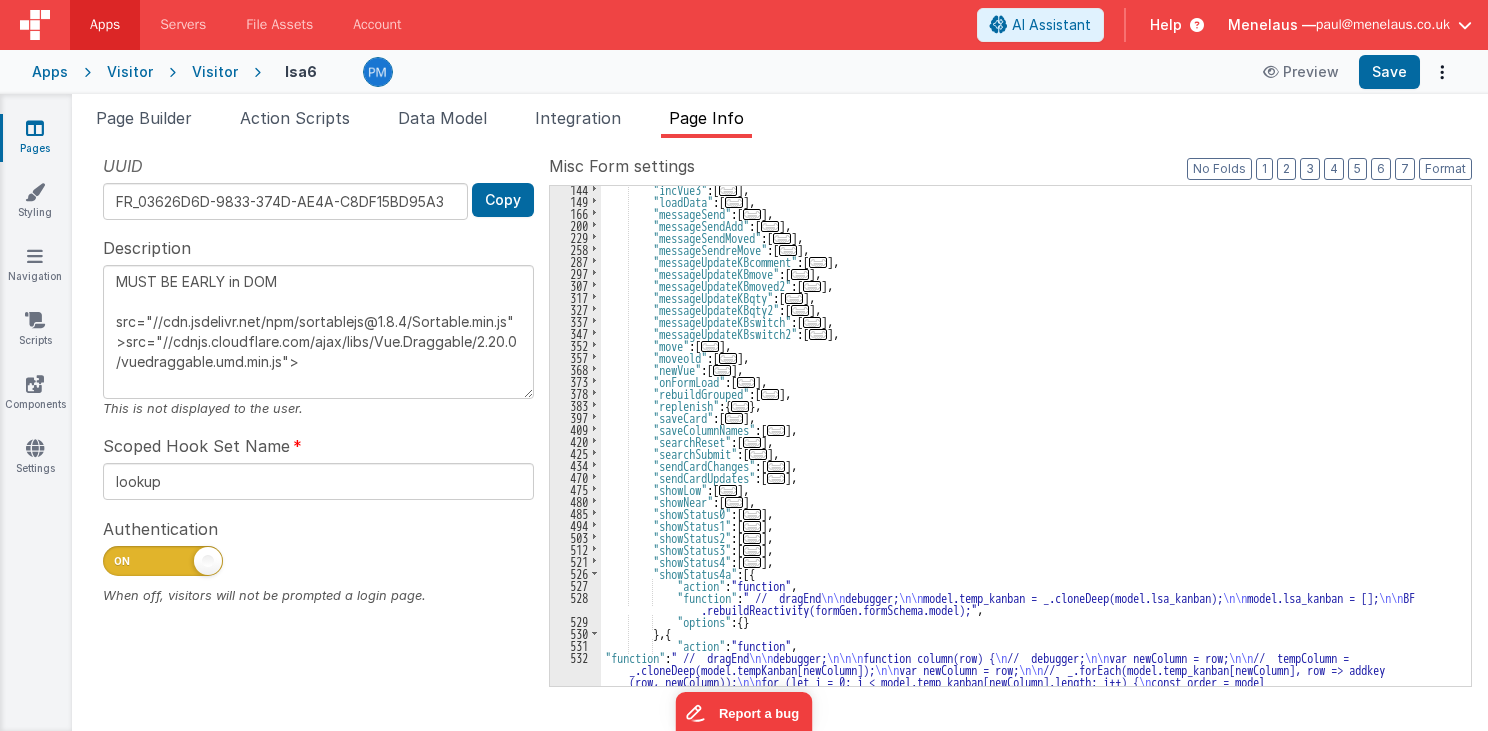 scroll, scrollTop: 315, scrollLeft: 0, axis: vertical 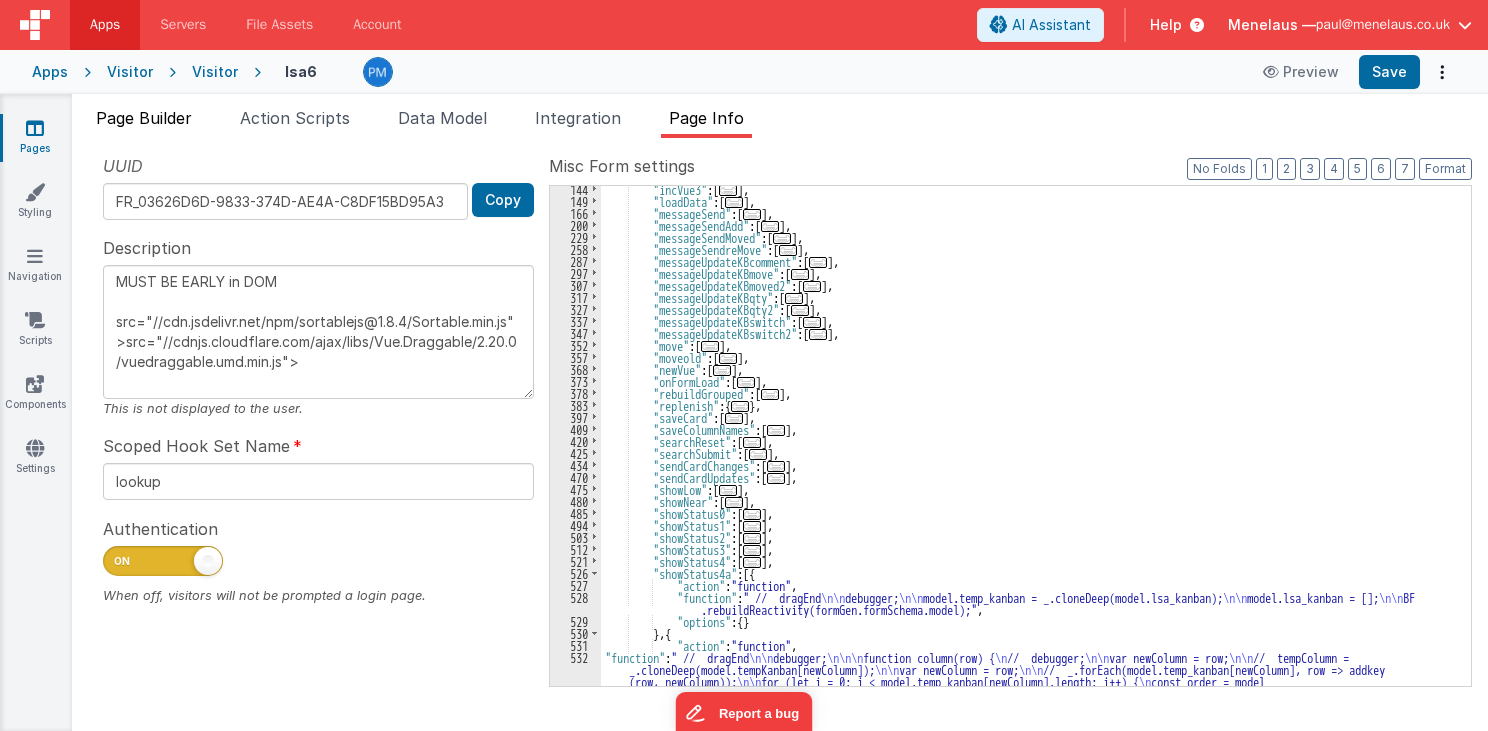 click on "Page Builder" at bounding box center (144, 118) 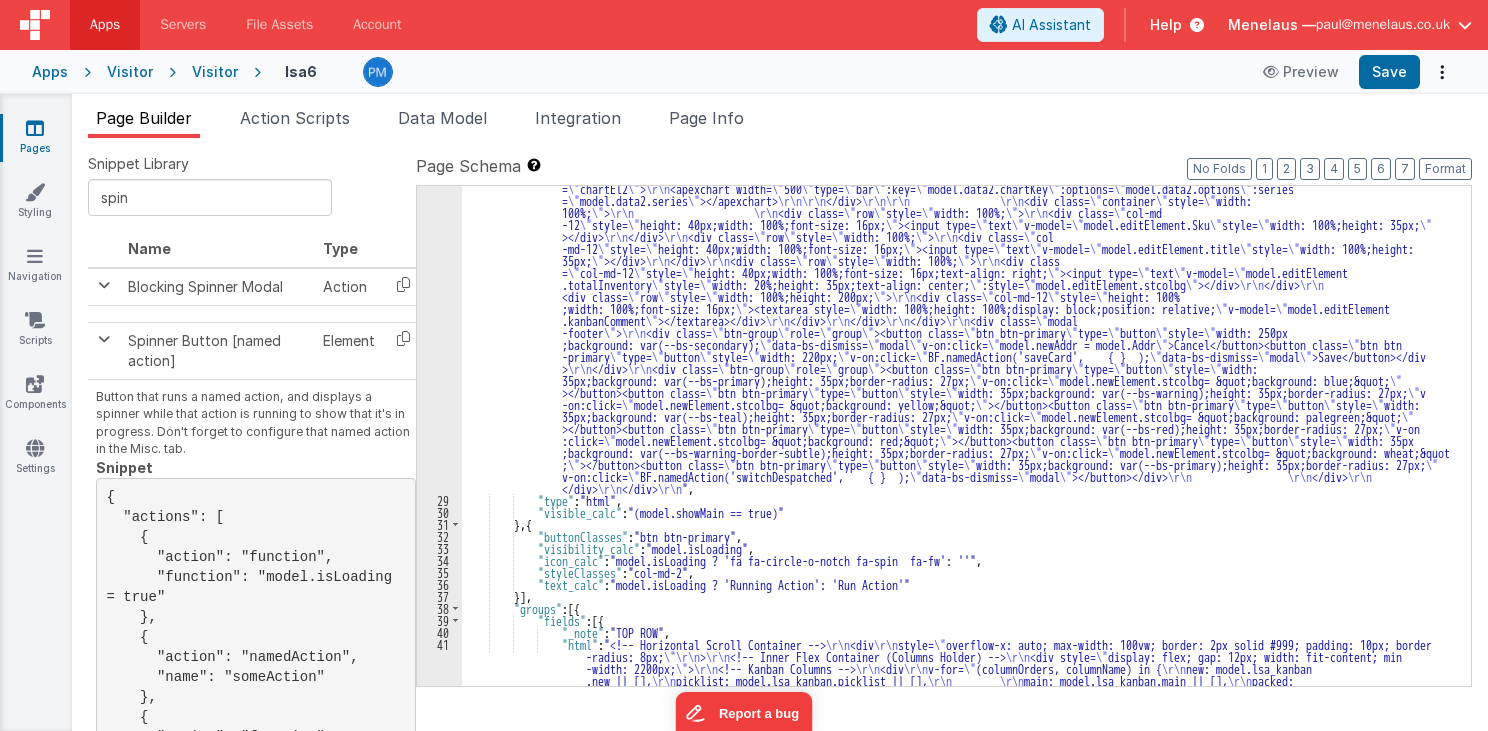 scroll, scrollTop: 1240, scrollLeft: 0, axis: vertical 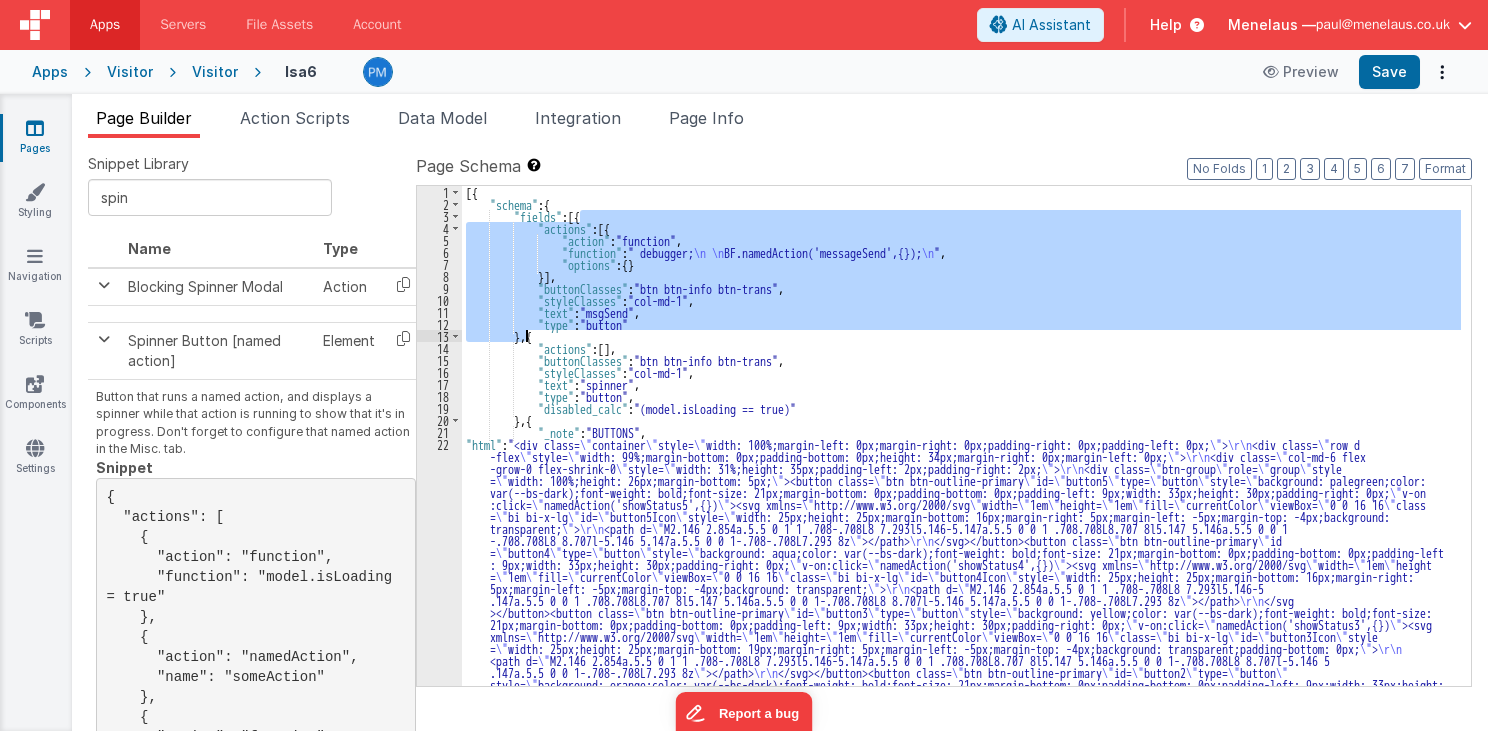 drag, startPoint x: 580, startPoint y: 212, endPoint x: 526, endPoint y: 332, distance: 131.59027 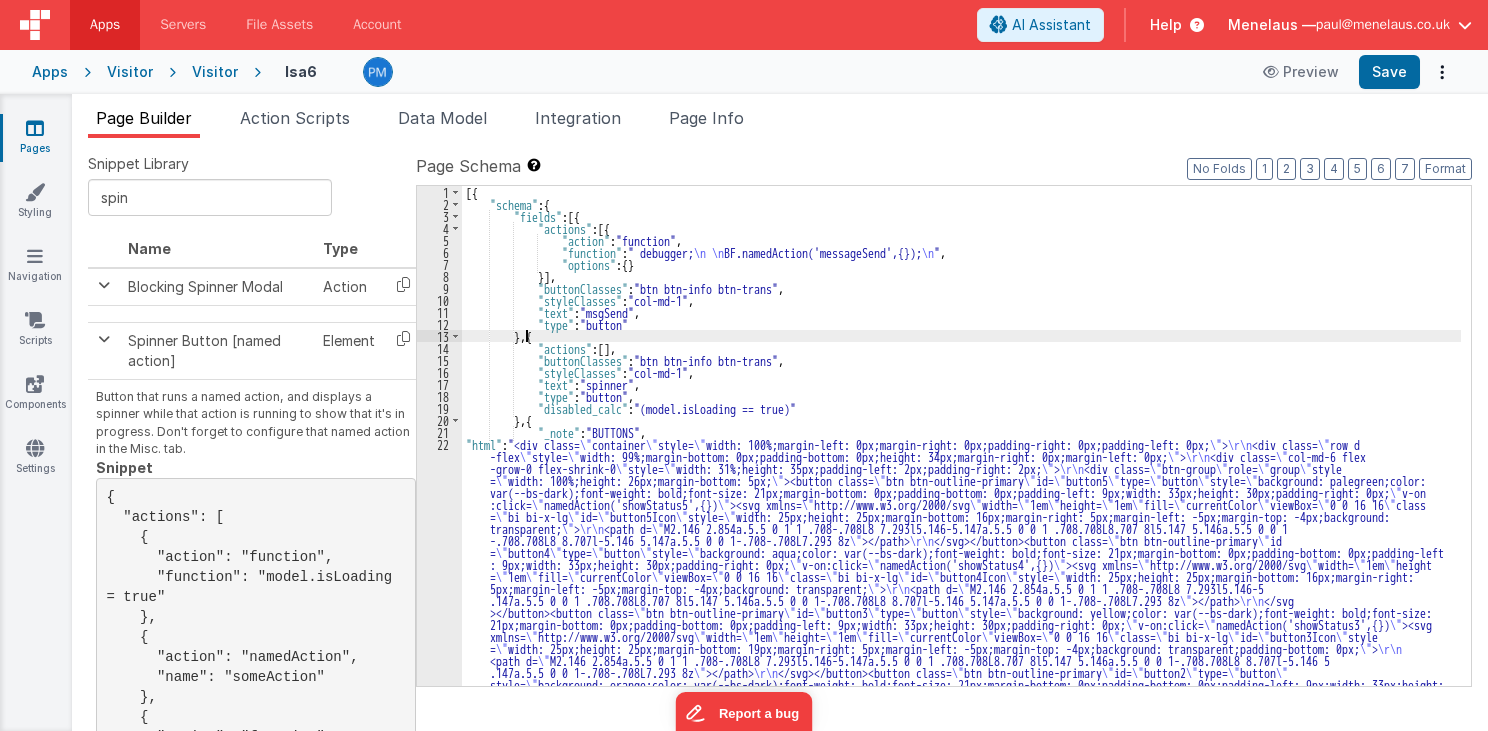 paste 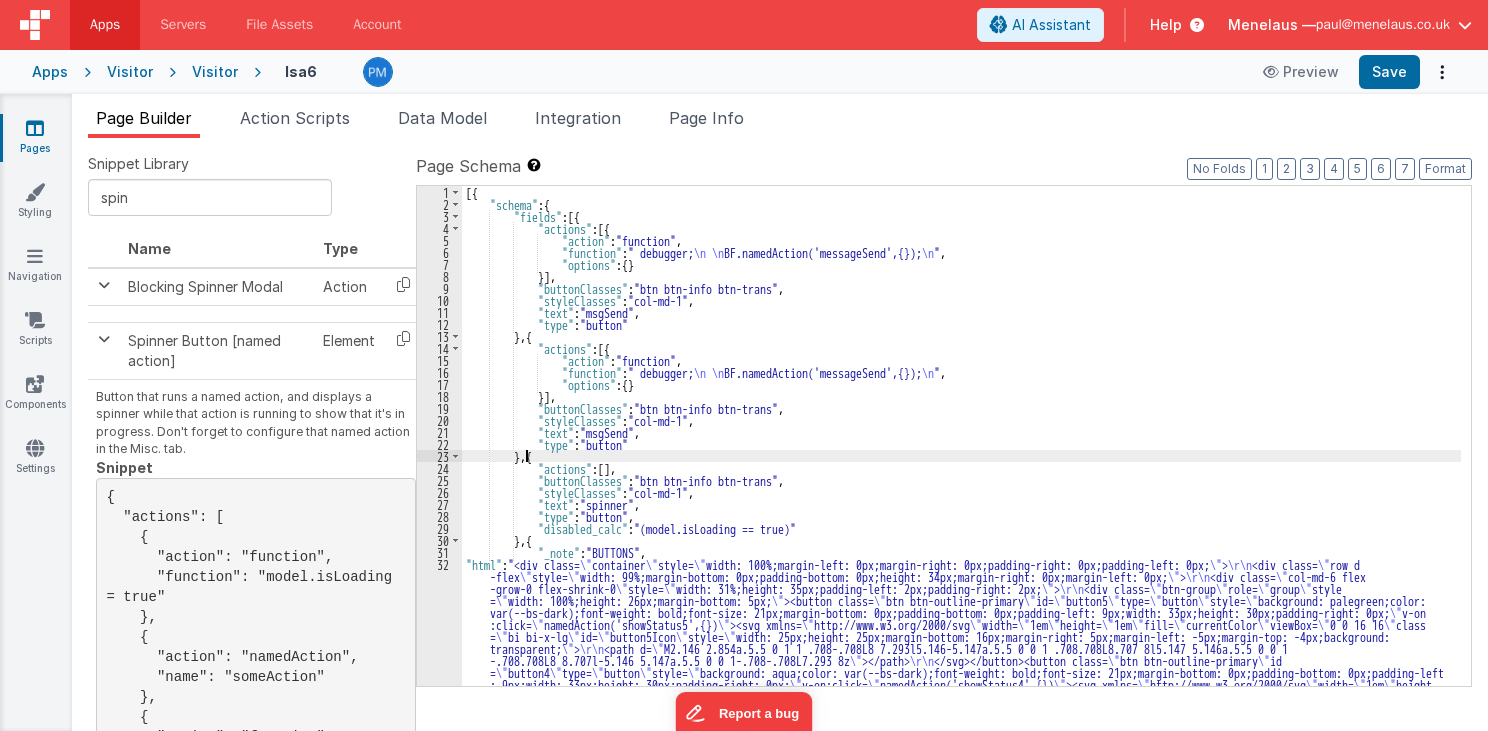 click on "[{"schema":{"fields":[{"actions":[{"action":"function","function":" debugger; \n   \n  BF.namedAction('messageSend',{}); \n  ","options":{}}],"buttonClasses":"btn btn-info btn-trans","styleClasses":"col-md-1","text":"msgSend","type":"button"},{"actions":[{"action":"function","function":" debugger; \n   \n  BF.namedAction('messageSend',{}); \n  ","options":{}}],"buttonClasses":"btn btn-info btn-trans","styleClasses":"col-md-1","text":"msgSend","type":"button"},{"actions":[],"buttonClasses":"btn btn-info btn-trans","styleClasses":"col-md-1","text":"msgSend","type":"button"}]}}" at bounding box center [961, 880] 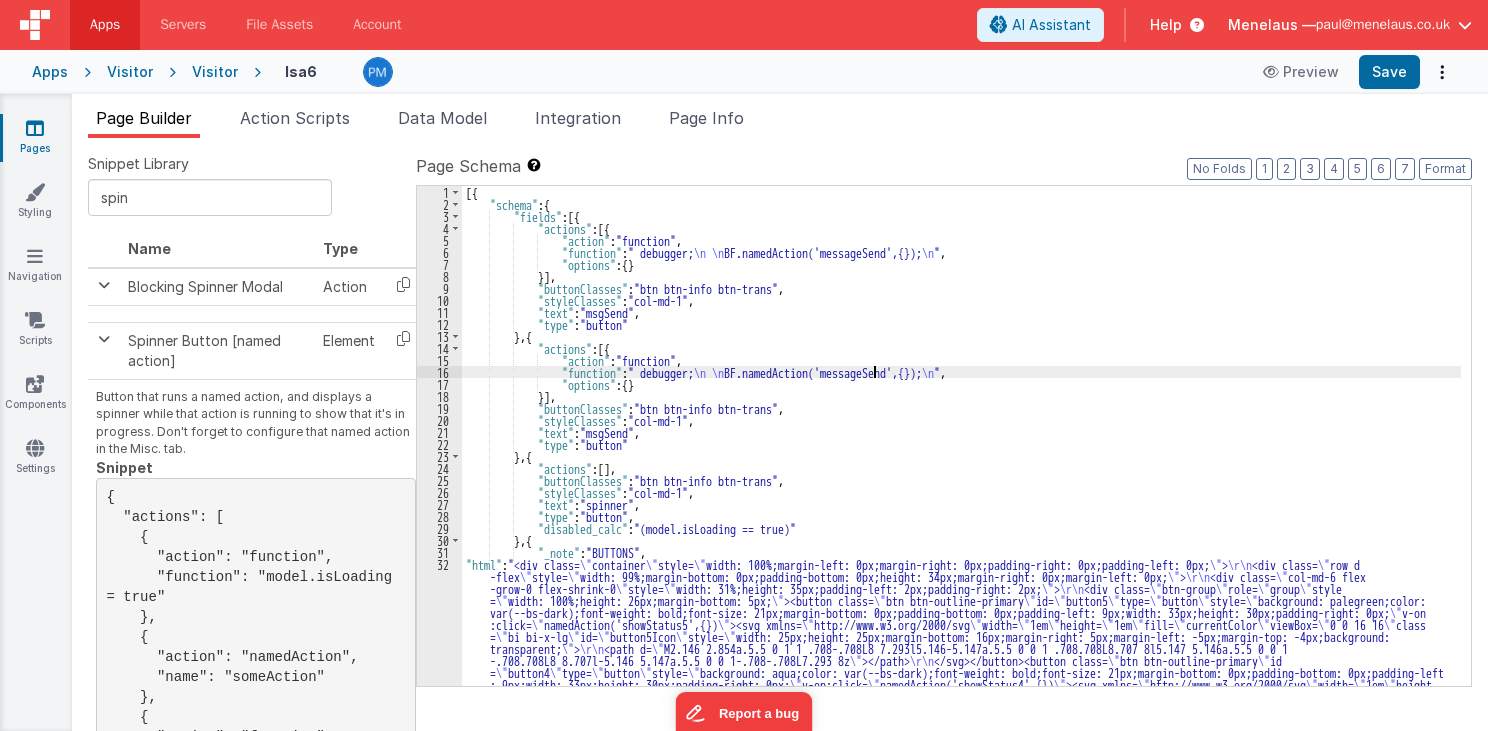 click on "[{"schema":{"fields":[{"actions":[{"action":"function","function":" debugger; \n   \n  BF.namedAction('messageSend',{}); \n  ","options":{}}],"buttonClasses":"btn btn-info btn-trans","styleClasses":"col-md-1","text":"msgSend","type":"button"},{"actions":[{"action":"function","function":" debugger; \n   \n  BF.namedAction('messageSend',{}); \n  ","options":{}}],"buttonClasses":"btn btn-info btn-trans","styleClasses":"col-md-1","text":"msgSend","type":"button"},{"actions":[],"buttonClasses":"btn btn-info btn-trans","styleClasses":"col-md-1","text":"msgSend","type":"button"}]}}" at bounding box center [961, 880] 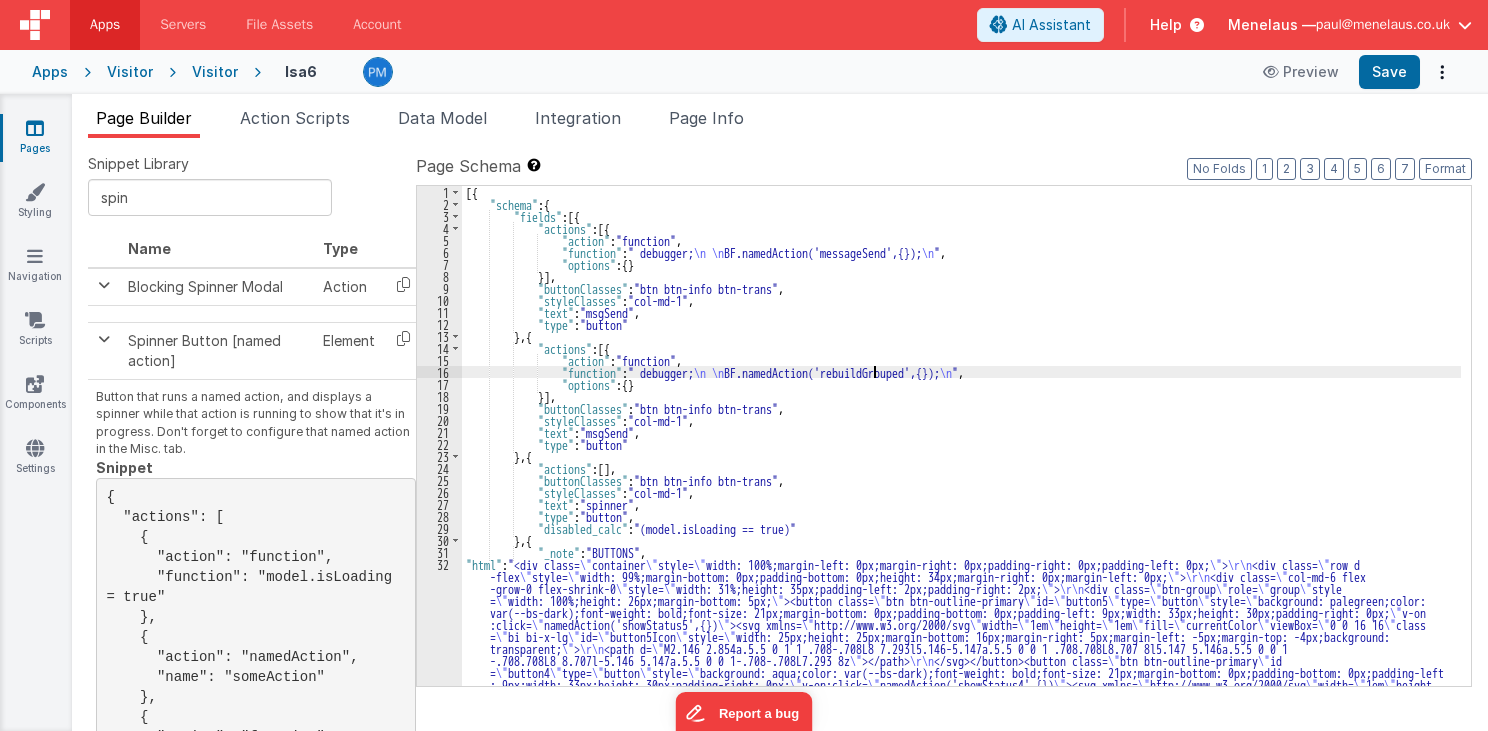 click on "[{" at bounding box center (961, 880) 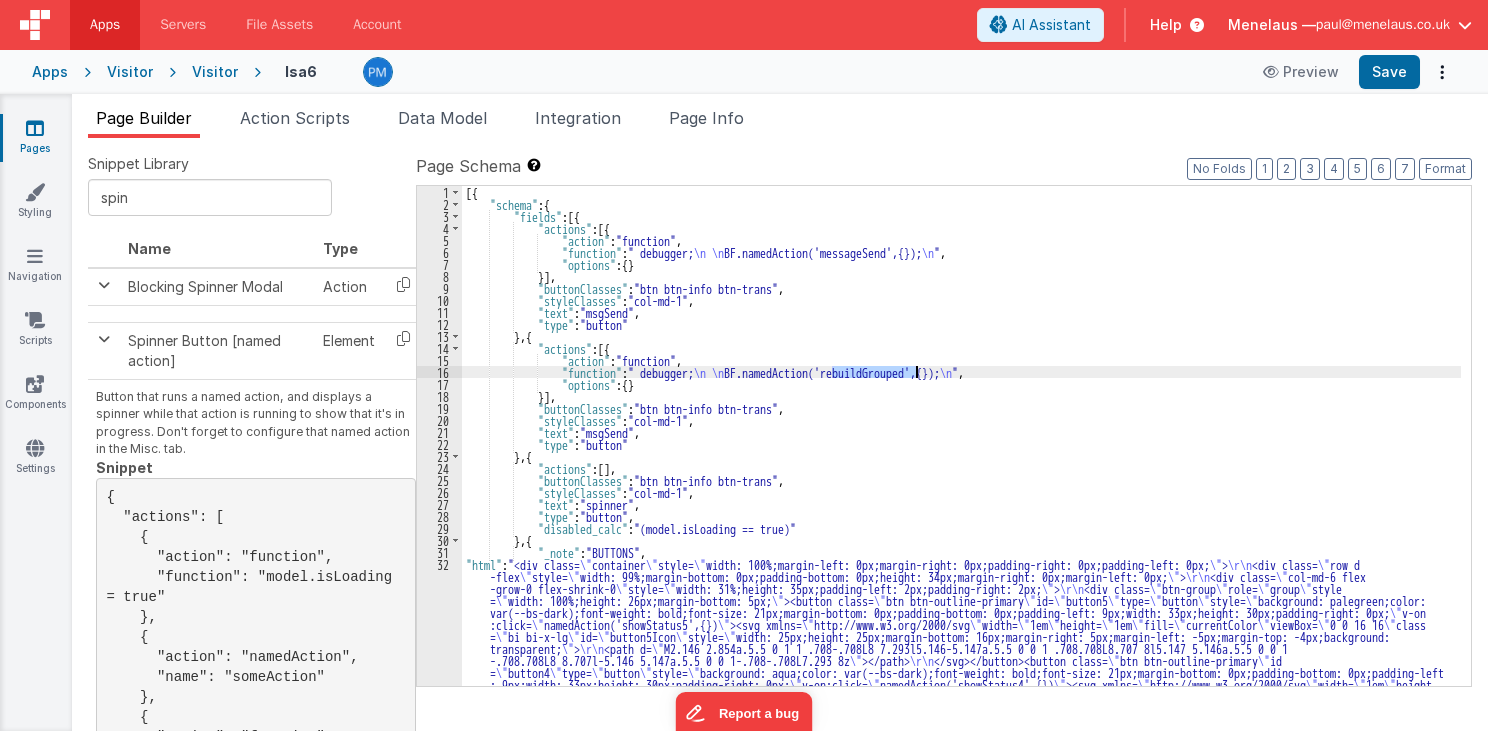 click on "[{" at bounding box center [961, 880] 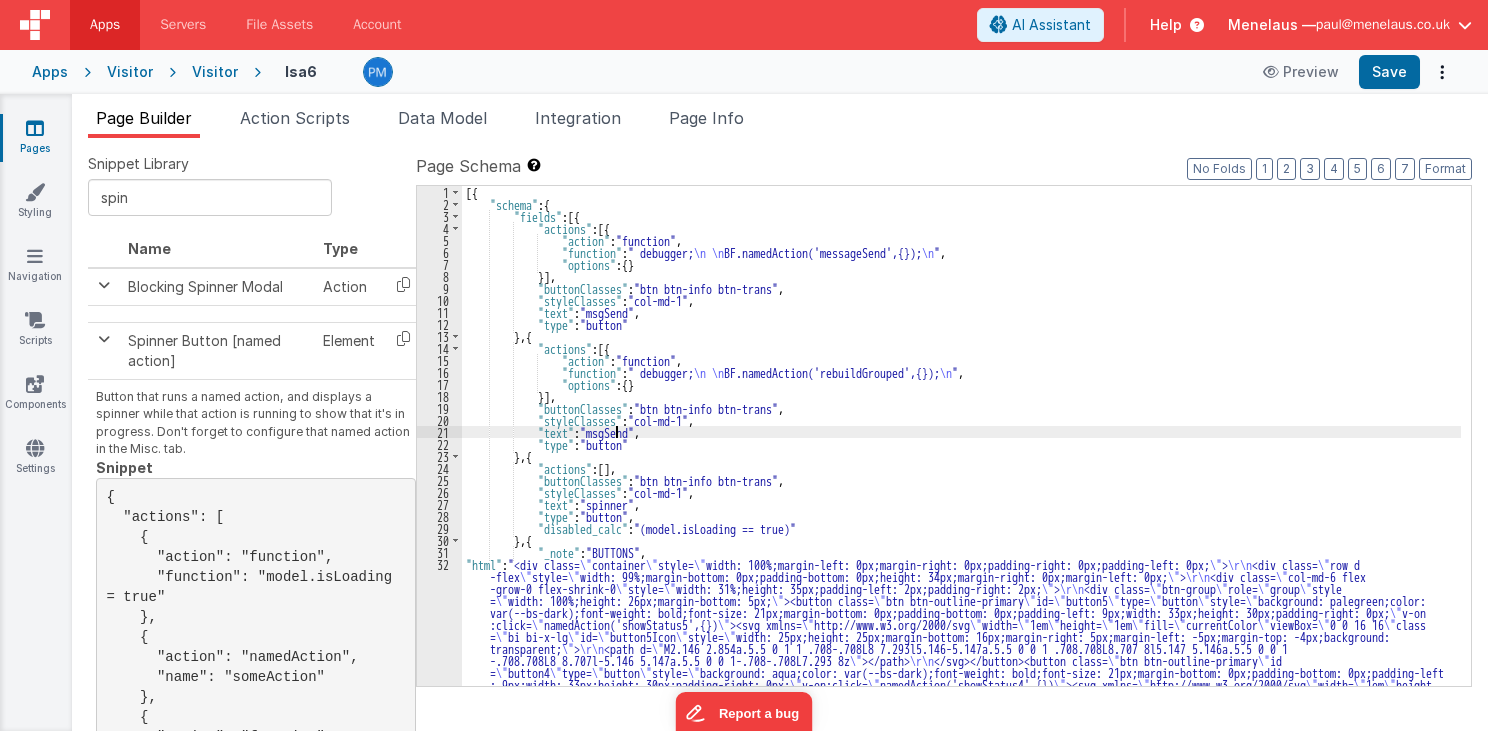 click on "[{" at bounding box center [961, 880] 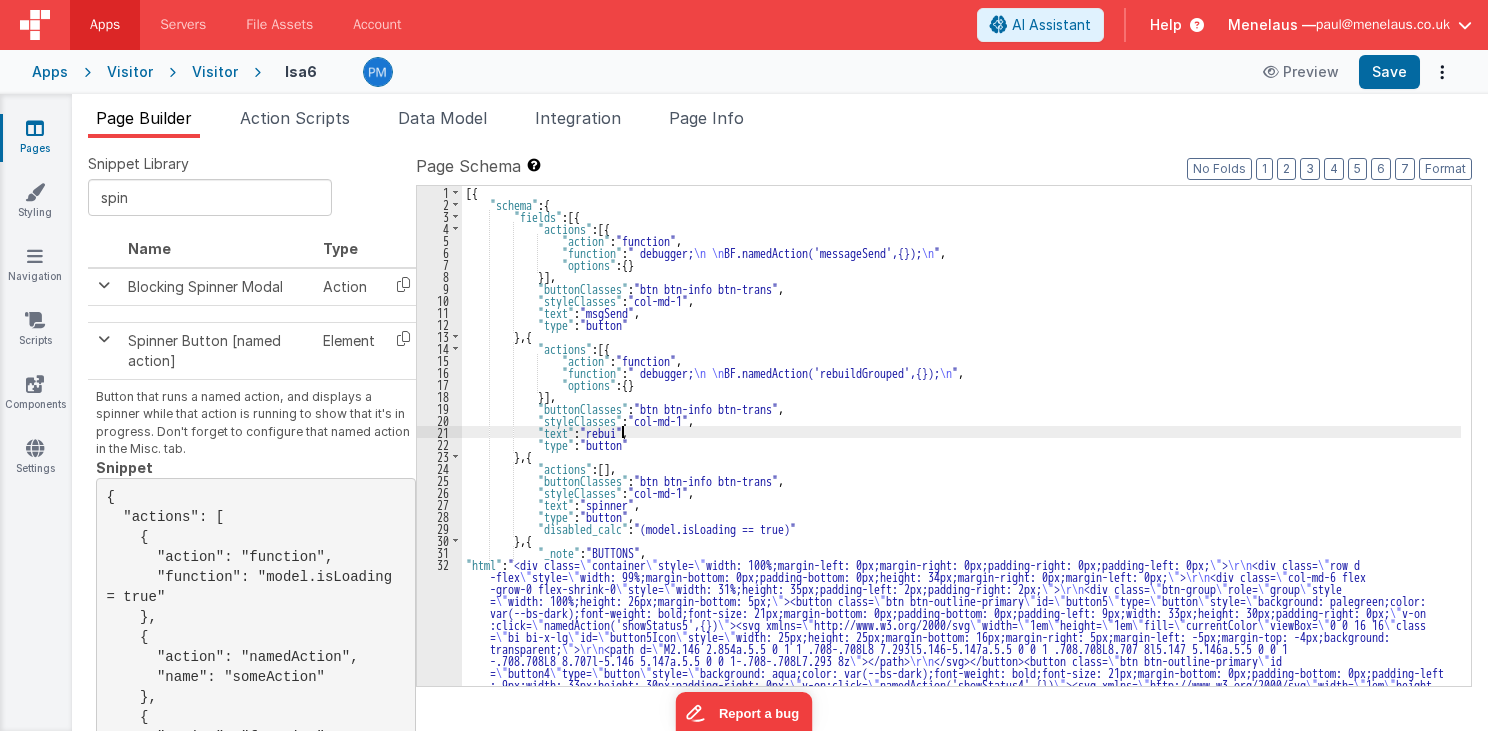 type 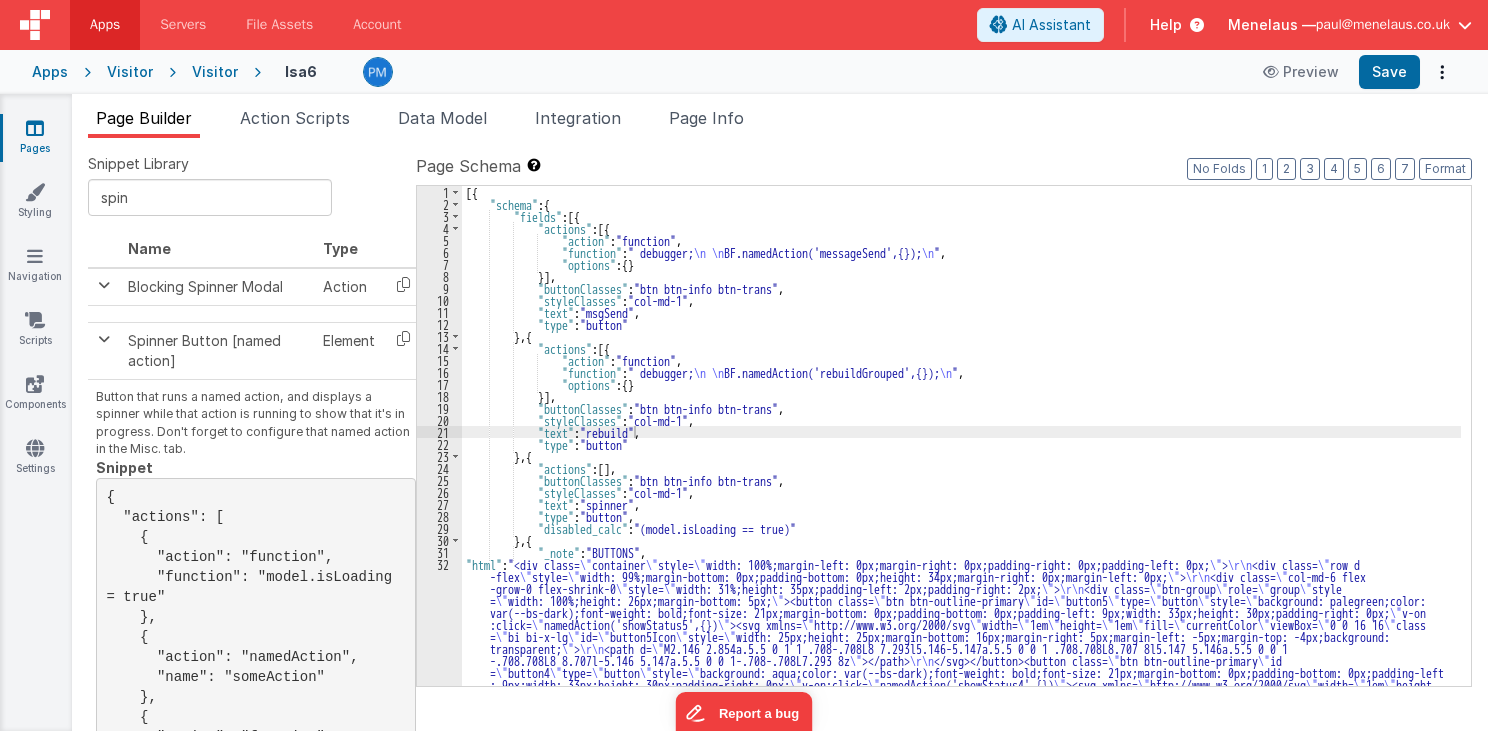 drag, startPoint x: 748, startPoint y: 120, endPoint x: 893, endPoint y: 194, distance: 162.79128 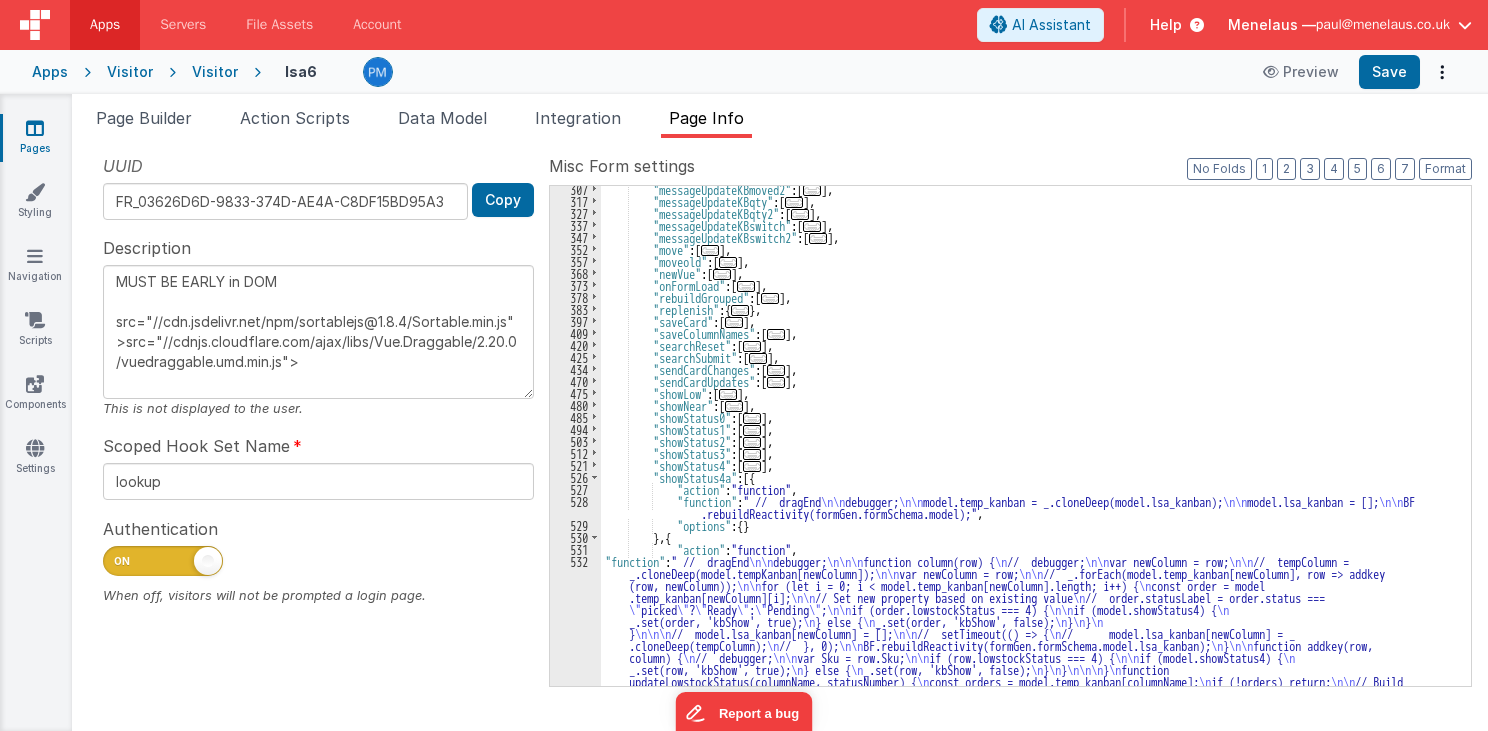 scroll, scrollTop: 459, scrollLeft: 0, axis: vertical 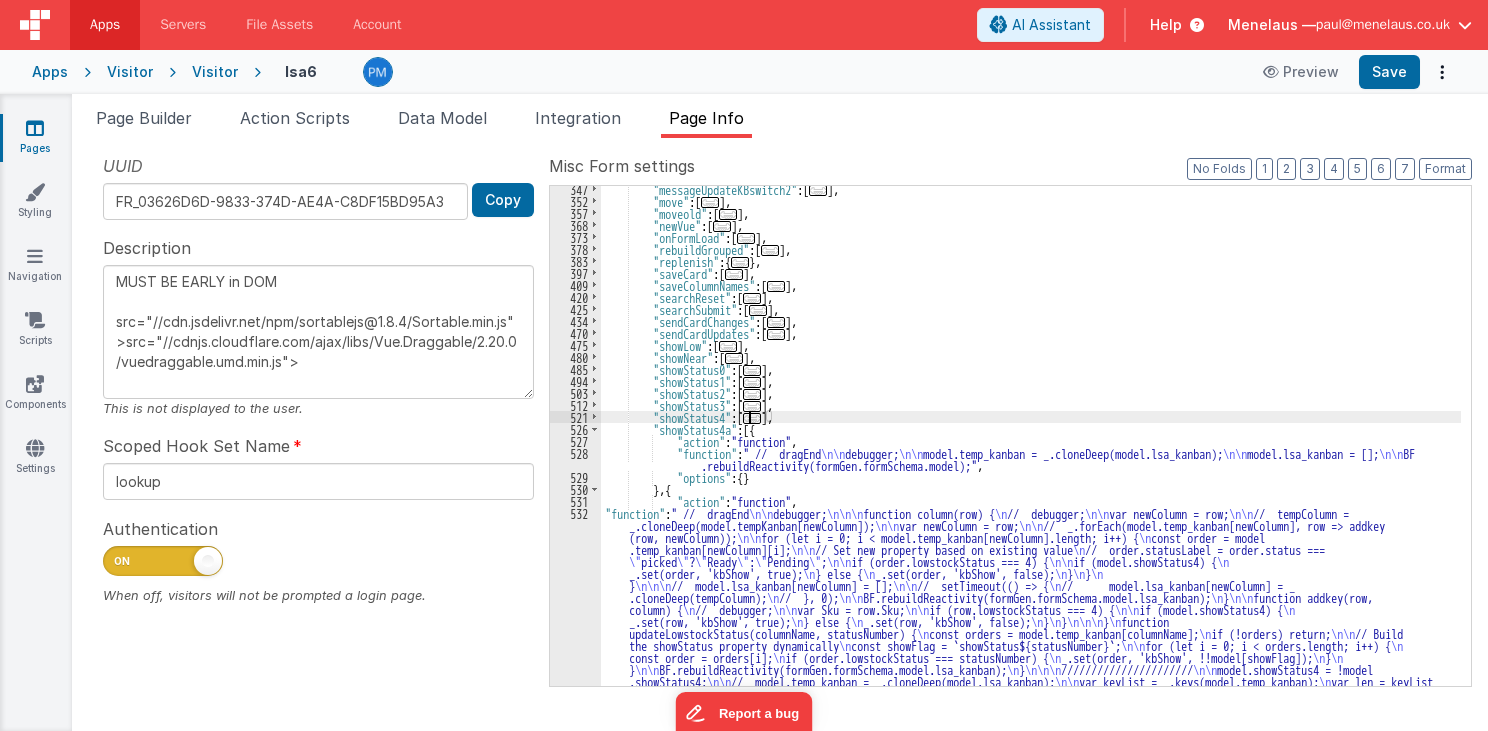 click on "..." at bounding box center [752, 418] 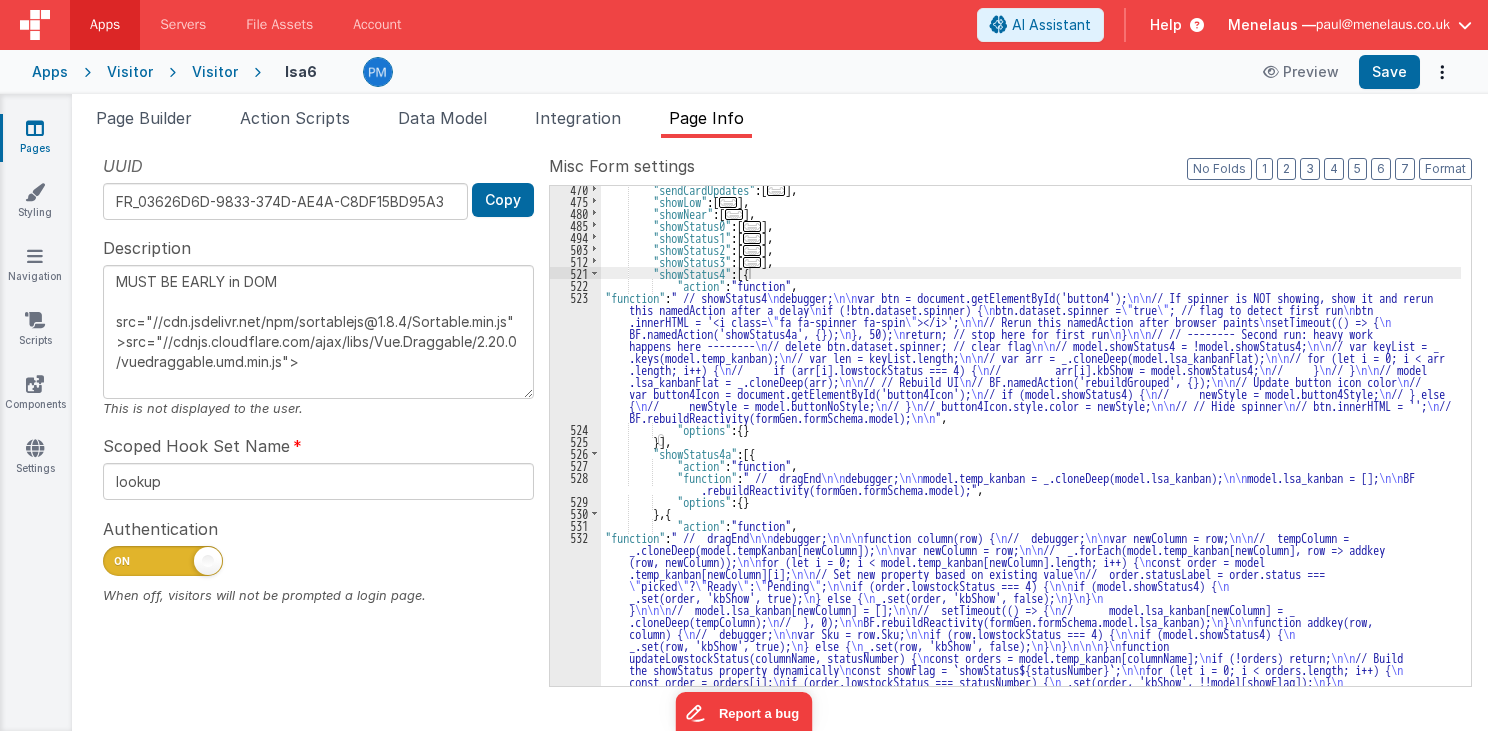 scroll, scrollTop: 651, scrollLeft: 0, axis: vertical 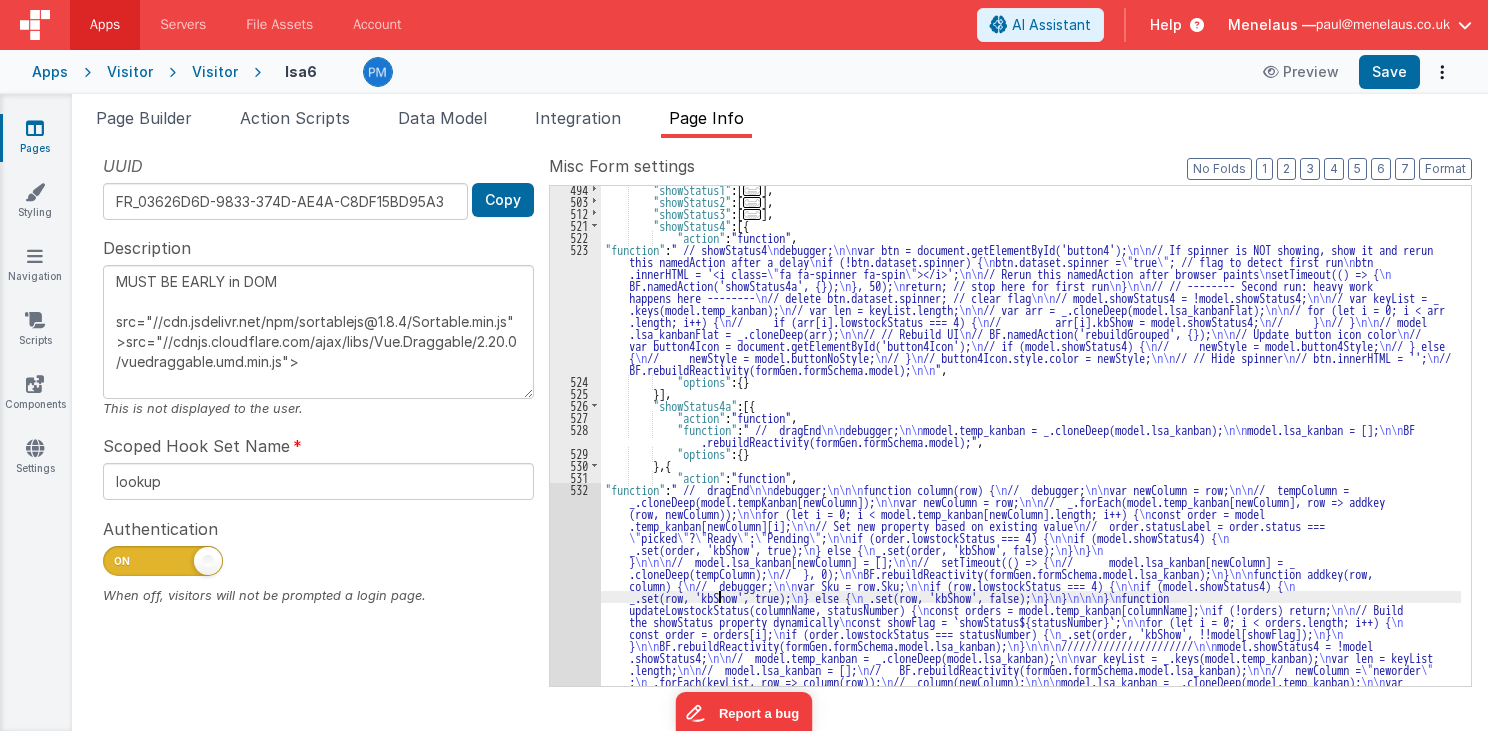 click on ""showStatus1" :  [ ... ] ,           "showStatus2" :  [ ... ] ,           "showStatus3" :  [ ... ] ,           "showStatus4" :  [{                "action" :  "function" , "function" :  " // showStatus4 \n debugger; \n\n var btn = document.getElementById('button4'); \n\n // If spinner is NOT showing, show it and rerun       this namedAction after a delay \n if (!btn.dataset.spinner) { \n     btn.dataset.spinner =  \" true \" ; // flag to detect first run \n     btn      .innerHTML = '<i class= \" fa fa-spinner fa-spin \" ></i>'; \n\n     // Rerun this namedAction after browser paints \n     setTimeout(() => { \n               BF.namedAction('showStatus4a', {});  \n     }, 50); \n     return; // stop here for first run \n } \n\n // // -------- Second run: heavy work       happens here -------- \n // delete btn.dataset.spinner; // clear flag \n\n // model.showStatus4 = !model.showStatus4; \n\n // var keyList = _      .keys(model.temp_kanban); \n // var len = keyList.length; \n\n \n" at bounding box center [1031, 553] 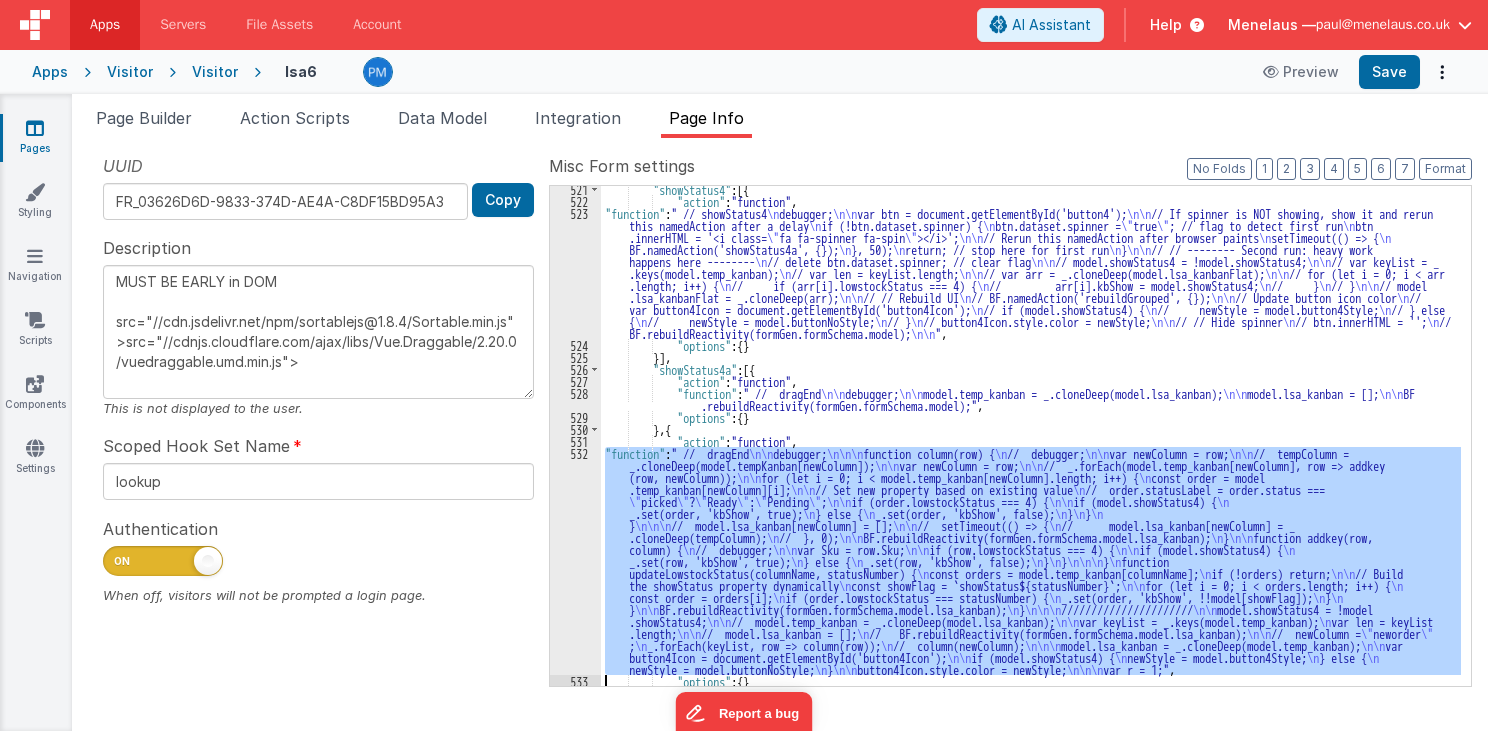 scroll, scrollTop: 687, scrollLeft: 0, axis: vertical 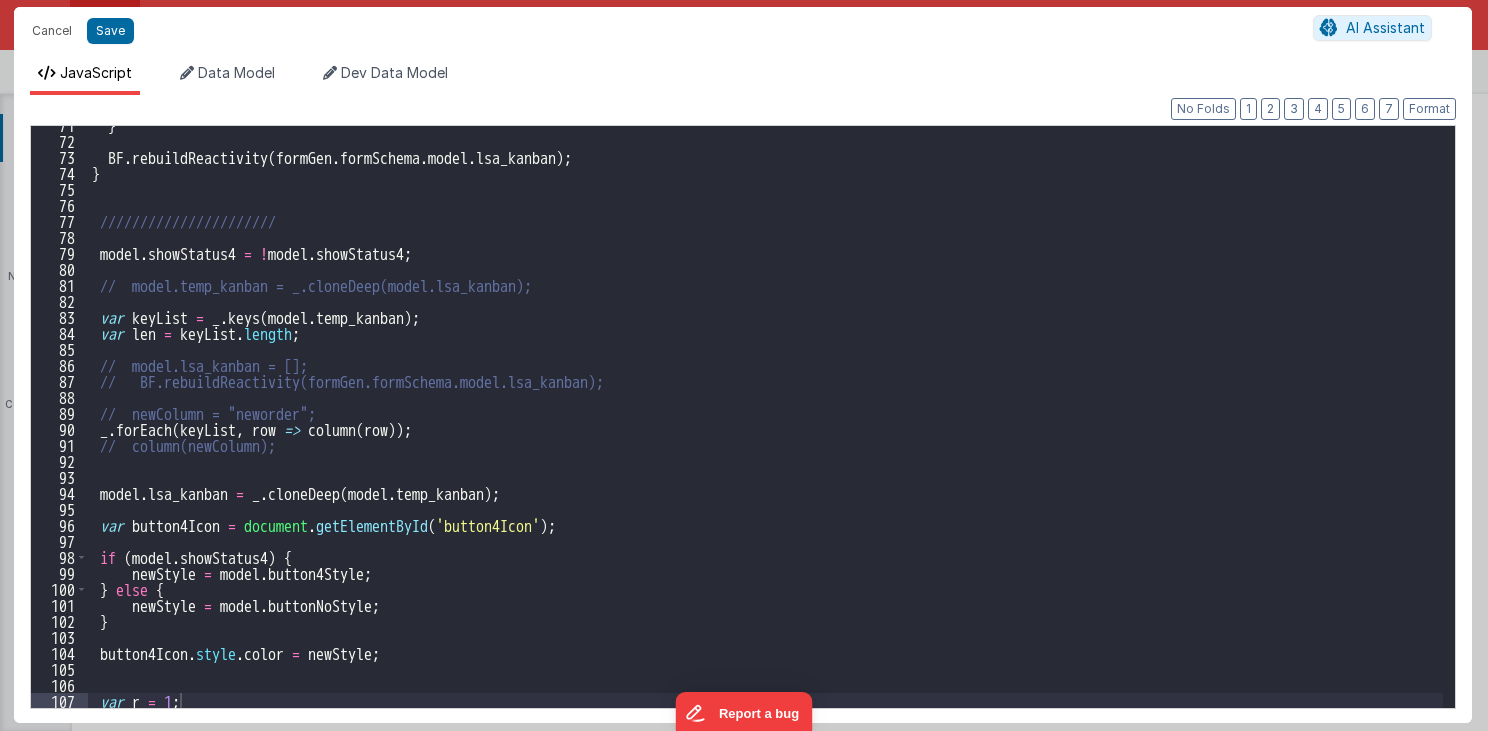 click on "}    BF . rebuildReactivity ( formGen . formSchema . model . lsa_kanban ) ; }   //////////////////////   model . showStatus4   =   ! model . showStatus4 ;   //  model.temp_kanban = _.cloneDeep(model.lsa_kanban);   var   keyList   =   _ . keys ( model . temp_kanban ) ;   var   len   =   keyList . length ;   //  model.lsa_kanban = [];   //   BF.rebuildReactivity(formGen.formSchema.model.lsa_kanban);   //  newColumn = "neworder";   _ . forEach ( keyList ,   row   =>   column ( row )) ;   //  column(newColumn);   model . lsa_kanban   =   _ . cloneDeep ( model . temp_kanban ) ;   var   button4Icon   =   document . getElementById ( 'button4Icon' ) ;   if   ( model . showStatus4 )   {        newStyle   =   model . button4Style ;   }   else   {        newStyle   =   model . buttonNoStyle ;   }   button4Icon . style . color   =   newStyle ;   var   r   =   1 ;" at bounding box center [766, 424] 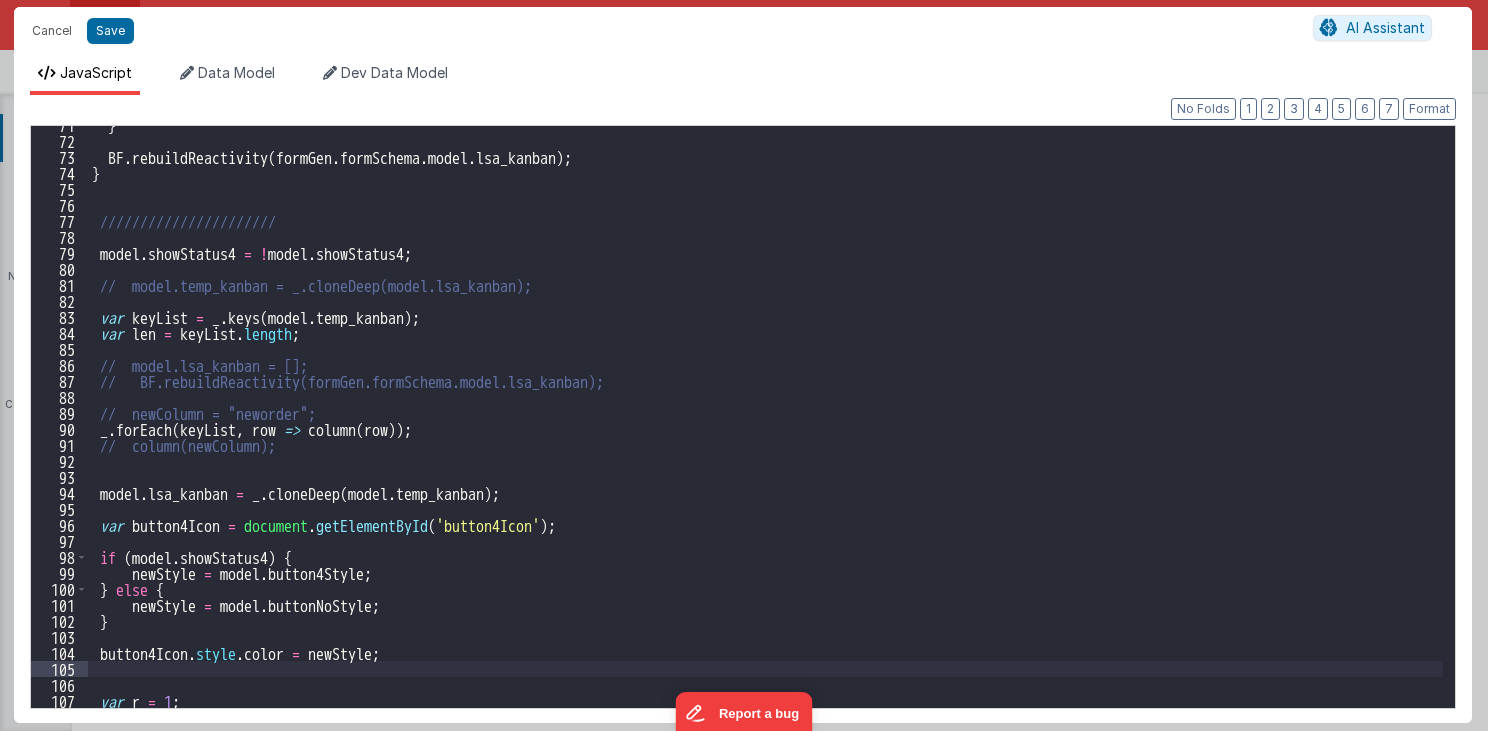 paste 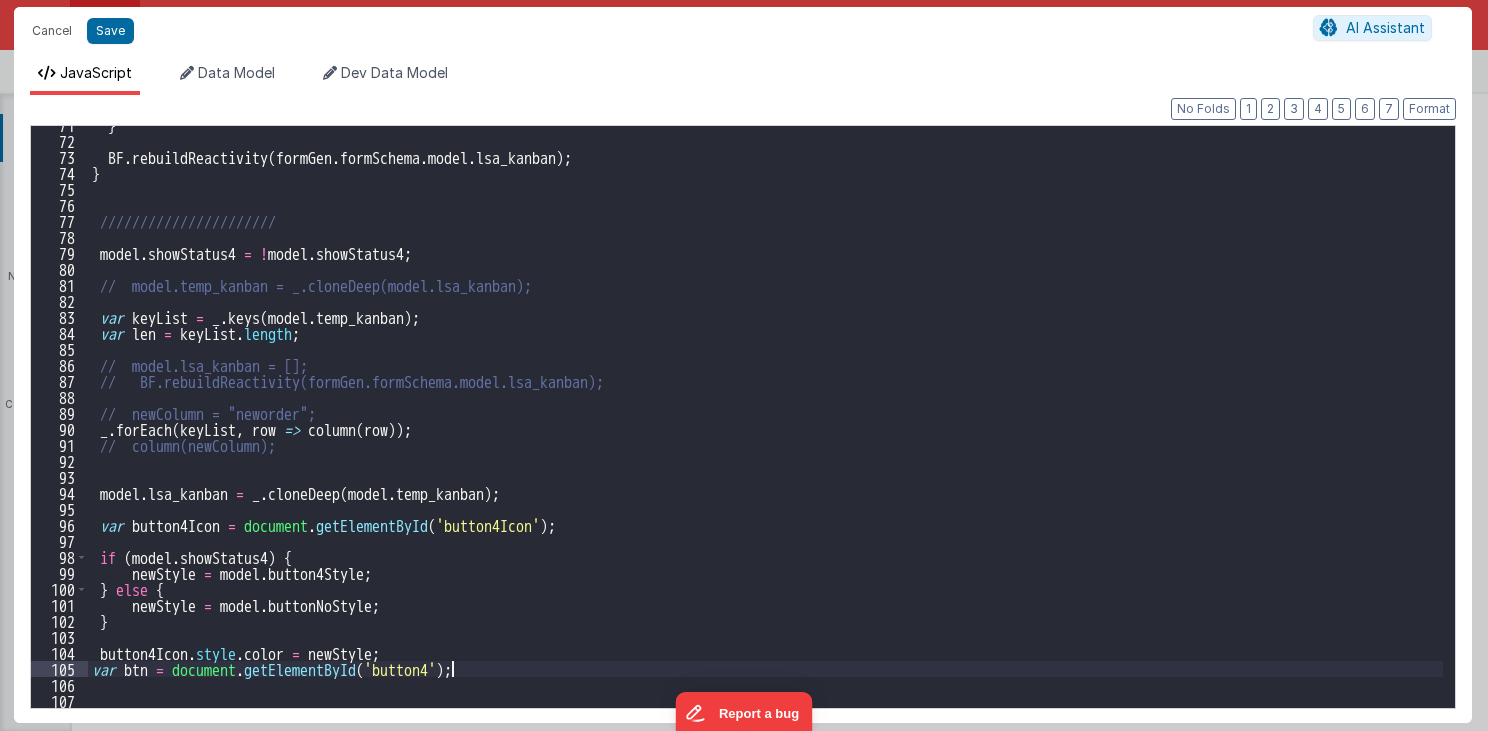 click on "}    BF . rebuildReactivity ( formGen . formSchema . model . lsa_kanban ) ; }   //////////////////////   model . showStatus4   =   ! model . showStatus4 ;   //  model.temp_kanban = _.cloneDeep(model.lsa_kanban);   var   keyList   =   _ . keys ( model . temp_kanban ) ;   var   len   =   keyList . length ;   //  model.lsa_kanban = [];   //   BF.rebuildReactivity(formGen.formSchema.model.lsa_kanban);   //  newColumn = "neworder";   _ . forEach ( keyList ,   row   =>   column ( row )) ;   //  column(newColumn);   model . lsa_kanban   =   _ . cloneDeep ( model . temp_kanban ) ;   var   button4Icon   =   document . getElementById ( 'button4Icon' ) ;   if   ( model . showStatus4 )   {        newStyle   =   model . button4Style ;   }   else   {        newStyle   =   model . buttonNoStyle ;   }   button4Icon . style . color   =   newStyle ; var   btn   =   document . getElementById ( 'button4' ) ;   var   r   =   1 ;" at bounding box center (766, 424) 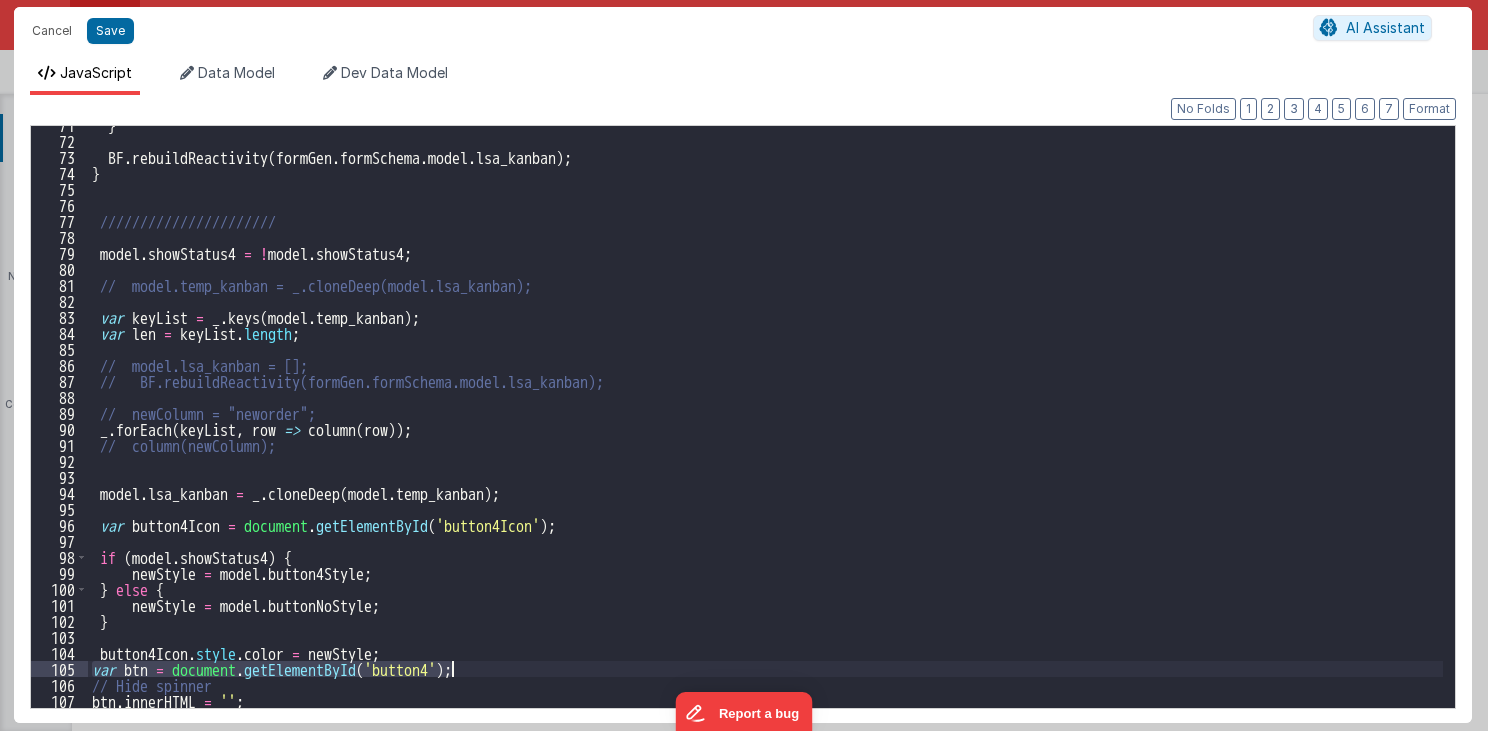 drag, startPoint x: 89, startPoint y: 663, endPoint x: 460, endPoint y: 662, distance: 371.00134 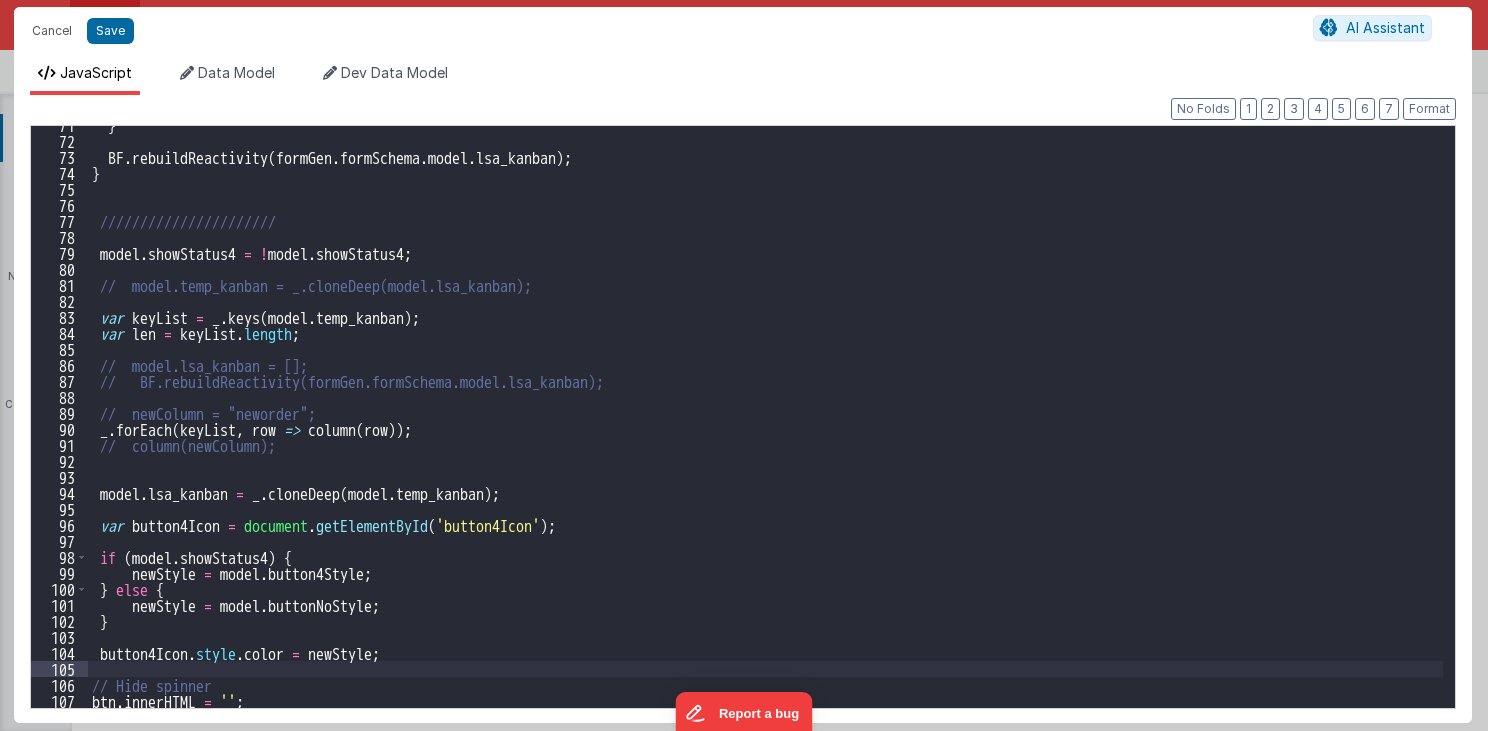 click on "}    BF . rebuildReactivity ( formGen . formSchema . model . lsa_kanban ) ; }   //////////////////////   model . showStatus4   =   ! model . showStatus4 ;   //  model.temp_kanban = _.cloneDeep(model.lsa_kanban);   var   keyList   =   _ . keys ( model . temp_kanban ) ;   var   len   =   keyList . length ;   //  model.lsa_kanban = [];   //   BF.rebuildReactivity(formGen.formSchema.model.lsa_kanban);   //  newColumn = "neworder";   _ . forEach ( keyList ,   row   =>   column ( row )) ;   //  column(newColumn);   model . lsa_kanban   =   _ . cloneDeep ( model . temp_kanban ) ;   var   button4Icon   =   document . getElementById ( 'button4Icon' ) ;   if   ( model . showStatus4 )   {        newStyle   =   model . button4Style ;   }   else   {        newStyle   =   model . buttonNoStyle ;   }   button4Icon . style . color   =   newStyle ; // Hide spinner btn . innerHTML   =   '' ;" at bounding box center [766, 424] 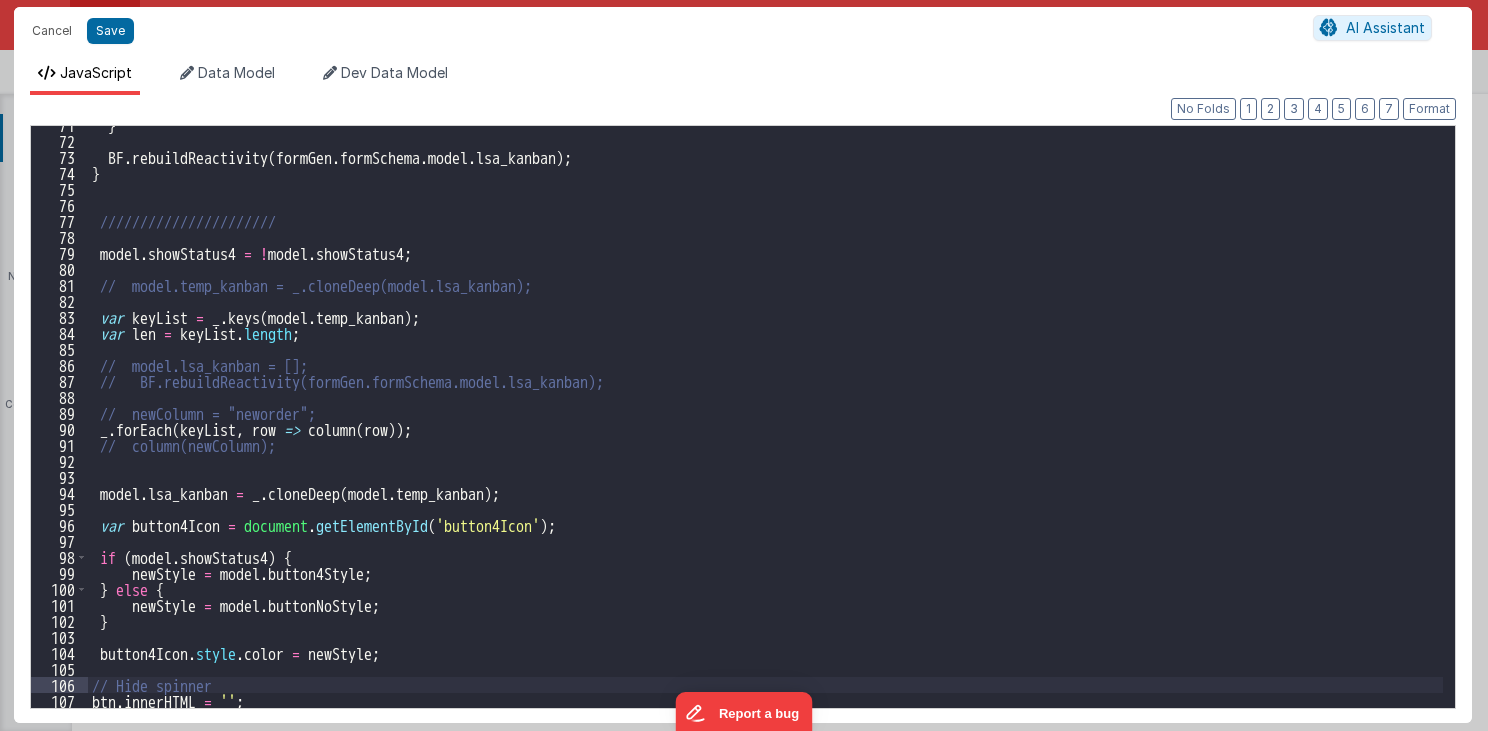 type 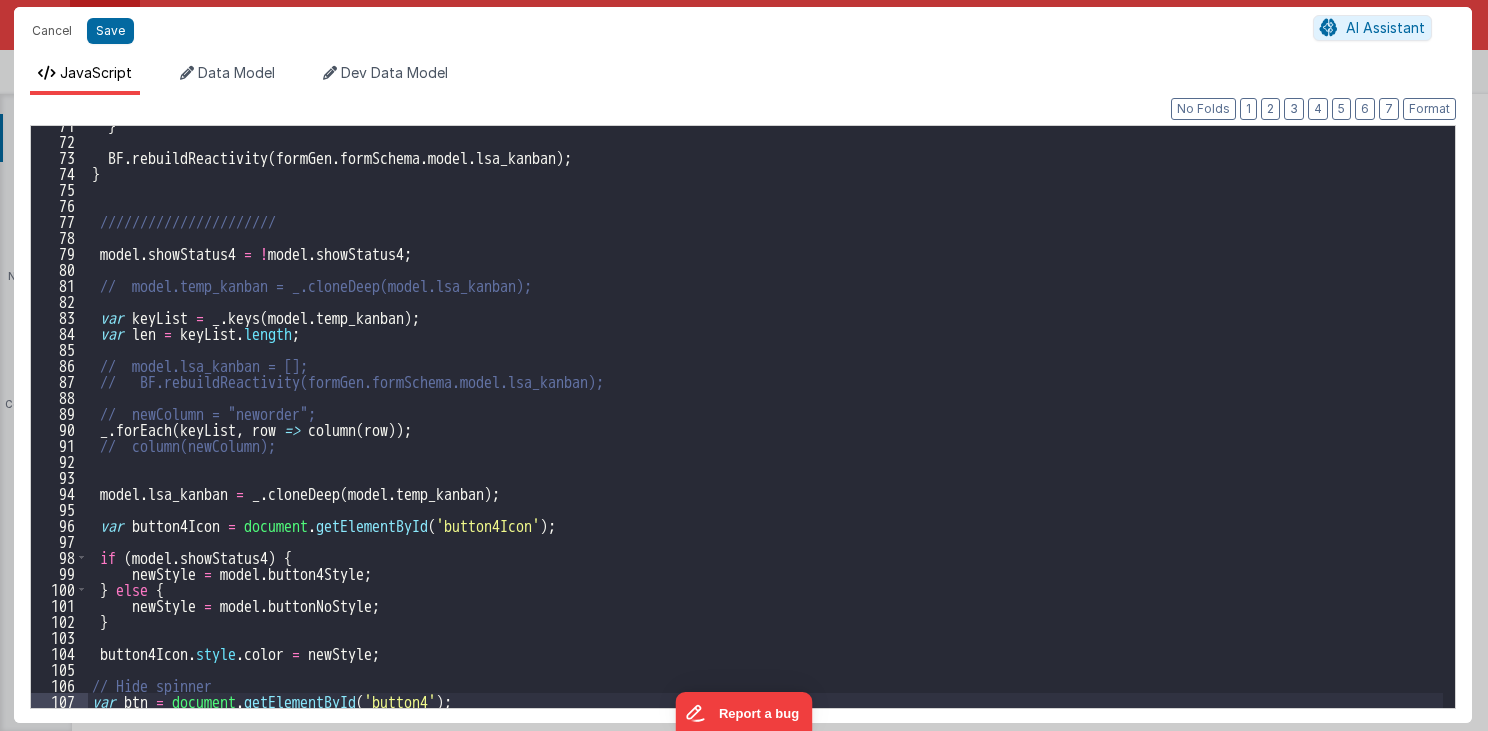 scroll, scrollTop: 1192, scrollLeft: 0, axis: vertical 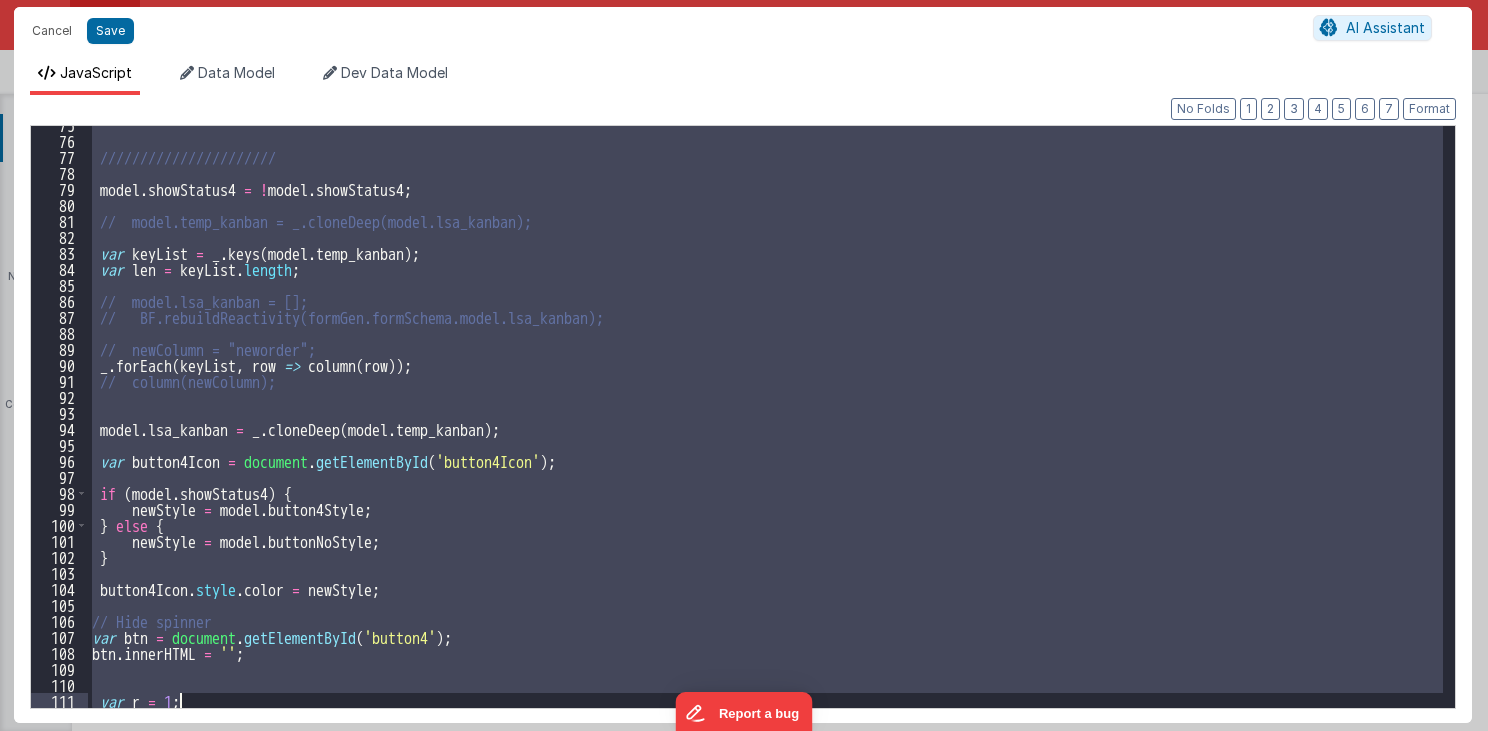 type on "MUST BE EARLY in DOM
src="//cdn.jsdelivr.net/npm/sortablejs@1.8.4/Sortable.min.js">src="//cdnjs.cloudflare.com/ajax/libs/Vue.Draggable/2.20.0/vuedraggable.umd.min.js">" 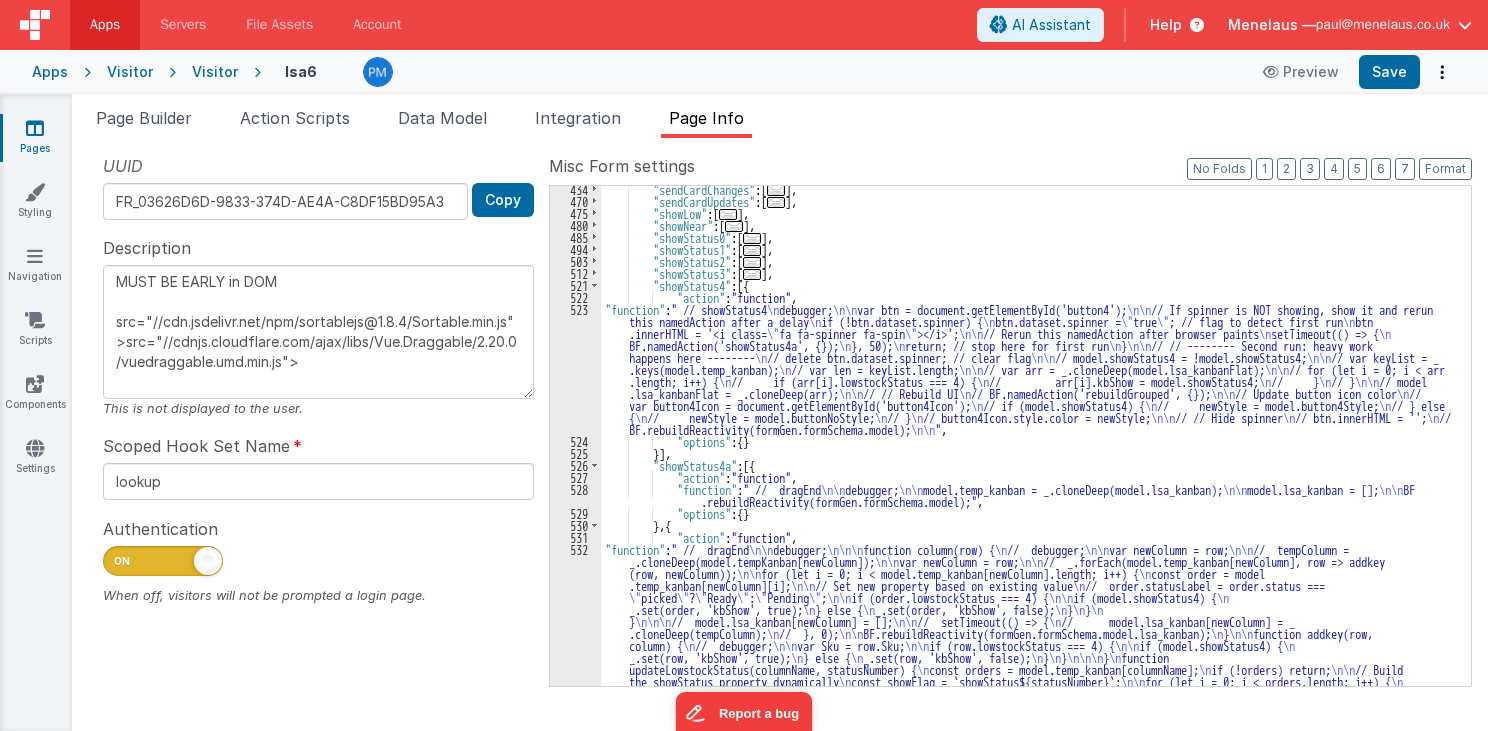 scroll, scrollTop: 543, scrollLeft: 0, axis: vertical 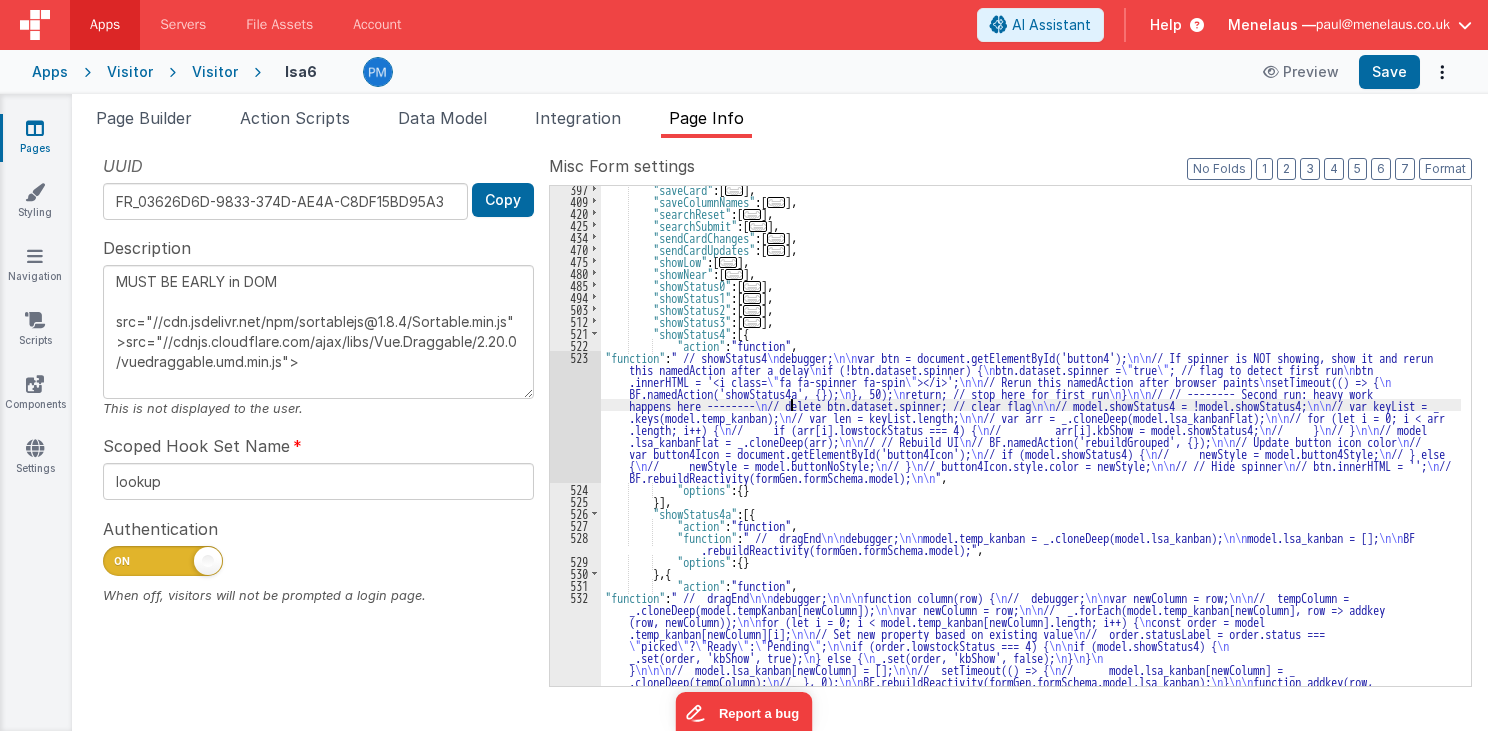 click on ""saveCard" :  [ ... ] ,           "saveColumnNames" :  [ ... ] ,           "searchReset" :  [ ... ] ,           "searchSubmit" :  [ ... ] ,           "sendCardChanges" :  [ ... ] ,           "sendCardUpdates" :  [ ... ] ,           "showLow" :  [ ... ] ,           "showNear" :  [ ... ] ,           "showStatus0" :  [ ... ] ,           "showStatus1" :  [ ... ] ,           "showStatus2" :  [ ... ] ,           "showStatus3" :  [ ... ] ,           "showStatus4" :  [{                "action" :  "function" , "function" :  " // showStatus4 \n debugger; \n\n var btn = document.getElementById('button4'); \n\n // If spinner is NOT showing, show it and rerun       this namedAction after a delay \n if (!btn.dataset.spinner) { \n     btn.dataset.spinner =  \" true \" ; // flag to detect first run \n     btn      .innerHTML = '<i class= \" fa fa-spinner fa-spin \" ></i>'; \n\n     // Rerun this namedAction after browser paints \n     setTimeout(() => { \n          \n     }, 50); \n \n } \n\n      {" at bounding box center [1031, 559] 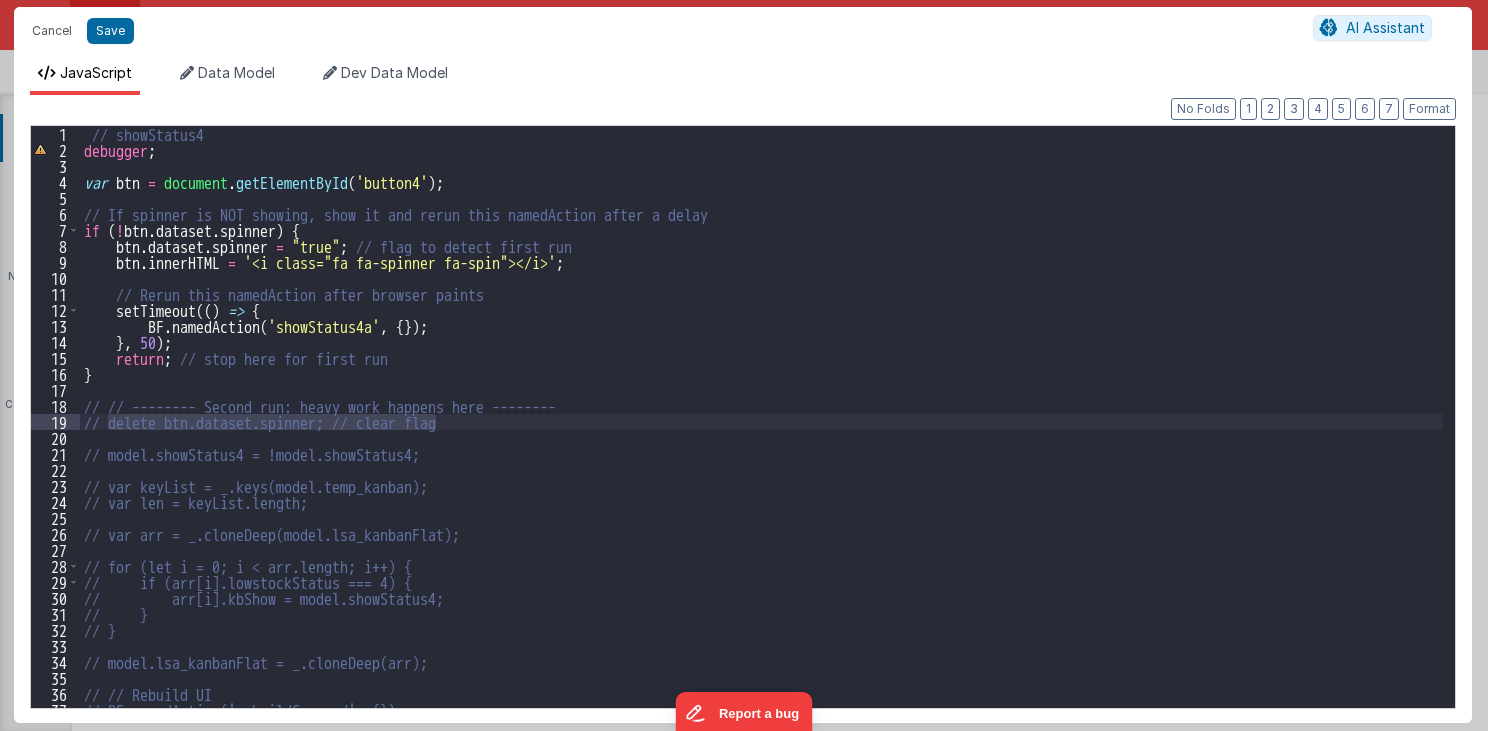 drag, startPoint x: 104, startPoint y: 422, endPoint x: 448, endPoint y: 421, distance: 344.00146 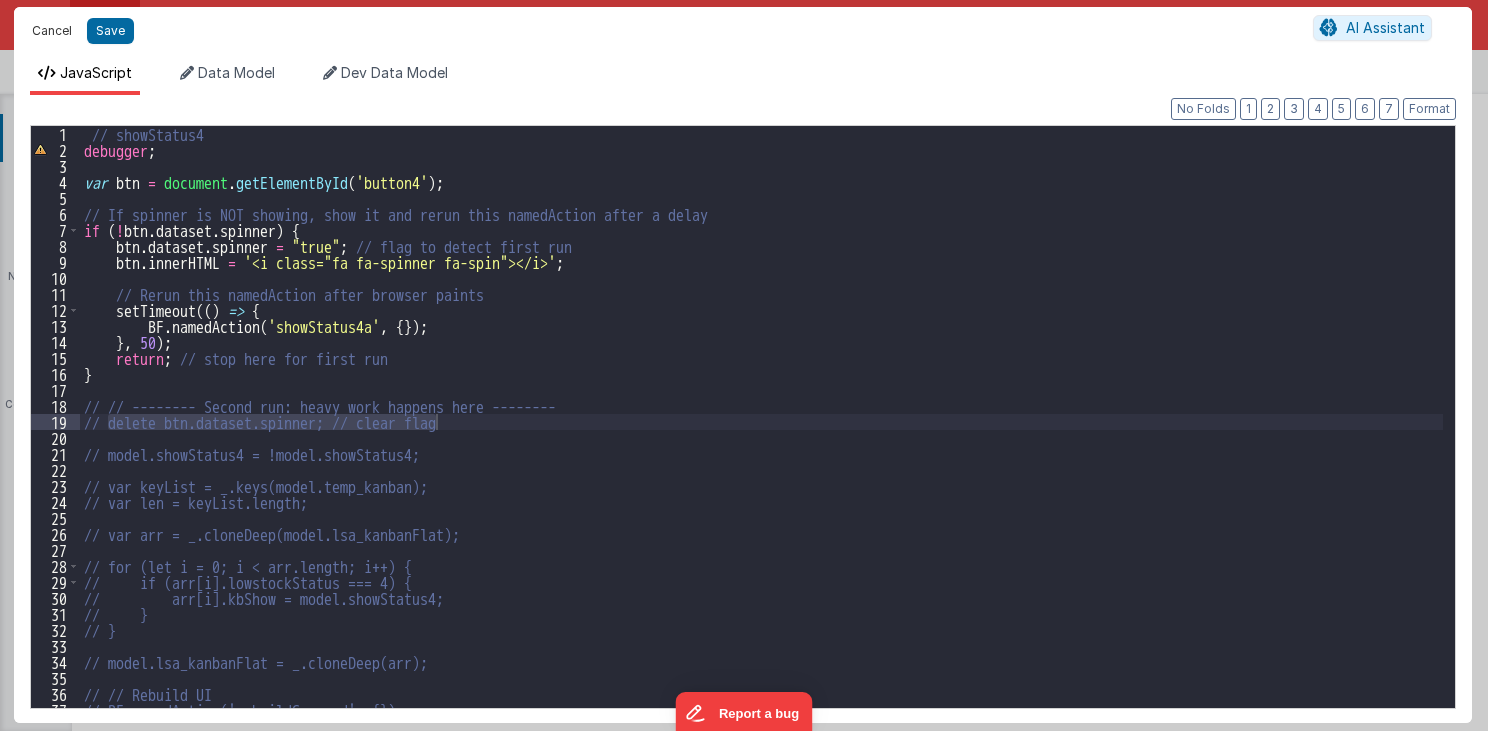 click on "Cancel" at bounding box center (52, 31) 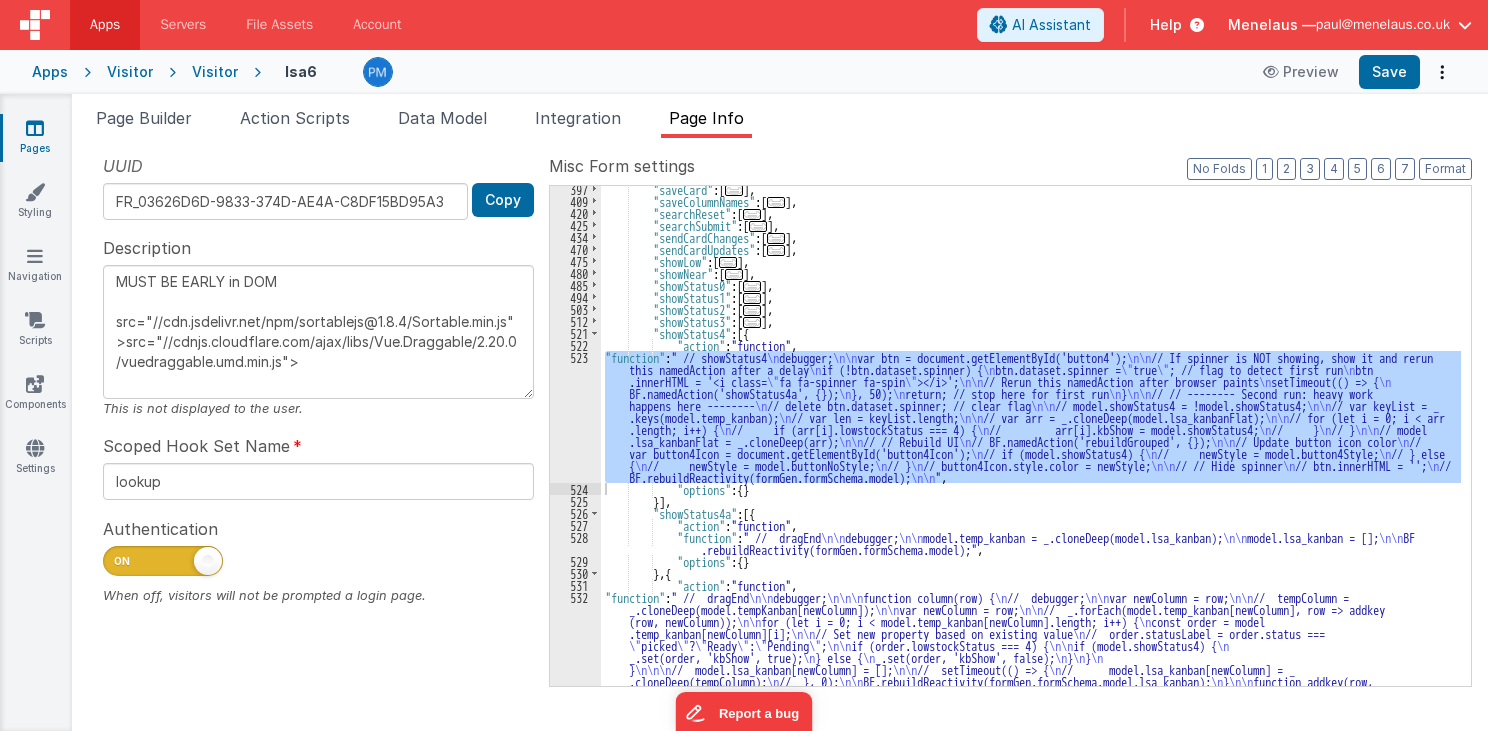click on ""saveCard" :  [ ... ] ,           "saveColumnNames" :  [ ... ] ,           "searchReset" :  [ ... ] ,           "searchSubmit" :  [ ... ] ,           "sendCardChanges" :  [ ... ] ,           "sendCardUpdates" :  [ ... ] ,           "showLow" :  [ ... ] ,           "showNear" :  [ ... ] ,           "showStatus0" :  [ ... ] ,           "showStatus1" :  [ ... ] ,           "showStatus2" :  [ ... ] ,           "showStatus3" :  [ ... ] ,           "showStatus4" :  [{                "action" :  "function" , "function" :  " // showStatus4 \n debugger; \n\n var btn = document.getElementById('button4'); \n\n // If spinner is NOT showing, show it and rerun       this namedAction after a delay \n if (!btn.dataset.spinner) { \n     btn.dataset.spinner =  \" true \" ; // flag to detect first run \n     btn      .innerHTML = '<i class= \" fa fa-spinner fa-spin \" ></i>'; \n\n     // Rerun this namedAction after browser paints \n     setTimeout(() => { \n          \n     }, 50); \n \n } \n\n      {" at bounding box center (1031, 559) 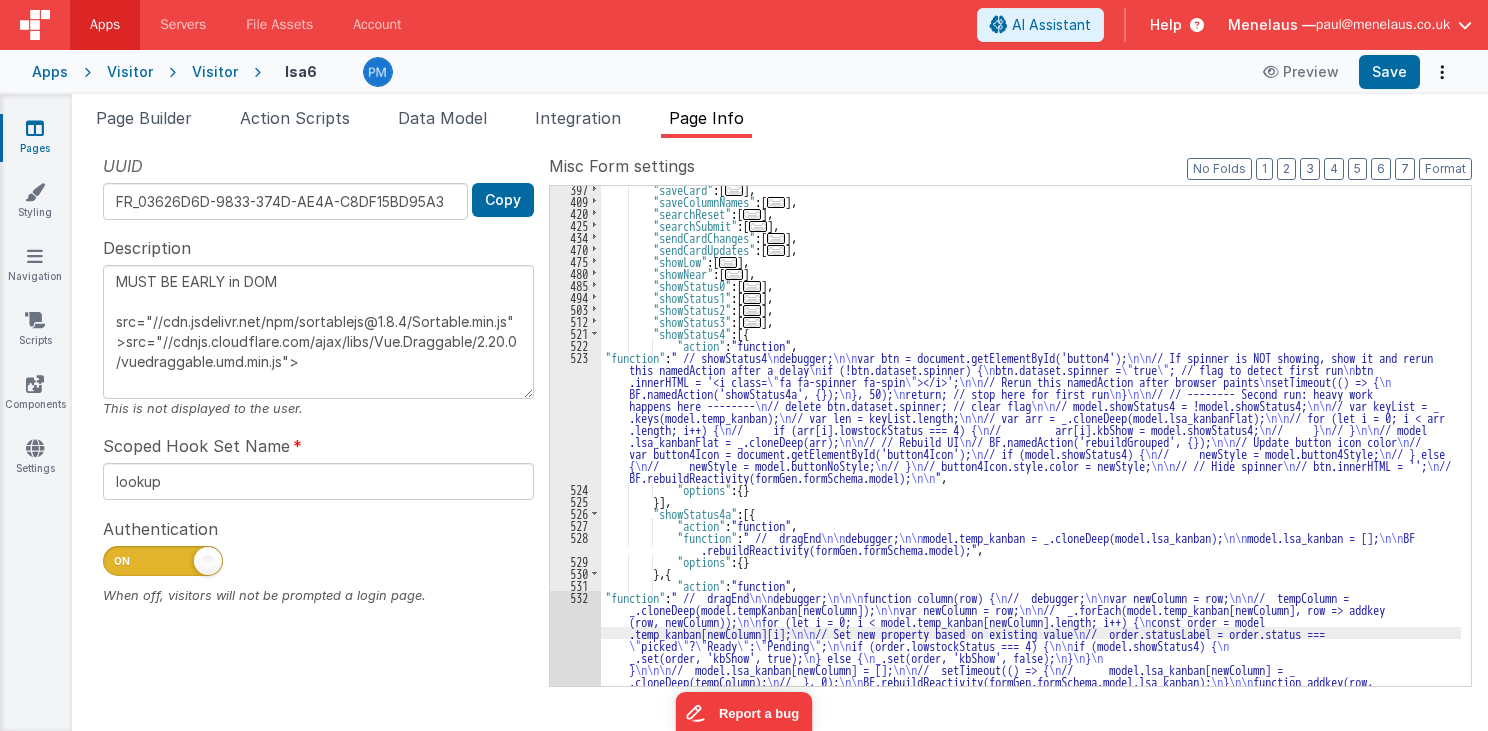 click on ""saveCard" :  [ ... ] ,           "saveColumnNames" :  [ ... ] ,           "searchReset" :  [ ... ] ,           "searchSubmit" :  [ ... ] ,           "sendCardChanges" :  [ ... ] ,           "sendCardUpdates" :  [ ... ] ,           "showLow" :  [ ... ] ,           "showNear" :  [ ... ] ,           "showStatus0" :  [ ... ] ,           "showStatus1" :  [ ... ] ,           "showStatus2" :  [ ... ] ,           "showStatus3" :  [ ... ] ,           "showStatus4" :  [{                "action" :  "function" , "function" :  " // showStatus4 \n debugger; \n\n var btn = document.getElementById('button4'); \n\n // If spinner is NOT showing, show it and rerun       this namedAction after a delay \n if (!btn.dataset.spinner) { \n     btn.dataset.spinner =  \" true \" ; // flag to detect first run \n     btn      .innerHTML = '<i class= \" fa fa-spinner fa-spin \" ></i>'; \n\n     // Rerun this namedAction after browser paints \n     setTimeout(() => { \n          \n     }, 50); \n \n } \n\n      {" at bounding box center [1031, 559] 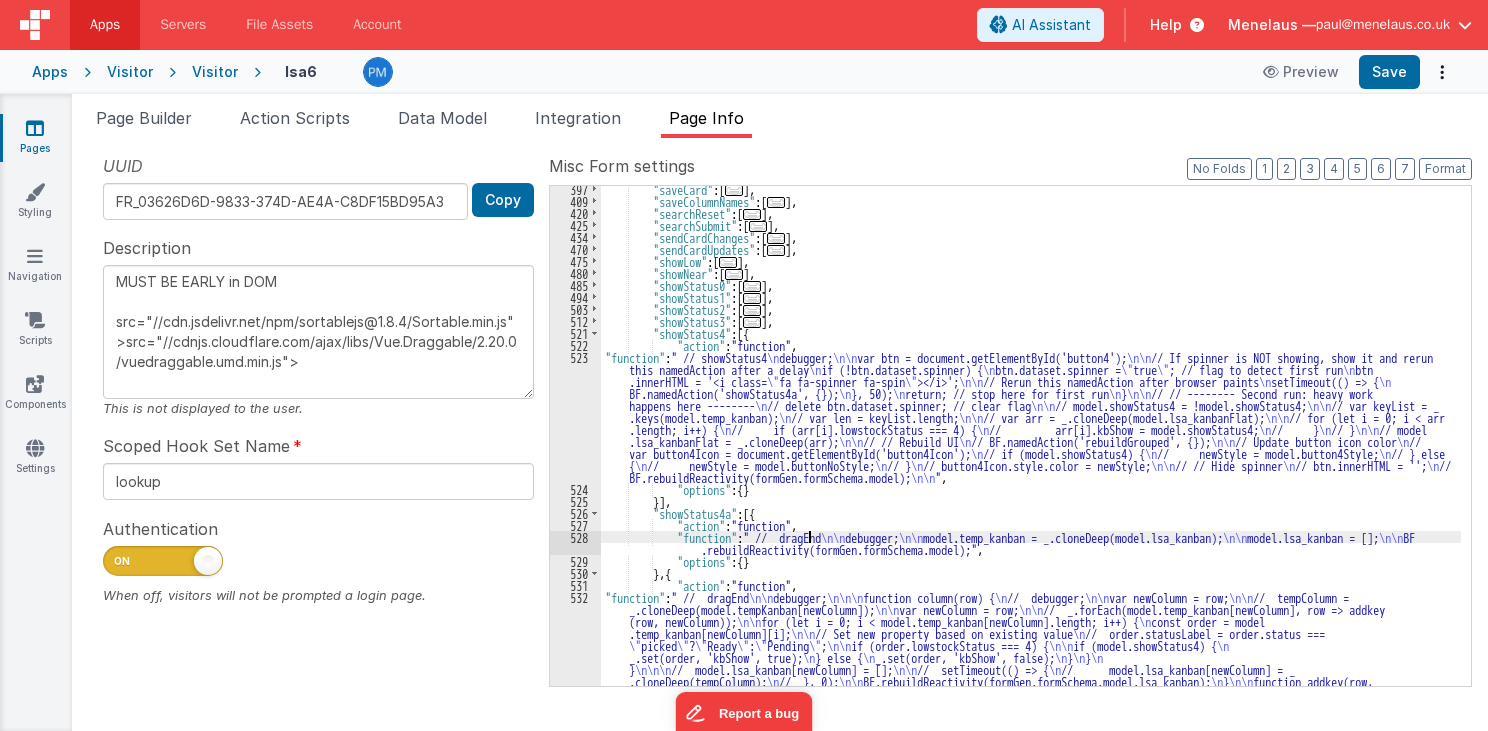 click on ""saveCard" :  [ ... ] ,           "saveColumnNames" :  [ ... ] ,           "searchReset" :  [ ... ] ,           "searchSubmit" :  [ ... ] ,           "sendCardChanges" :  [ ... ] ,           "sendCardUpdates" :  [ ... ] ,           "showLow" :  [ ... ] ,           "showNear" :  [ ... ] ,           "showStatus0" :  [ ... ] ,           "showStatus1" :  [ ... ] ,           "showStatus2" :  [ ... ] ,           "showStatus3" :  [ ... ] ,           "showStatus4" :  [{                "action" :  "function" , "function" :  " // showStatus4 \n debugger; \n\n var btn = document.getElementById('button4'); \n\n // If spinner is NOT showing, show it and rerun       this namedAction after a delay \n if (!btn.dataset.spinner) { \n     btn.dataset.spinner =  \" true \" ; // flag to detect first run \n     btn      .innerHTML = '<i class= \" fa fa-spinner fa-spin \" ></i>'; \n\n     // Rerun this namedAction after browser paints \n     setTimeout(() => { \n          \n     }, 50); \n \n } \n\n      {" at bounding box center [1031, 559] 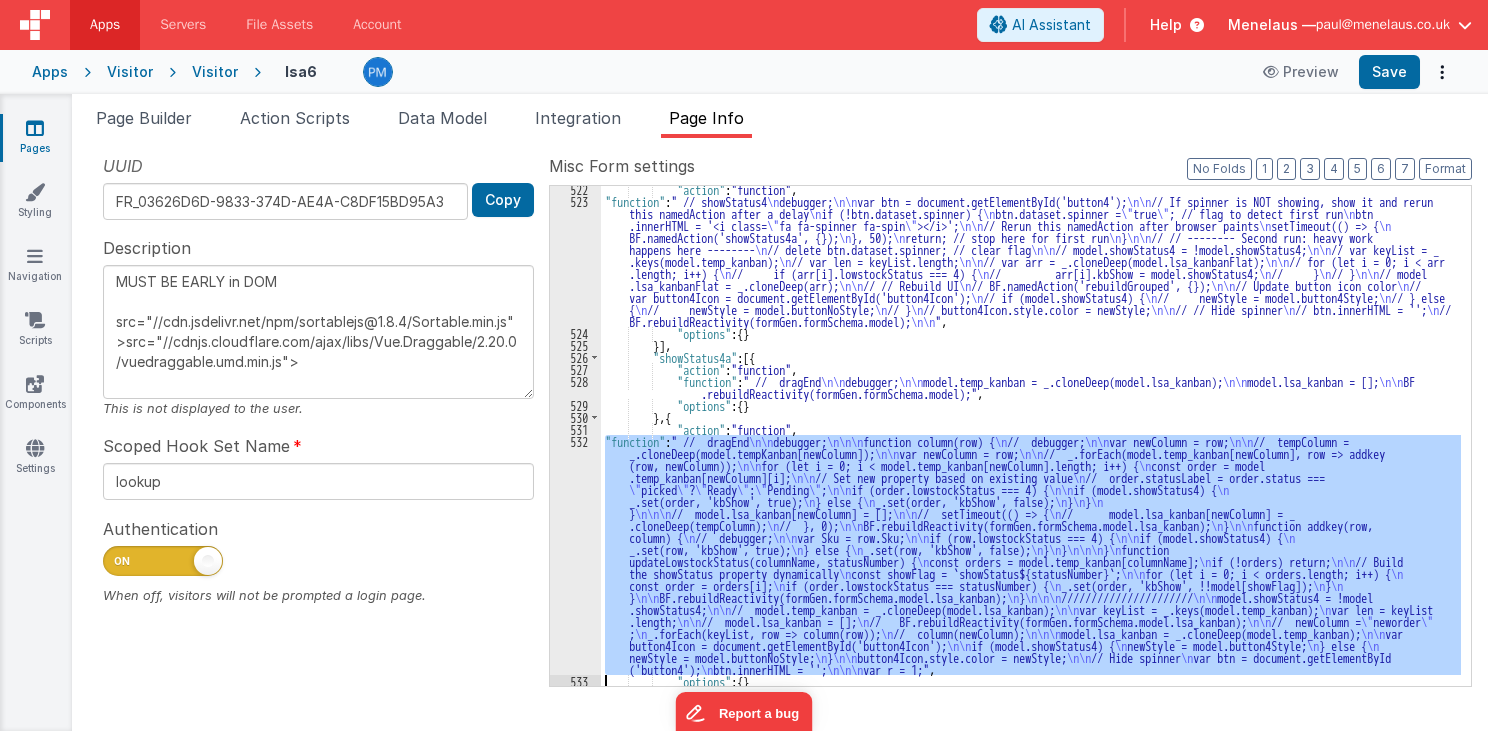 scroll, scrollTop: 699, scrollLeft: 0, axis: vertical 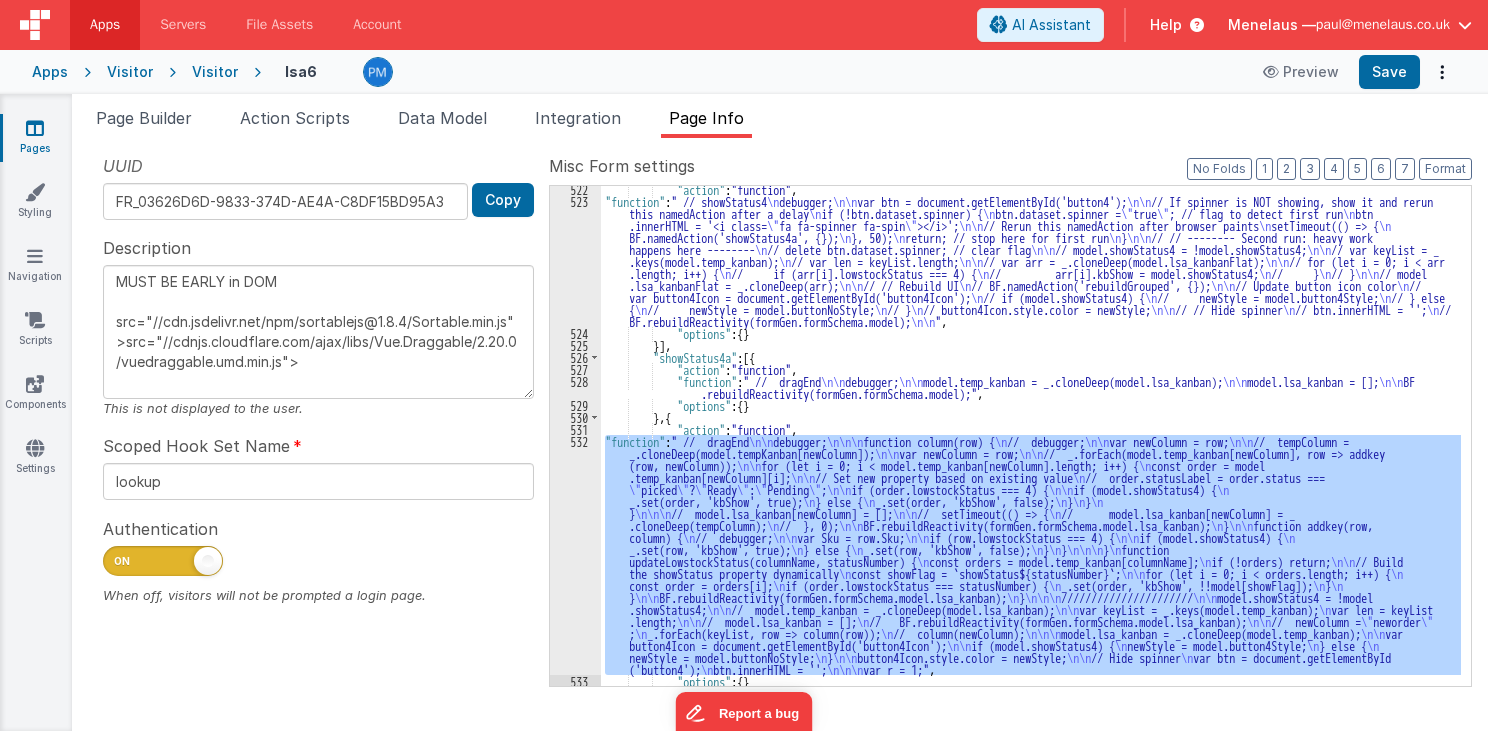 click on "532" at bounding box center [575, 555] 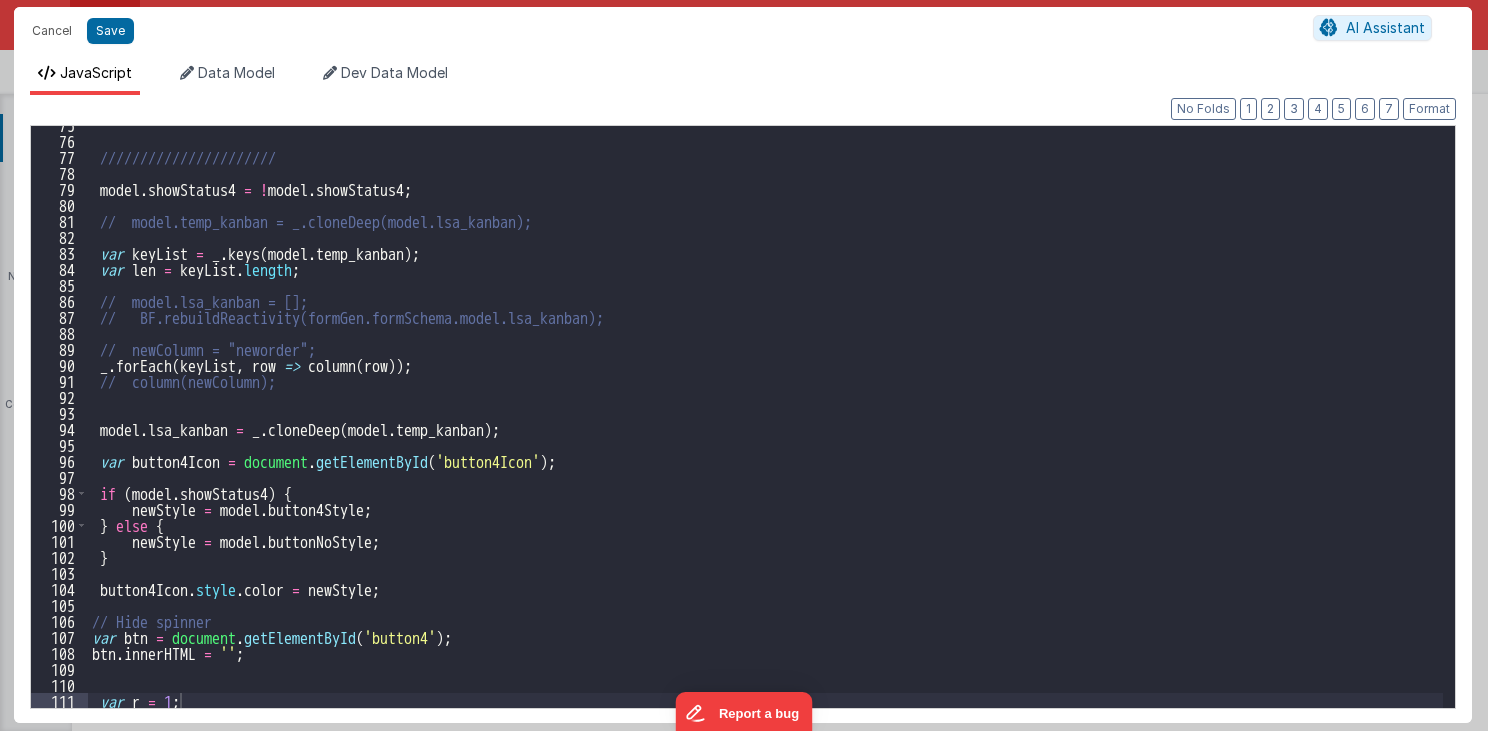 scroll, scrollTop: 1192, scrollLeft: 0, axis: vertical 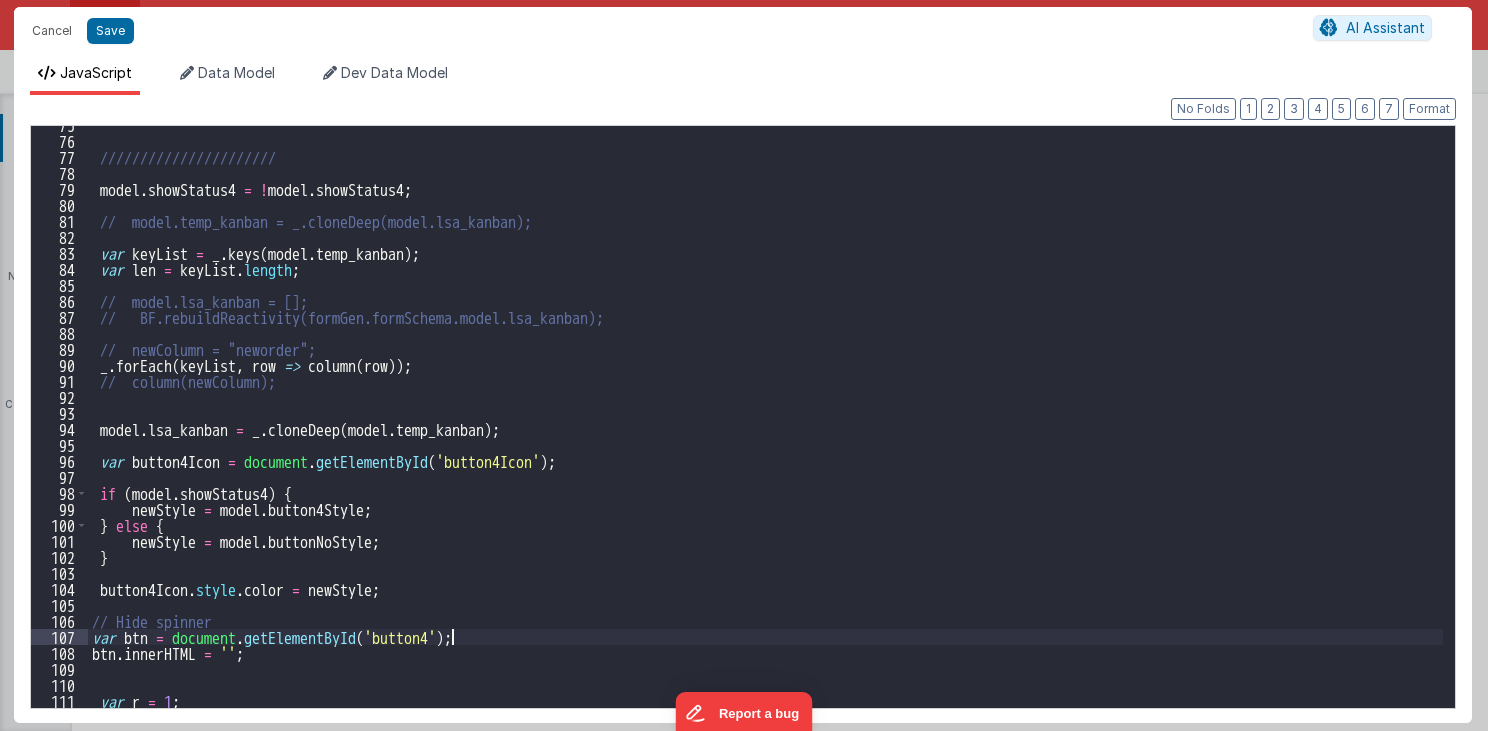 click on "//////////////////////   model . showStatus4   =   ! model . showStatus4 ;   //  model.temp_kanban = _.cloneDeep(model.lsa_kanban);   var   keyList   =   _ . keys ( model . temp_kanban ) ;   var   len   =   keyList . length ;   //  model.lsa_kanban = [];   //   BF.rebuildReactivity(formGen.formSchema.model.lsa_kanban);   //  newColumn = "neworder";   _ . forEach ( keyList ,   row   =>   column ( row )) ;   //  column(newColumn);   model . lsa_kanban   =   _ . cloneDeep ( model . temp_kanban ) ;   var   button4Icon   =   document . getElementById ( 'button4Icon' ) ;   if   ( model . showStatus4 )   {        newStyle   =   model . button4Style ;   }   else   {        newStyle   =   model . buttonNoStyle ;   }   button4Icon . style . color   =   newStyle ; // Hide spinner var   btn   =   document . getElementById ( 'button4' ) ; btn . innerHTML   =   '' ;   var   r   =   1 ;" at bounding box center [766, 424] 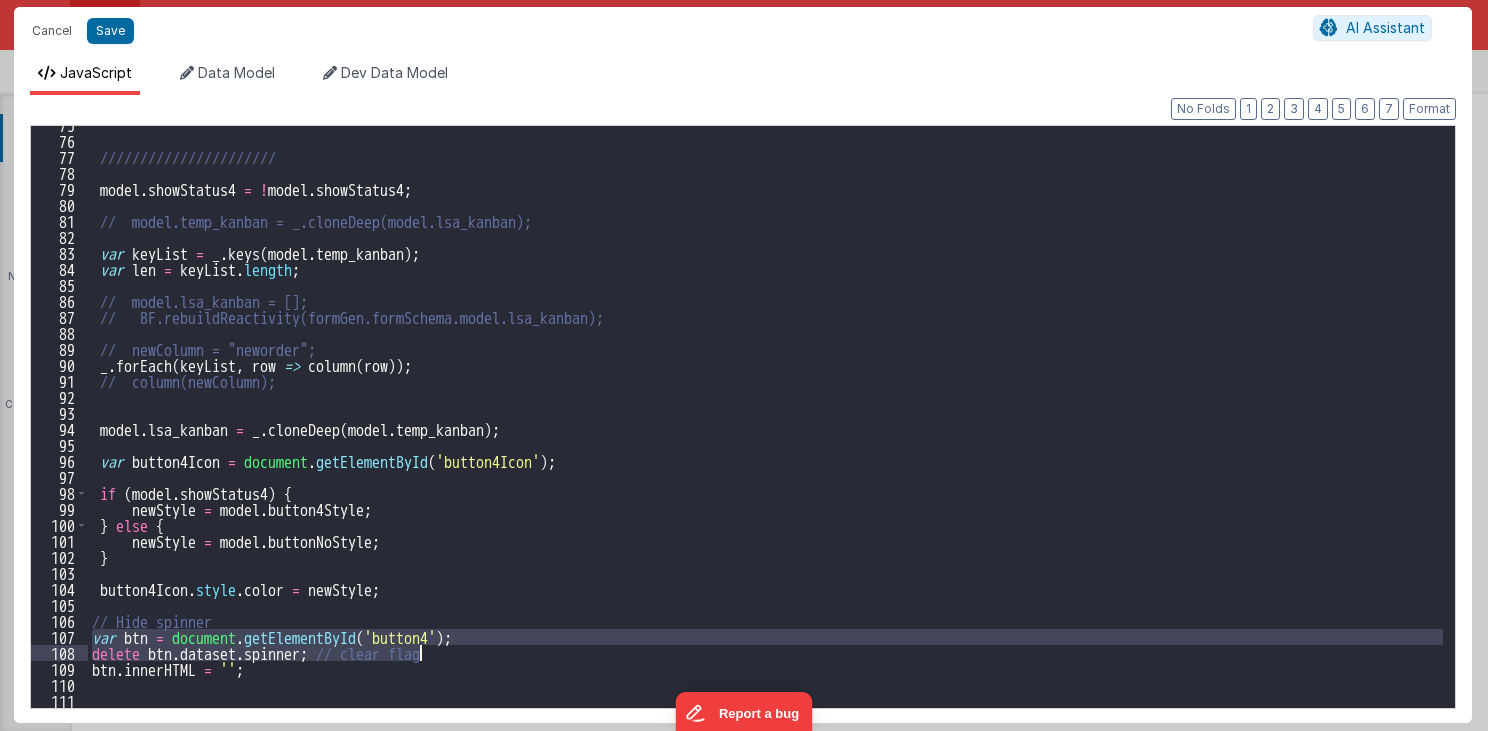 drag, startPoint x: 92, startPoint y: 633, endPoint x: 455, endPoint y: 658, distance: 363.85986 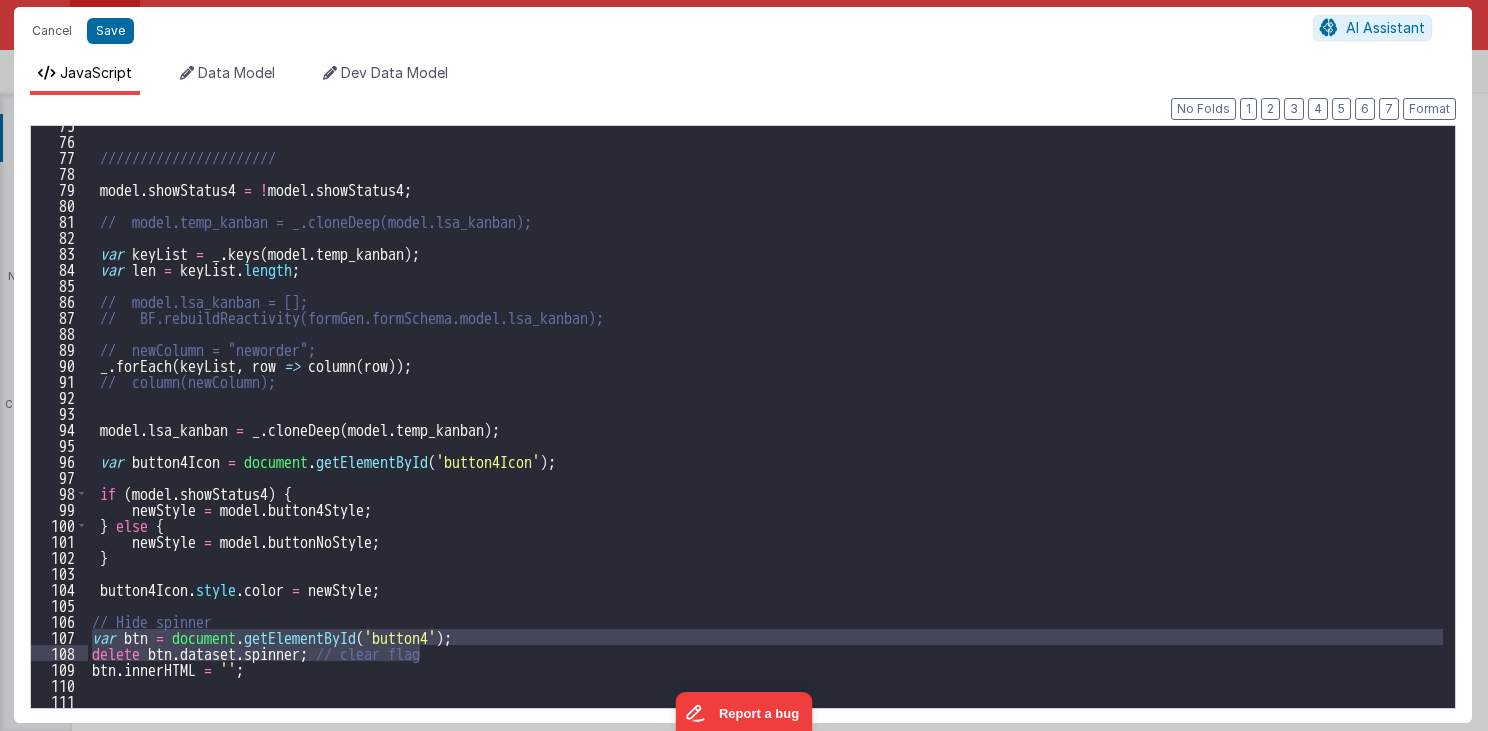 click on "108" at bounding box center (59, 653) 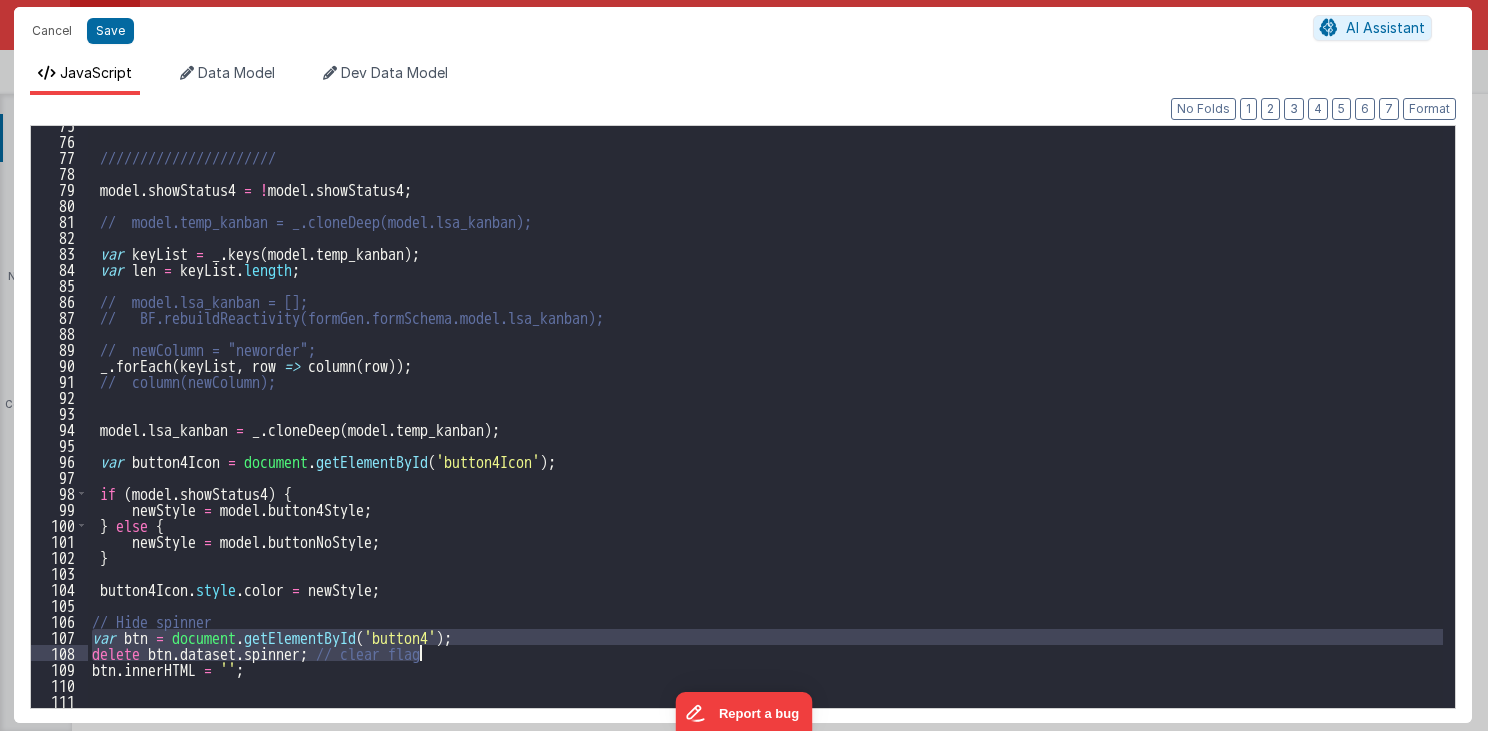 click on "//////////////////////   model . showStatus4   =   ! model . showStatus4 ;   //  model.temp_kanban = _.cloneDeep(model.lsa_kanban);   var   keyList   =   _ . keys ( model . temp_kanban ) ;   var   len   =   keyList . length ;   //  model.lsa_kanban = [];   //   BF.rebuildReactivity(formGen.formSchema.model.lsa_kanban);   //  newColumn = "neworder";   _ . forEach ( keyList ,   row   =>   column ( row )) ;   //  column(newColumn);   model . lsa_kanban   =   _ . cloneDeep ( model . temp_kanban ) ;   var   button4Icon   =   document . getElementById ( 'button4Icon' ) ;   if   ( model . showStatus4 )   {        newStyle   =   model . button4Style ;   }   else   {        newStyle   =   model . buttonNoStyle ;   }   button4Icon . style . color   =   newStyle ; var   btn   =   document . getElementById ( 'button4' ) ; delete   btn . dataset . spinner ;   // clear flag btn . innerHTML   =   '' ;   var   r   =   1 ;" at bounding box center (765, 417) 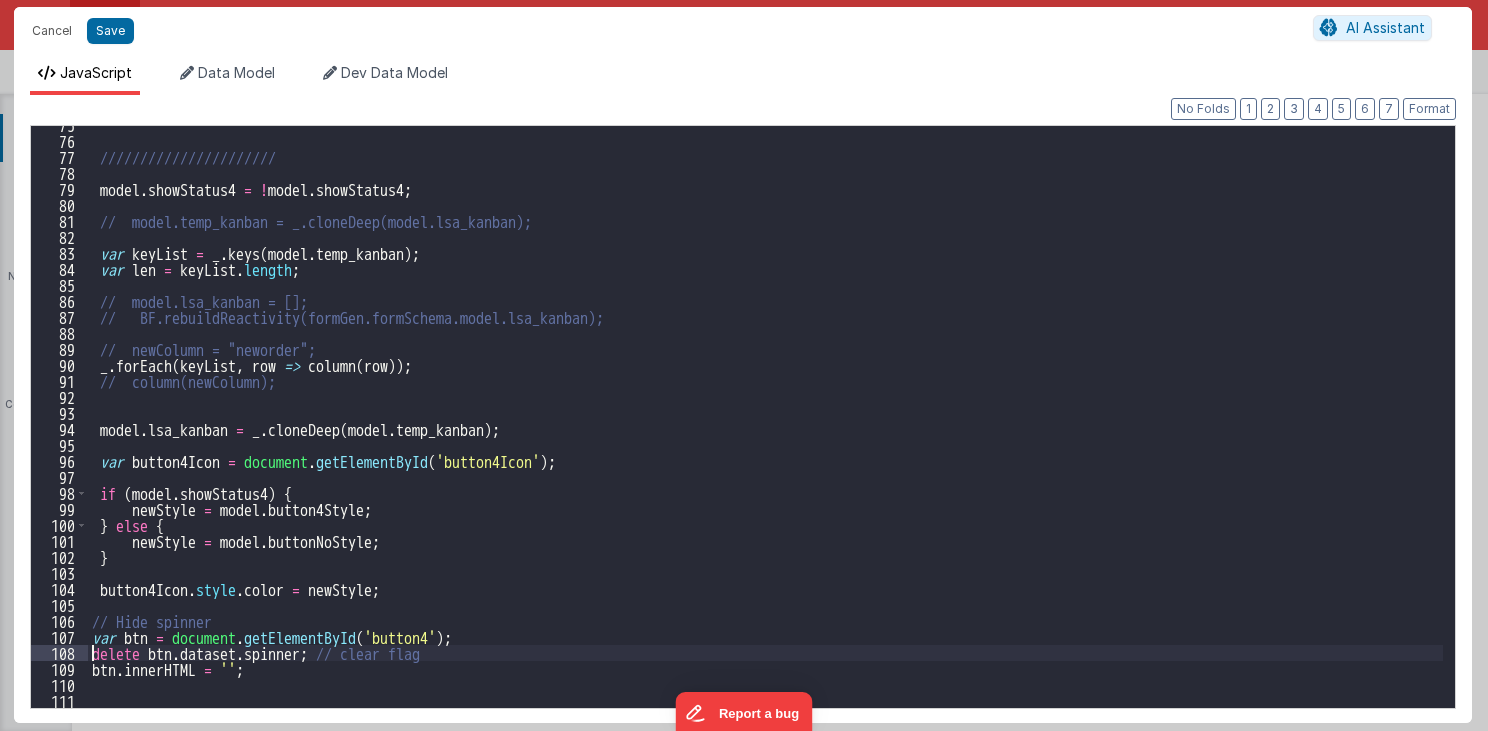 click on "//////////////////////   model . showStatus4   =   ! model . showStatus4 ;   //  model.temp_kanban = _.cloneDeep(model.lsa_kanban);   var   keyList   =   _ . keys ( model . temp_kanban ) ;   var   len   =   keyList . length ;   //  model.lsa_kanban = [];   //   BF.rebuildReactivity(formGen.formSchema.model.lsa_kanban);   //  newColumn = "neworder";   _ . forEach ( keyList ,   row   =>   column ( row )) ;   //  column(newColumn);   model . lsa_kanban   =   _ . cloneDeep ( model . temp_kanban ) ;   var   button4Icon   =   document . getElementById ( 'button4Icon' ) ;   if   ( model . showStatus4 )   {        newStyle   =   model . button4Style ;   }   else   {        newStyle   =   model . buttonNoStyle ;   }   button4Icon . style . color   =   newStyle ; var   btn   =   document . getElementById ( 'button4' ) ; delete   btn . dataset . spinner ;   // clear flag btn . innerHTML   =   '' ;   var   r   =   1 ;" at bounding box center (766, 424) 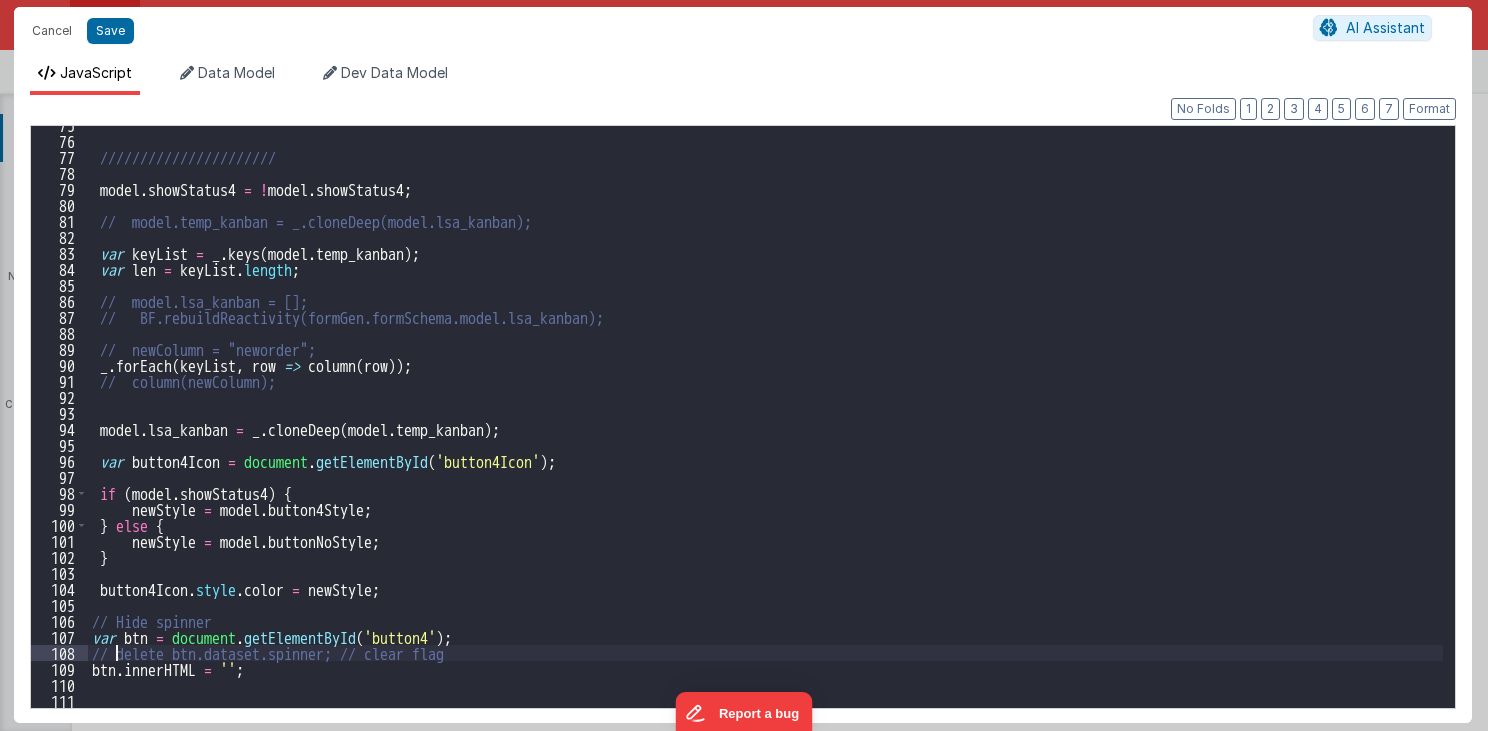 type on "MUST BE EARLY in DOM
src="//cdn.jsdelivr.net/npm/sortablejs@1.8.4/Sortable.min.js">src="//cdnjs.cloudflare.com/ajax/libs/Vue.Draggable/2.20.0/vuedraggable.umd.min.js">" 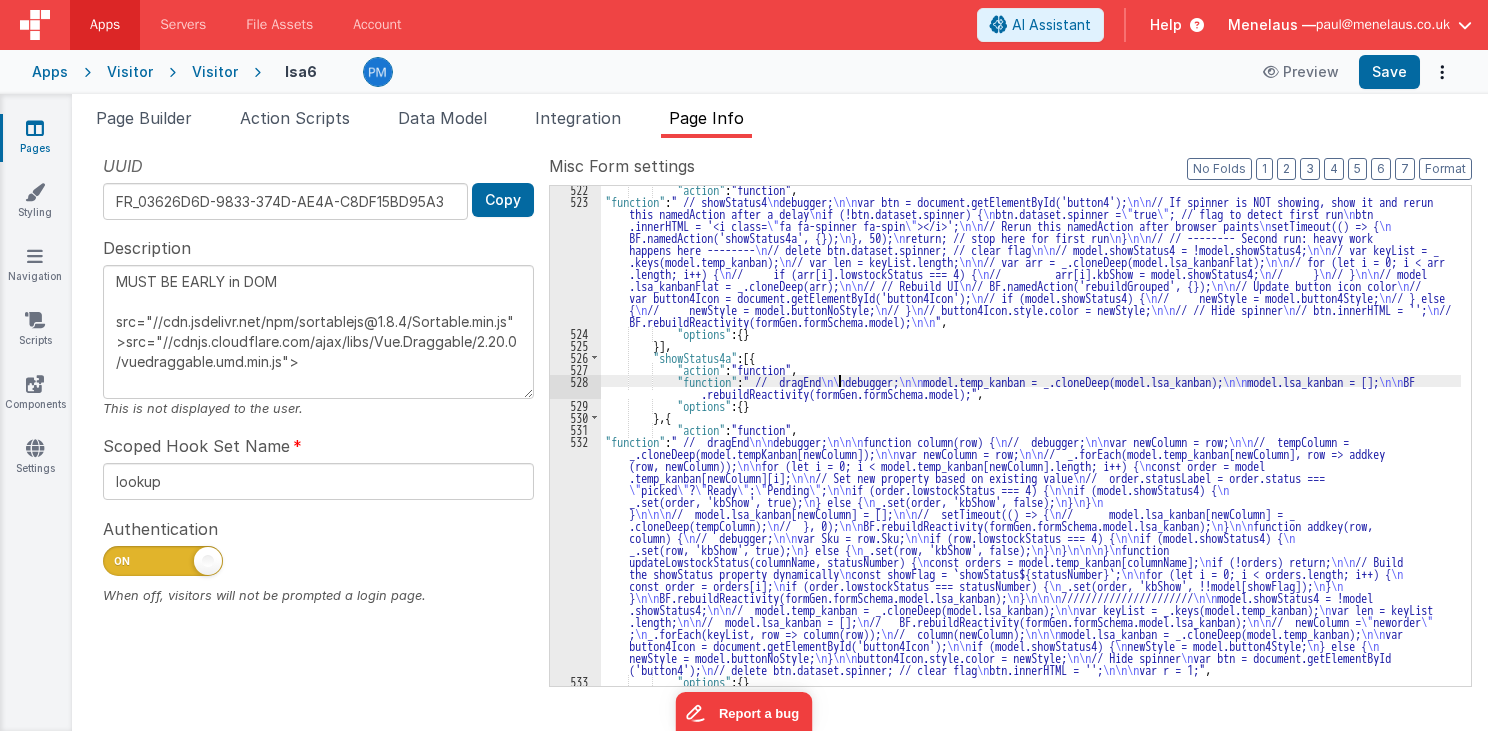 click on ""action" :  "function" , "function" :  " // showStatus4 \n debugger; \n\n var btn = document.getElementById('button4'); \n\n // If spinner is NOT showing, show it and rerun       this namedAction after a delay \n if (!btn.dataset.spinner) { \n     btn.dataset.spinner =  \" true \" ; // flag to detect first run \n     btn      .innerHTML = '<i class= \" fa fa-spinner fa-spin \" ></i>'; \n\n     // Rerun this namedAction after browser paints \n     setTimeout(() => { \n               BF.namedAction('showStatus4a', {});  \n     }, 50); \n     return; // stop here for first run \n } \n\n // // -------- Second run: heavy work       happens here -------- \n // delete btn.dataset.spinner; // clear flag \n\n // model.showStatus4 = !model.showStatus4; \n\n // var keyList = _      .keys(model.temp_kanban); \n // var len = keyList.length; \n\n // var arr = _.cloneDeep(model.lsa_kanbanFlat); \n\n // for (let i = 0; i < arr      .length; i++) { \n \n \n //     } \n // } \n\n // model" at bounding box center [1031, 445] 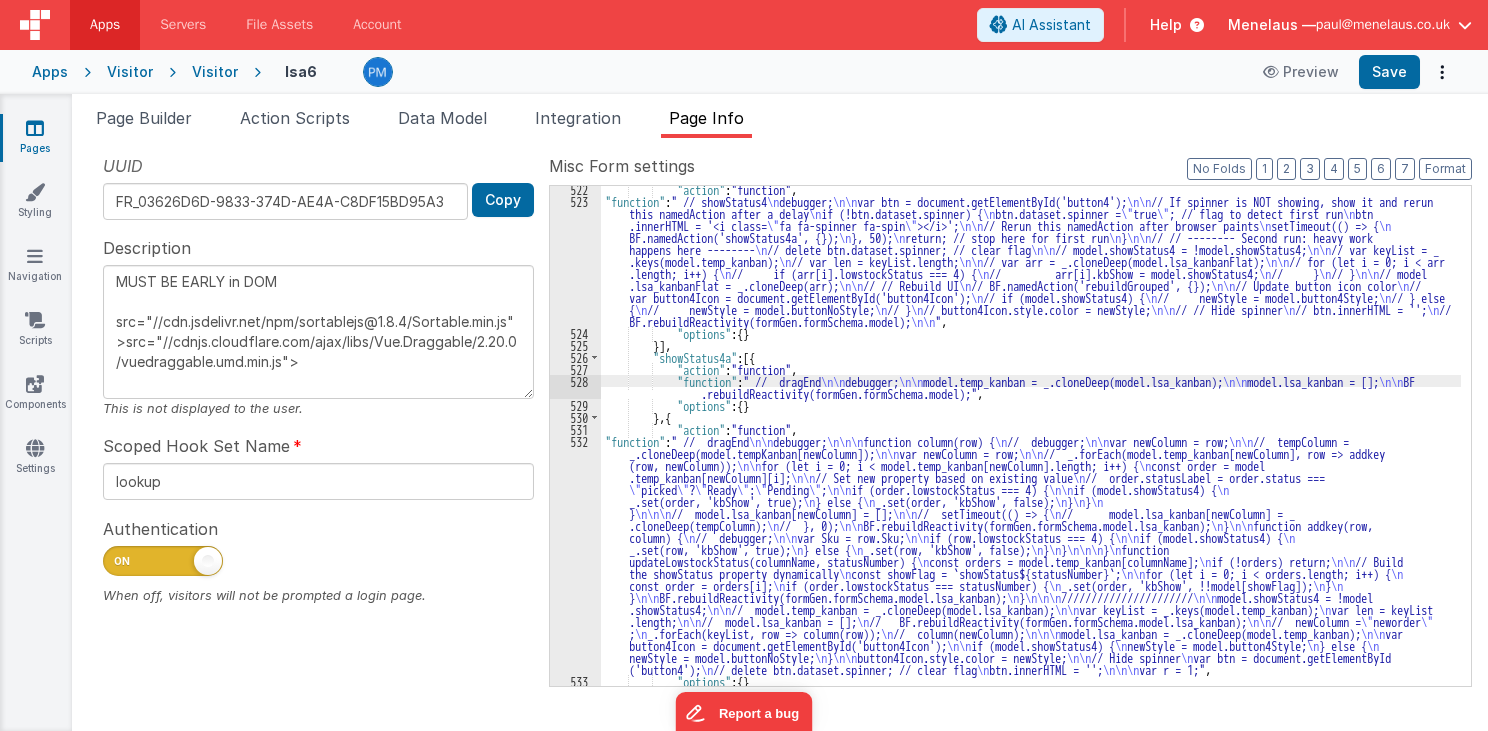 click on "528" at bounding box center [575, 387] 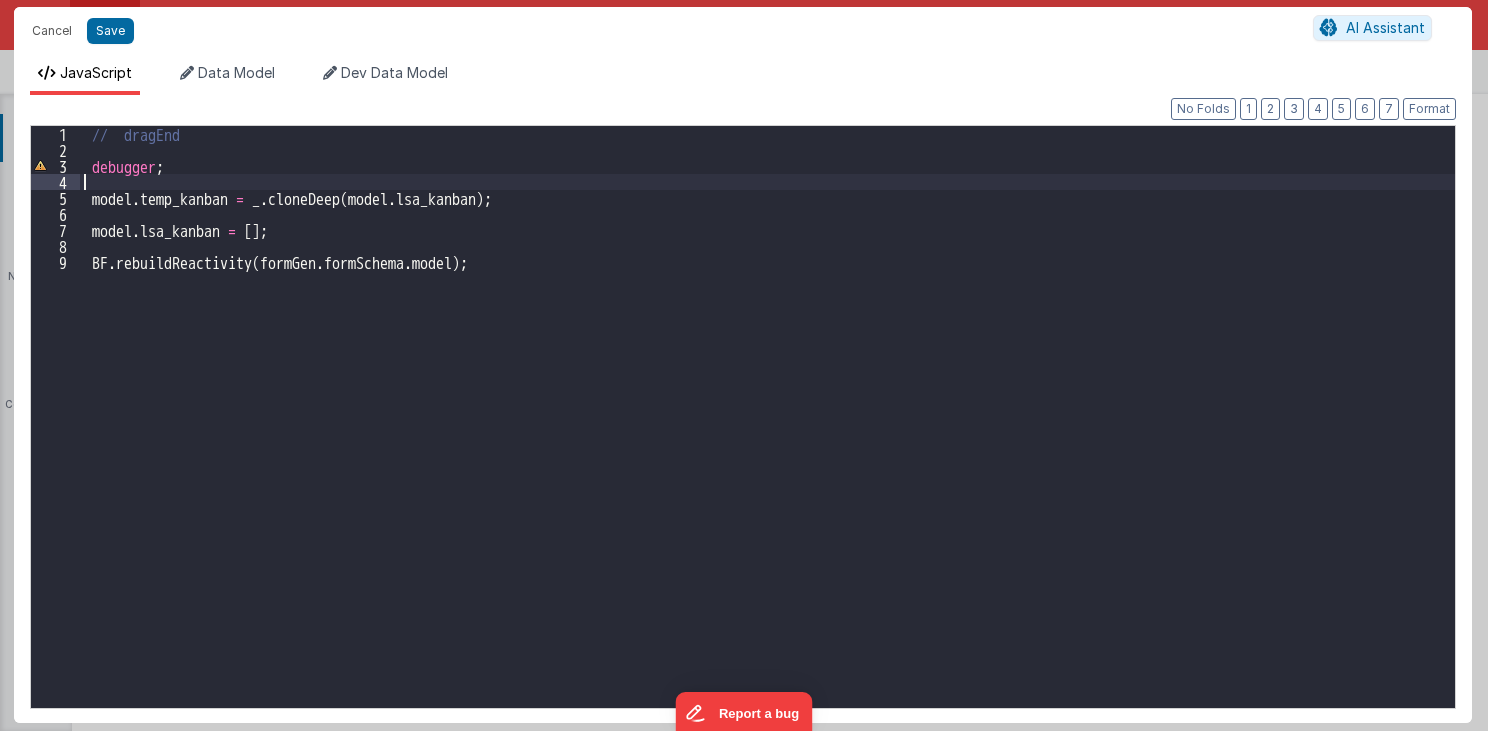 click on "//  dragEnd   debugger ;   model . temp_kanban   =   _ . cloneDeep ( model . lsa_kanban ) ;   model . lsa_kanban   =   [ ] ;   BF . rebuildReactivity ( formGen . formSchema . model ) ;" at bounding box center (768, 433) 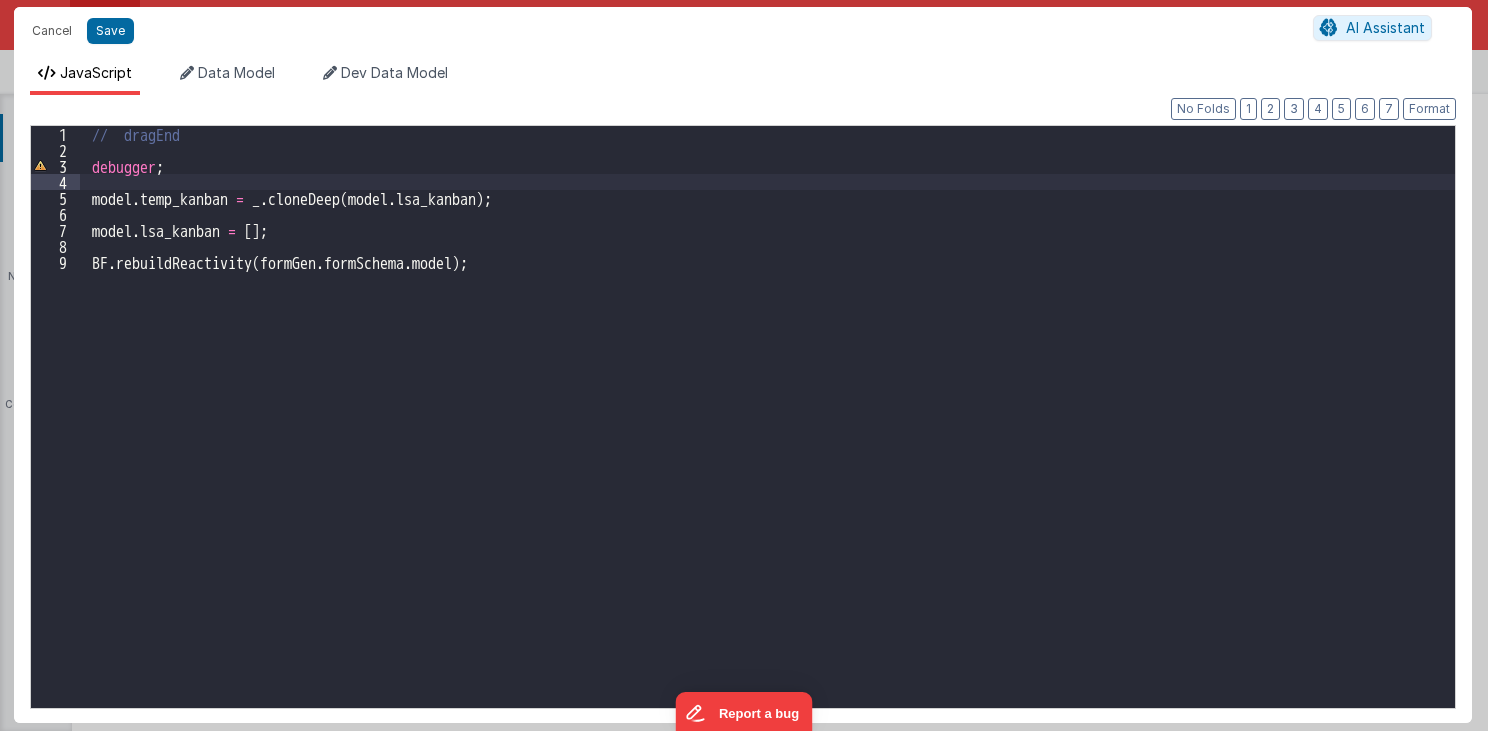 paste 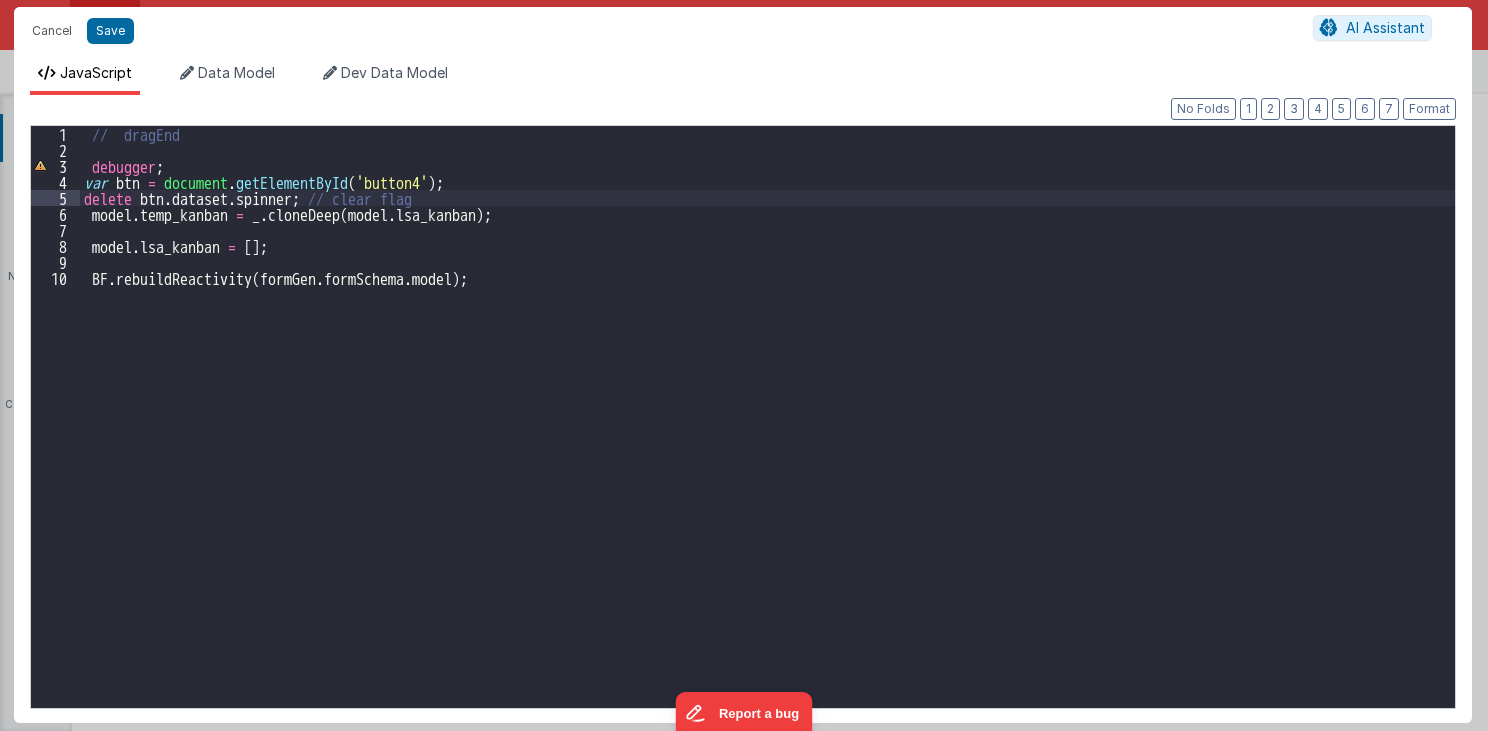 type 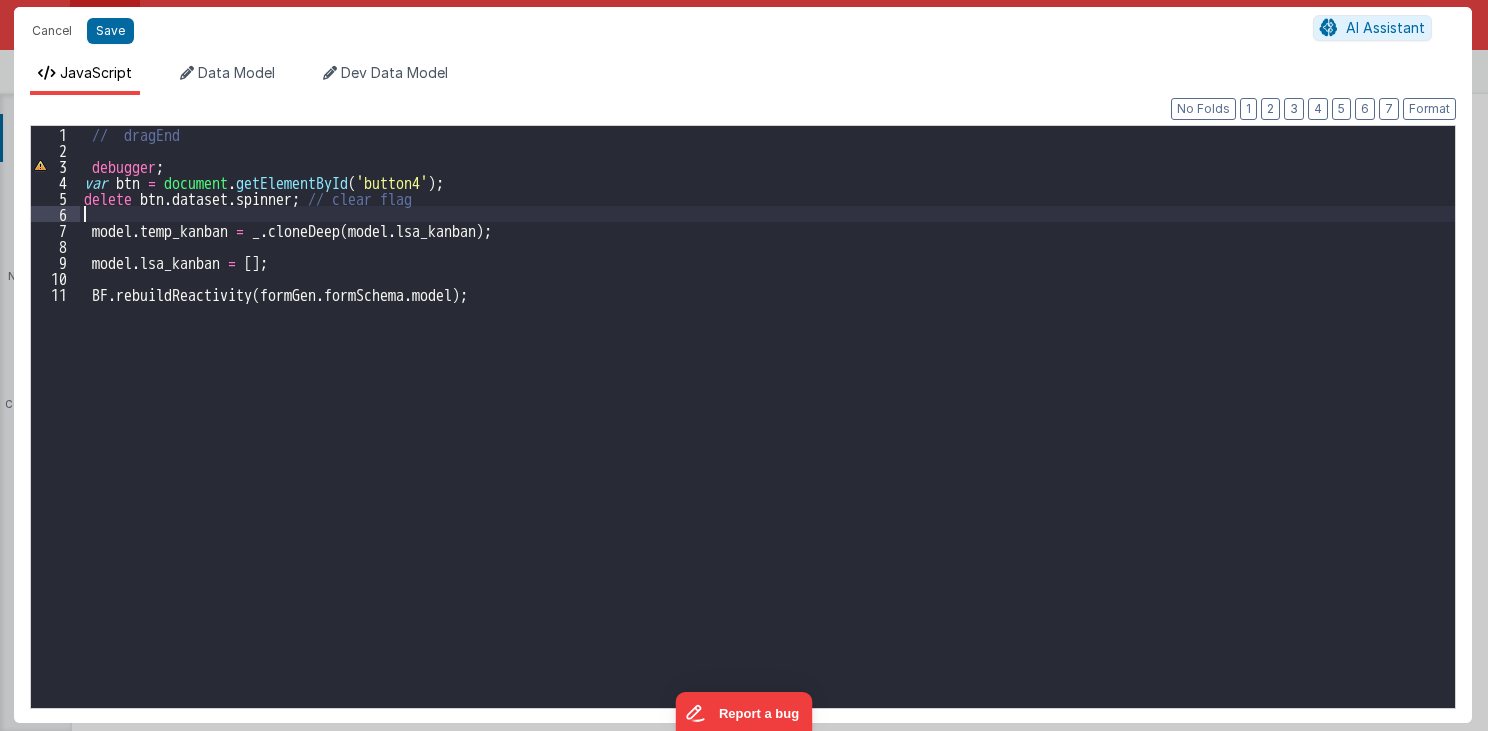 type on "MUST BE EARLY in DOM
src="//cdn.jsdelivr.net/npm/sortablejs@1.8.4/Sortable.min.js">src="//cdnjs.cloudflare.com/ajax/libs/Vue.Draggable/2.20.0/vuedraggable.umd.min.js">" 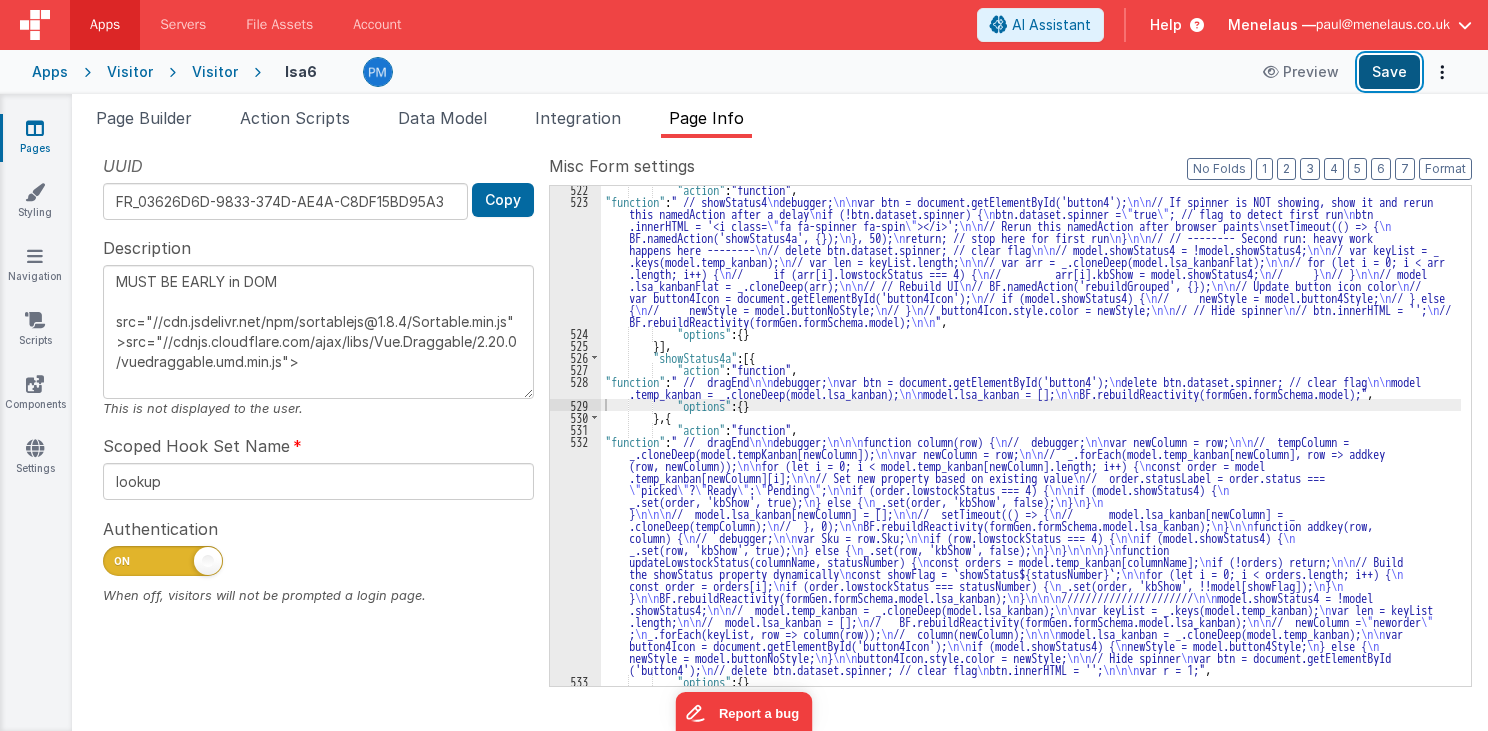 click on "Save" at bounding box center [1389, 72] 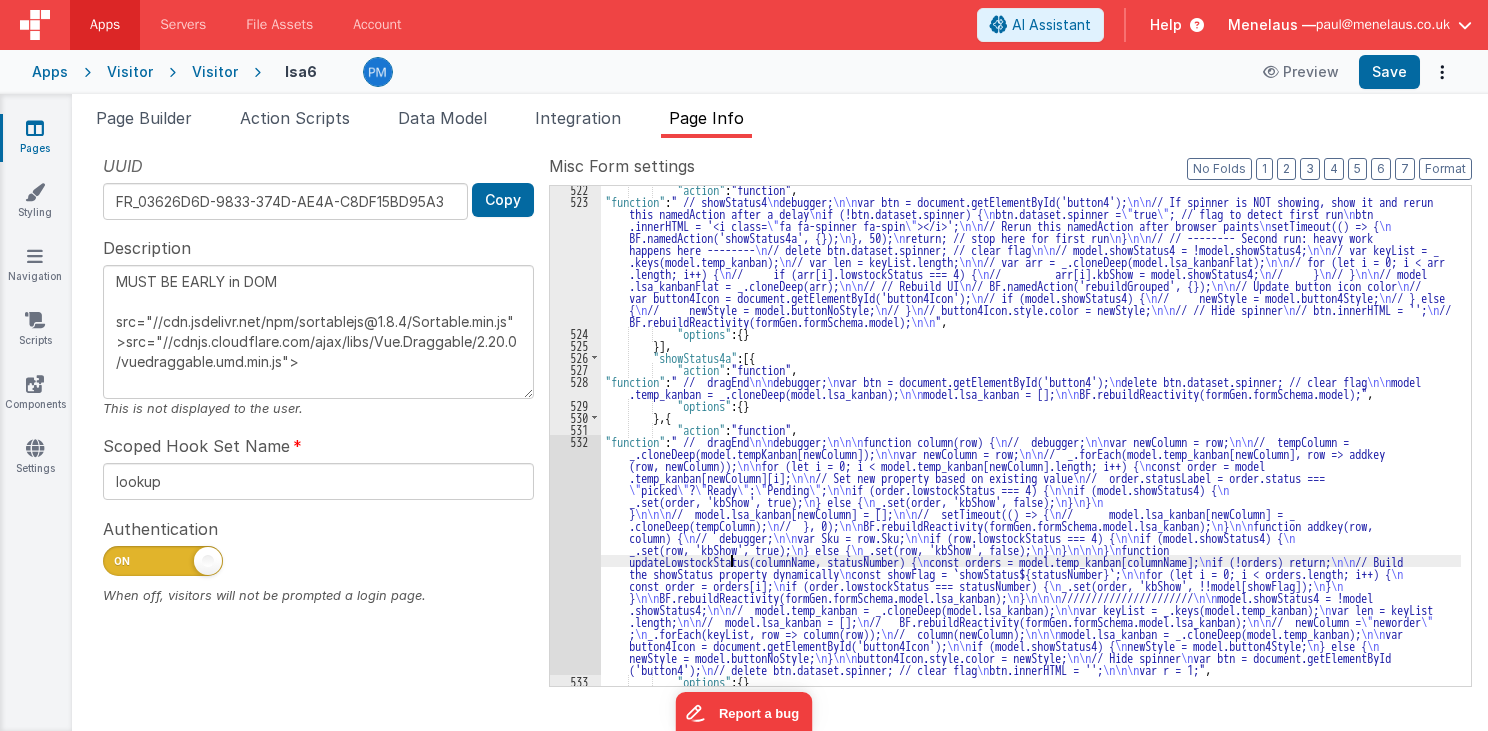 click on ""action" :  "function" , "function" :  " // showStatus4 \n debugger; \n\n var btn = document.getElementById('button4'); \n\n // If spinner is NOT showing, show it and rerun       this namedAction after a delay \n if (!btn.dataset.spinner) { \n     btn.dataset.spinner =  \" true \" ; // flag to detect first run \n     btn      .innerHTML = '<i class= \" fa fa-spinner fa-spin \" ></i>'; \n\n     // Rerun this namedAction after browser paints \n     setTimeout(() => { \n               BF.namedAction('showStatus4a', {});  \n     }, 50); \n     return; // stop here for first run \n } \n\n // // -------- Second run: heavy work       happens here -------- \n // delete btn.dataset.spinner; // clear flag \n\n // model.showStatus4 = !model.showStatus4; \n\n // var keyList = _      .keys(model.temp_kanban); \n // var len = keyList.length; \n\n // var arr = _.cloneDeep(model.lsa_kanbanFlat); \n\n // for (let i = 0; i < arr      .length; i++) { \n \n \n //     } \n // } \n\n // model" at bounding box center (1031, 445) 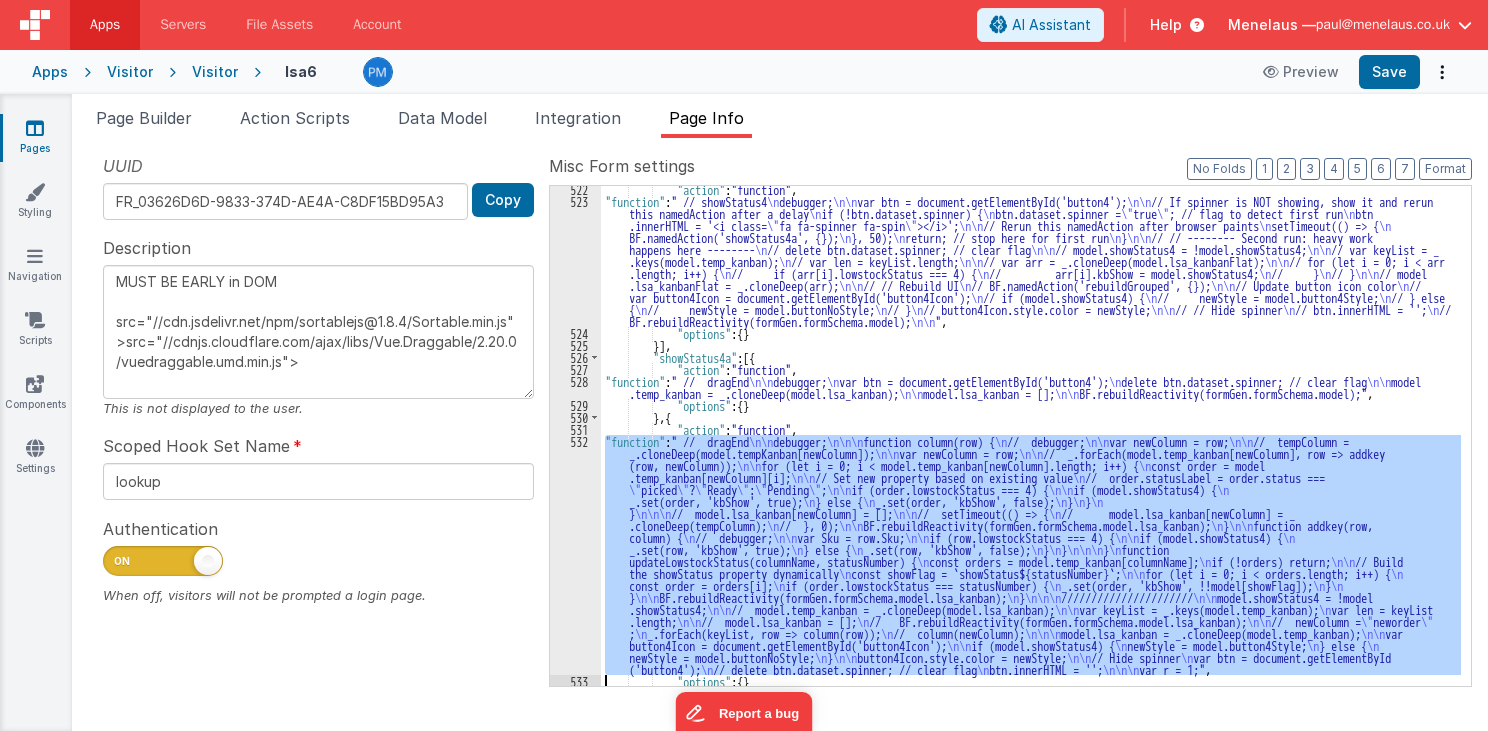 click on "532" at bounding box center (575, 555) 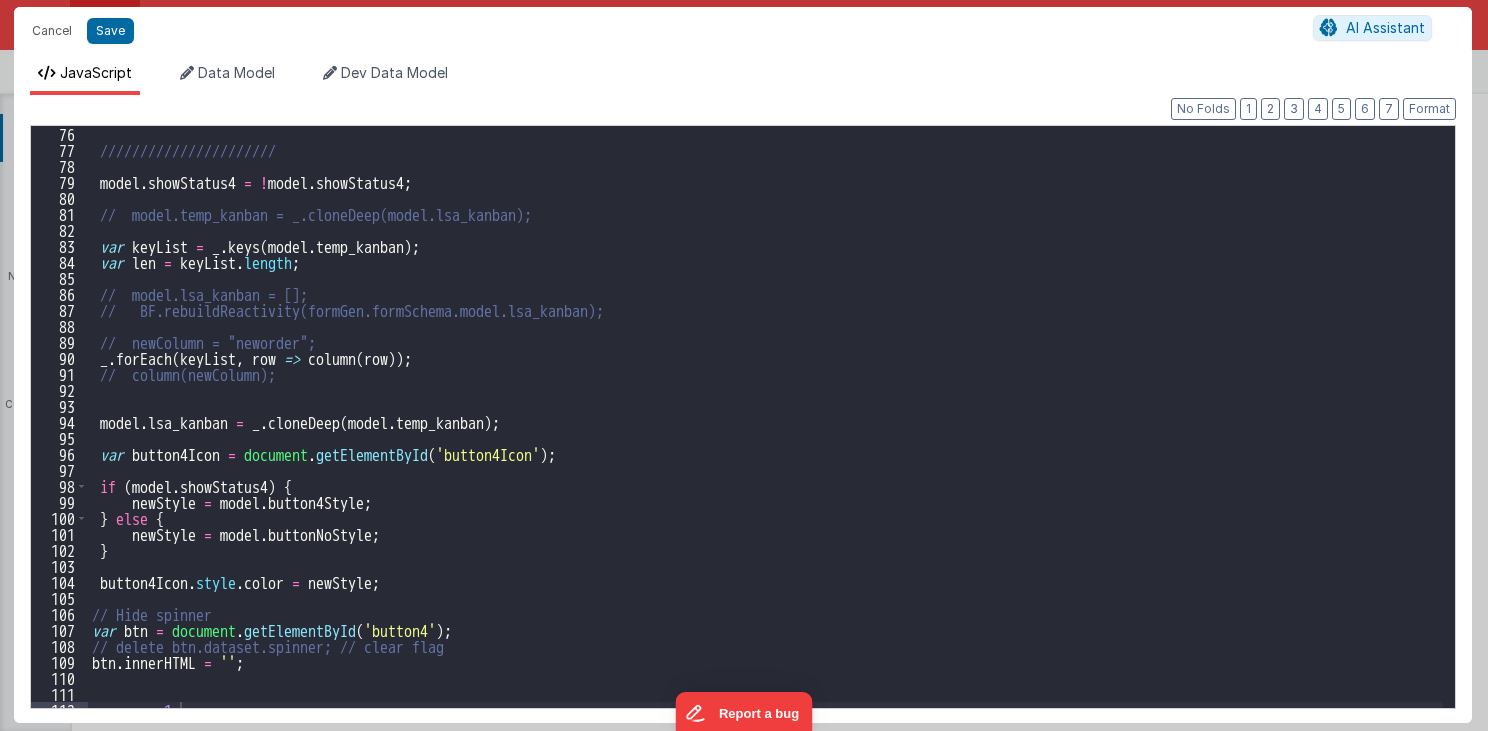 scroll, scrollTop: 1208, scrollLeft: 0, axis: vertical 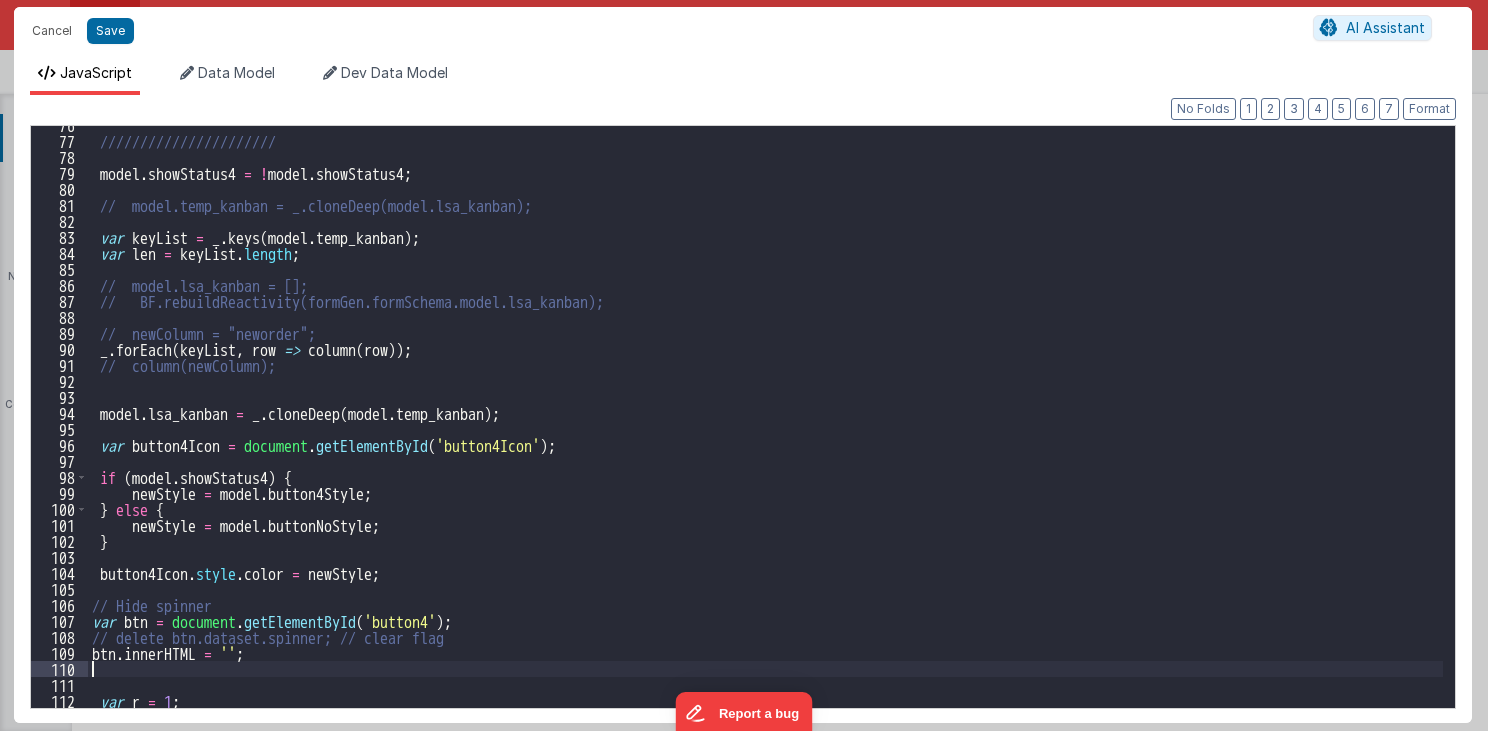 click on "//////////////////////   model . showStatus4   =   ! model . showStatus4 ;   //  model.temp_kanban = _.cloneDeep(model.lsa_kanban);   var   keyList   =   _ . keys ( model . temp_kanban ) ;   var   len   =   keyList . length ;   //  model.lsa_kanban = [];   //   BF.rebuildReactivity(formGen.formSchema.model.lsa_kanban);   //  newColumn = "neworder";   _ . forEach ( keyList ,   row   =>   column ( row )) ;   //  column(newColumn);   model . lsa_kanban   =   _ . cloneDeep ( model . temp_kanban ) ;   var   button4Icon   =   document . getElementById ( 'button4Icon' ) ;   if   ( model . showStatus4 )   {        newStyle   =   model . button4Style ;   }   else   {        newStyle   =   model . buttonNoStyle ;   }   button4Icon . style . color   =   newStyle ; // Hide spinner var   btn   =   document . getElementById ( 'button4' ) ; // delete btn.dataset.spinner; // clear flag btn . innerHTML   =   '' ;   var   r   =   1 ;" at bounding box center (766, 424) 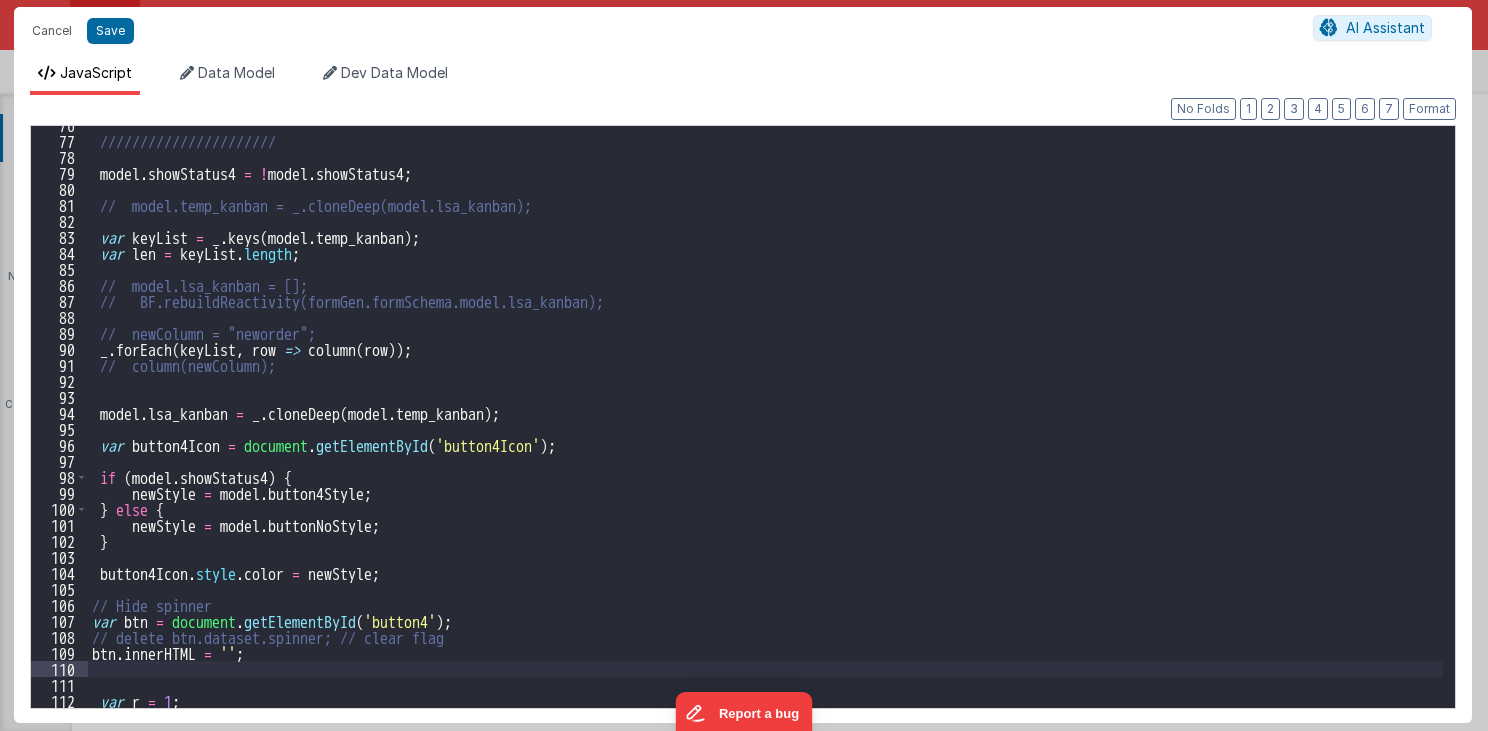 type 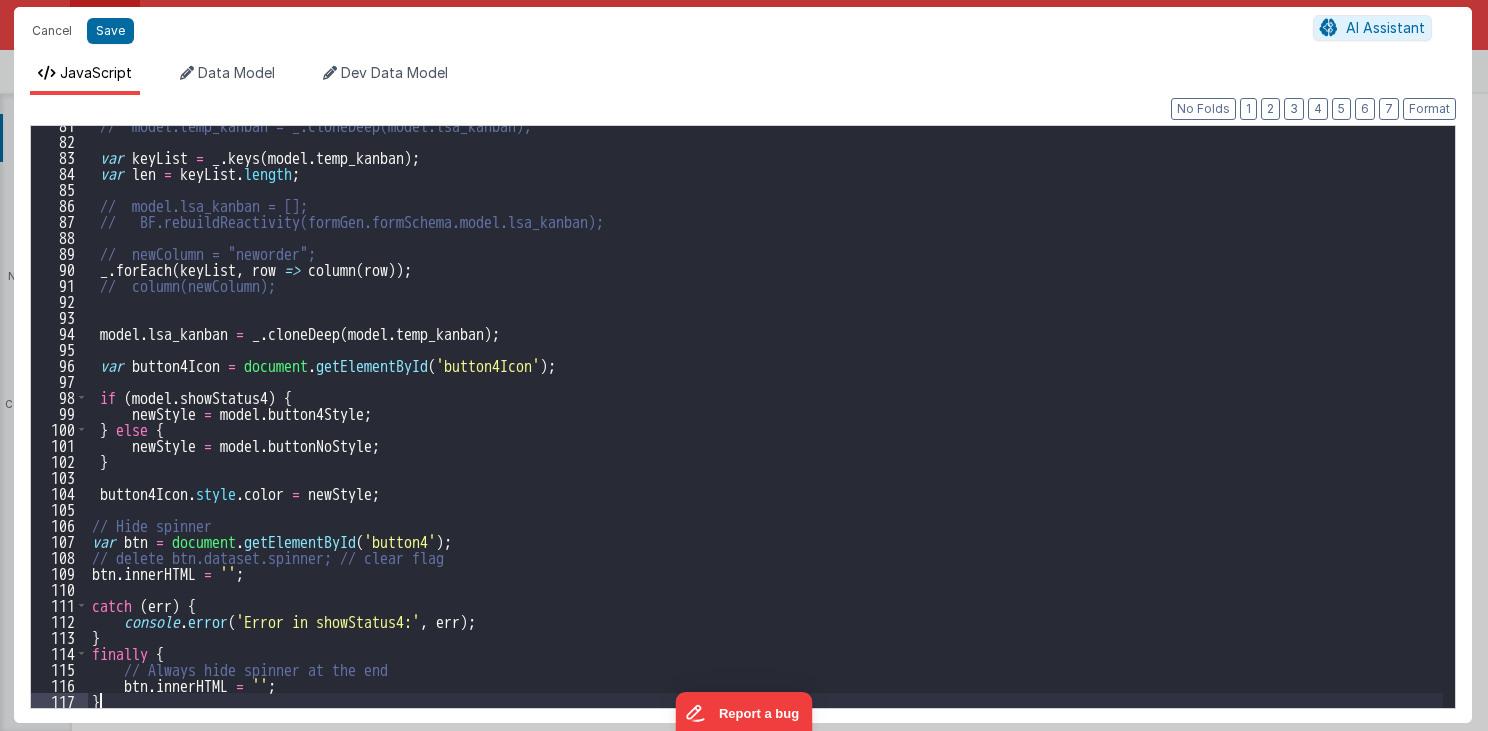 scroll, scrollTop: 1288, scrollLeft: 0, axis: vertical 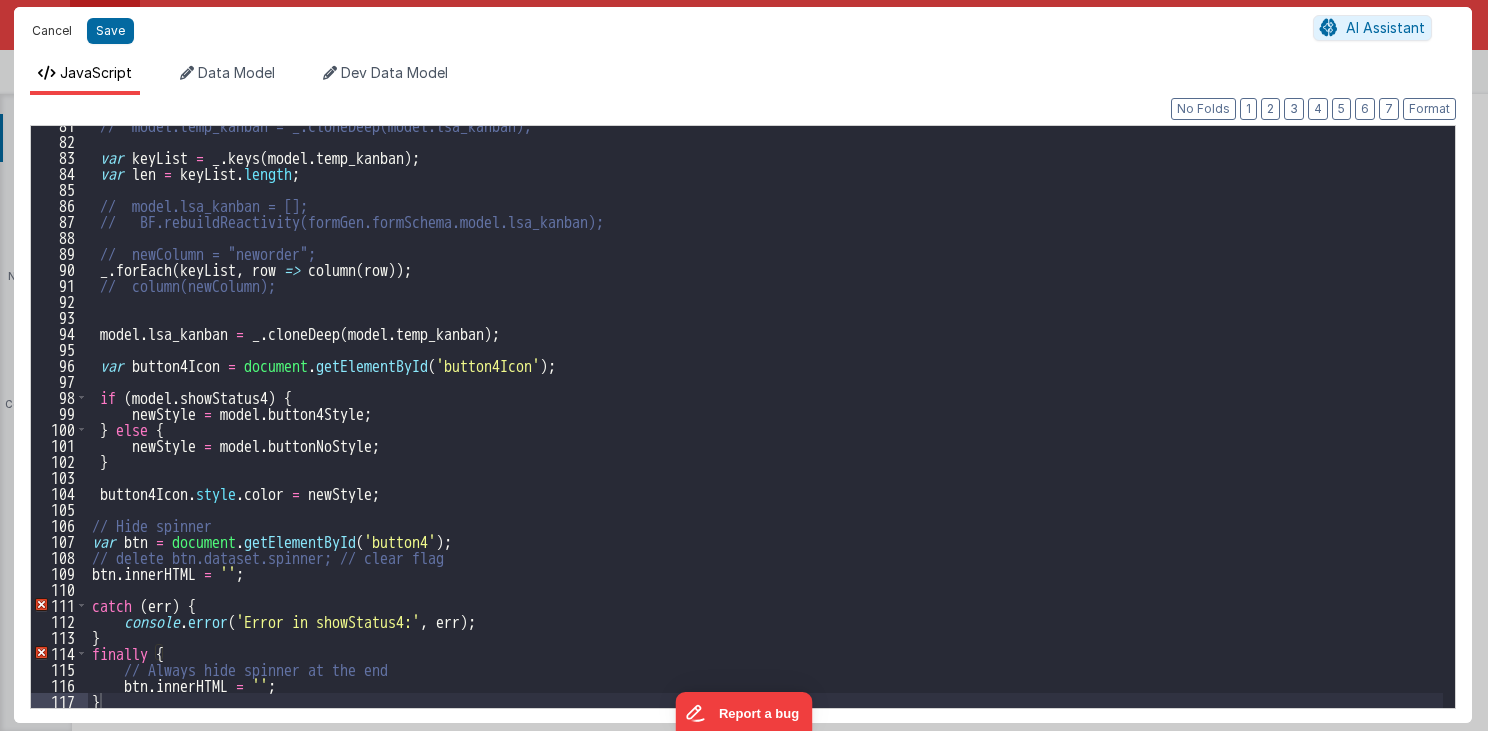 drag, startPoint x: 45, startPoint y: 24, endPoint x: 582, endPoint y: 318, distance: 612.2132 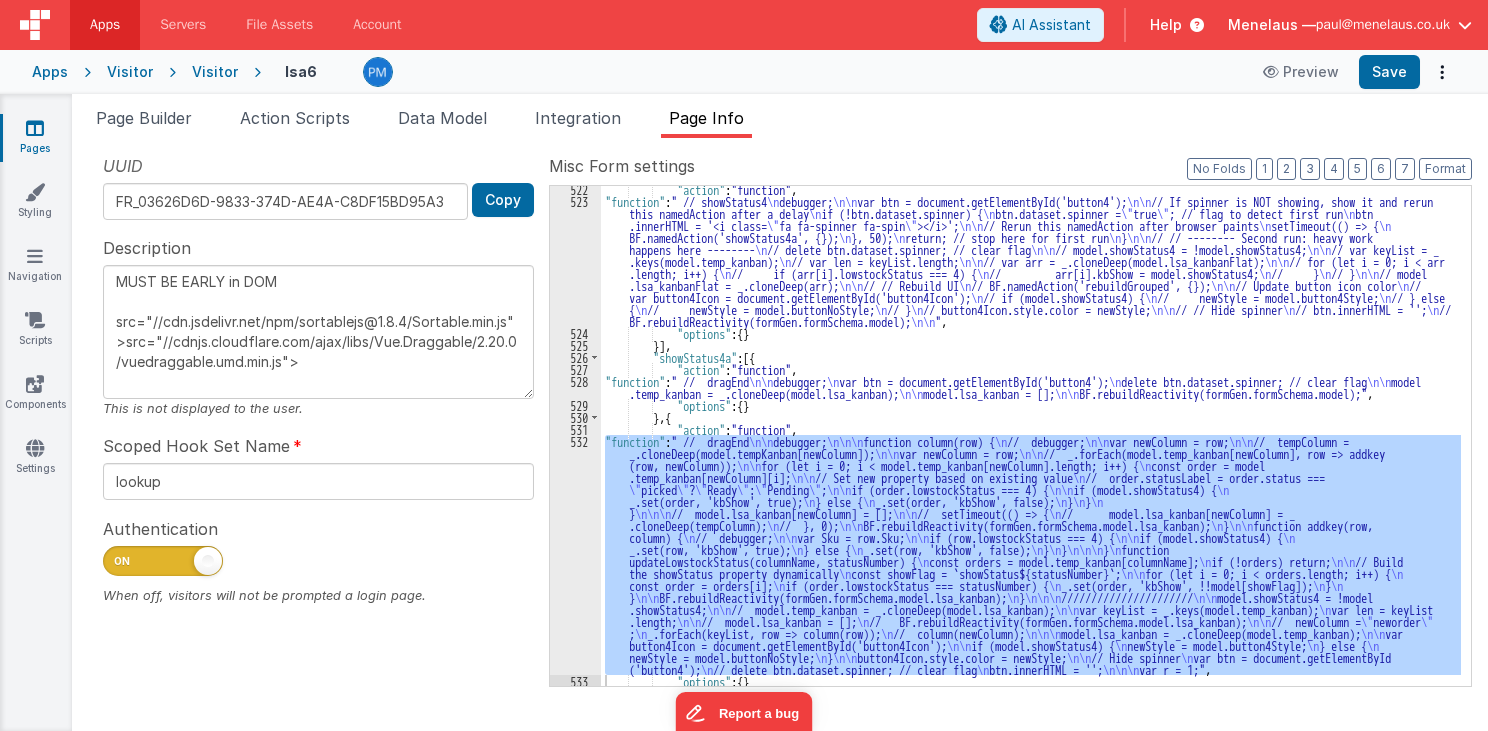 scroll, scrollTop: 603, scrollLeft: 0, axis: vertical 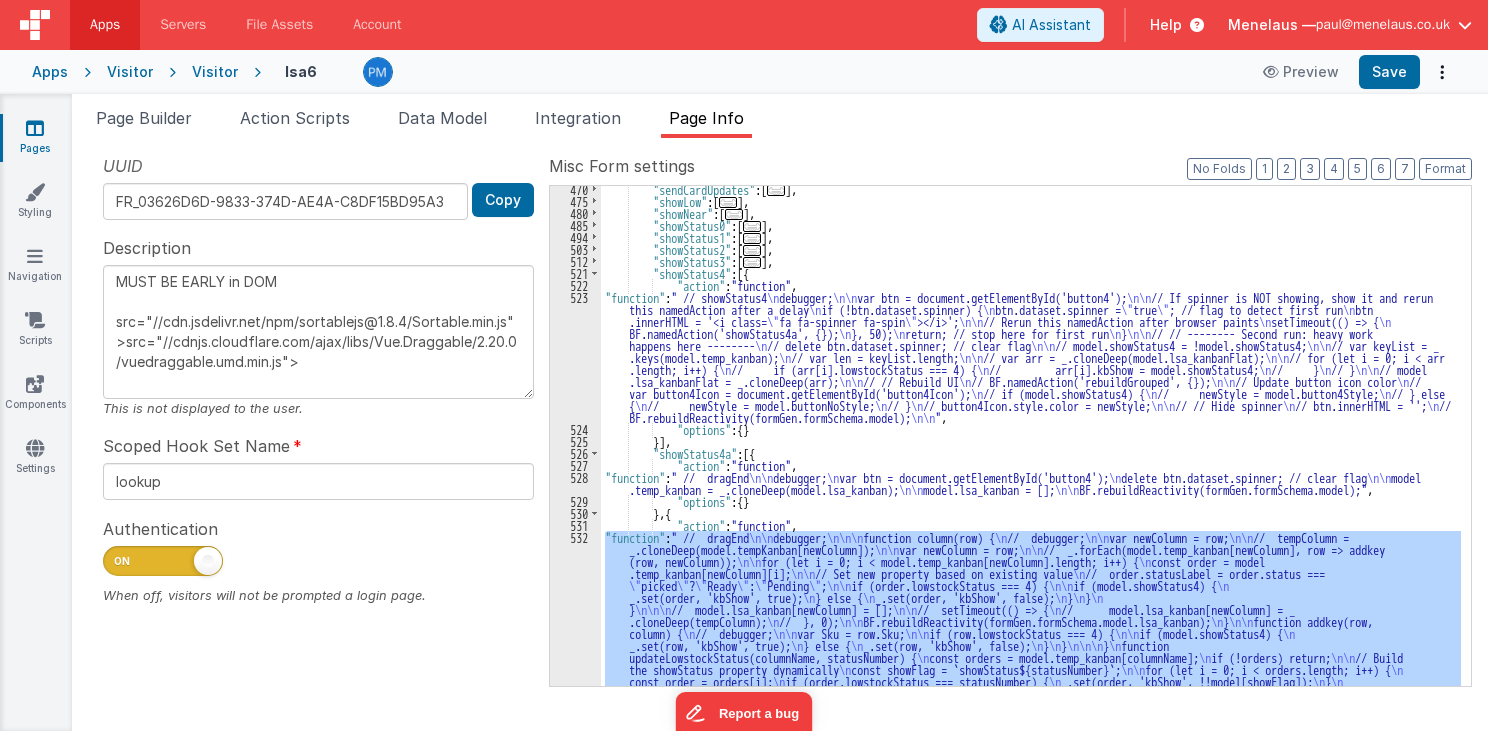 click on ""showStatus4" :  [{                "action" :  "function" , "function" :  " // showStatus4 \n debugger; \n\n var btn = document.getElementById('button4'); \n\n // If spinner is NOT showing, show it and rerun       this namedAction after a delay \n if (!btn.dataset.spinner) { \n     btn.dataset.spinner =  \" true \" ; // flag to detect first run \n     btn      .innerHTML = '\u003ci class= \" fa fa-spinner fa-spin \" >\u003c/i\u003e'; \n\n     // Rerun this namedAction after browser paints \n     setTimeout(() => { \n               BF.namedAction('showStatus4a', {});  \n     }, 50); \n     return; // stop here for first run \n } \n\n // // -------- Second run: heavy work       happens here -------- \n // delete btn.dataset.spinner; // clear flag \n" at bounding box center (1031, 559) 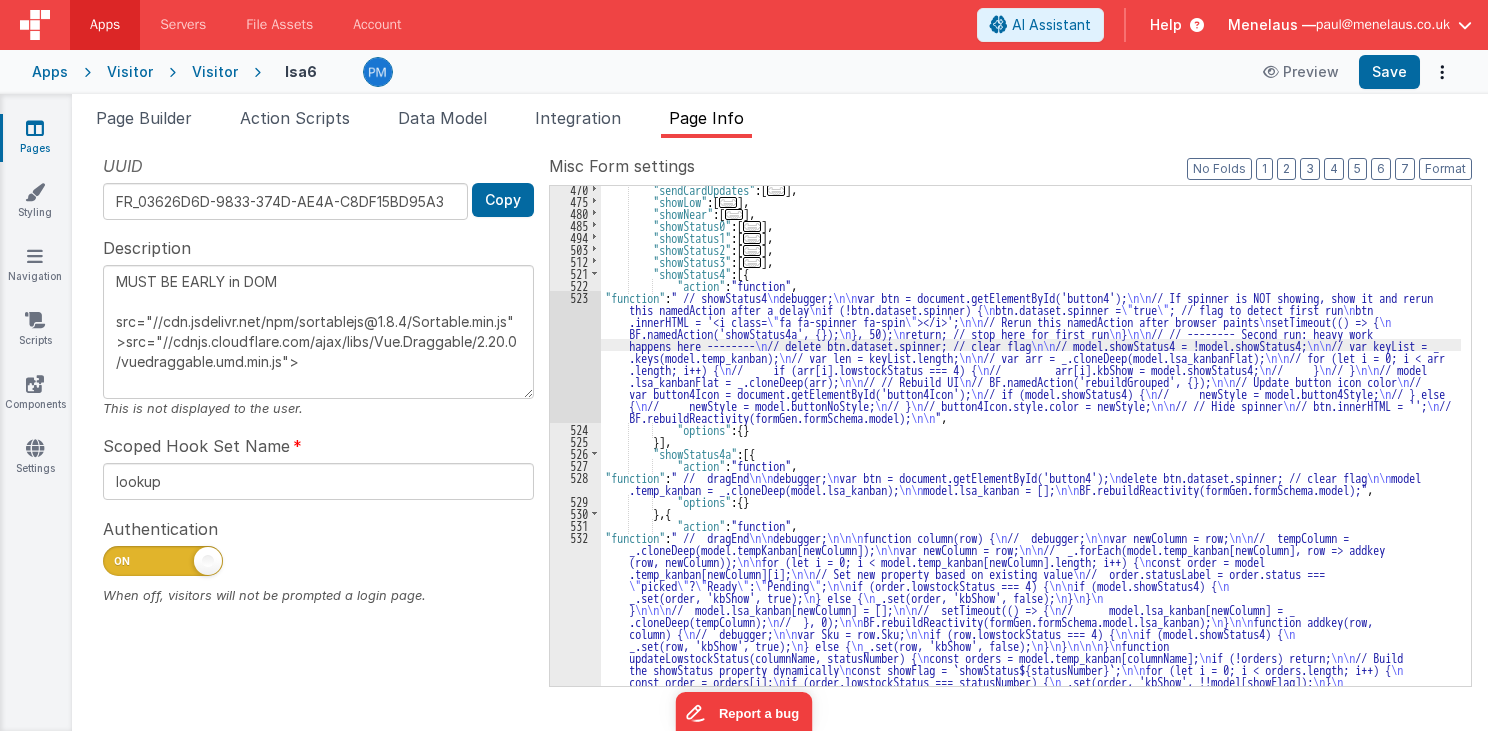 click on "523" at bounding box center [575, 357] 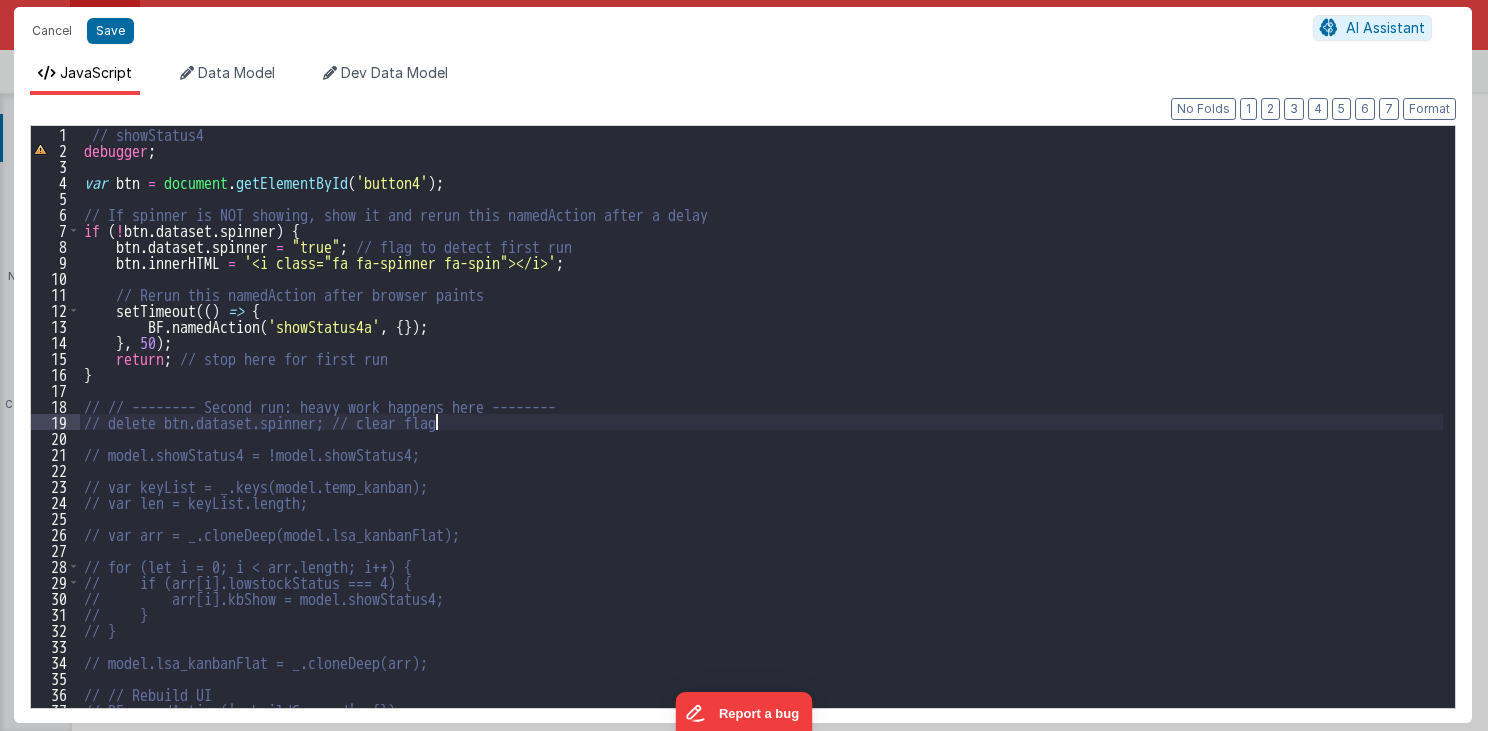 click on "// showStatus4 debugger ; var   btn   =   document . getElementById ( 'button4' ) ; // If spinner is NOT showing, show it and rerun this namedAction after a delay if   ( ! btn . dataset . spinner )   {      btn . dataset . spinner   =   "true" ;   // flag to detect first run      btn . innerHTML   =   '<i class="fa fa-spinner fa-spin"></i>' ;      // Rerun this namedAction after browser paints      setTimeout (( )   =>   {           BF . namedAction ( 'showStatus4a' ,   { }) ;        } ,   50 ) ;      return ;   // stop here for first run } // // -------- Second run: heavy work happens here -------- // delete btn.dataset.spinner; // clear flag // model.showStatus4 = !model.showStatus4; // var keyList = _.keys(model.temp_kanban); // var len = keyList.length; // var arr = _.cloneDeep(model.lsa_kanbanFlat); // for (let i = 0; i < arr.length; i++) { //     if (arr[i].lowstockStatus === 4) { //         arr[i].kbShow = model.showStatus4; //     } // } // model.lsa_kanbanFlat = _.cloneDeep(arr); // // Rebuild UI" at bounding box center [762, 433] 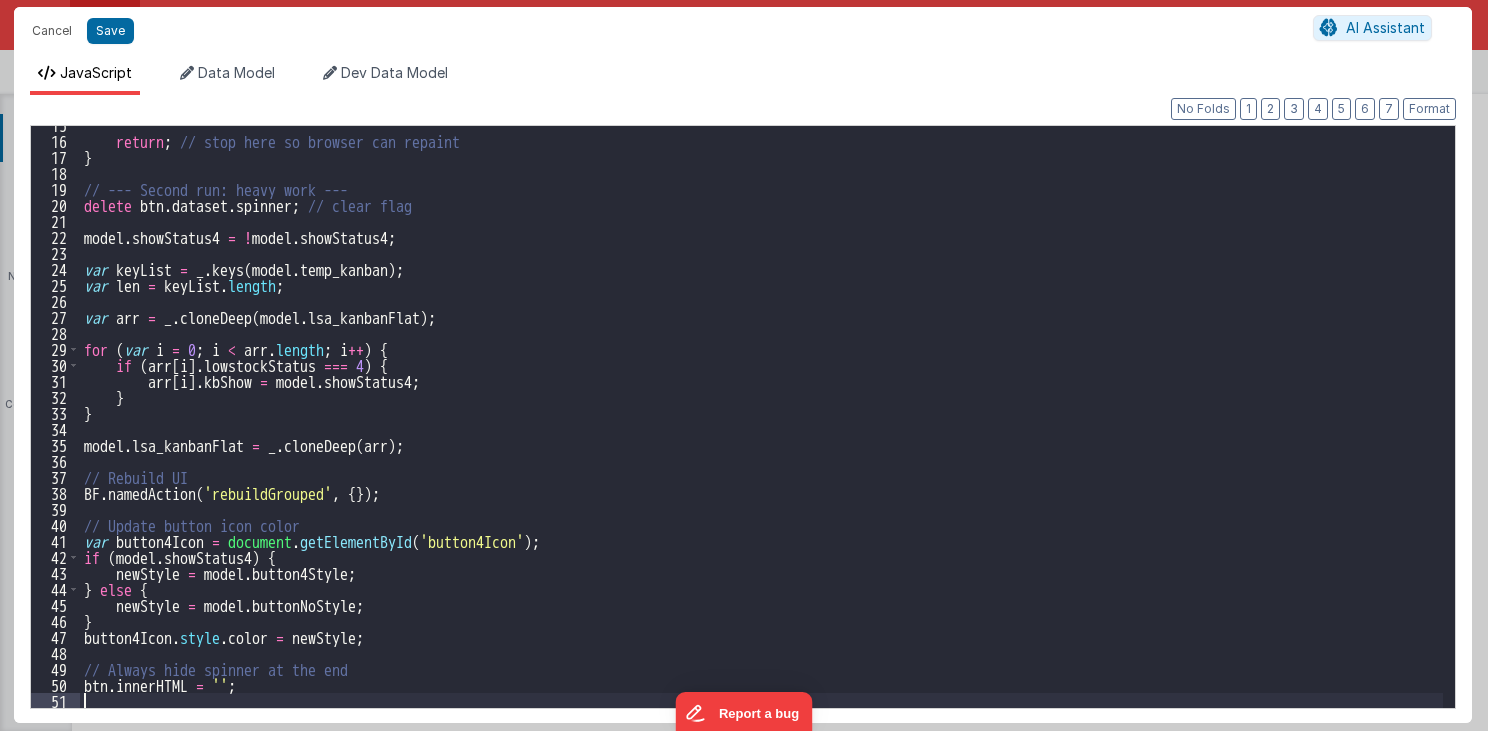 scroll, scrollTop: 232, scrollLeft: 0, axis: vertical 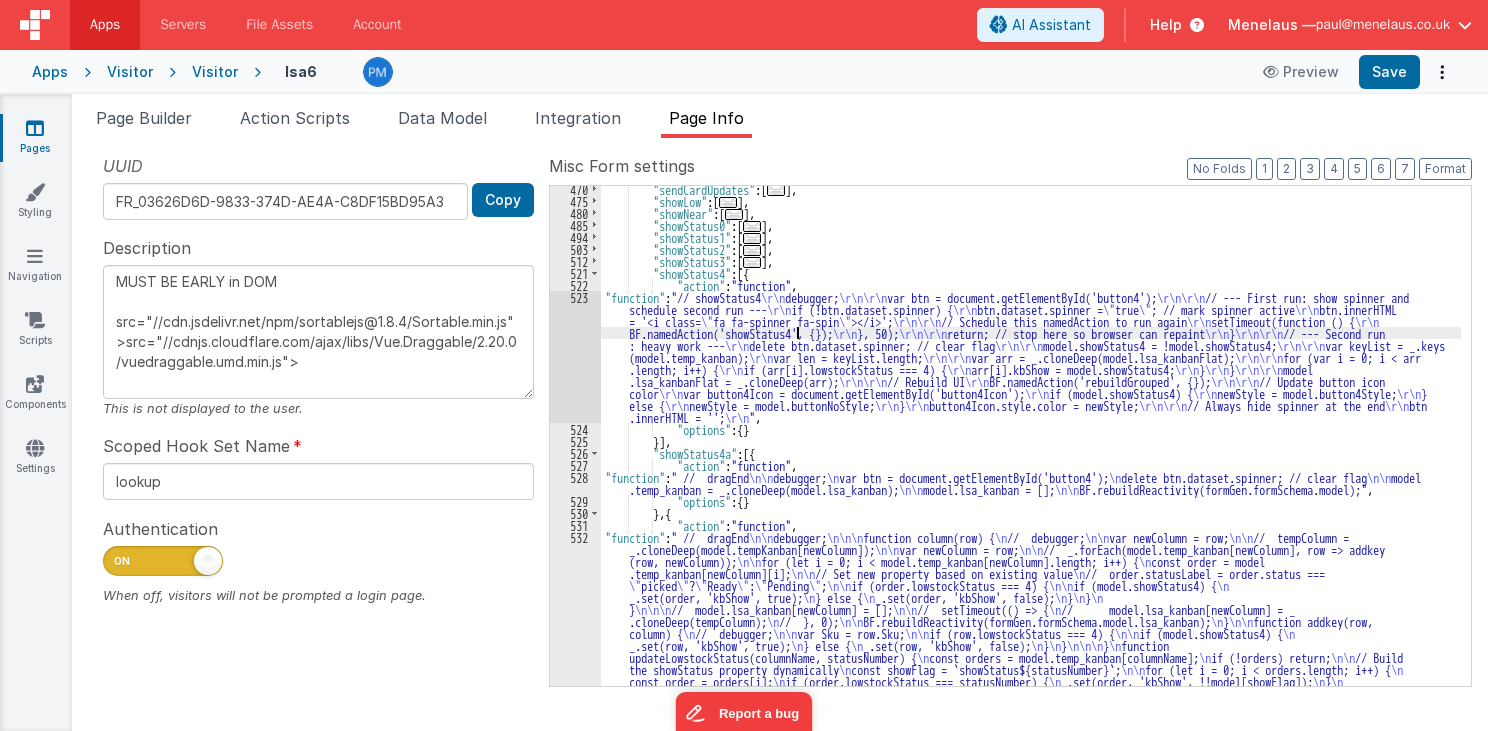 click on ""sendCardUpdates" :  [ ... ] ,           "showLow" :  [ ... ] ,           "showNear" :  [ ... ] ,           "showStatus0" :  [ ... ] ,           "showStatus1" :  [ ... ] ,           "showStatus2" :  [ ... ] ,           "showStatus3" :  [ ... ] ,           "showStatus4" :  [{                "action" :  "function" , "function" :  "// showStatus4 \r\n debugger; \r\n\r\n var btn = document.getElementById('button4'); \r\n\r\n // --- First run: show spinner and       schedule second run --- \r\n if (!btn.dataset.spinner) { \r\n     btn.dataset.spinner =  \" true \" ; // mark spinner active \r\n     btn.innerHTML       = '<i class= \" fa fa-spinner fa-spin \" ></i>'; \r\n\r\n     // Schedule this namedAction to run again \r\n     setTimeout(function () { \r\n               BF.namedAction('showStatus4', {});  \r\n     }, 50); \r\n\r\n     return; // stop here so browser can repaint \r\n } \r\n\r\n // --- Second run      : heavy work --- \r\n delete btn.dataset.spinner; // clear flag \r\n\r\n" at bounding box center (1031, 559) 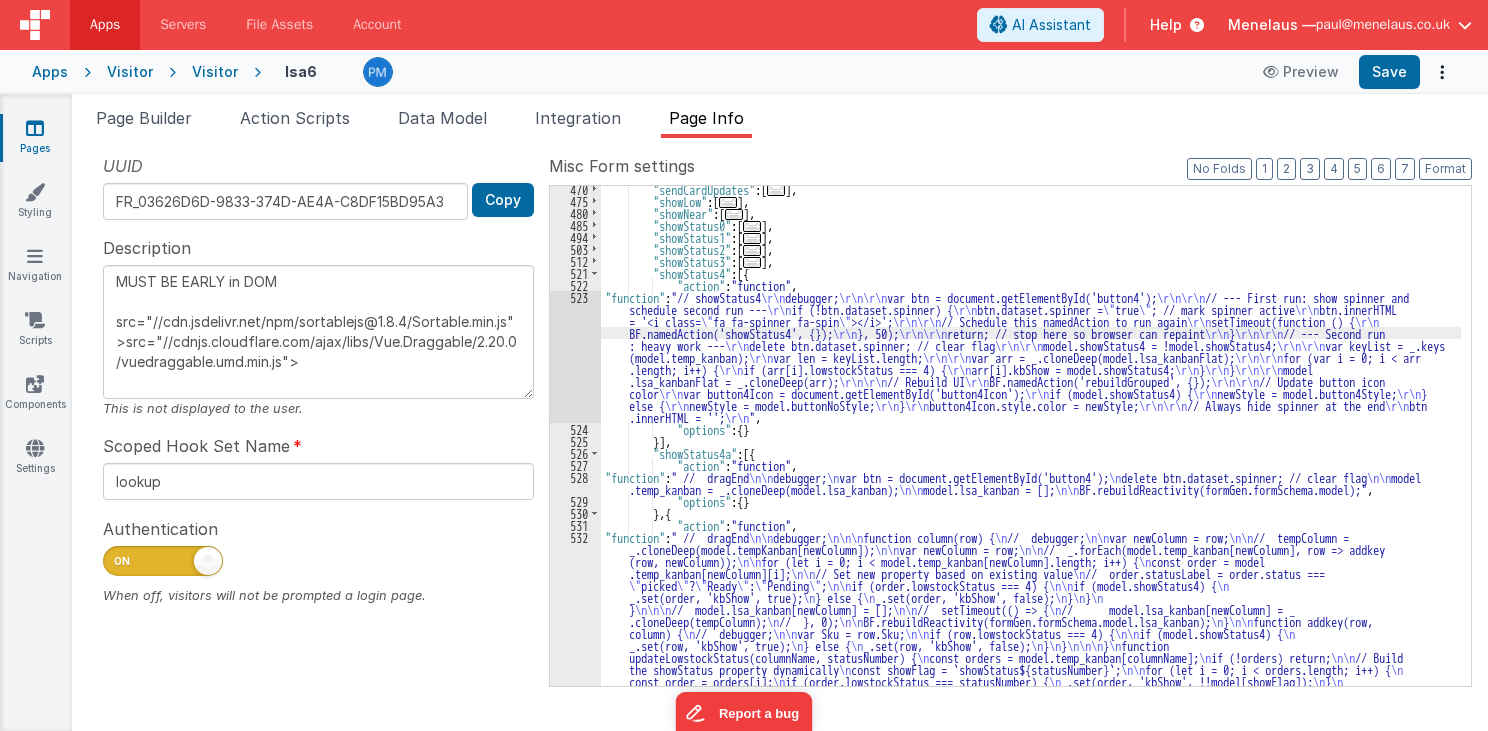 click on "523" at bounding box center (575, 357) 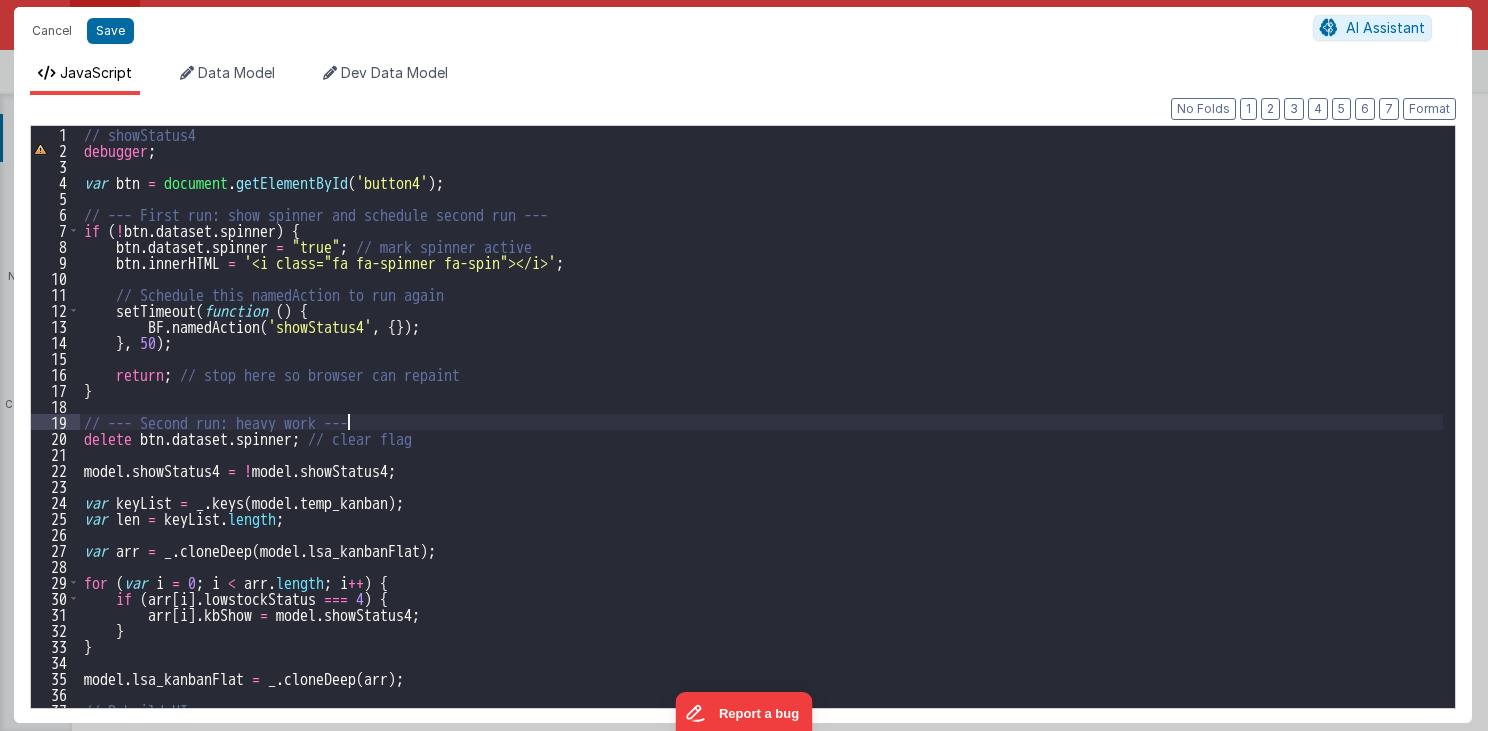 click on "// showStatus4 debugger ; var   btn   =   document . getElementById ( 'button4' ) ; // --- First run: show spinner and schedule second run --- if   ( ! btn . dataset . spinner )   {      btn . dataset . spinner   =   "true" ;   // mark spinner active      btn . innerHTML   =   '\u003ci class="fa fa-spinner fa-spin"\u003e\u003c/i\u003e' ;      // Schedule this namedAction to run again      setTimeout ( function   ( )   {           BF . namedAction ( 'showStatus4' ,   { }) ;        } ,   50 ) ;      return ;   // stop here so browser can repaint } // --- Second run: heavy work --- delete   btn . dataset . spinner ;   // clear flag model . showStatus4   =   ! model . showStatus4 ; var   keyList   =   _ . keys ( model . temp_kanban ) ; var   len   =   keyList . length ; var   arr   =   _ . cloneDeep ( model . lsa_kanbanFlat ) ; for   ( var   i   =   0 ;   i   <   arr . length ;   i ++ )   {      if   ( arr [ i ] . lowstockStatus   ===   4 )   {           arr [ i ] . kbShow   =   model . showStatus4 ;      } } model . lsa_kanbanFlat" at bounding box center [762, 433] 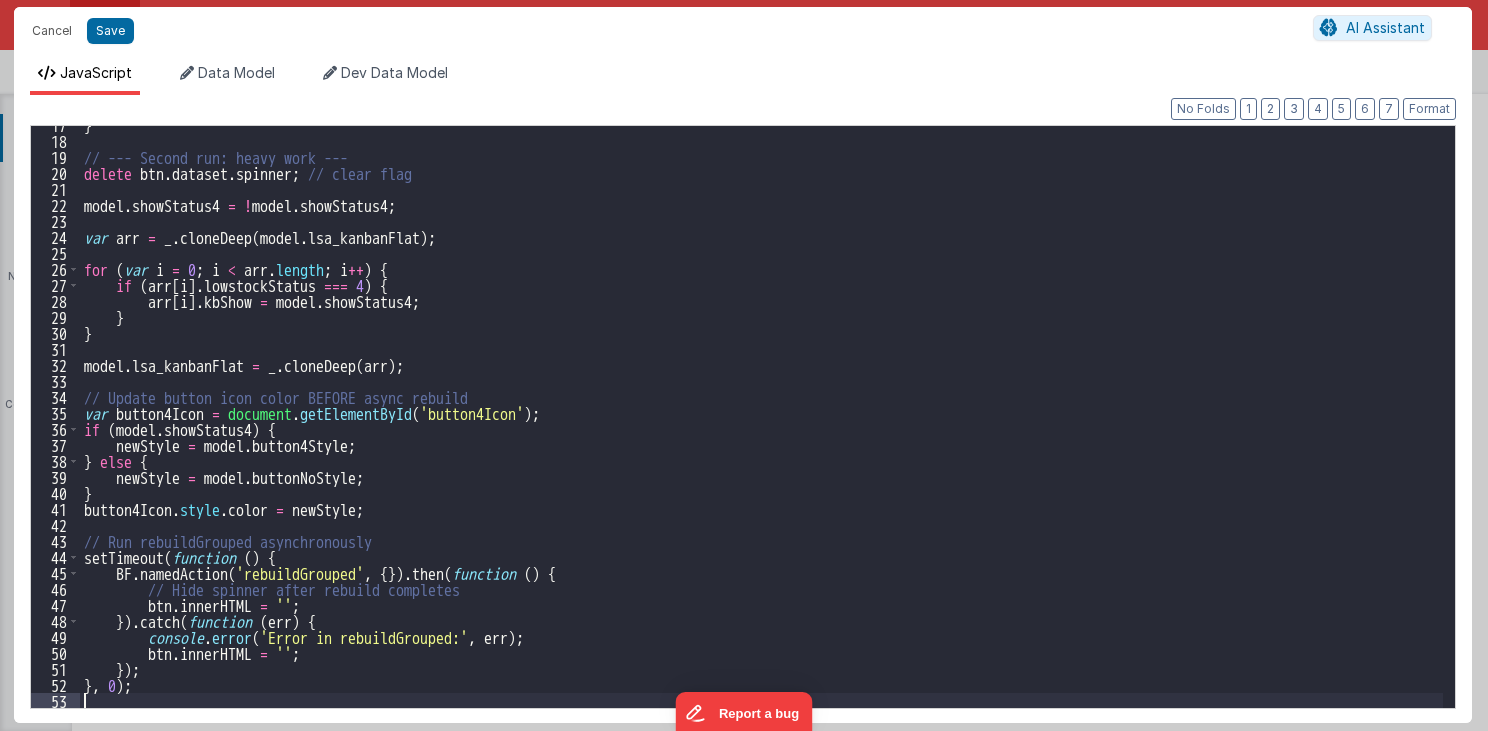 scroll, scrollTop: 264, scrollLeft: 0, axis: vertical 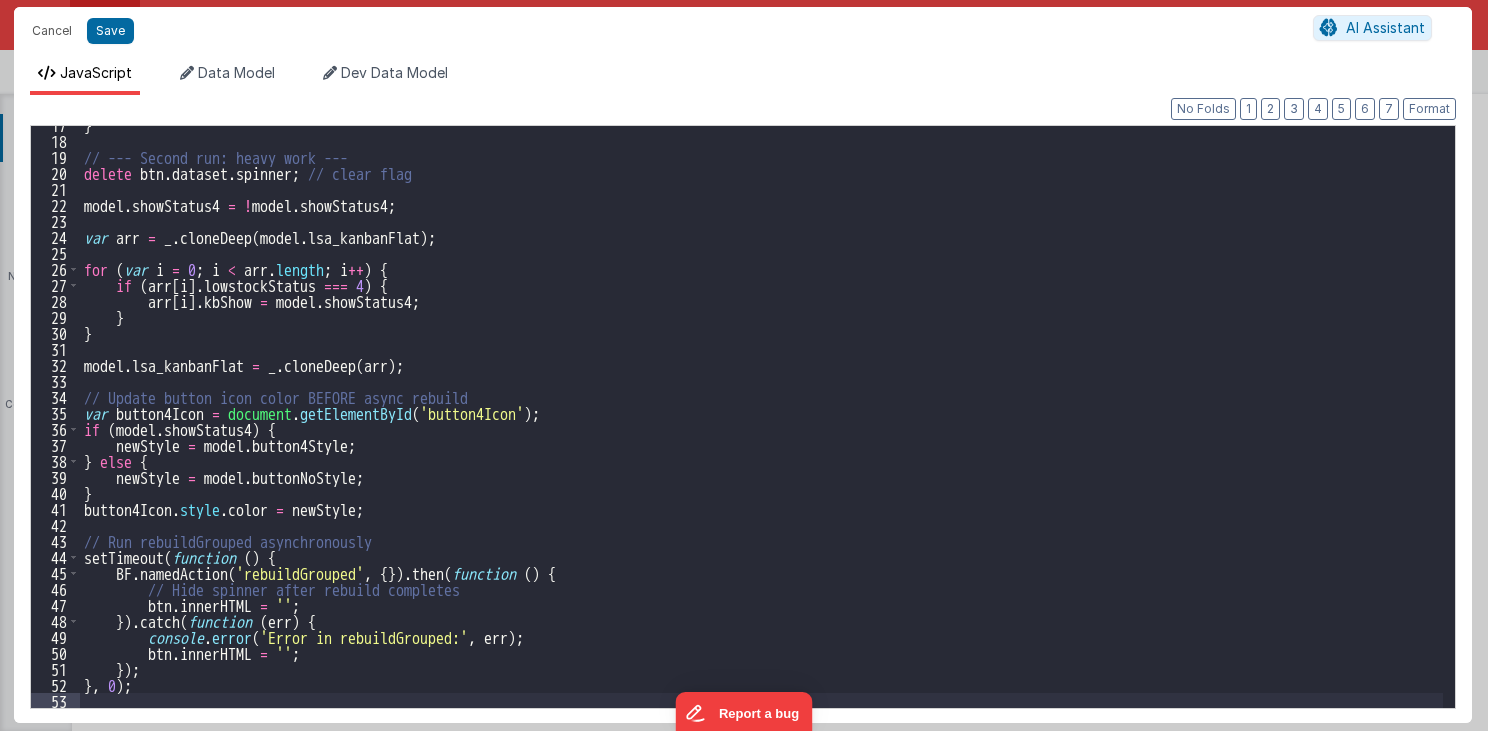 type on "MUST BE EARLY in DOM
src="//cdn.jsdelivr.net/npm/sortablejs@1.8.4/Sortable.min.js">src="//cdnjs.cloudflare.com/ajax/libs/Vue.Draggable/2.20.0/vuedraggable.umd.min.js">" 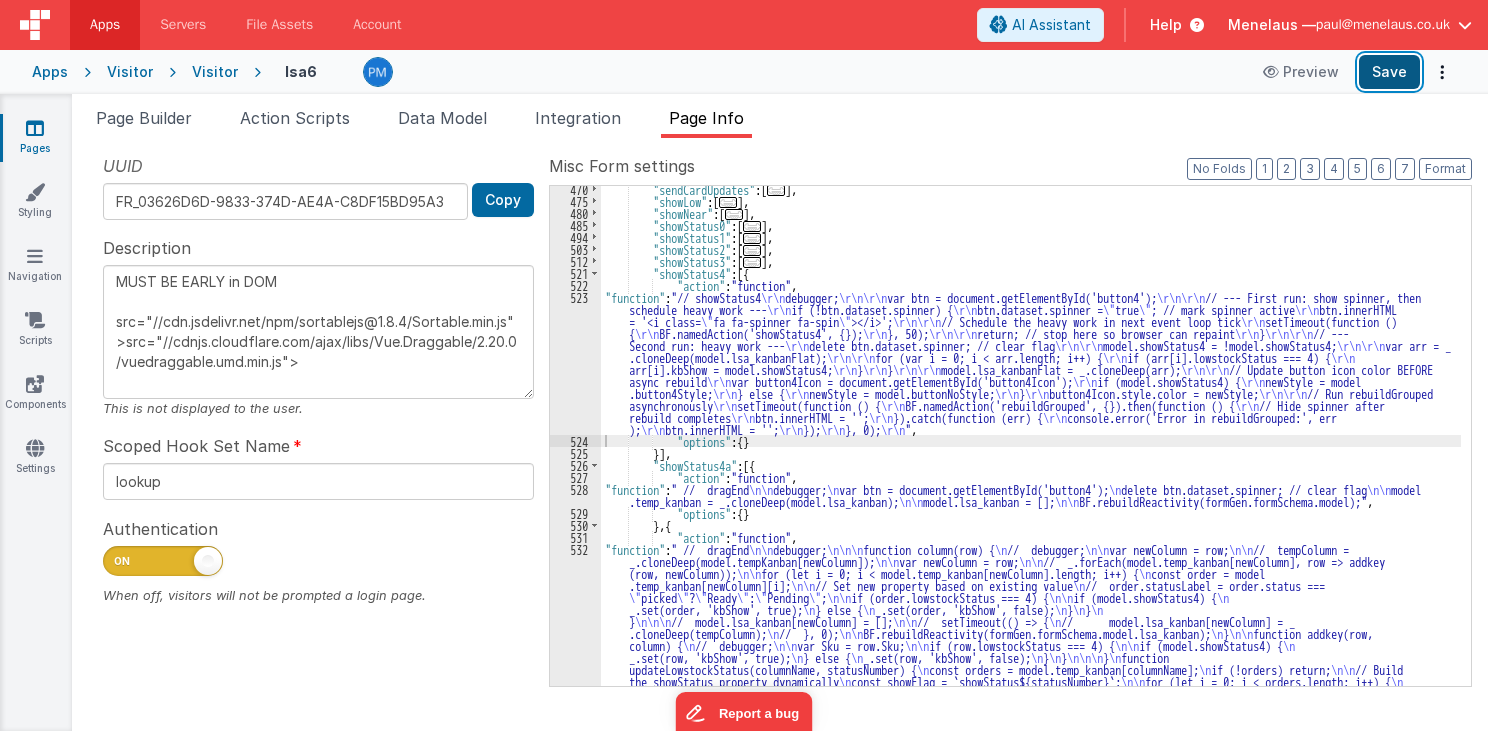 click on "Save" at bounding box center (1389, 72) 